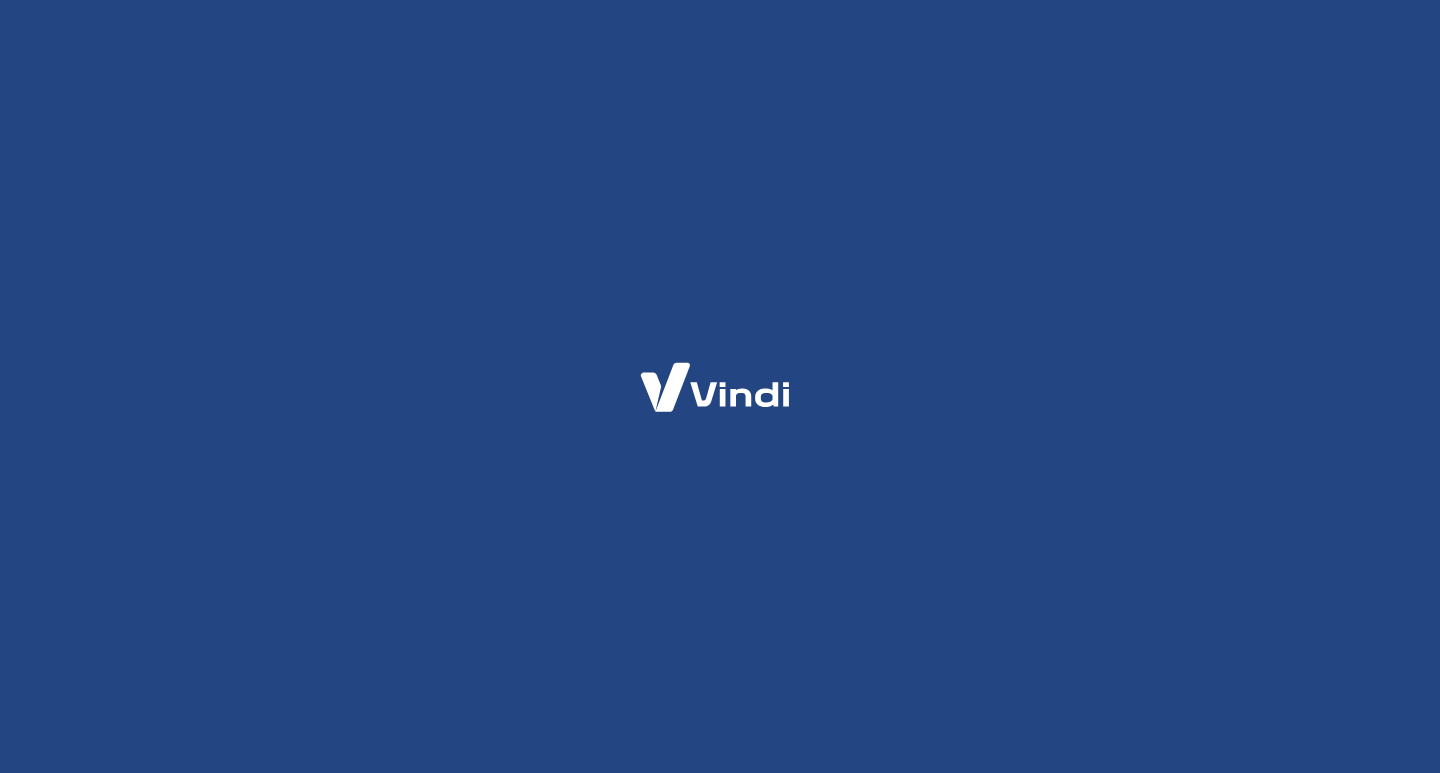 scroll, scrollTop: 0, scrollLeft: 0, axis: both 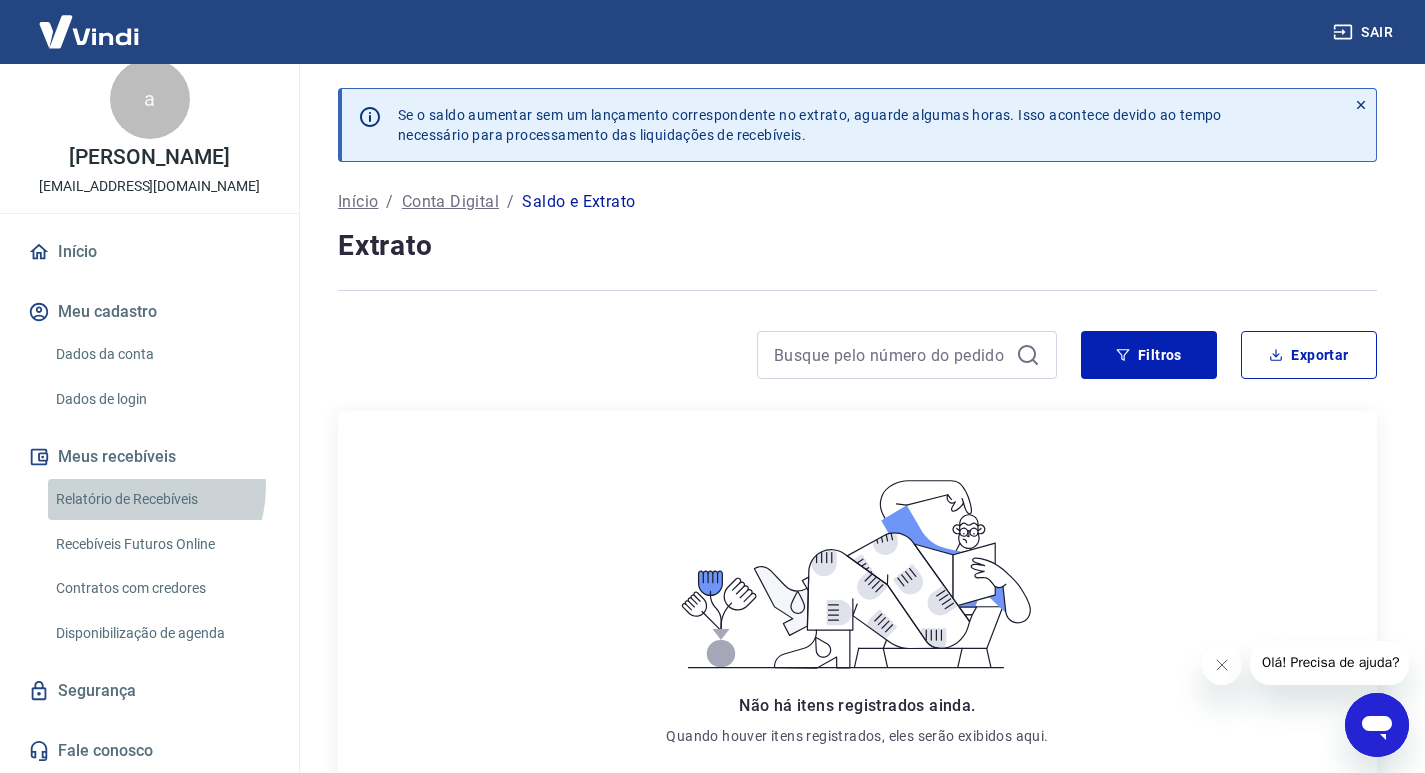 click on "Relatório de Recebíveis" at bounding box center (161, 499) 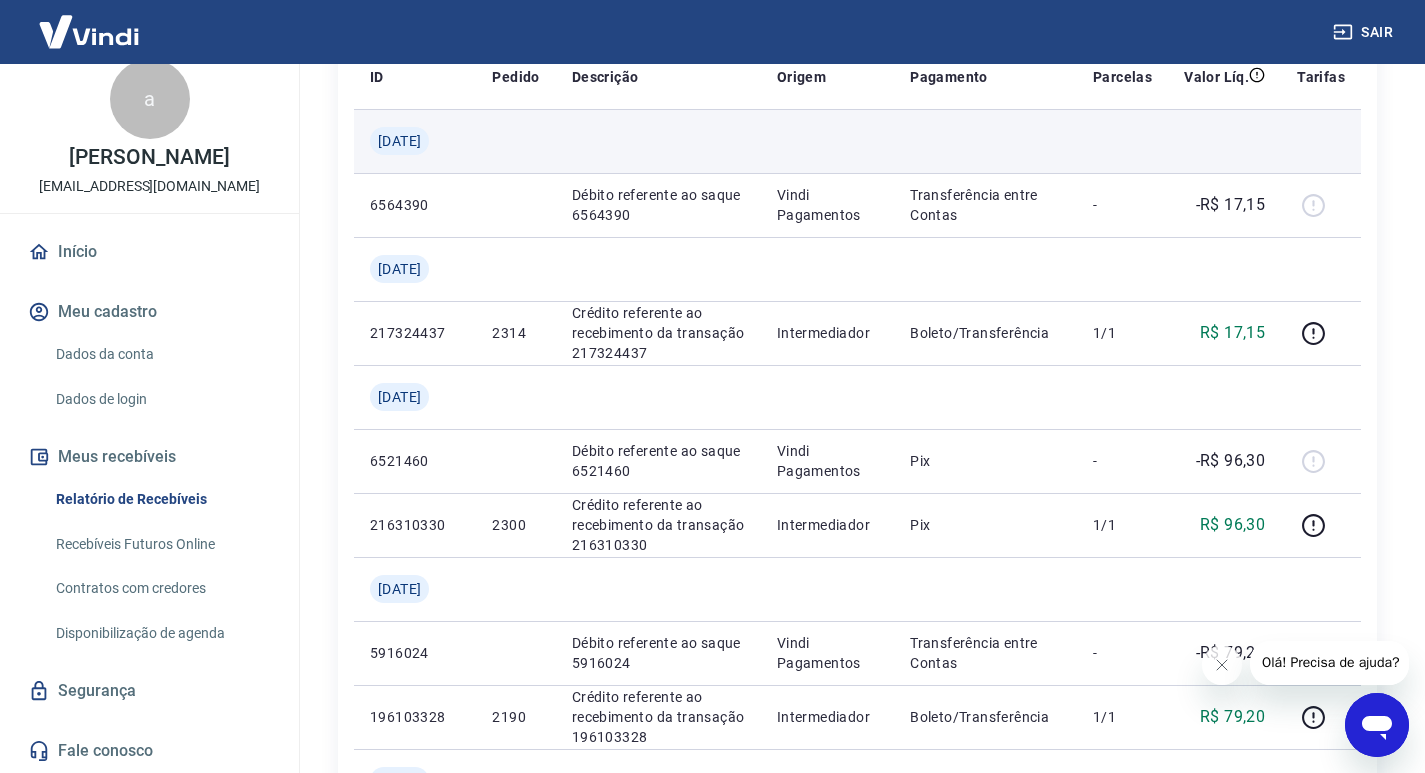 scroll, scrollTop: 200, scrollLeft: 0, axis: vertical 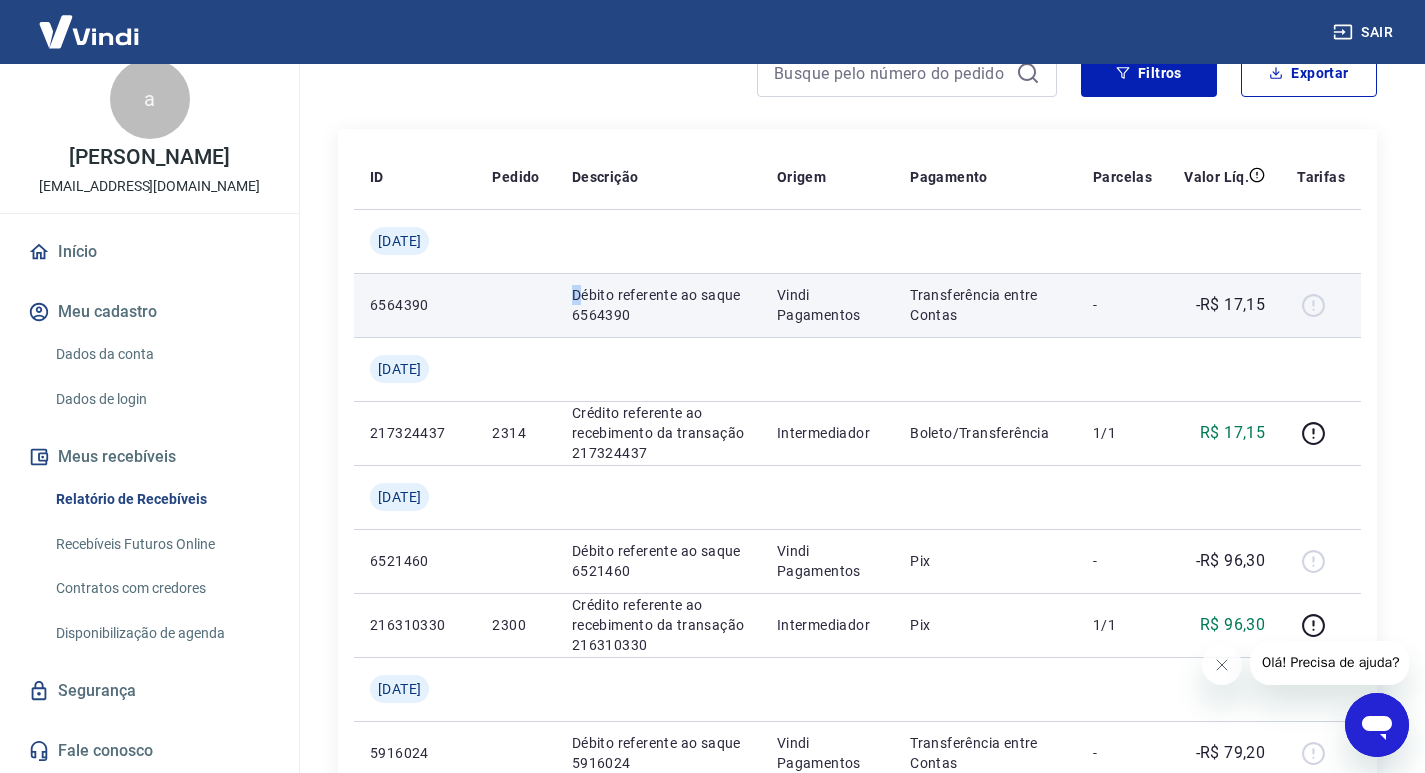 drag, startPoint x: 533, startPoint y: 294, endPoint x: 585, endPoint y: 300, distance: 52.34501 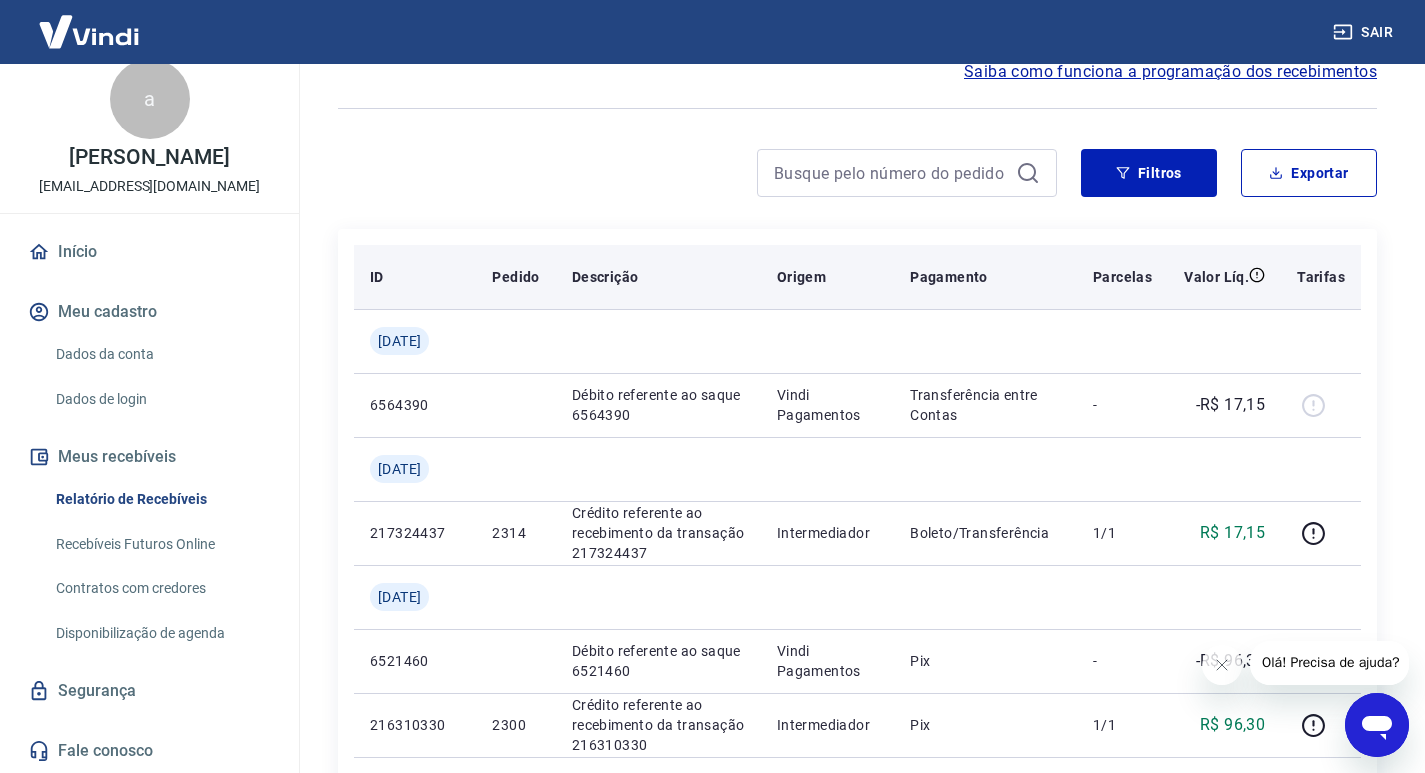 drag, startPoint x: 547, startPoint y: 296, endPoint x: 535, endPoint y: 295, distance: 12.0415945 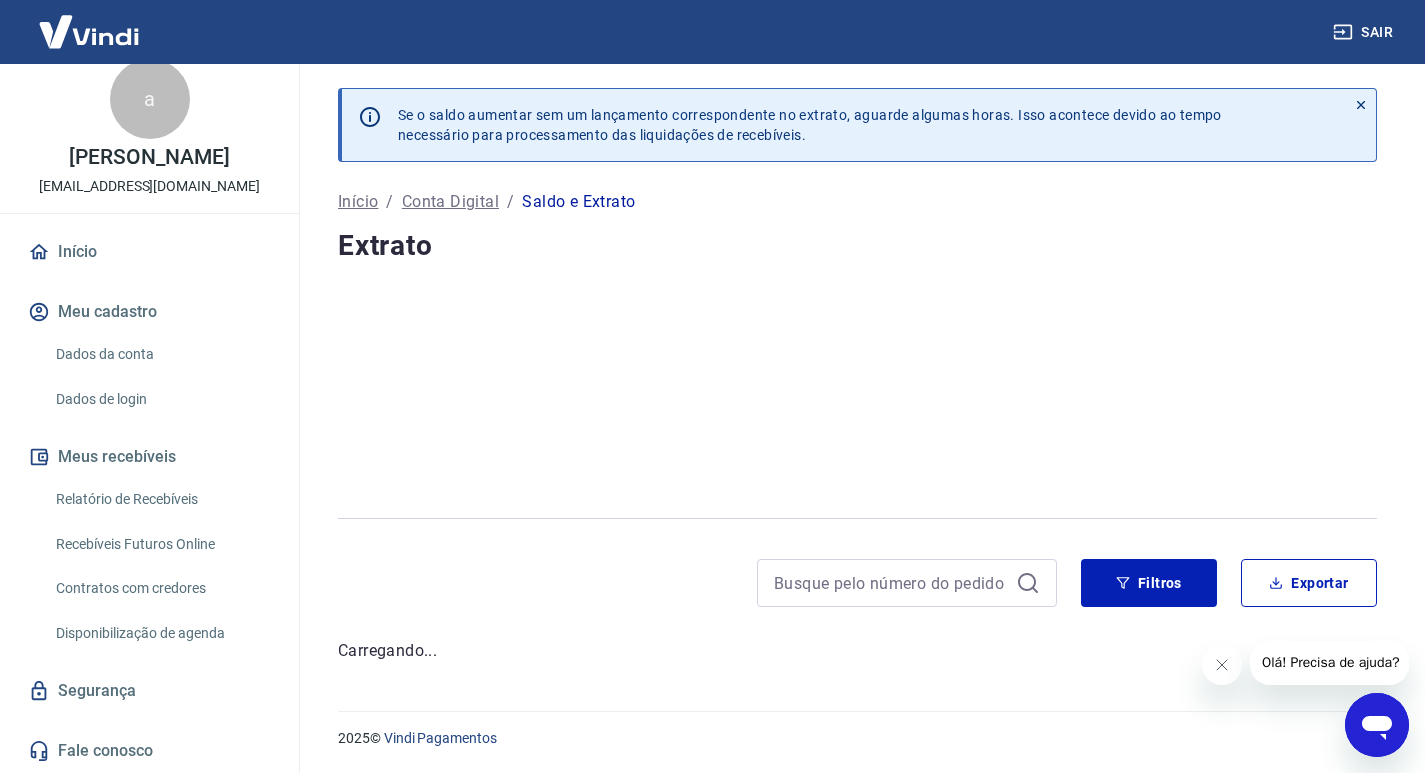scroll, scrollTop: 0, scrollLeft: 0, axis: both 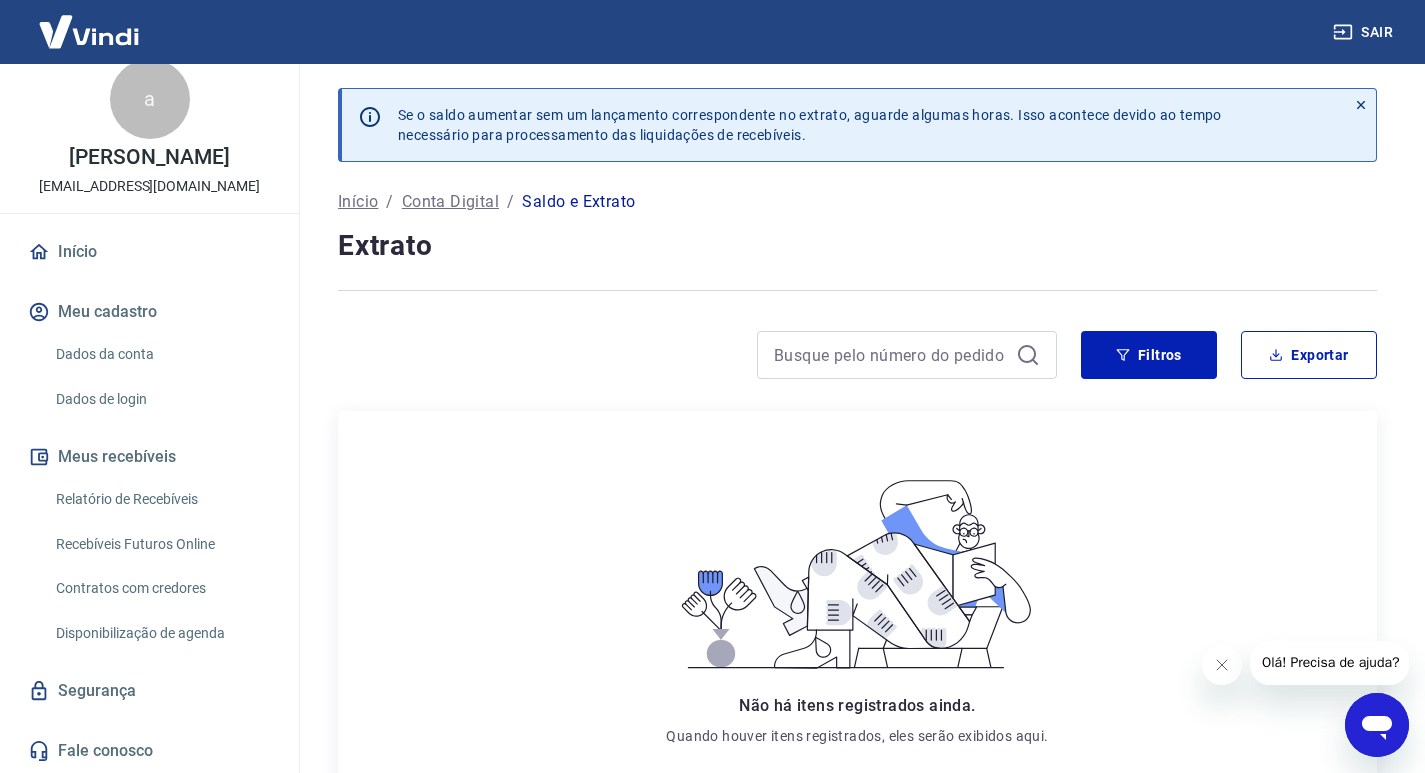 drag, startPoint x: 510, startPoint y: 283, endPoint x: 497, endPoint y: 281, distance: 13.152946 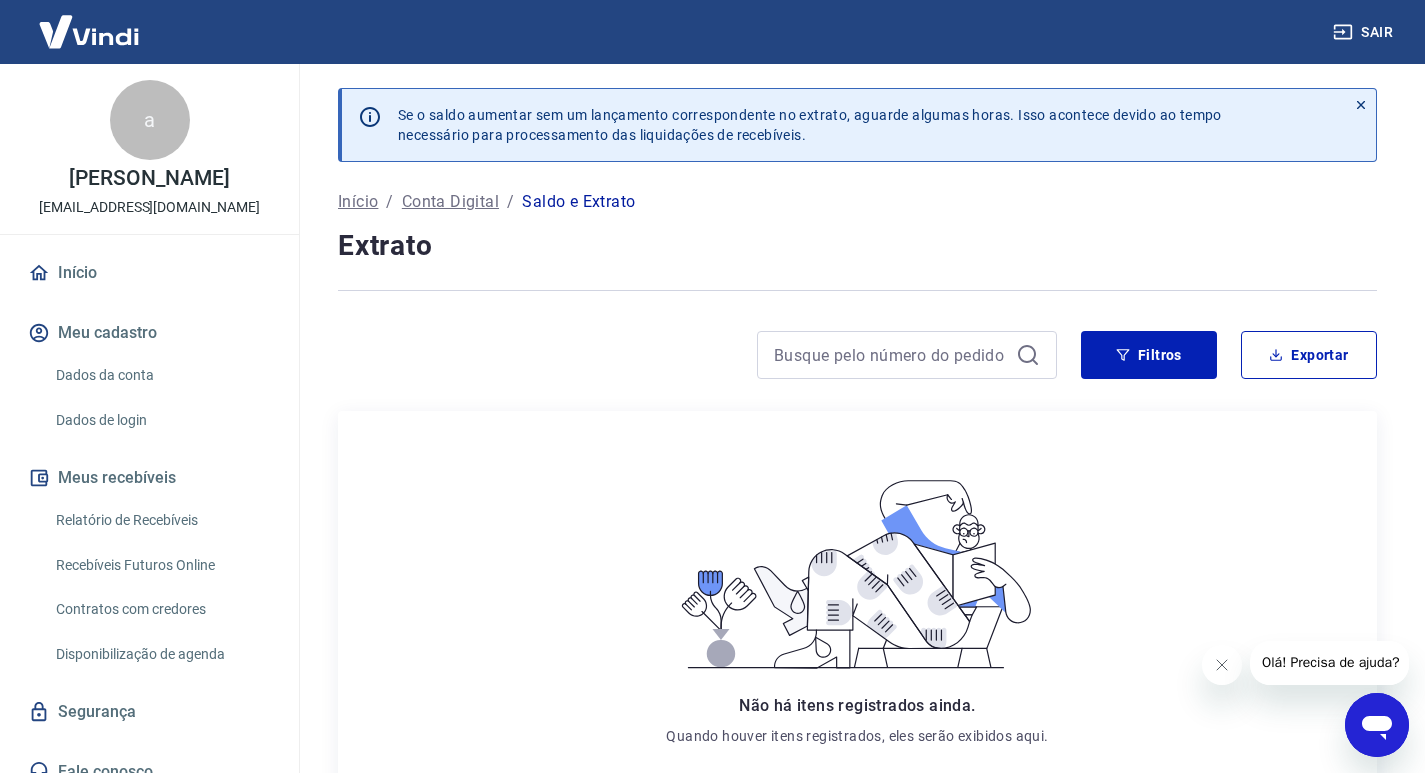 drag, startPoint x: 1249, startPoint y: 669, endPoint x: 1233, endPoint y: 675, distance: 17.088007 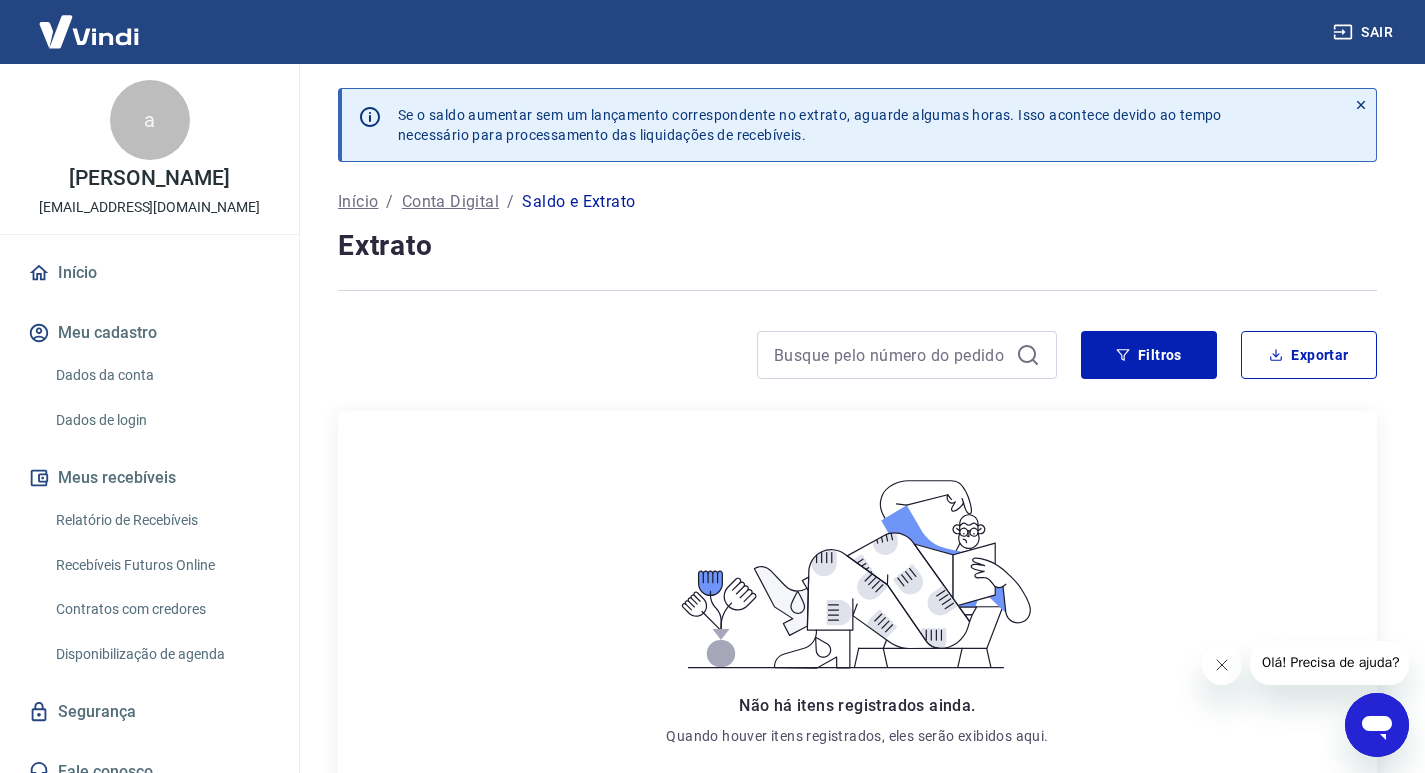click 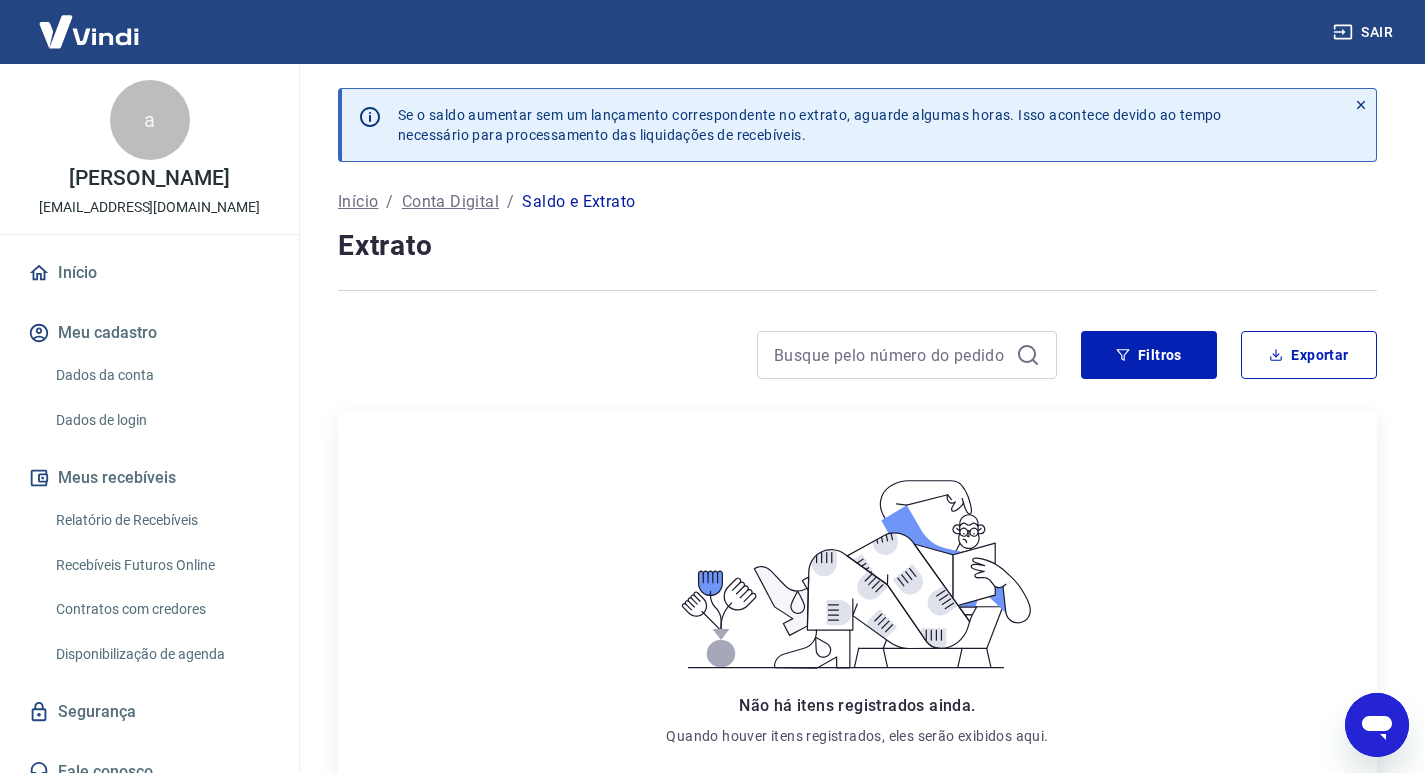 drag, startPoint x: 469, startPoint y: 175, endPoint x: 302, endPoint y: 71, distance: 196.73587 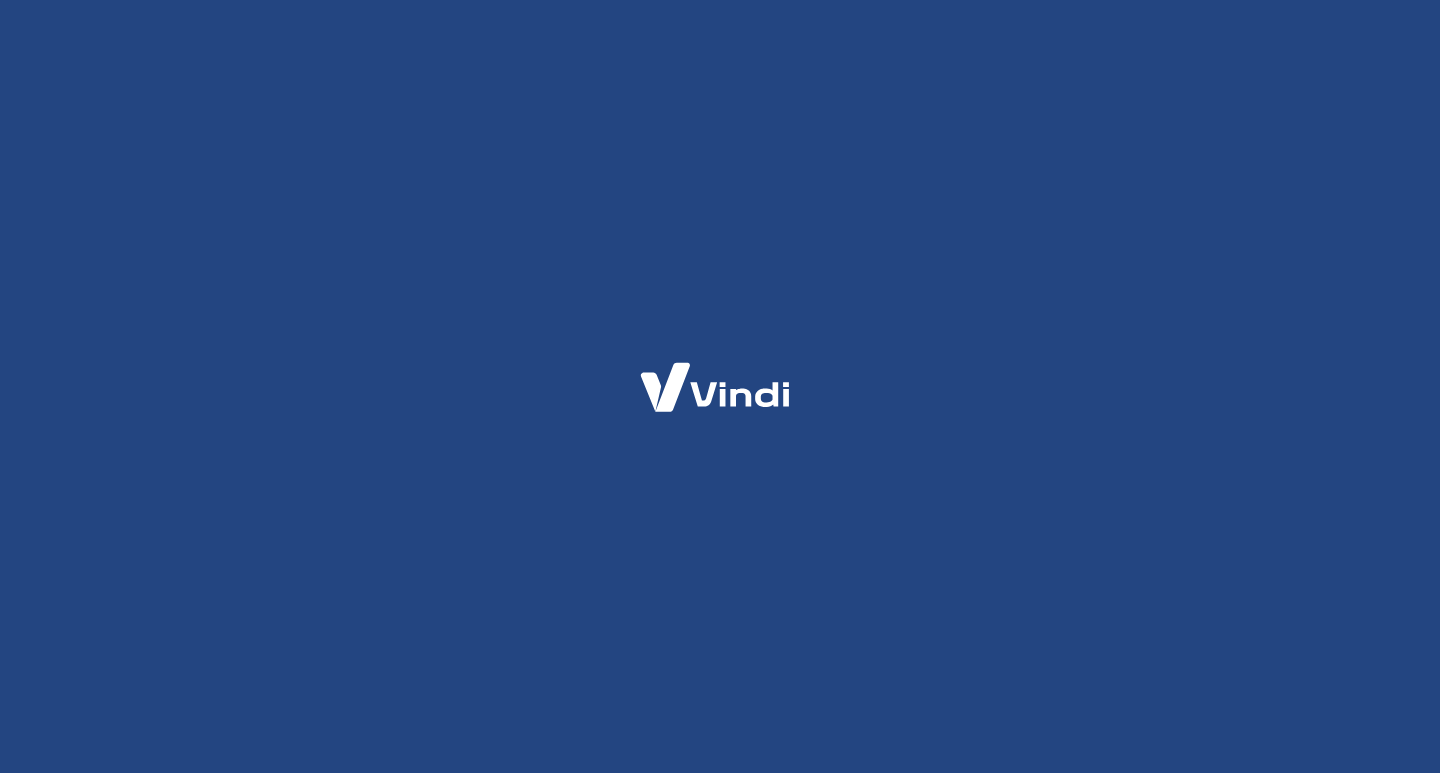 scroll, scrollTop: 0, scrollLeft: 0, axis: both 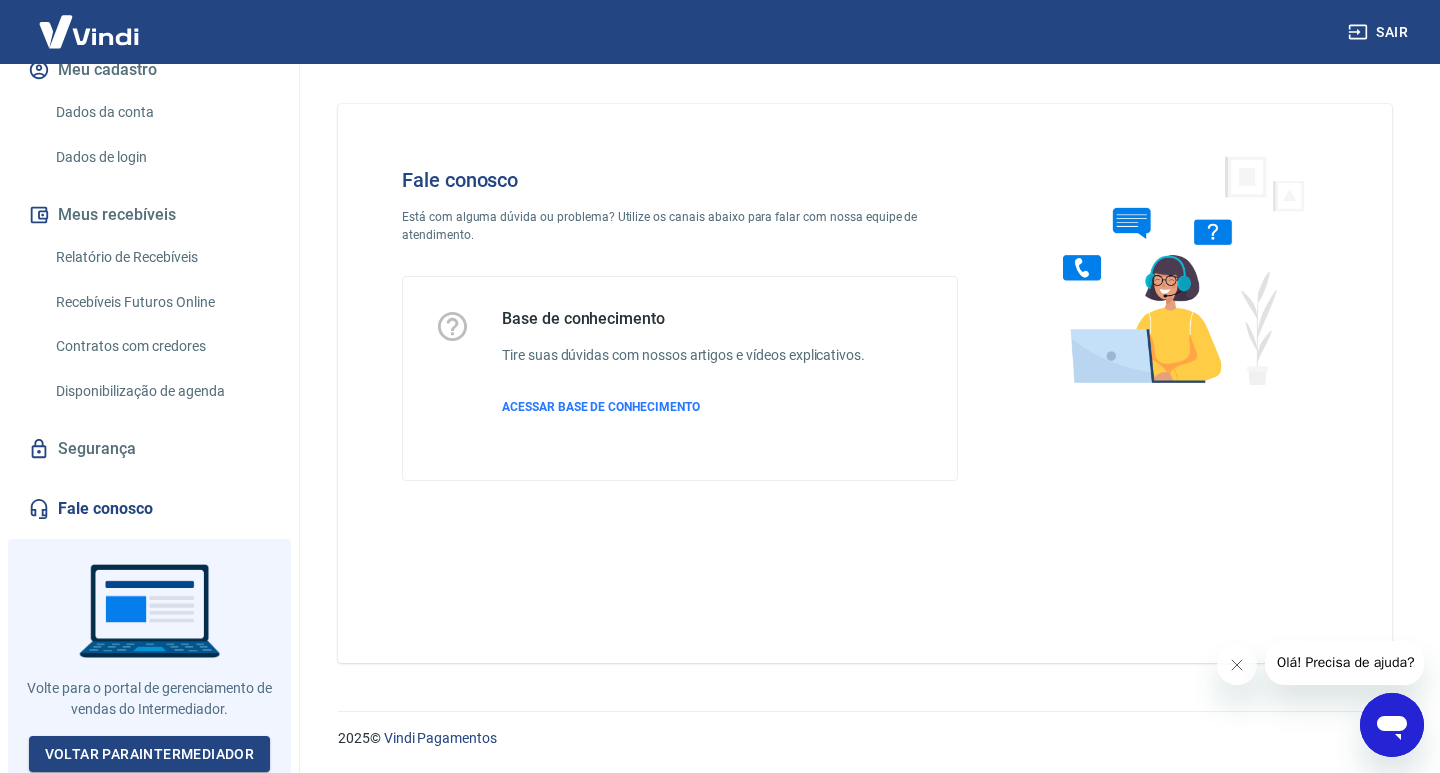click 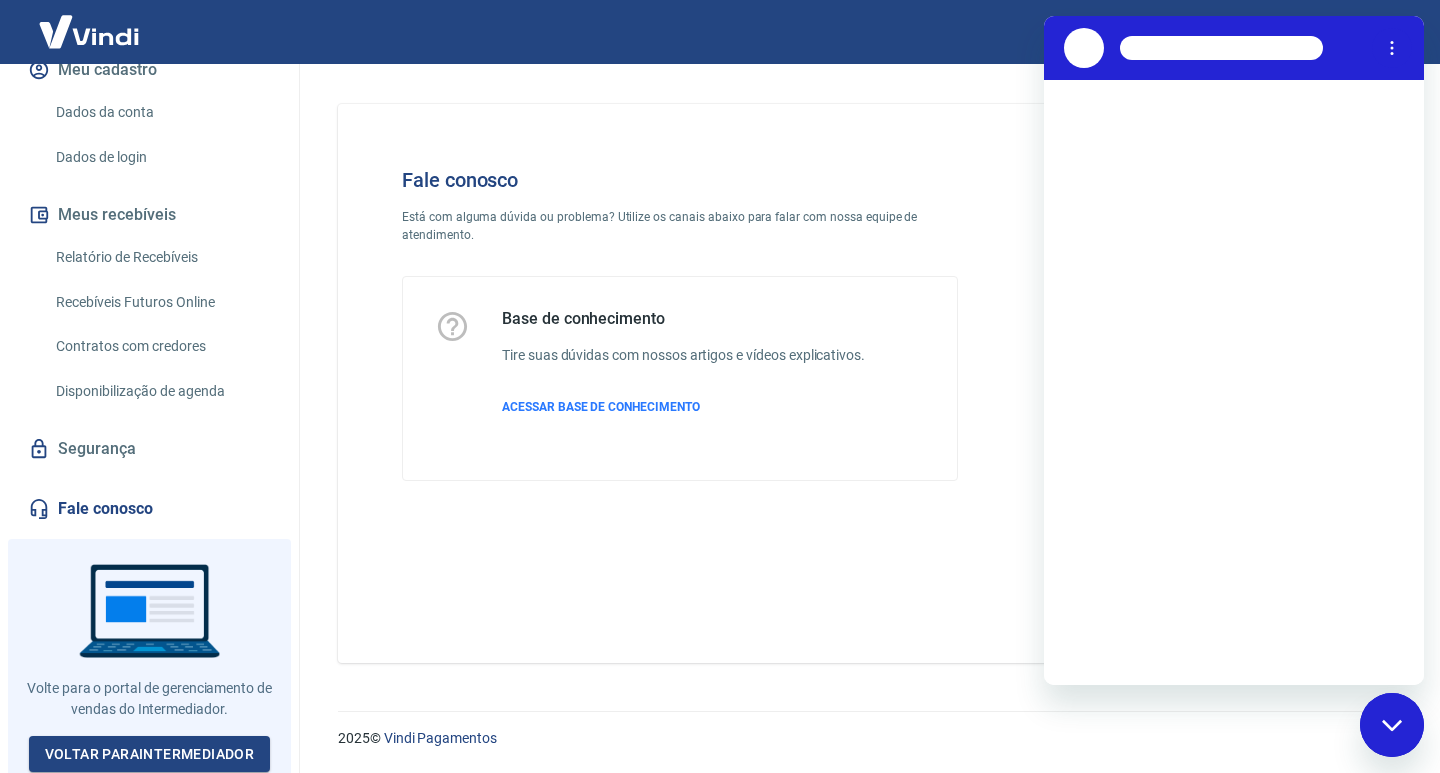 scroll, scrollTop: 0, scrollLeft: 0, axis: both 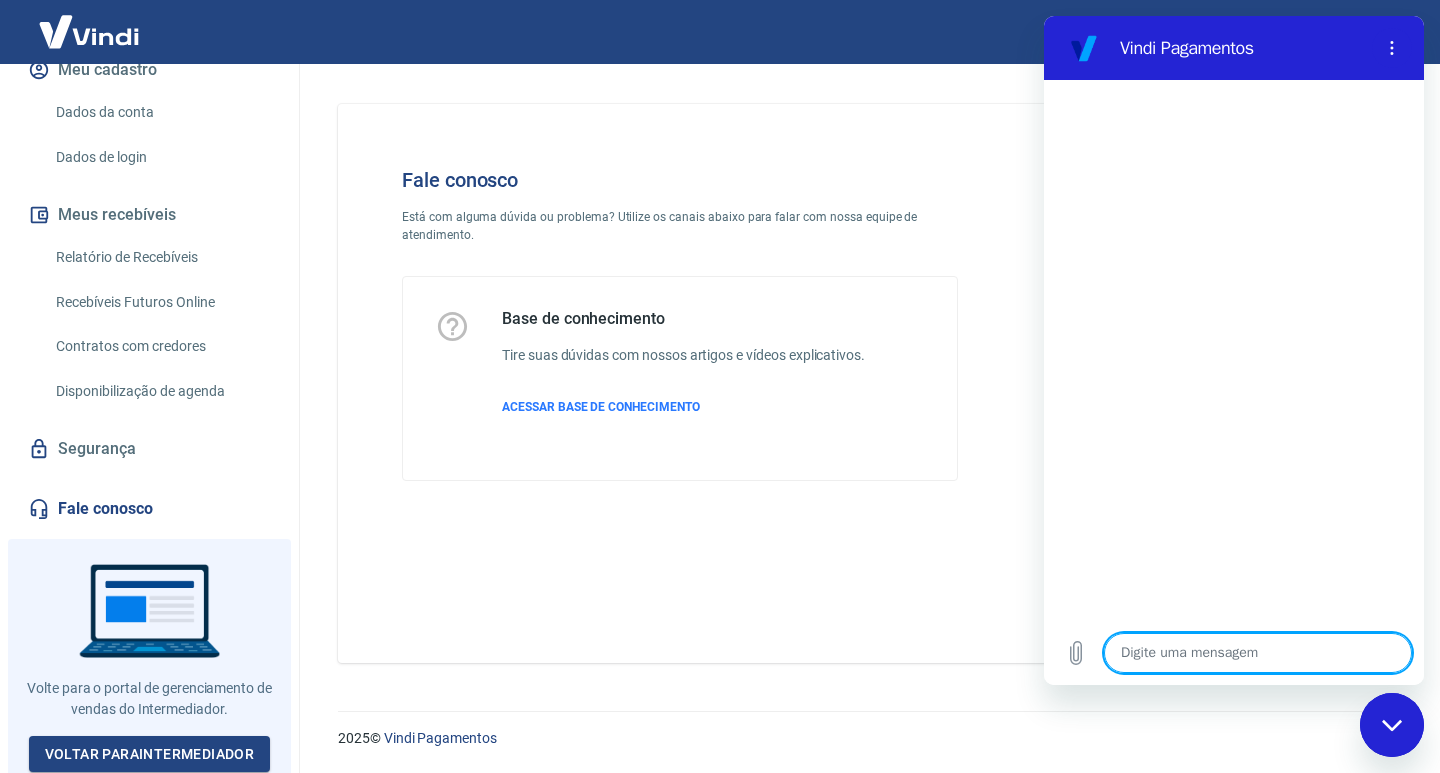 click at bounding box center (1258, 653) 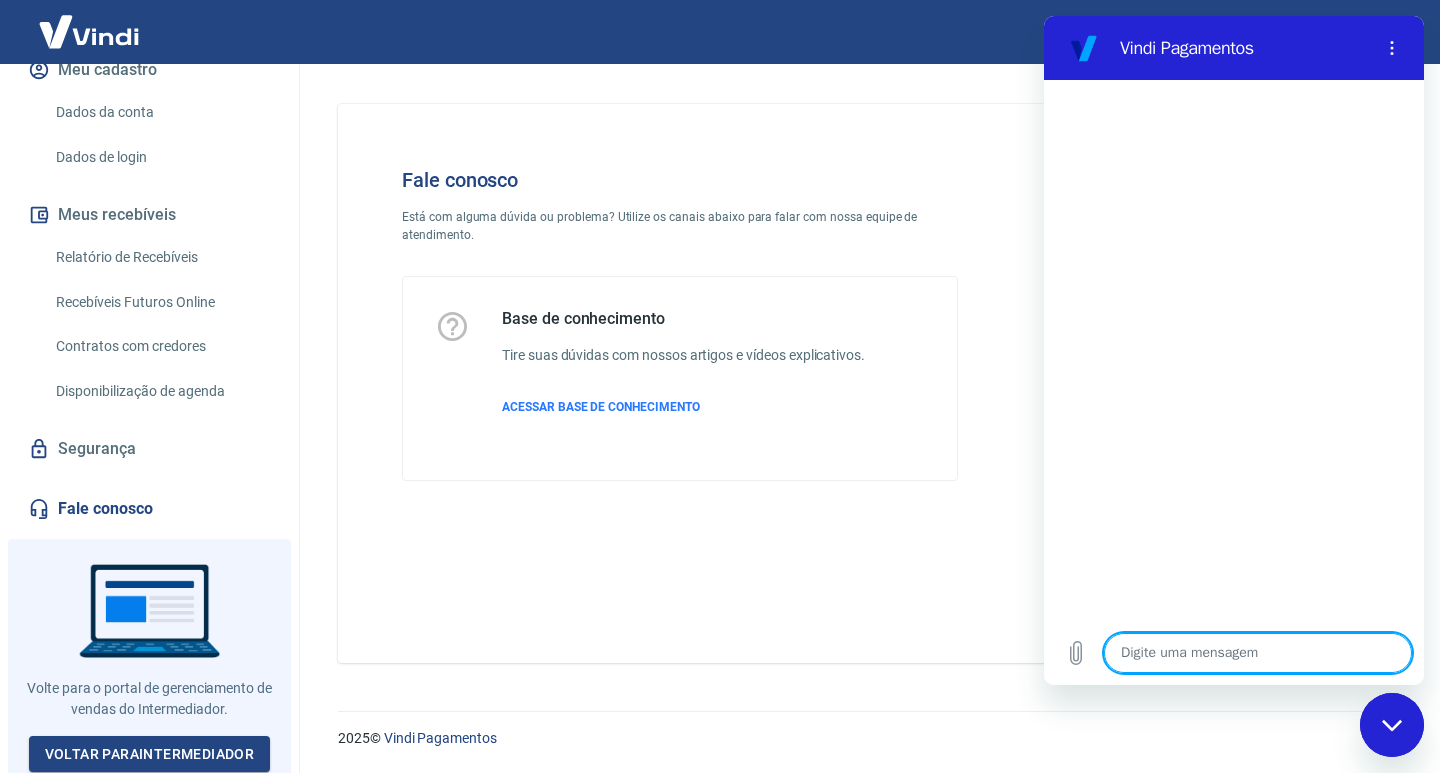 type on "f" 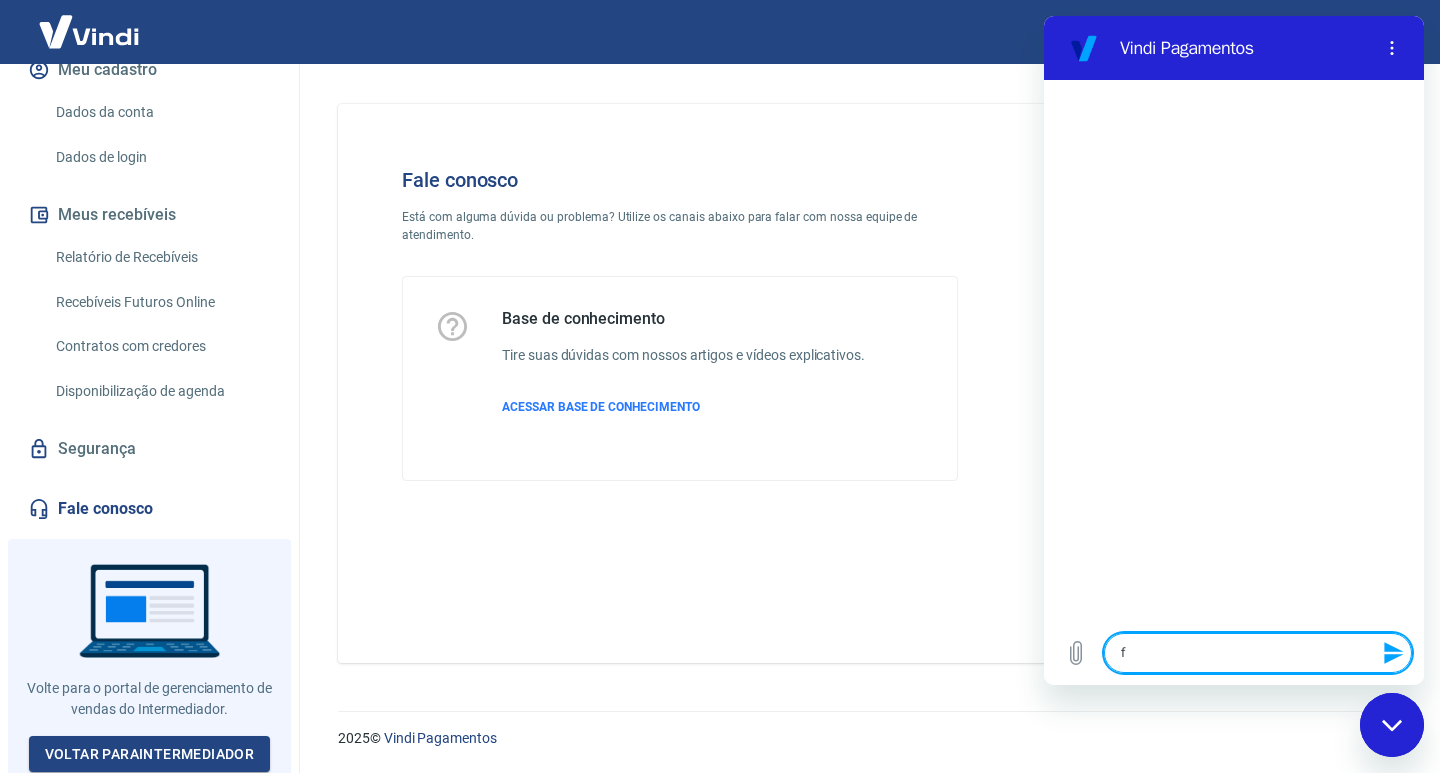 type on "fa" 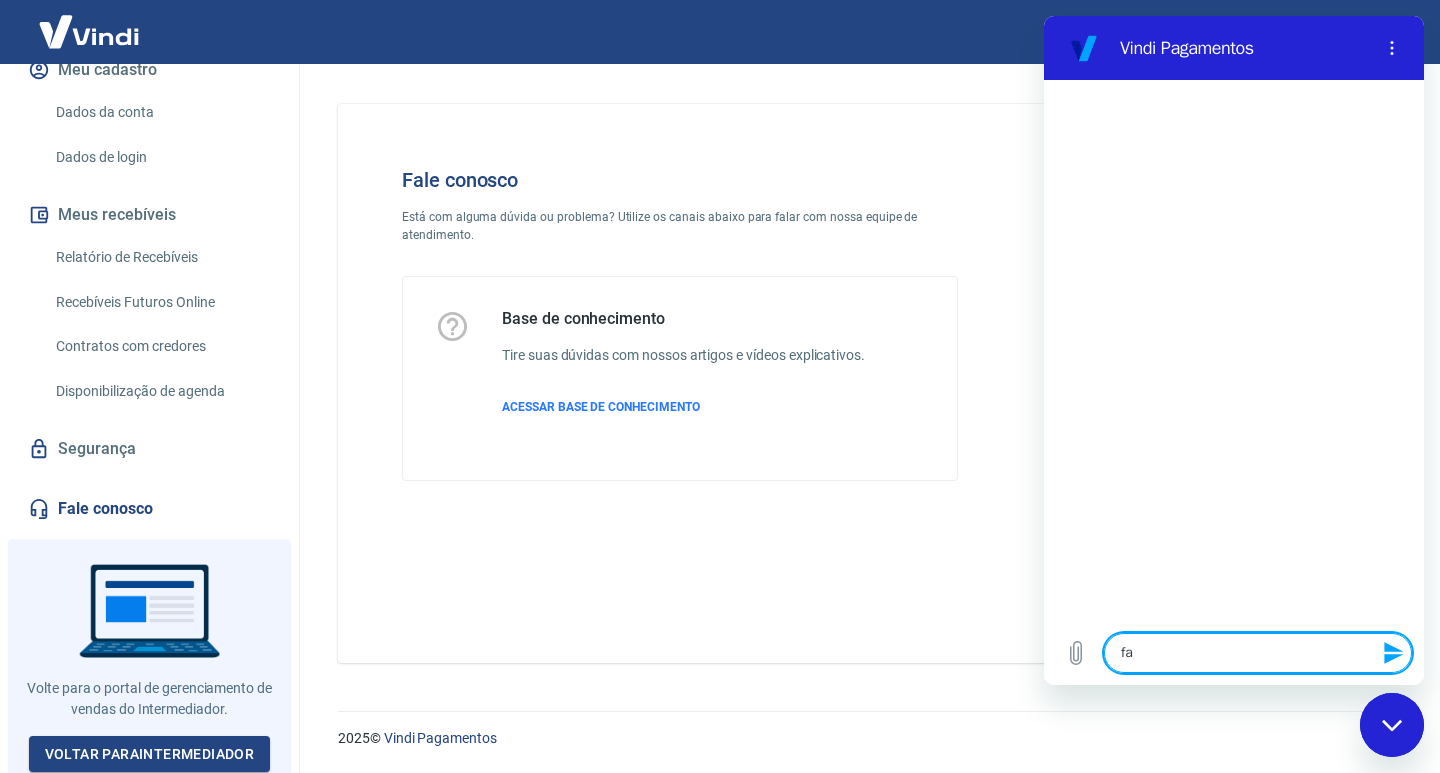 type on "fal" 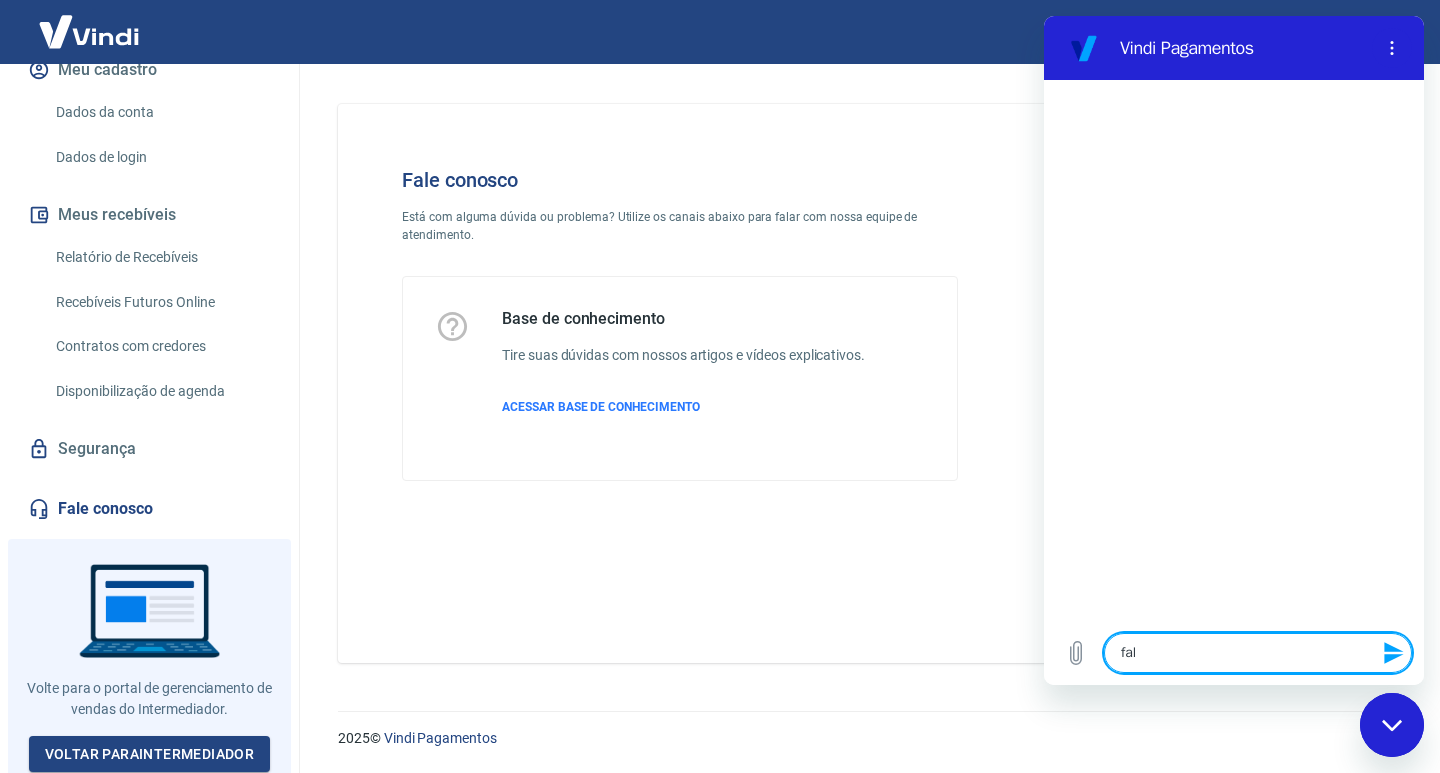 type on "fala" 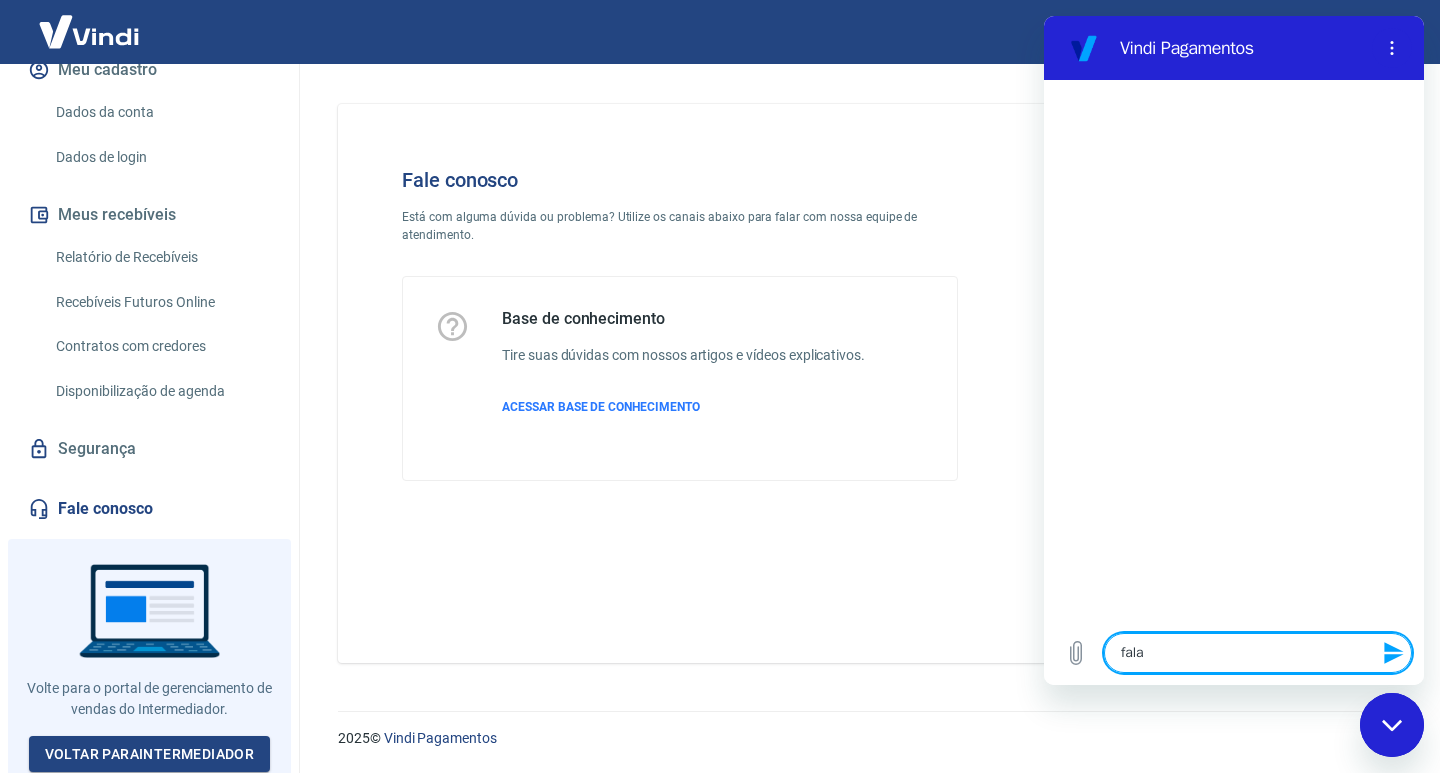 type on "fala" 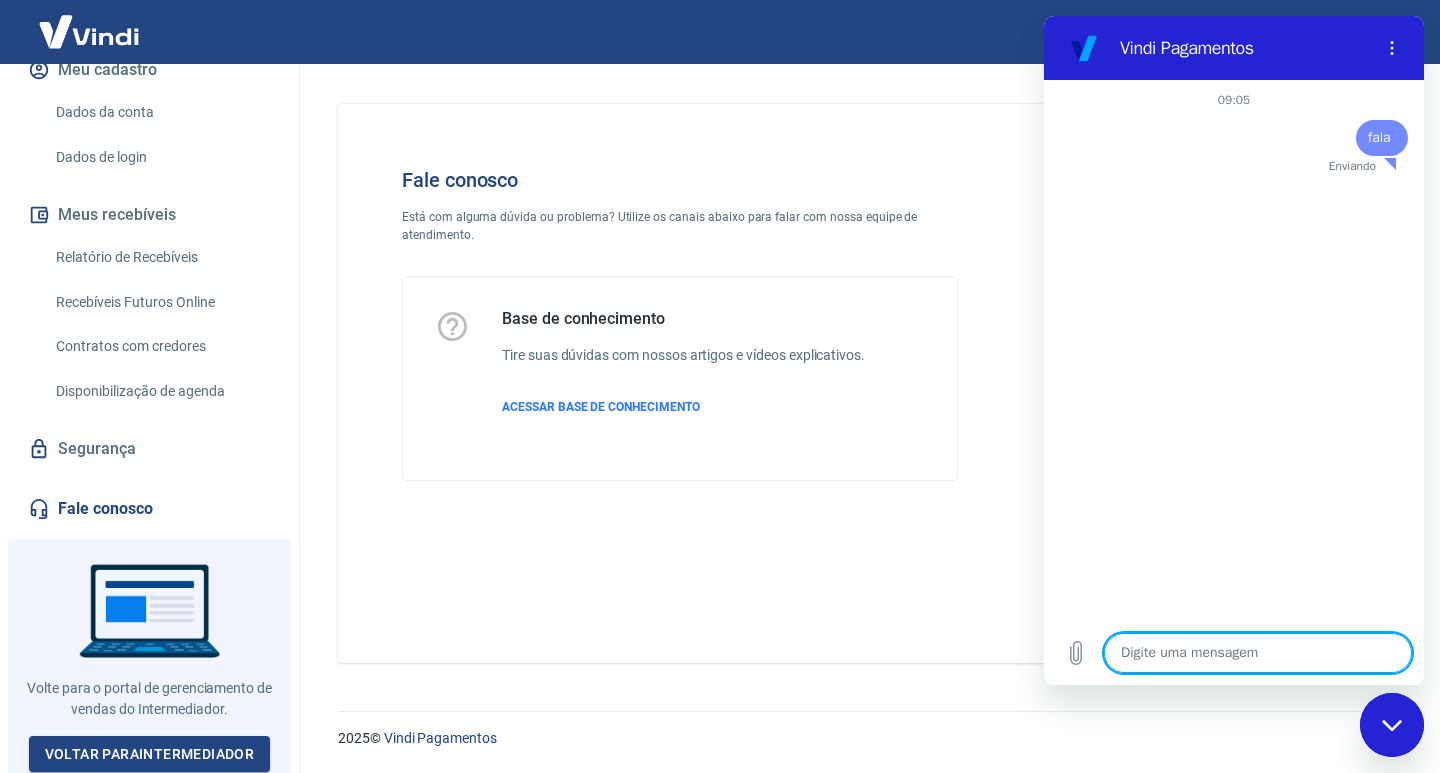 type on "x" 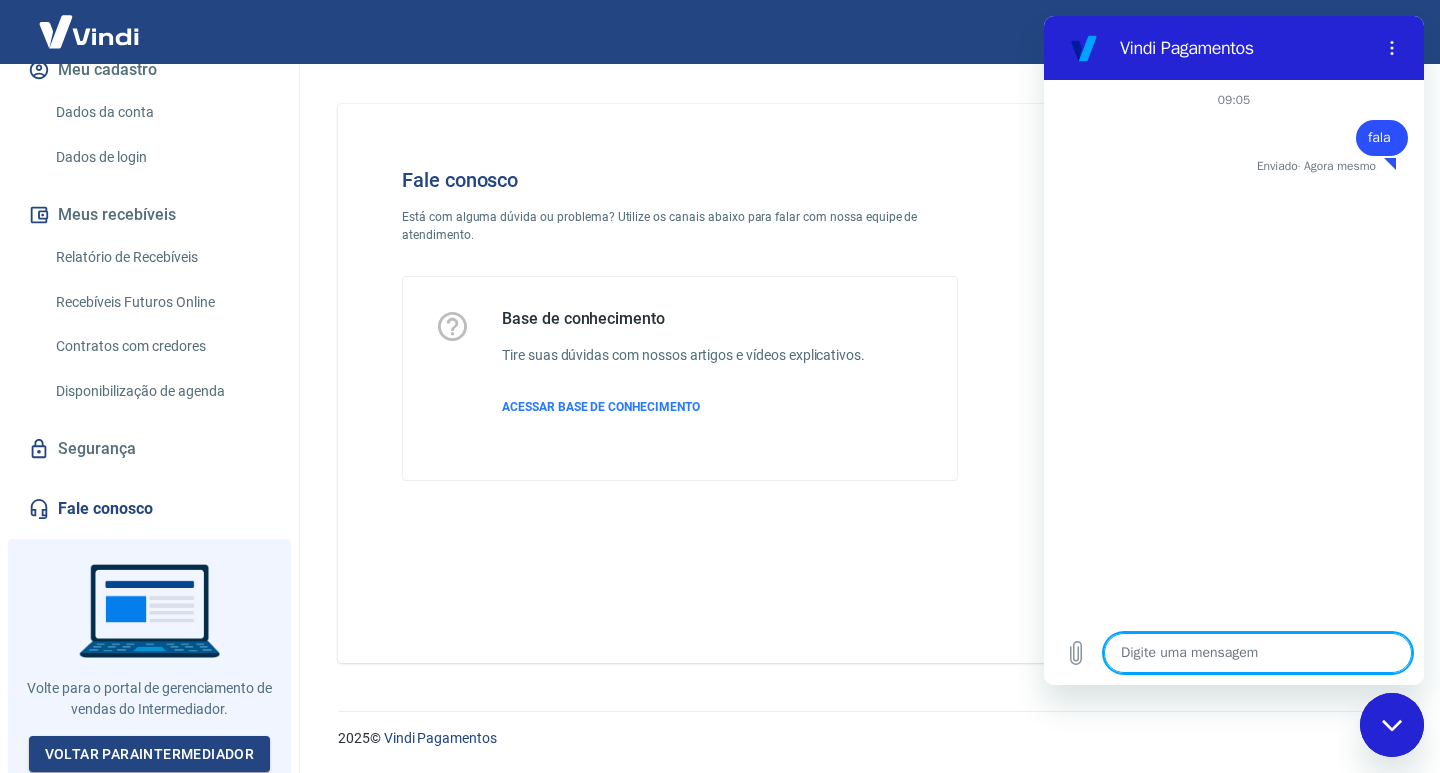 type on "c" 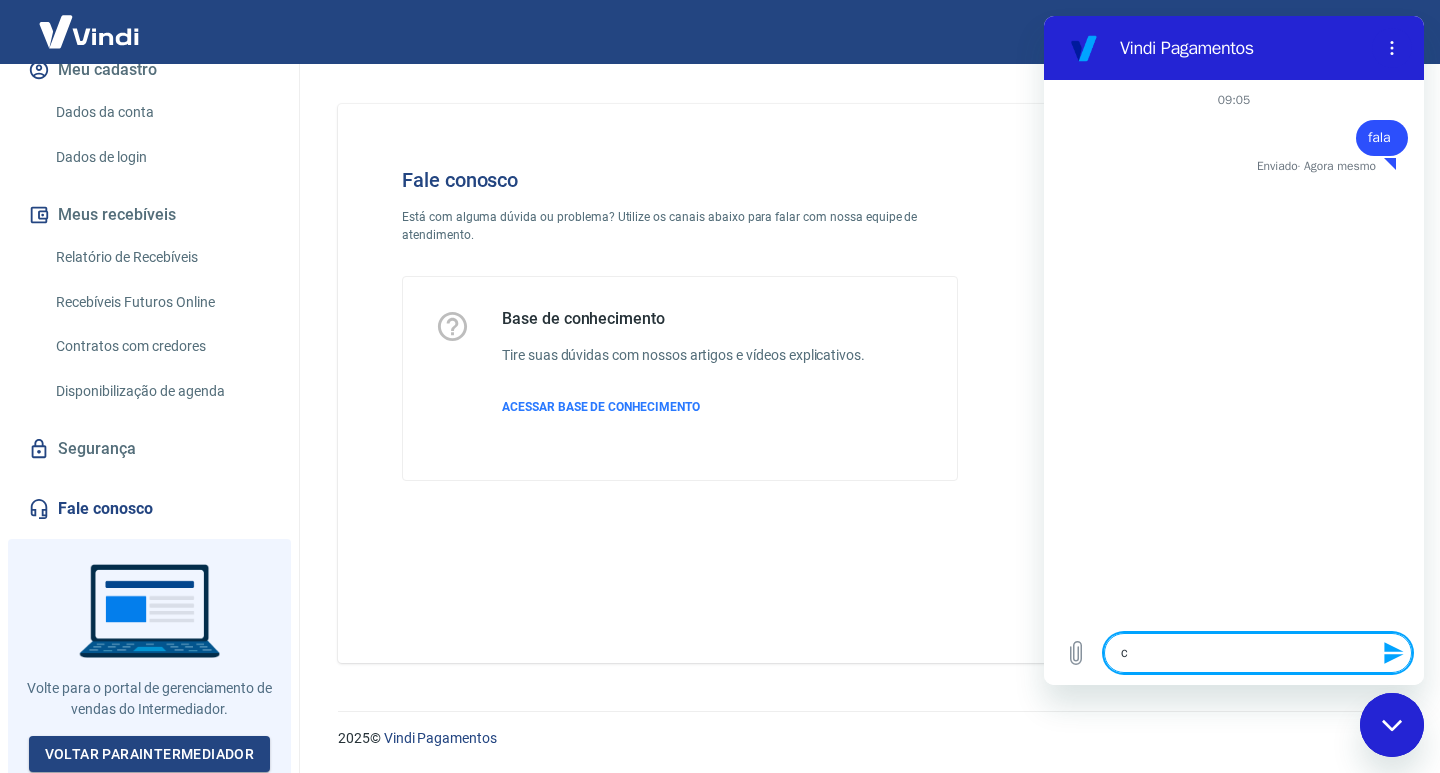 type 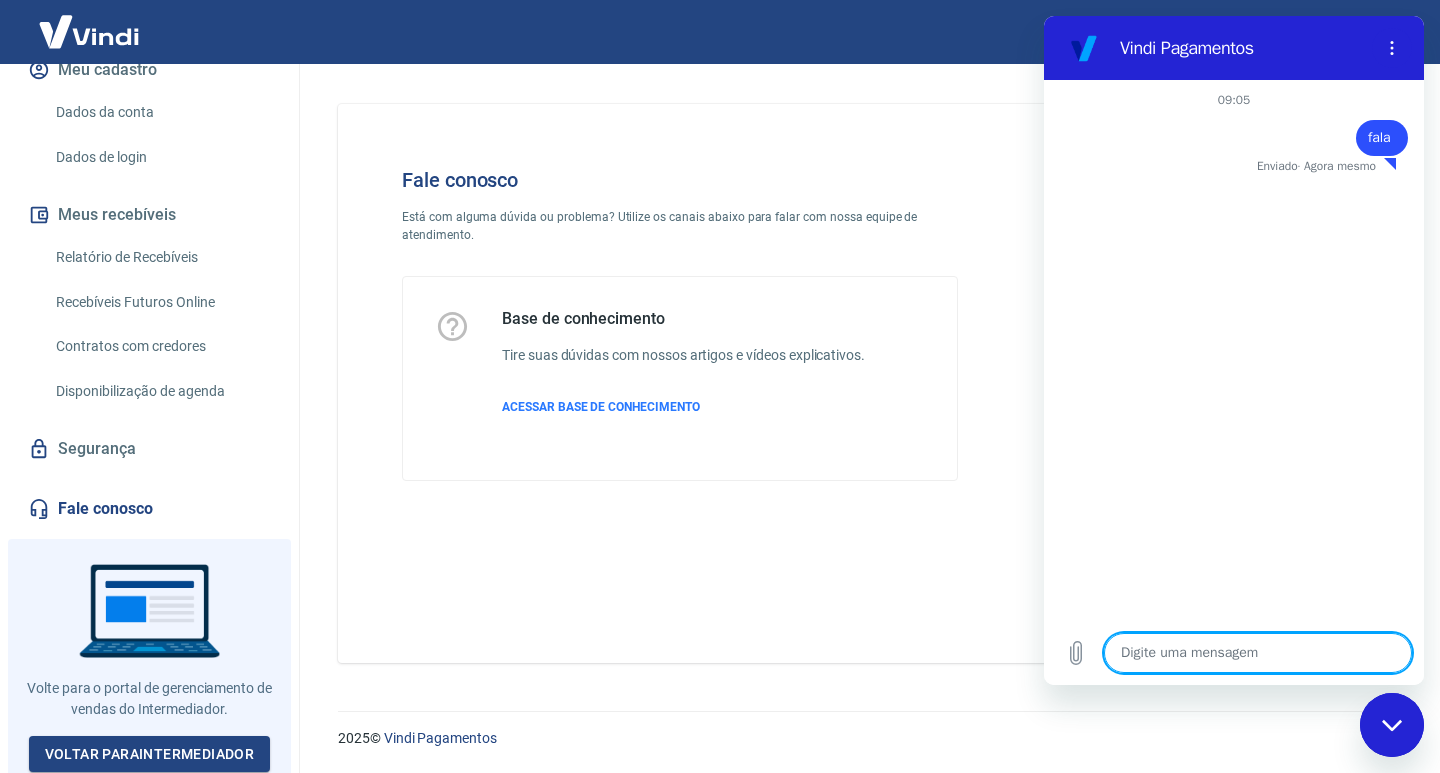 type on "f" 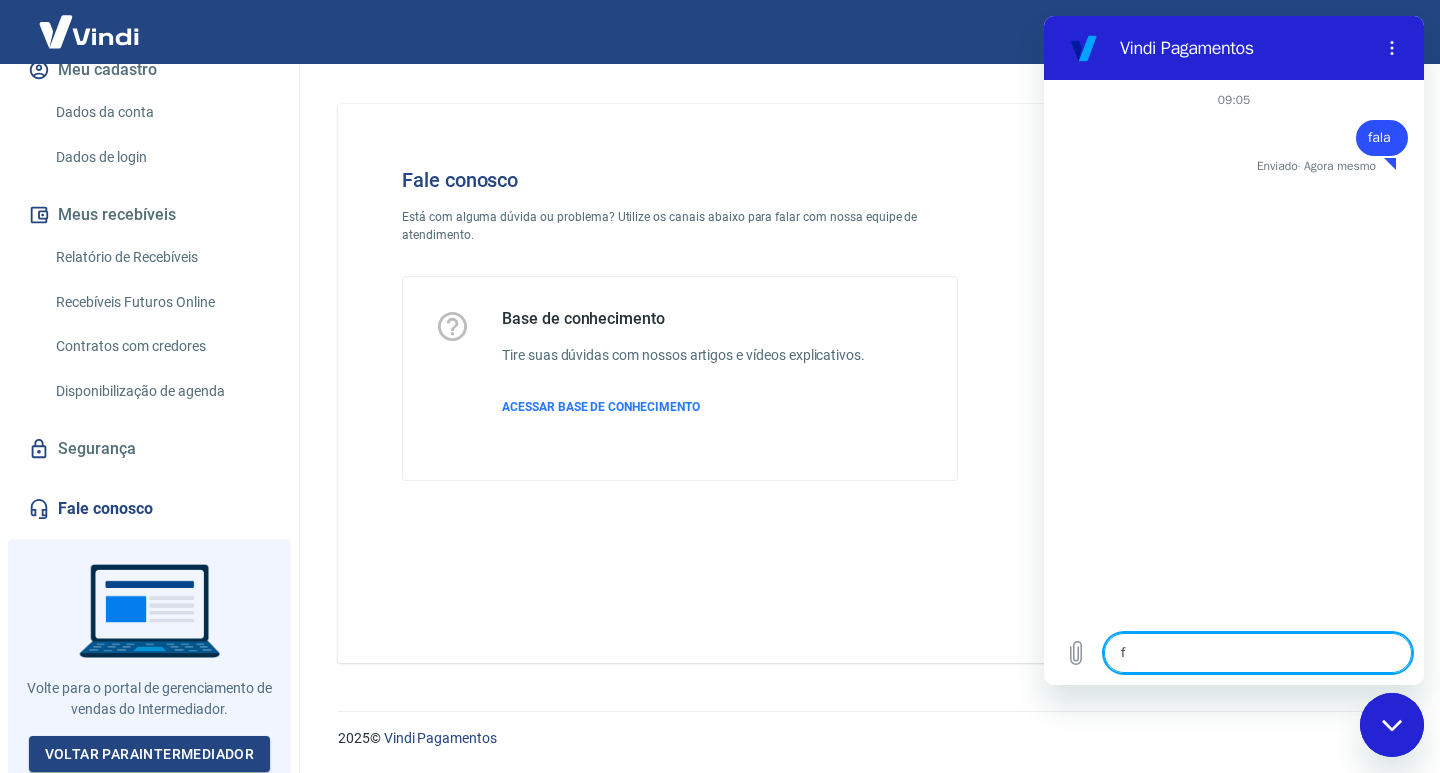 type on "fa" 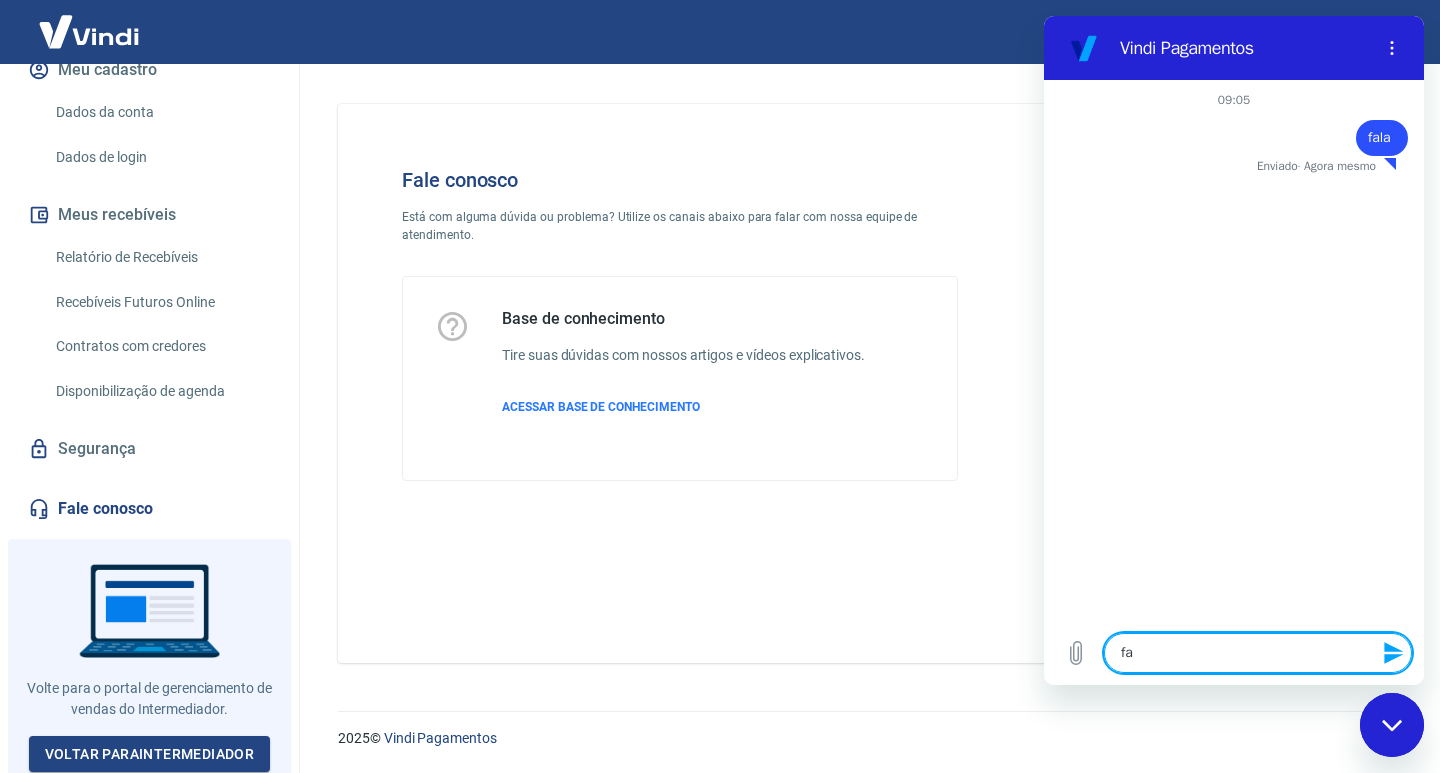 type on "fal" 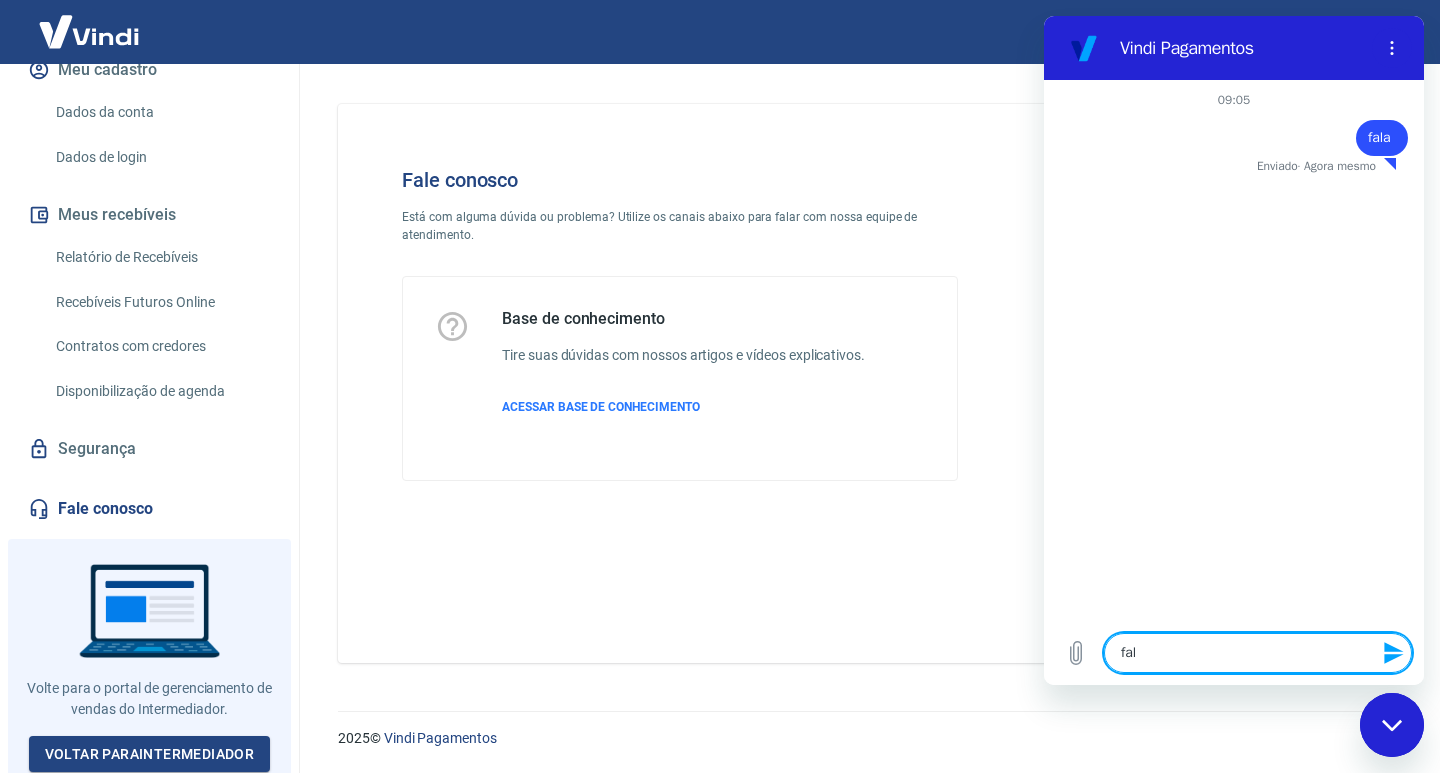 type on "fala" 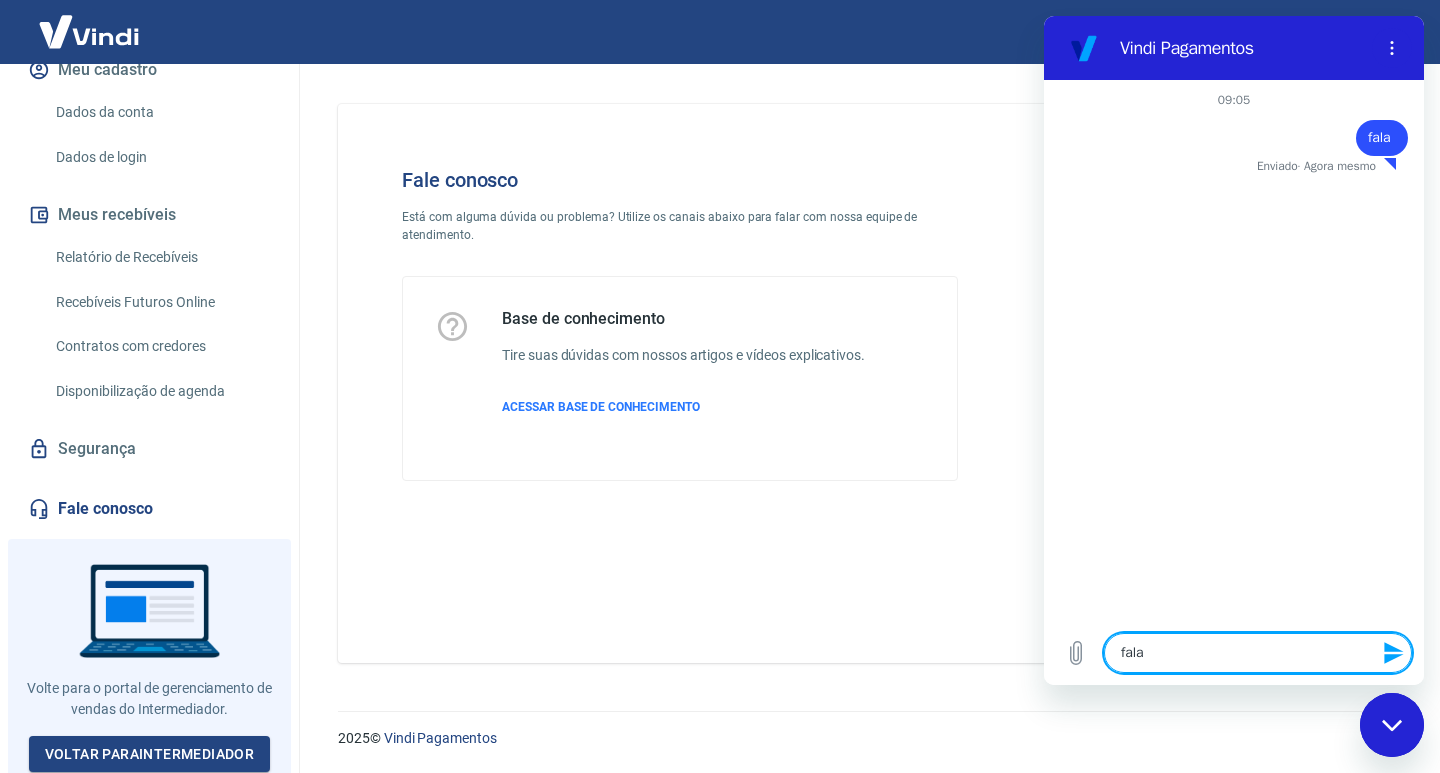 type on "falar" 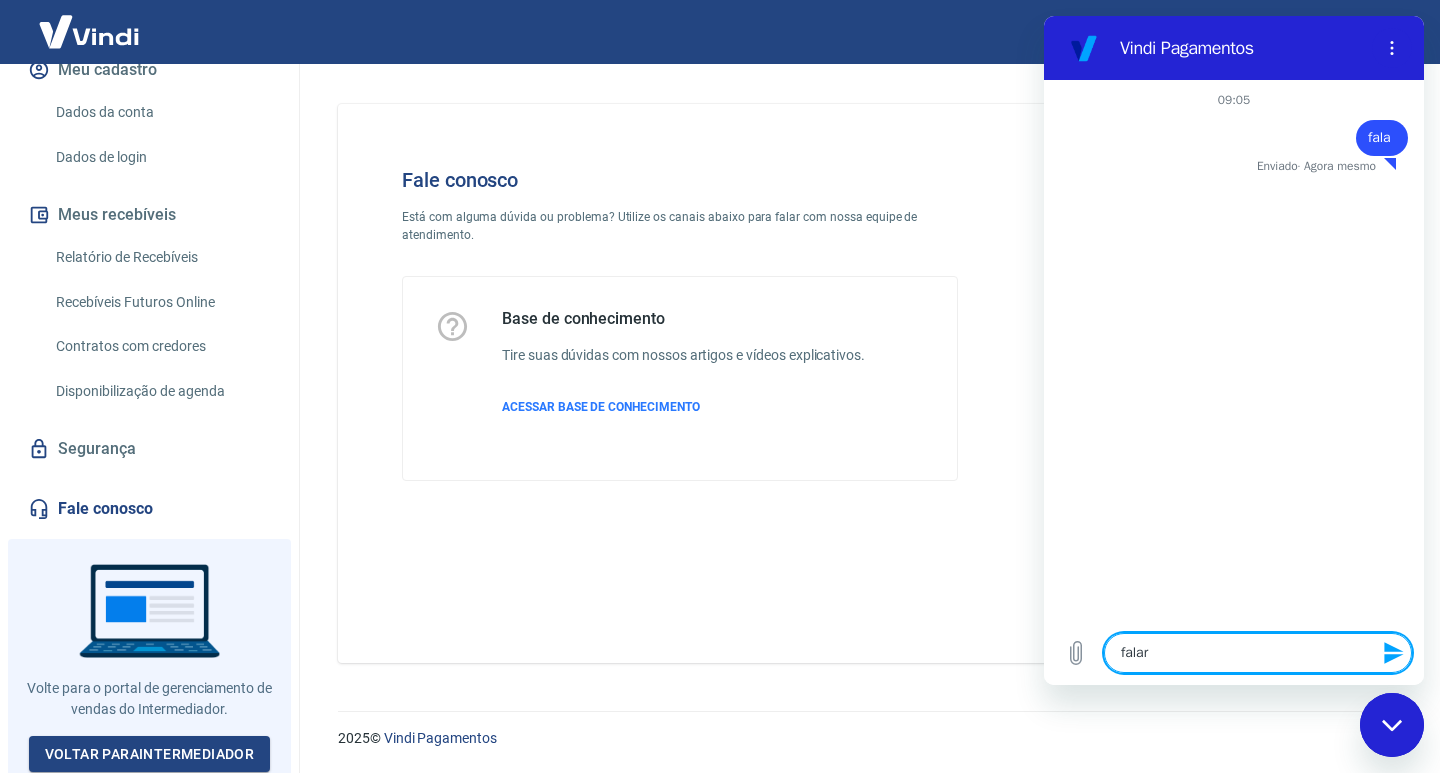 type on "falar" 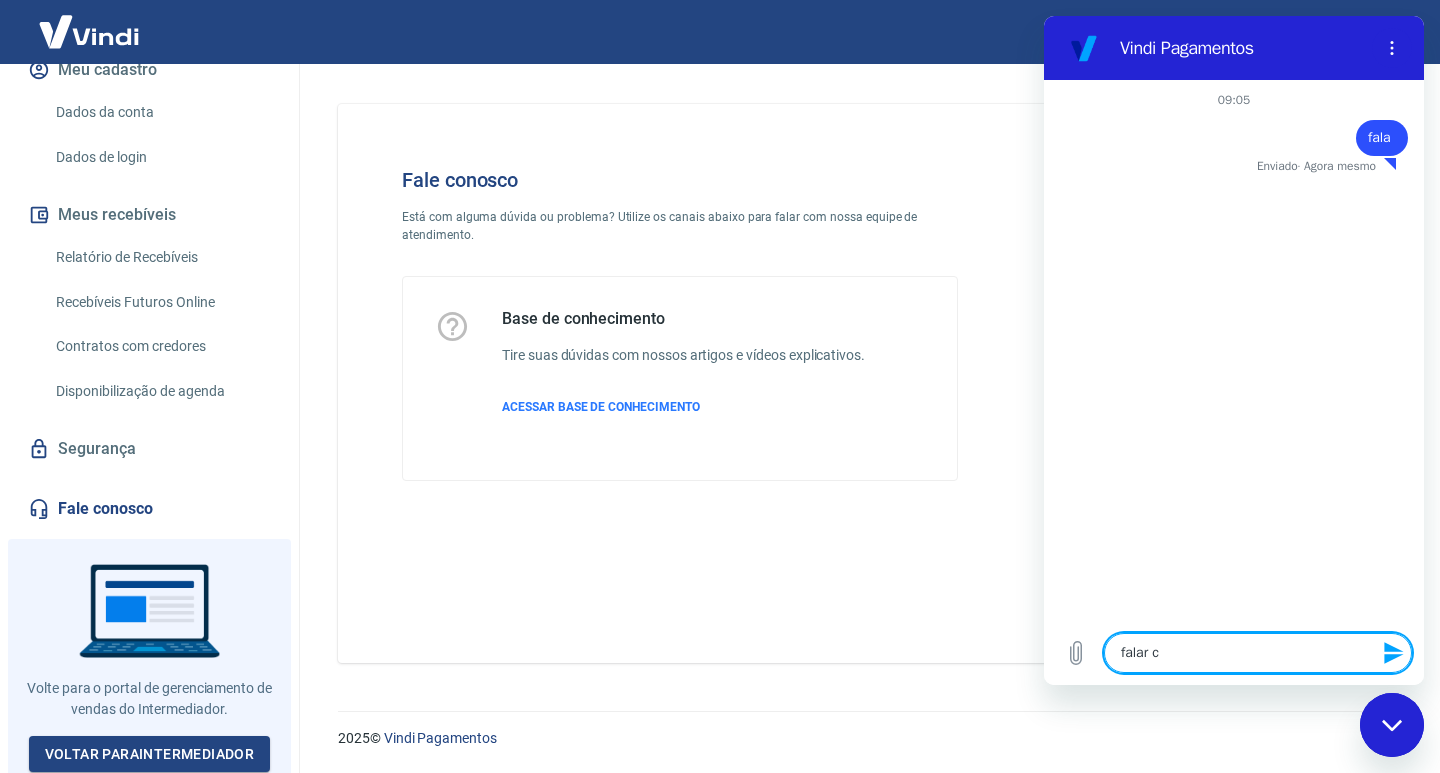type on "falar co" 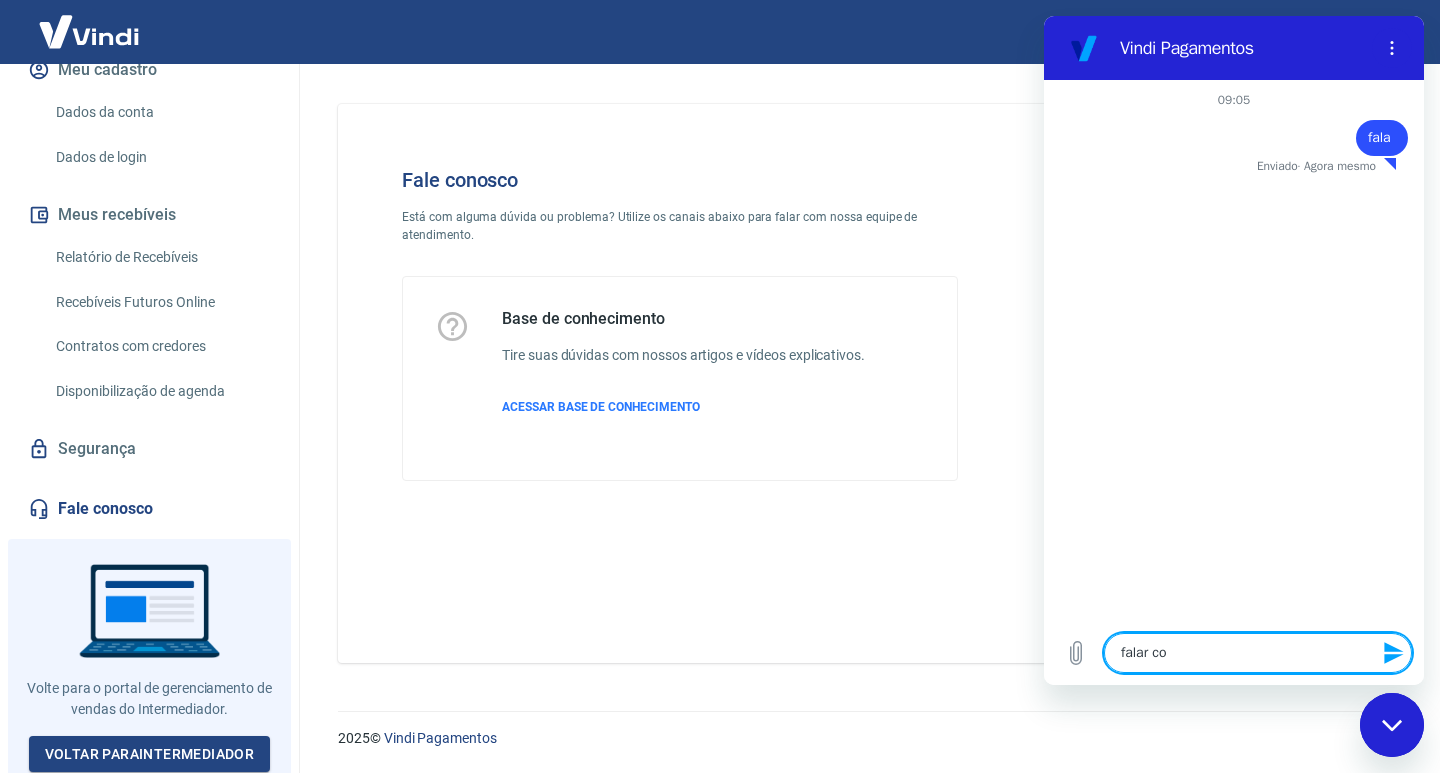 type on "falar com" 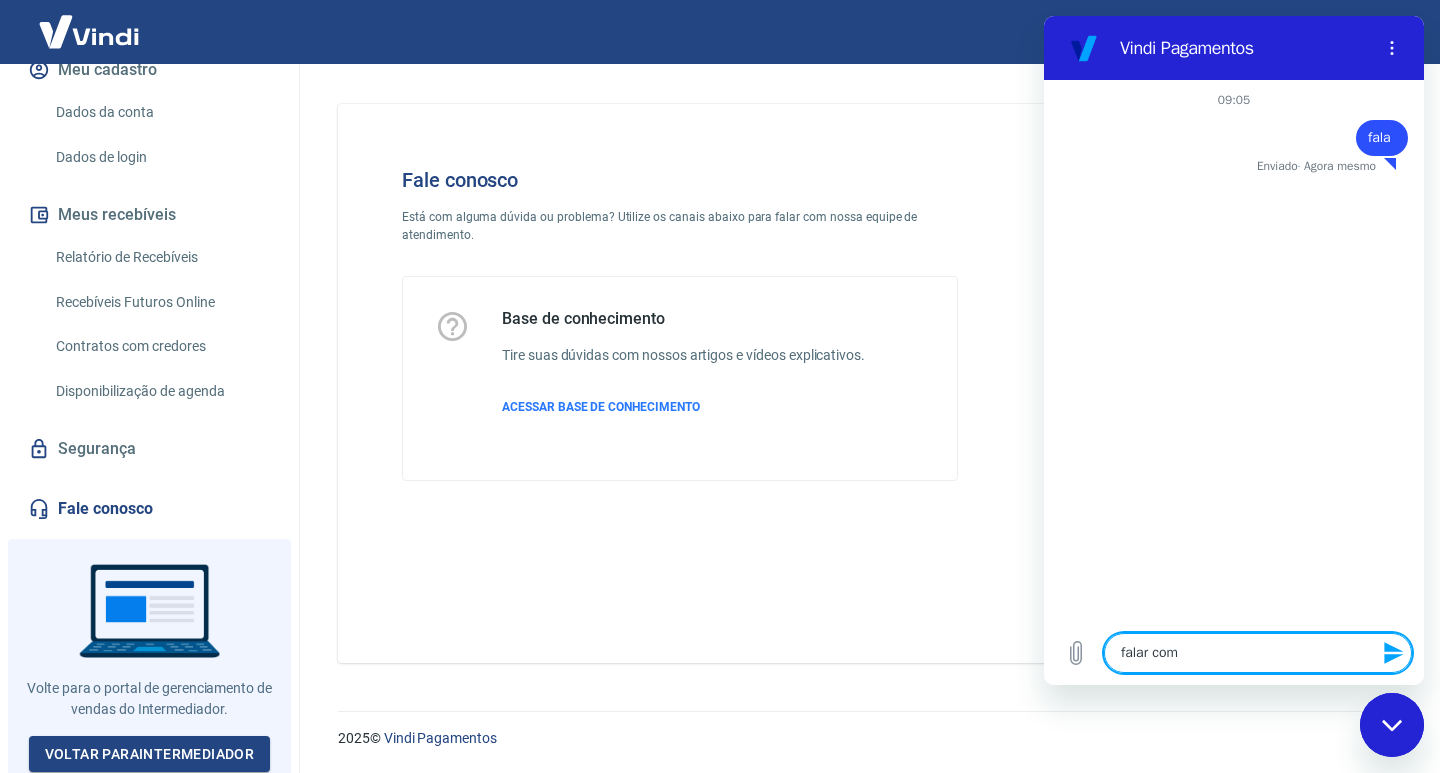 type on "falar com" 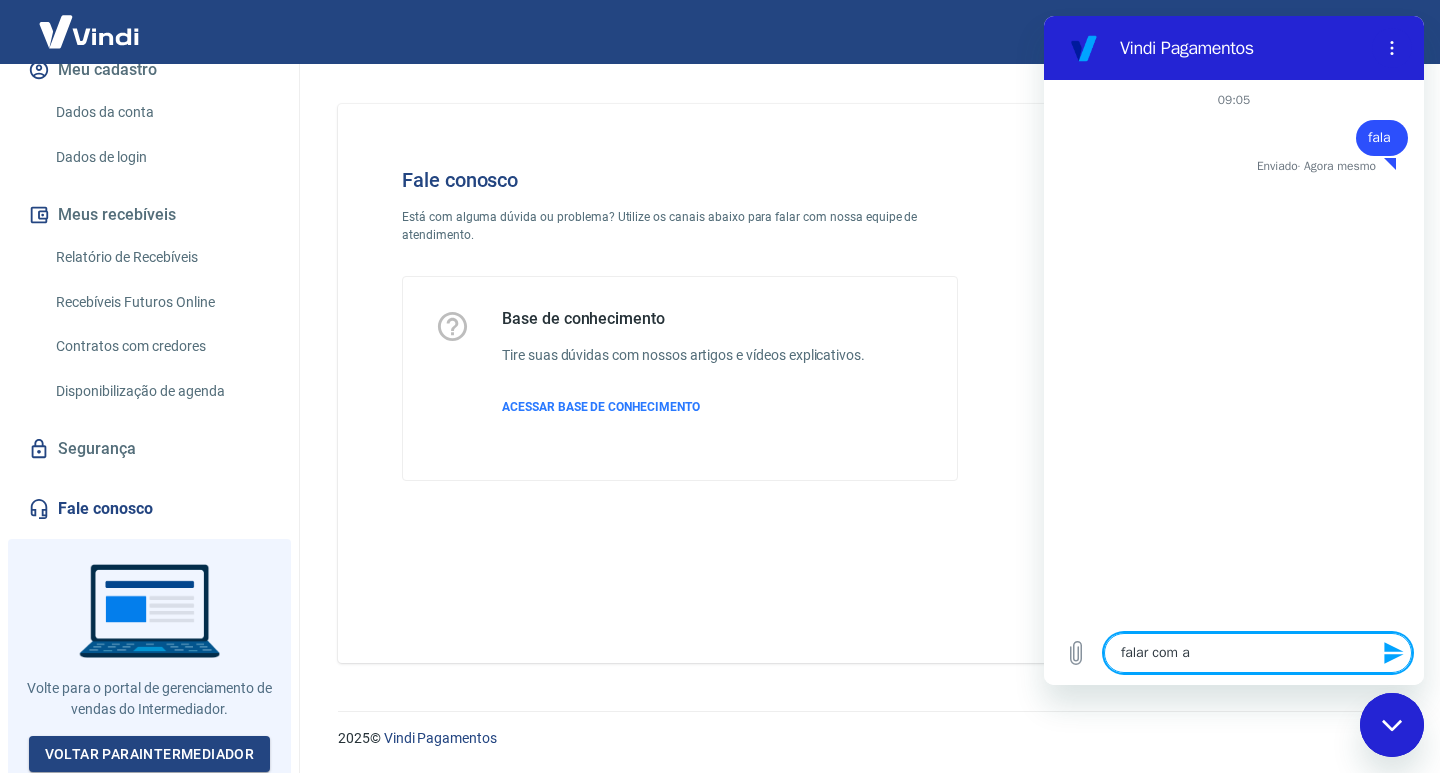 type on "falar com at" 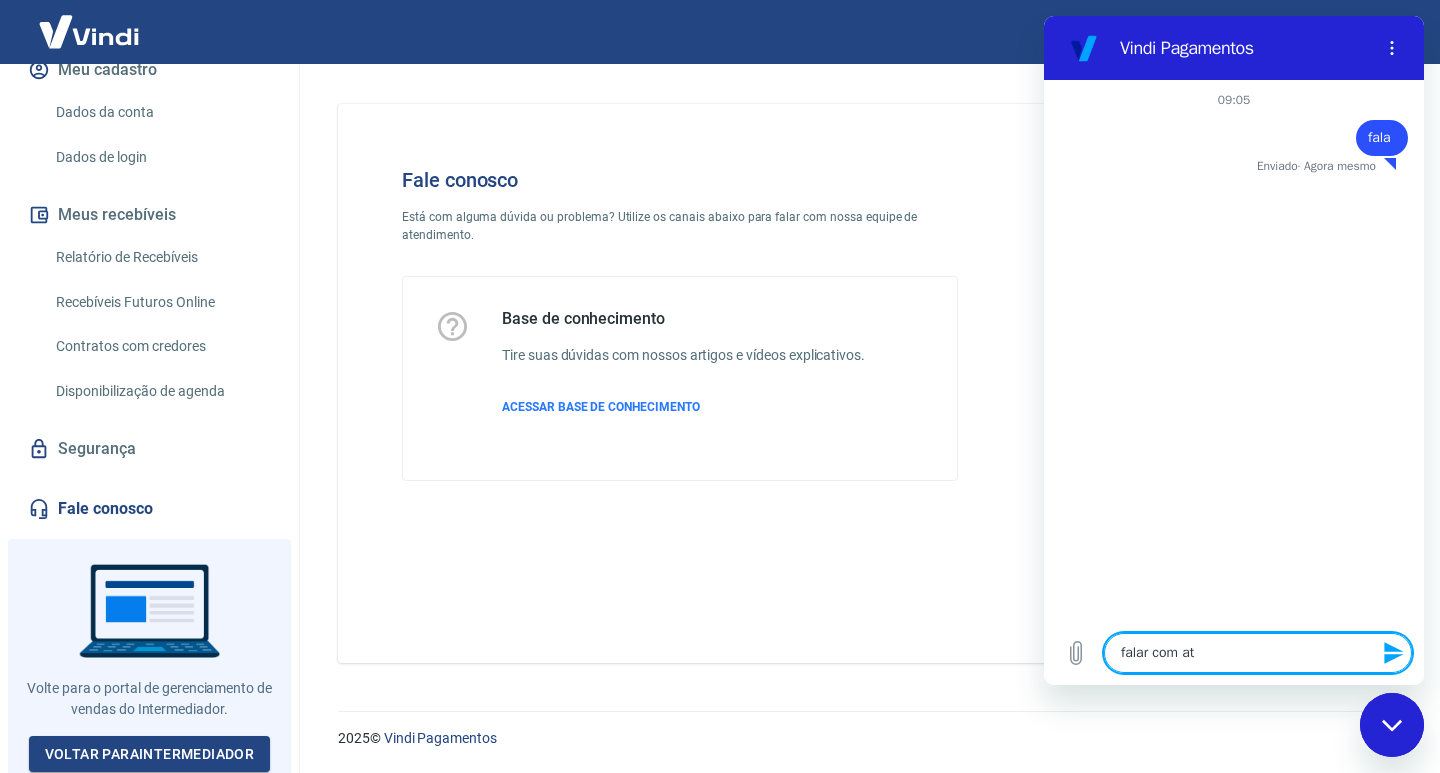 type on "falar com ate" 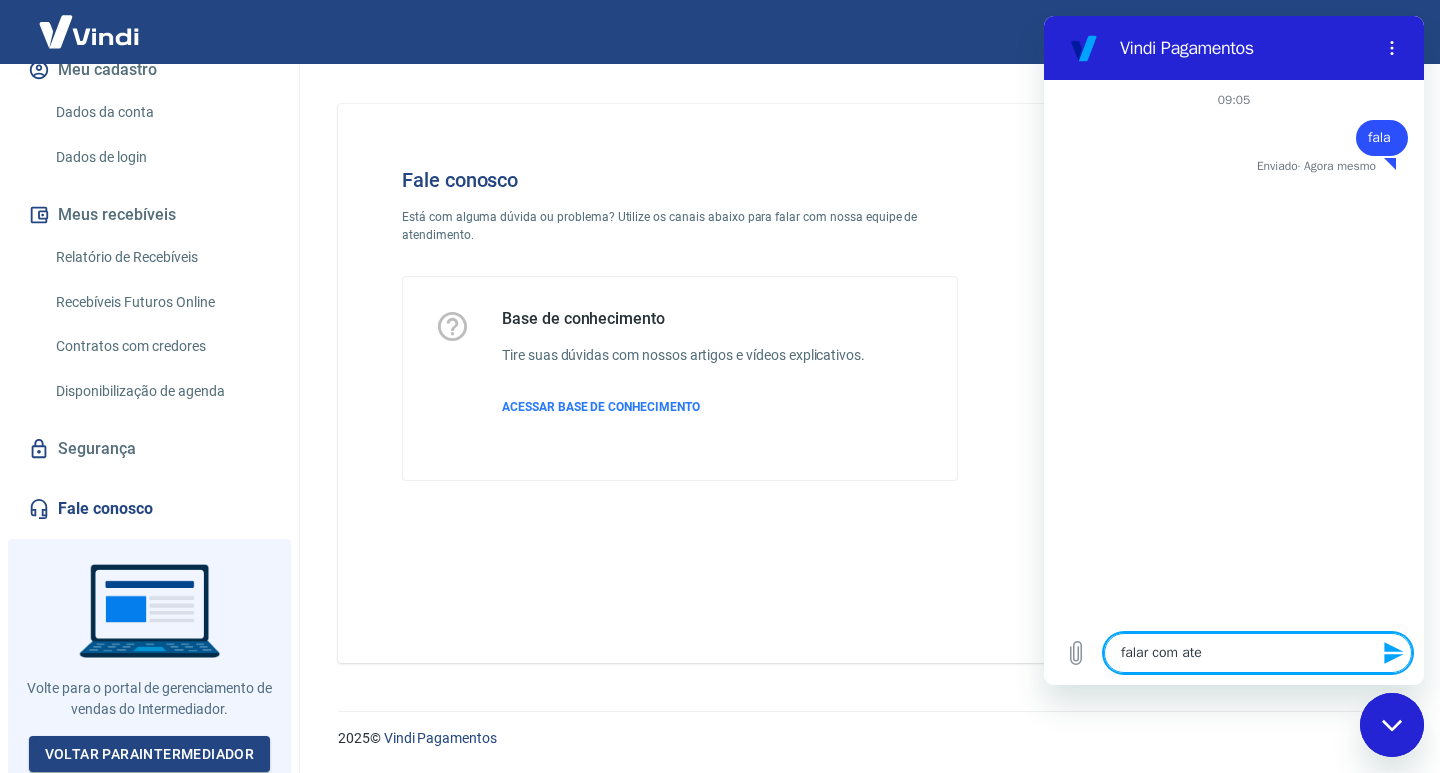 type on "falar com aten" 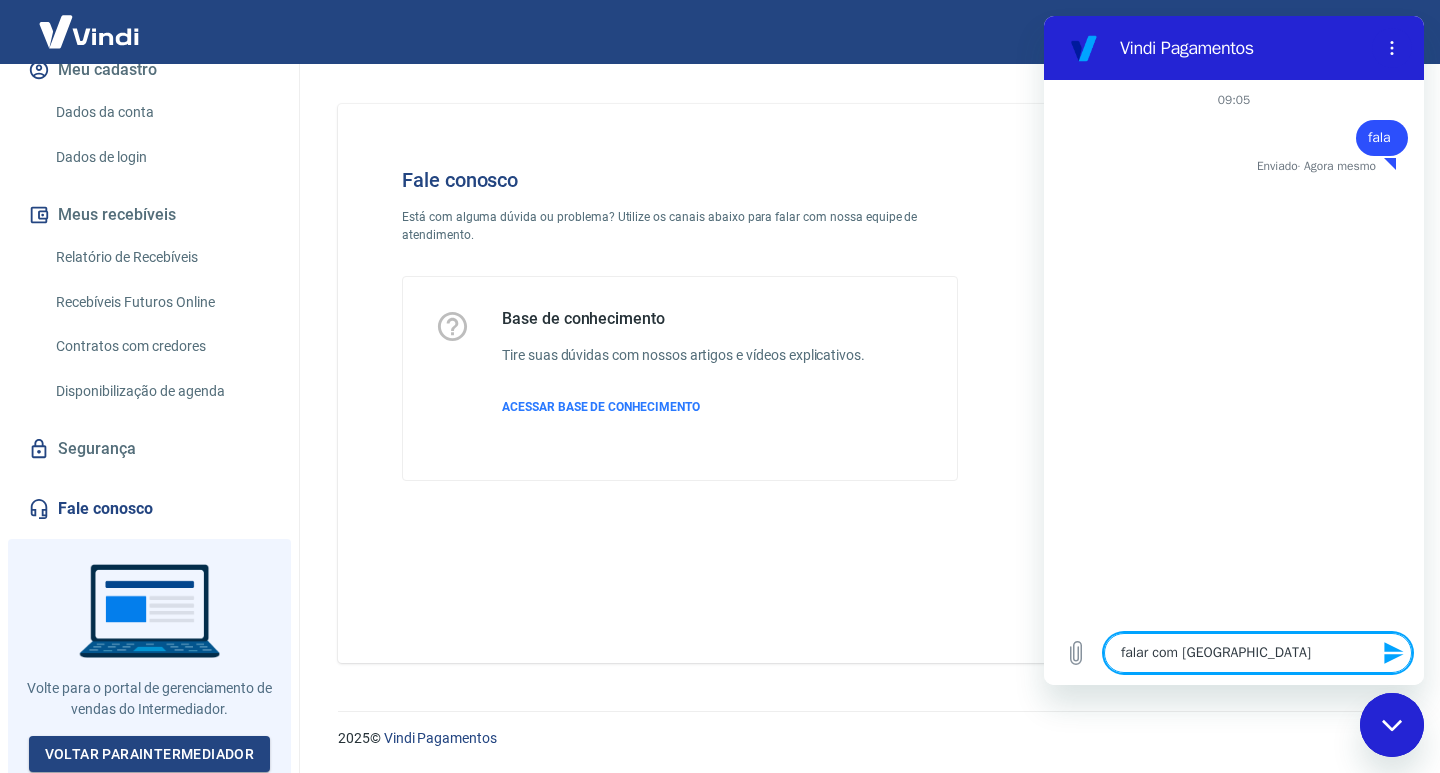 type on "falar com atend" 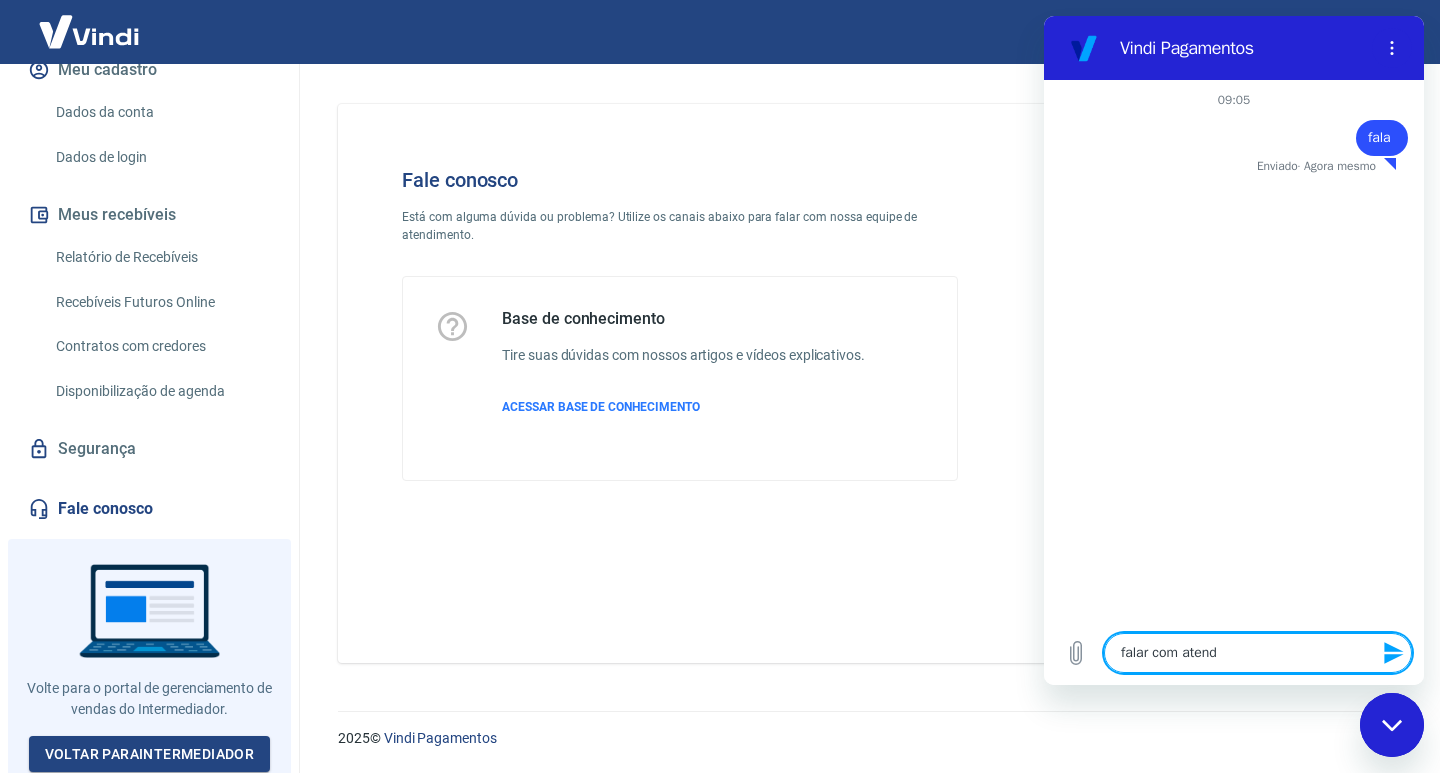 type on "falar com atende" 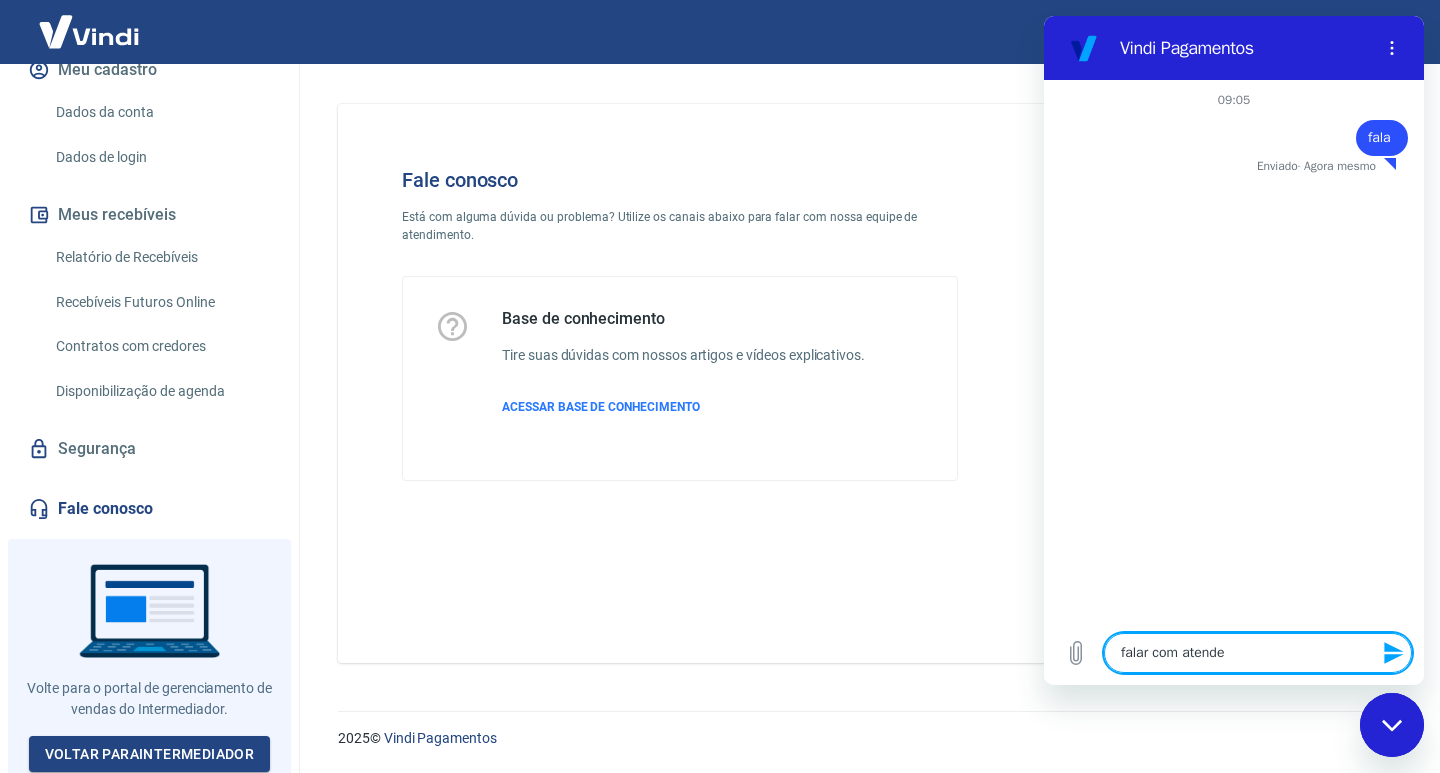 type on "falar com atenden" 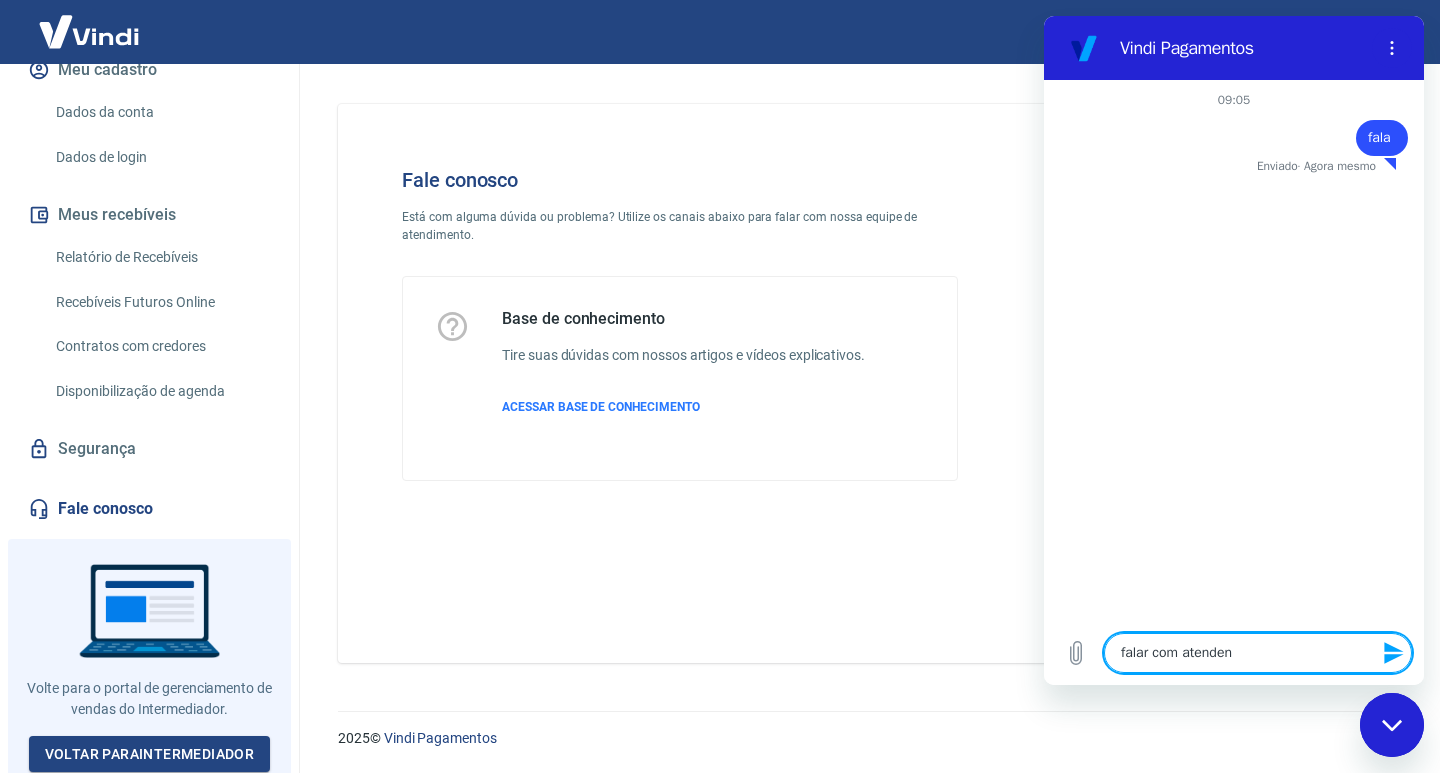 type on "falar com atendent" 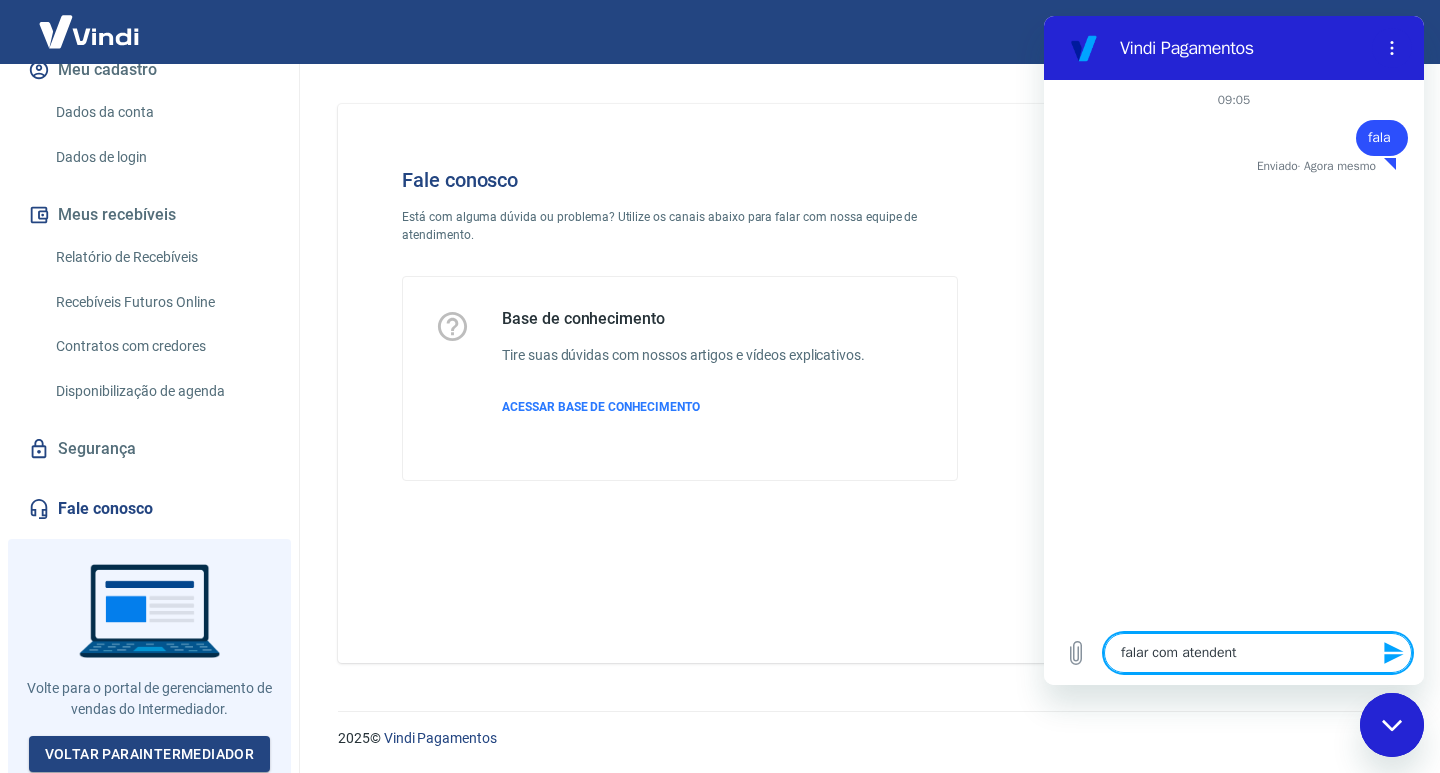 type on "falar com atendente" 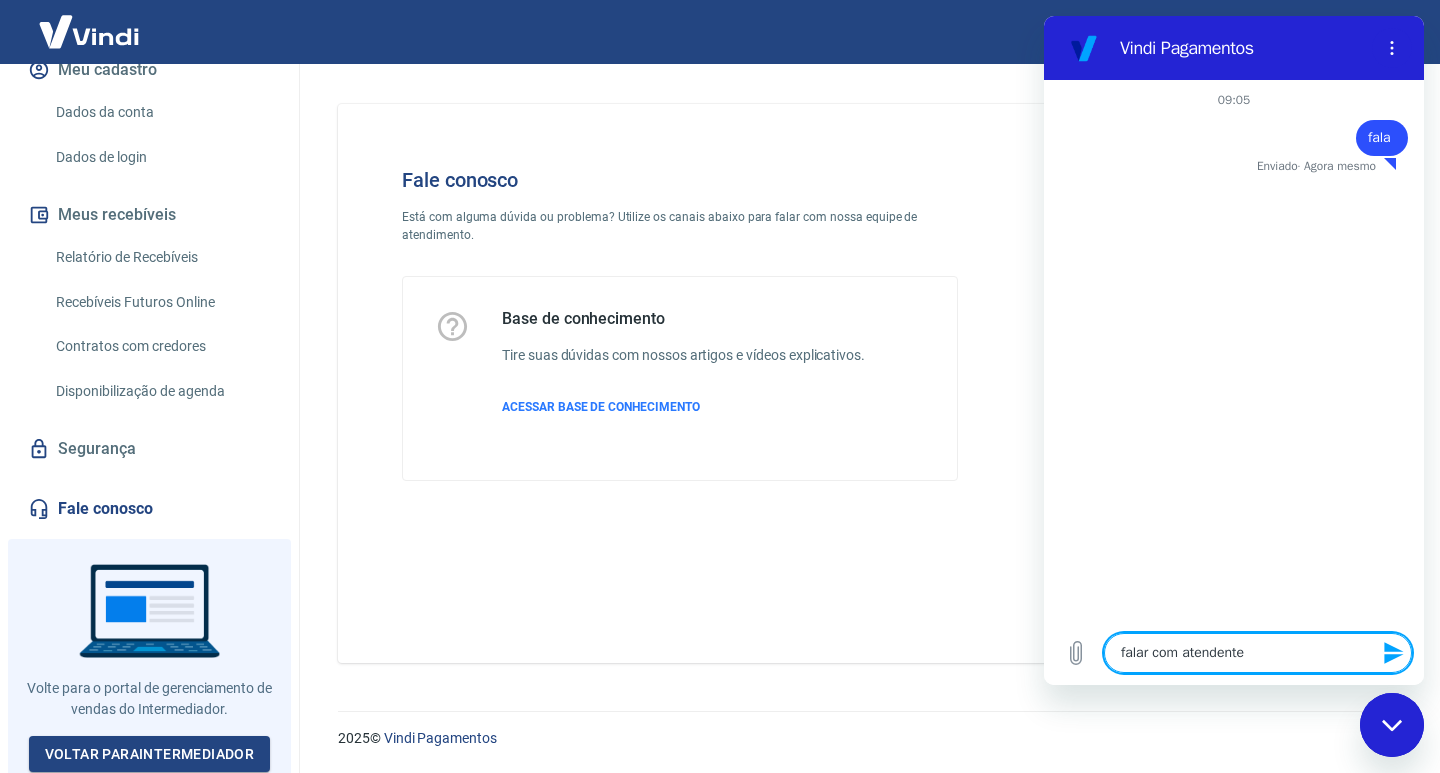 type on "x" 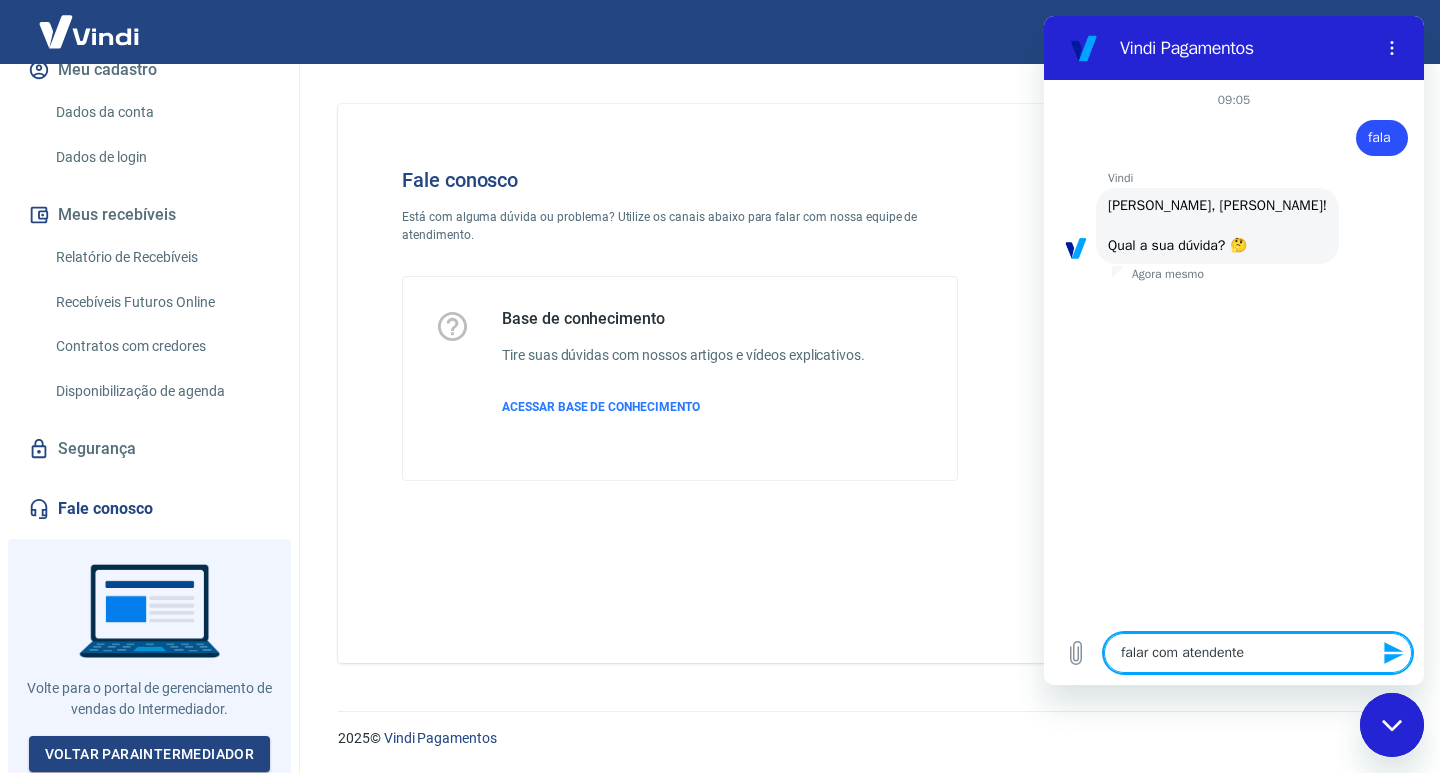type 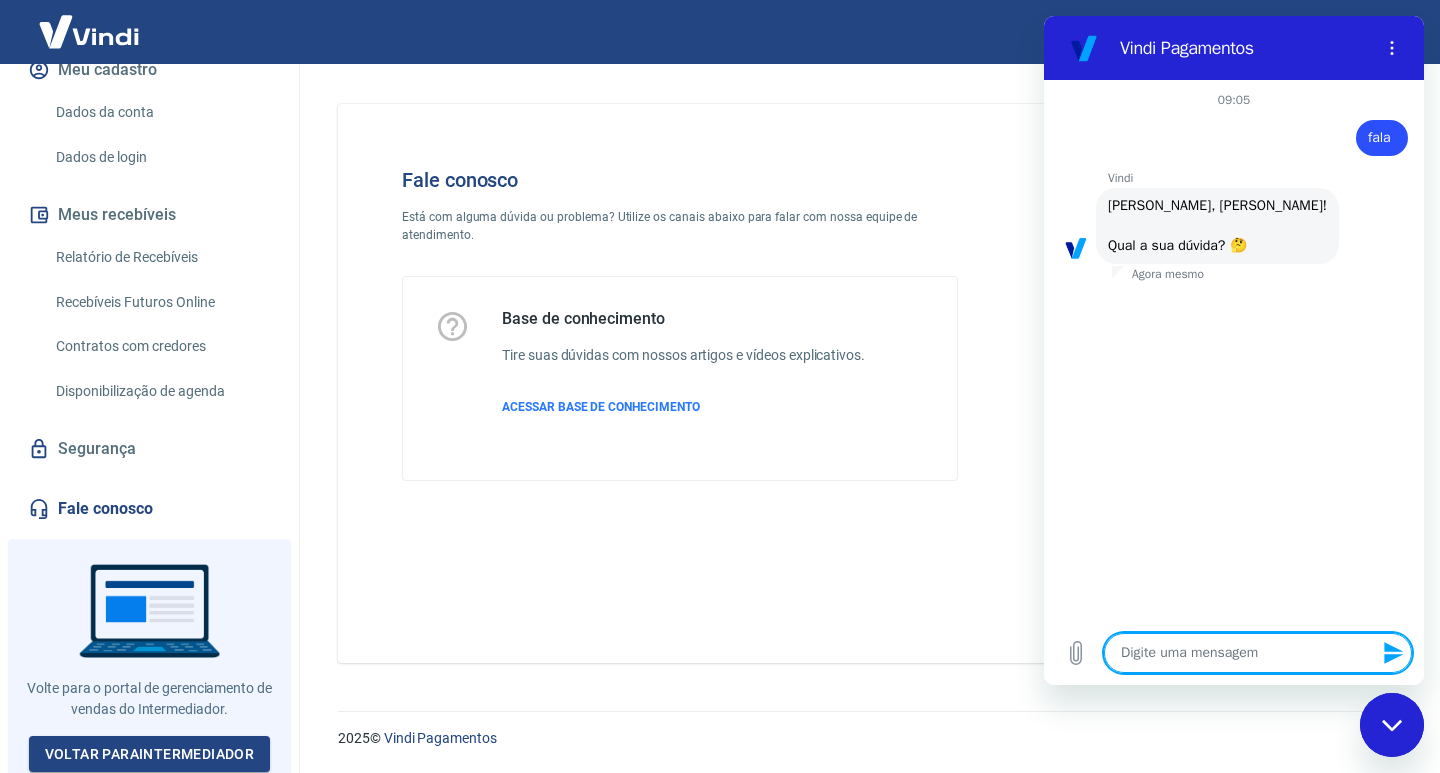 type 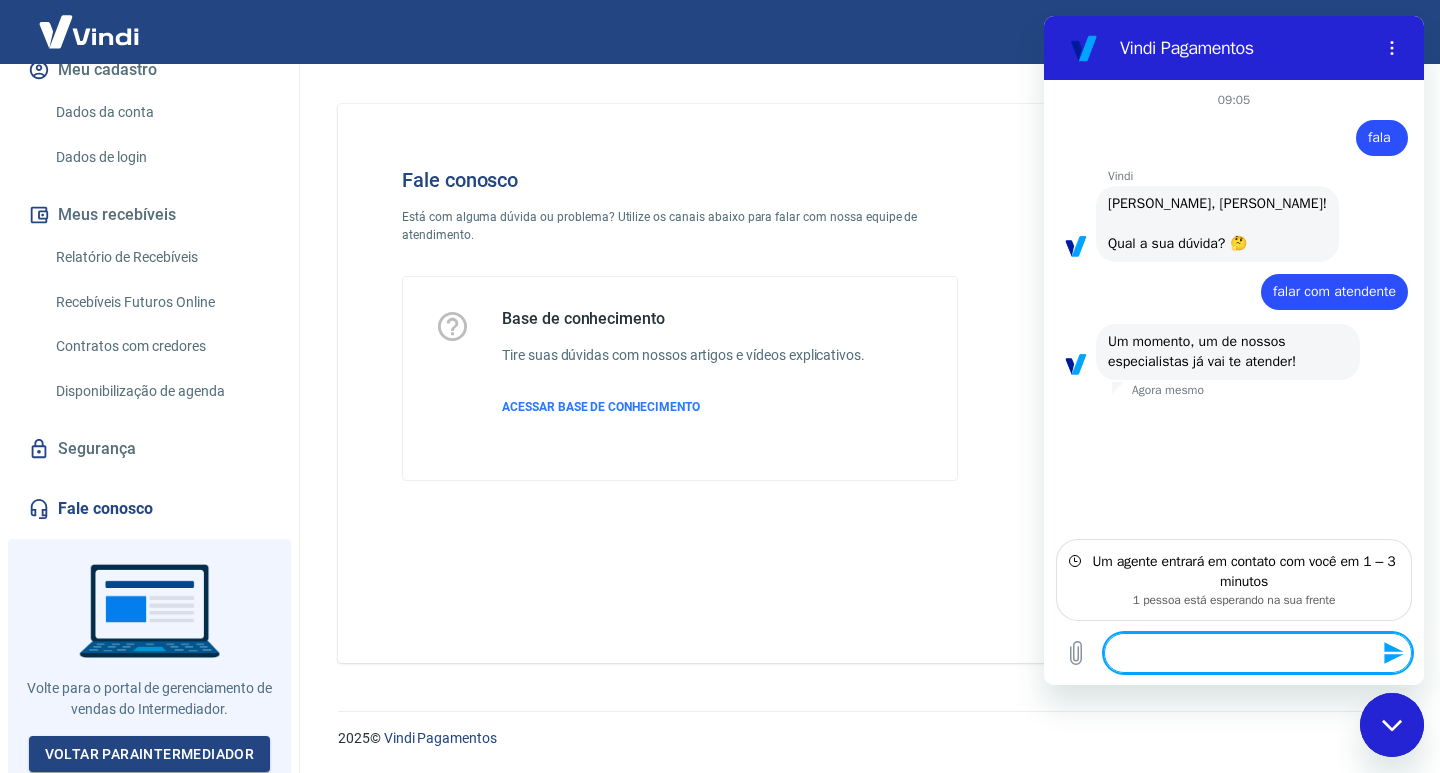 type on "x" 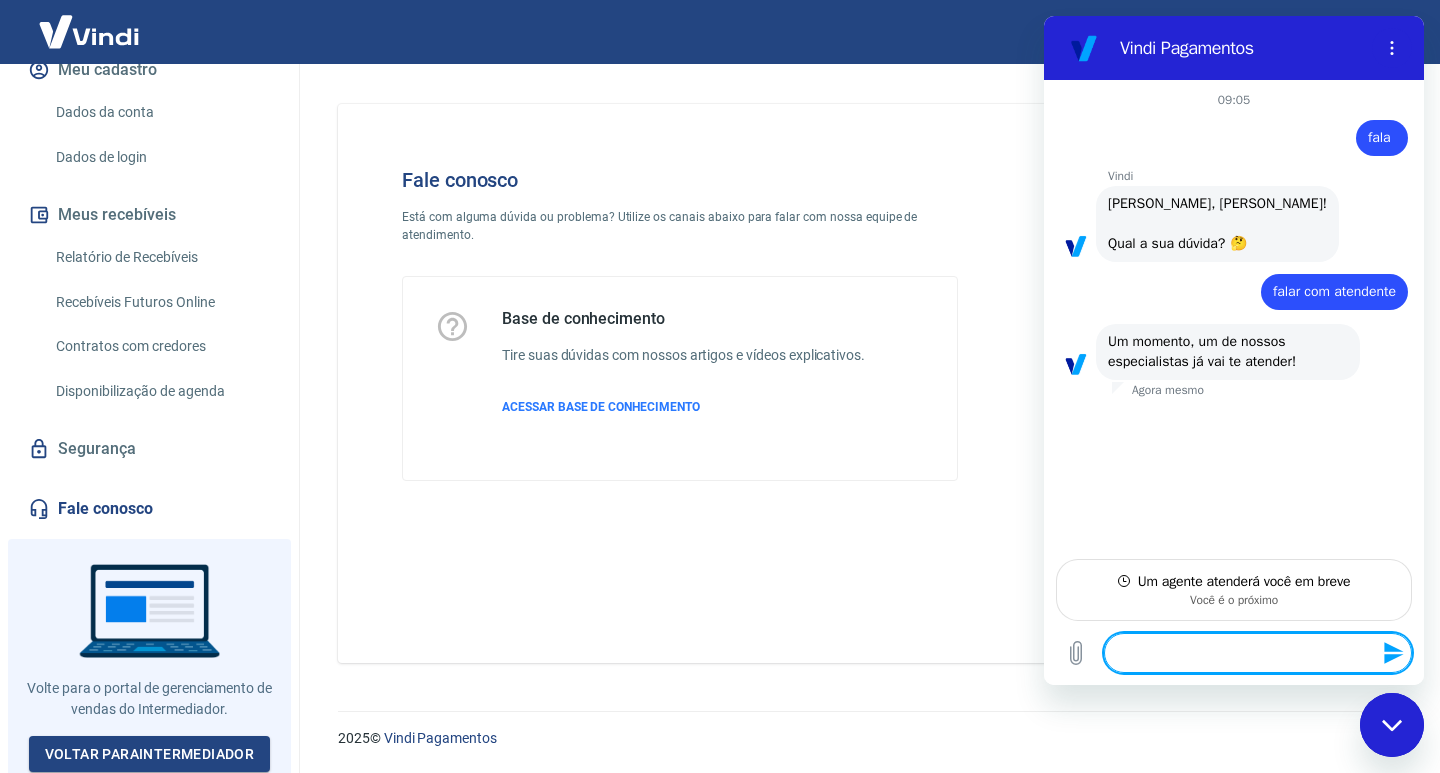 type on "S" 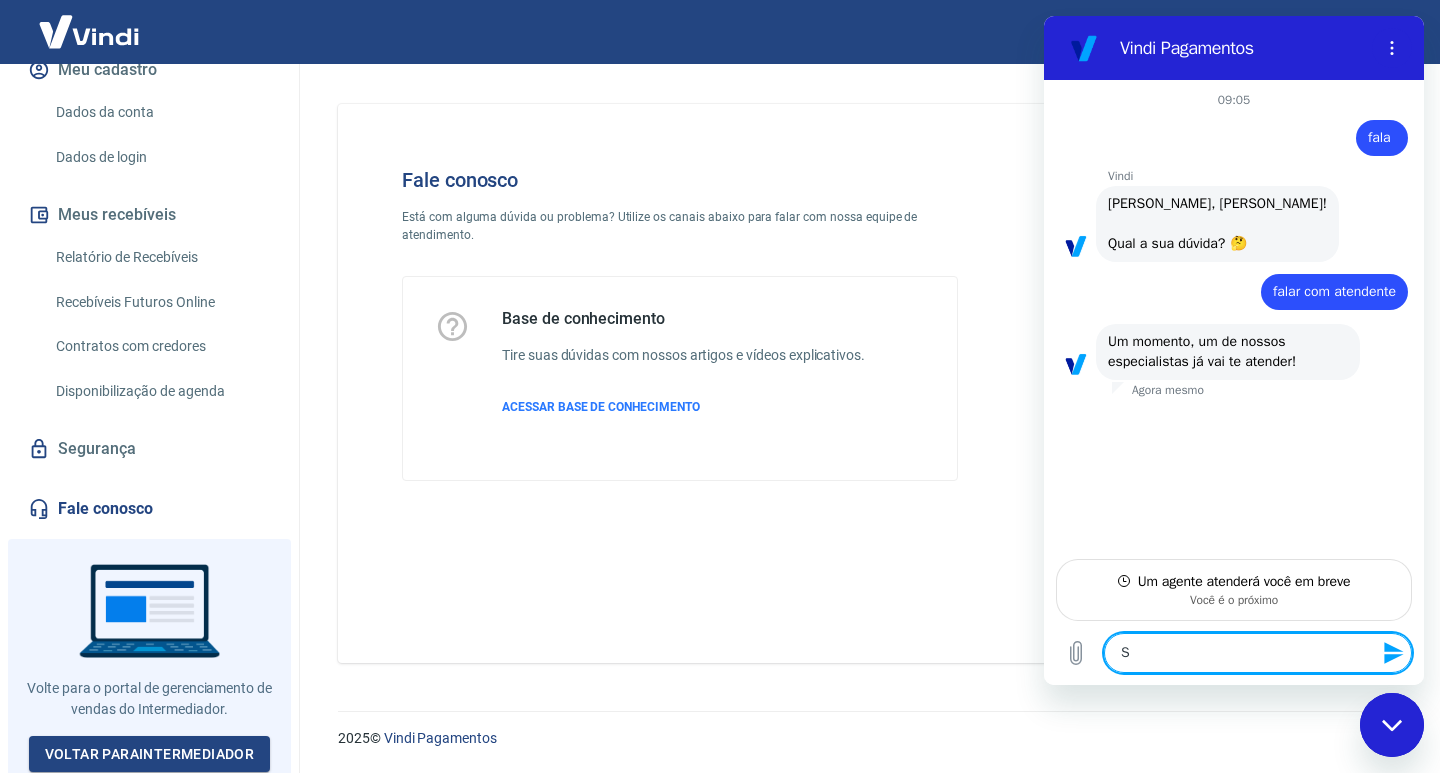type on "So" 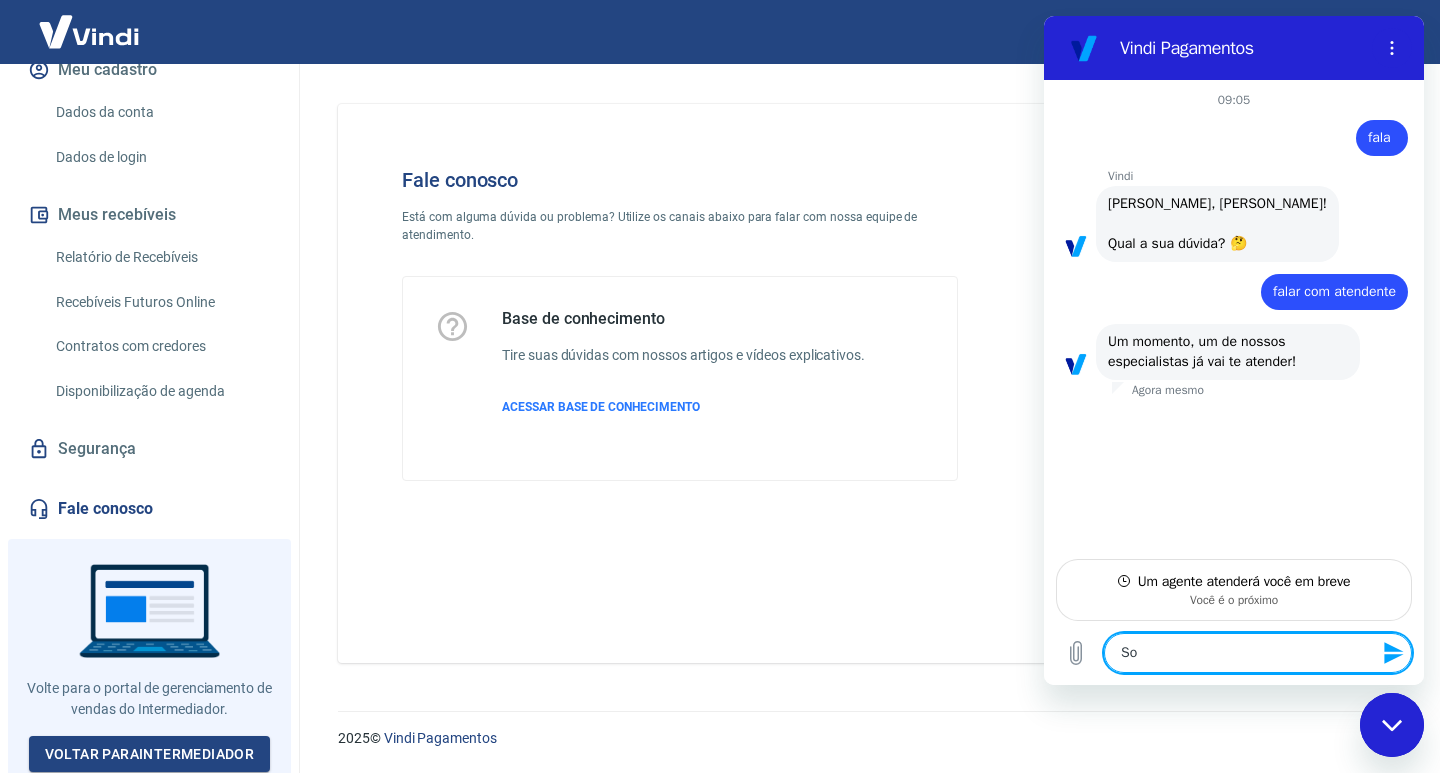 type on "Sol" 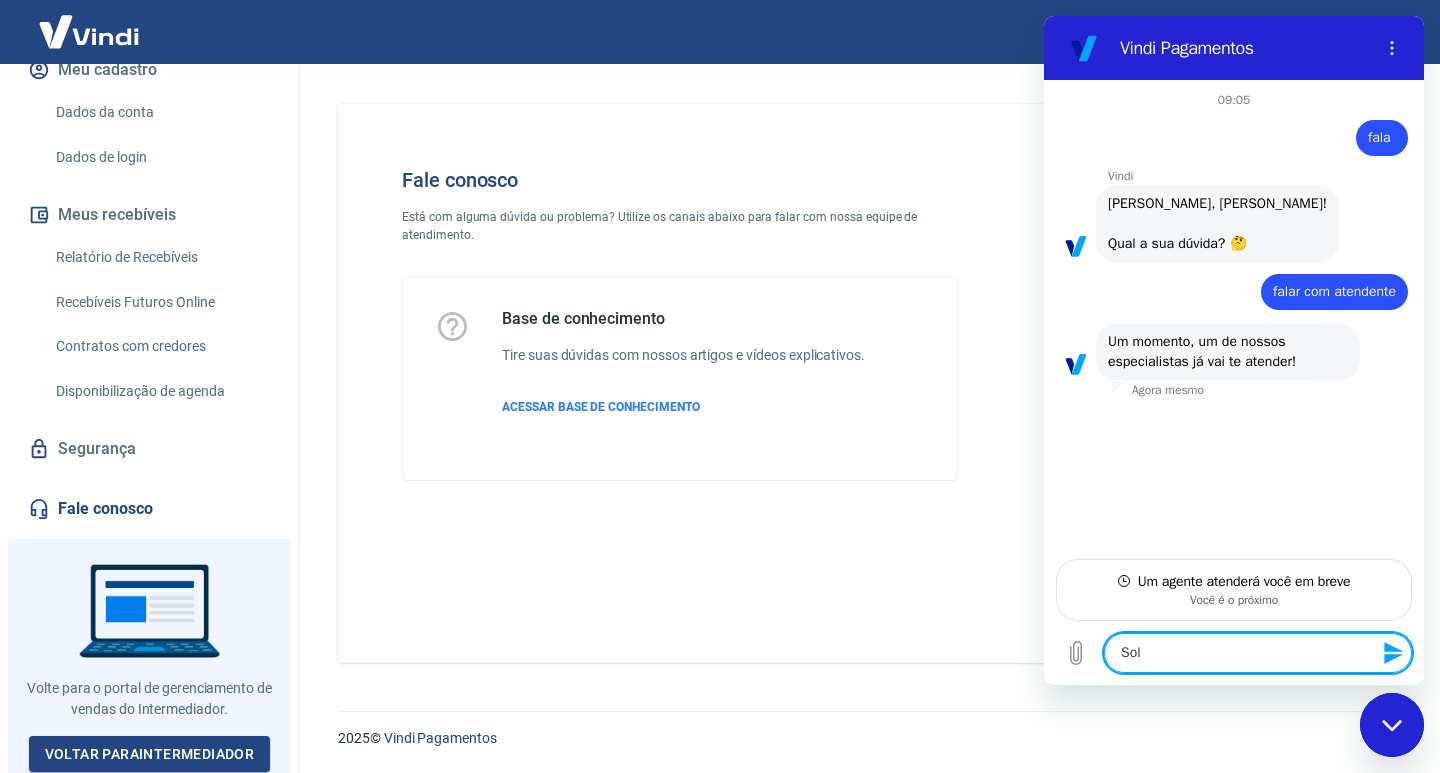 type on "Soli" 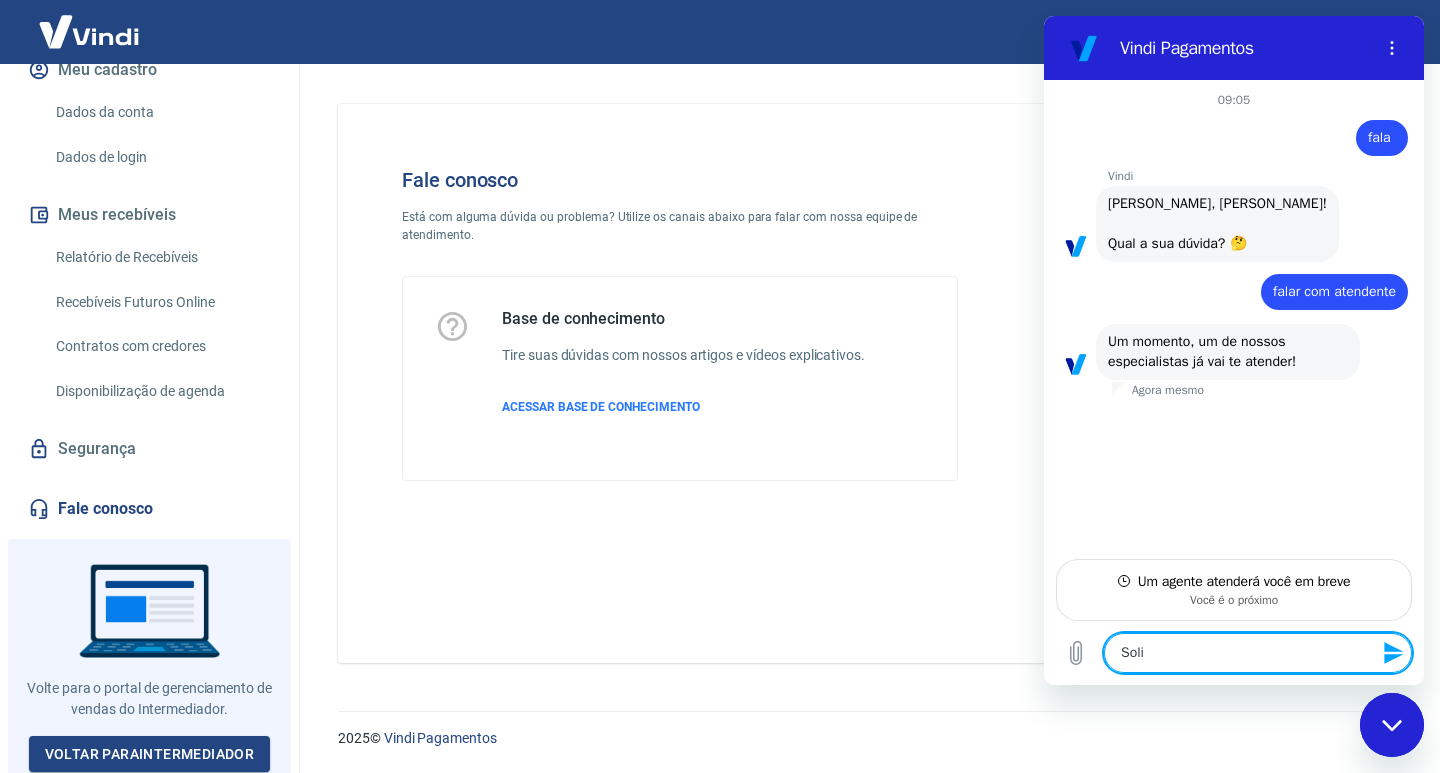 type on "Solic" 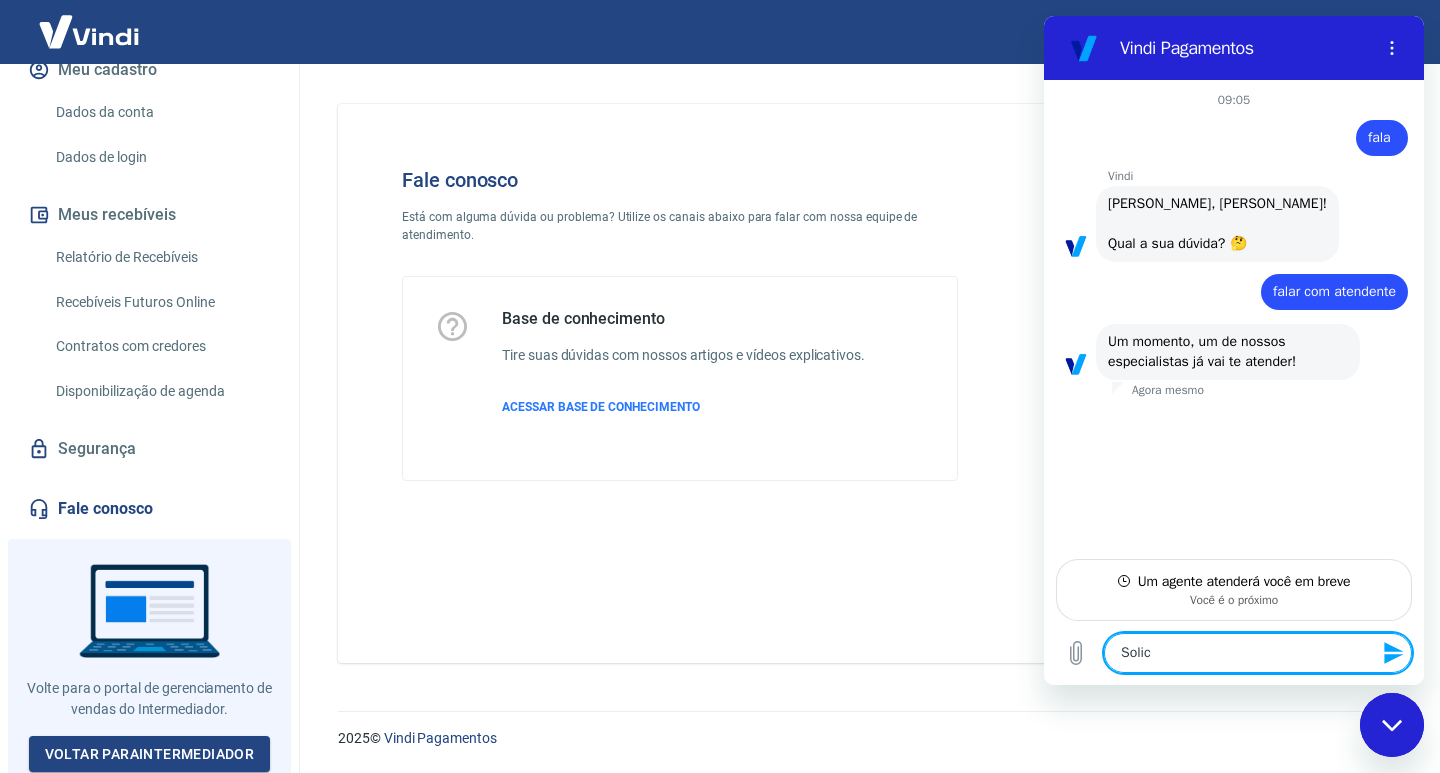 type on "Solici" 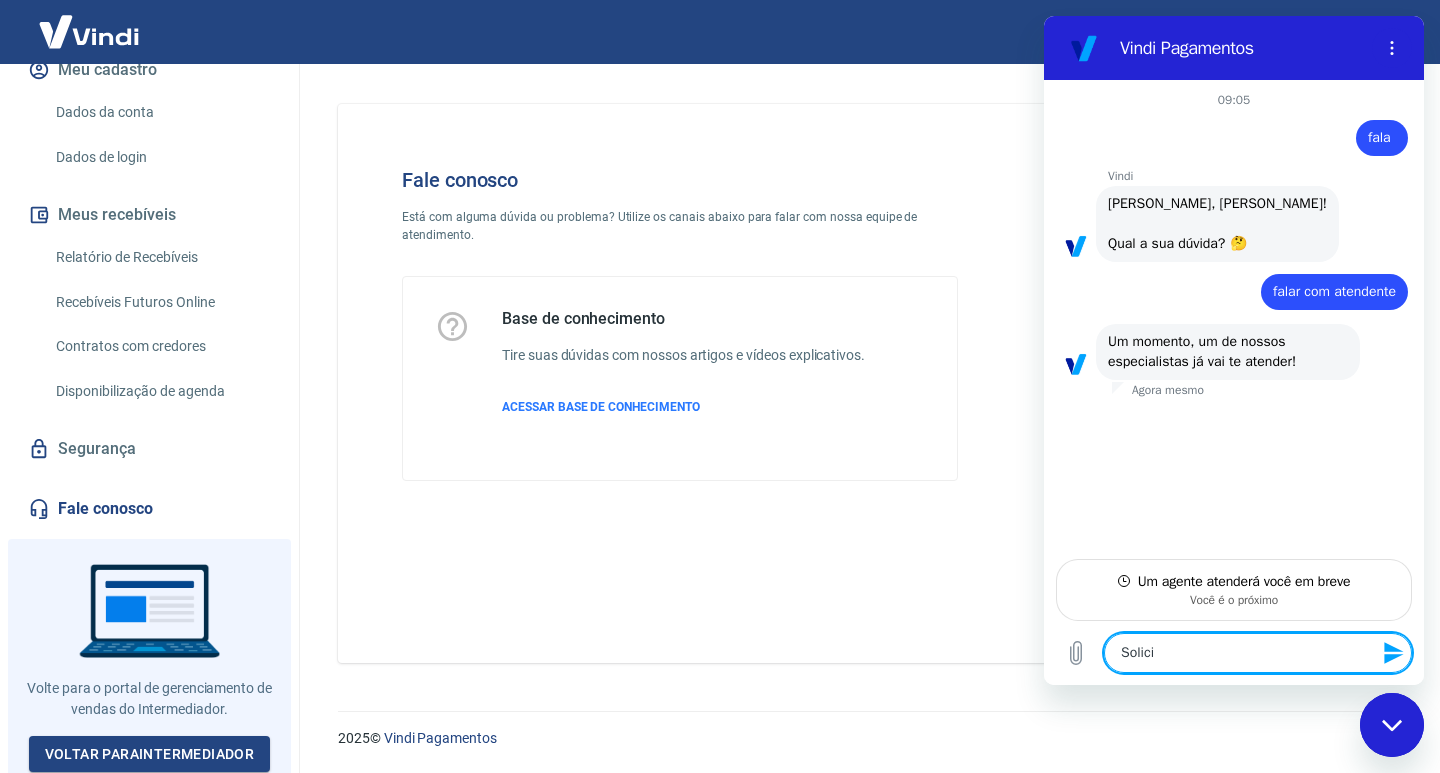 type on "Solicit" 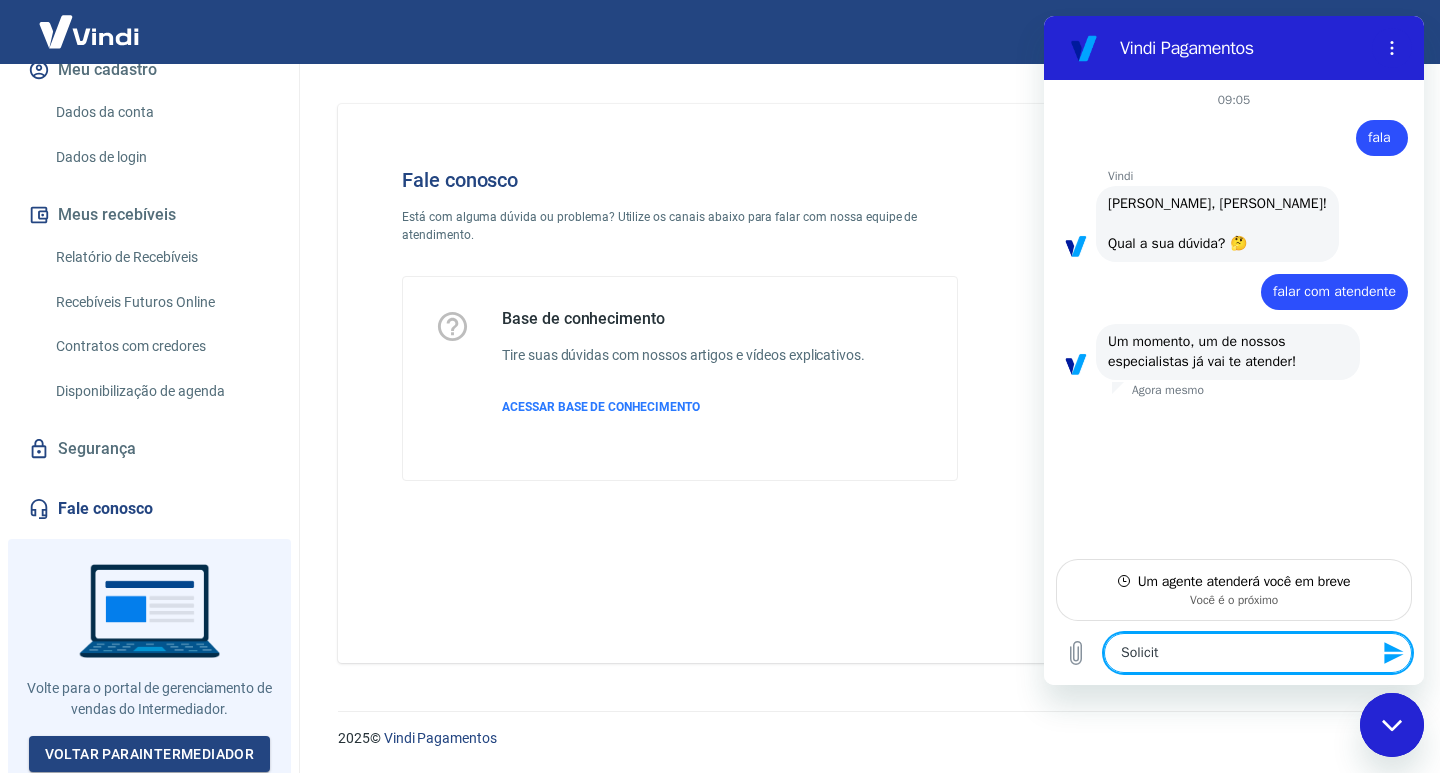 type on "Solicite" 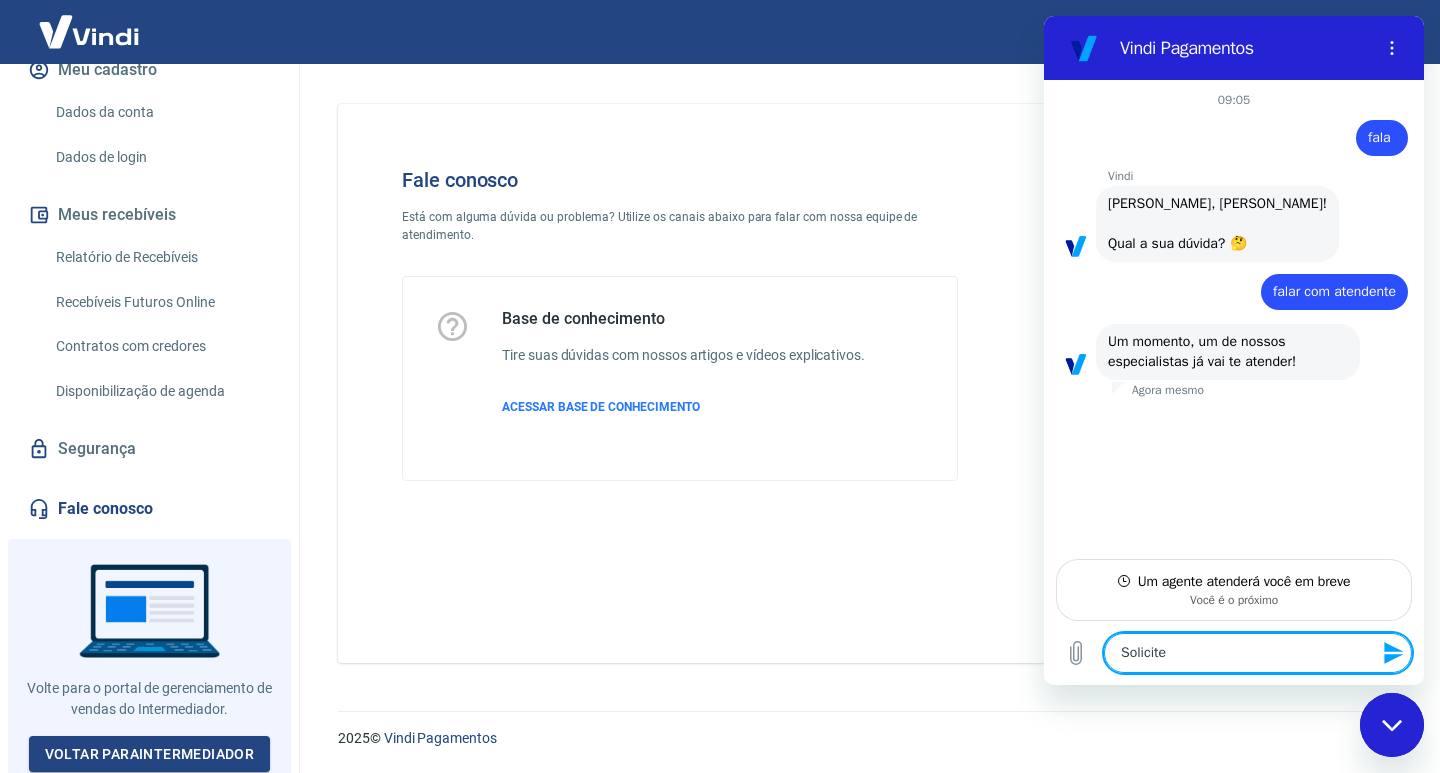 type on "Solicitei" 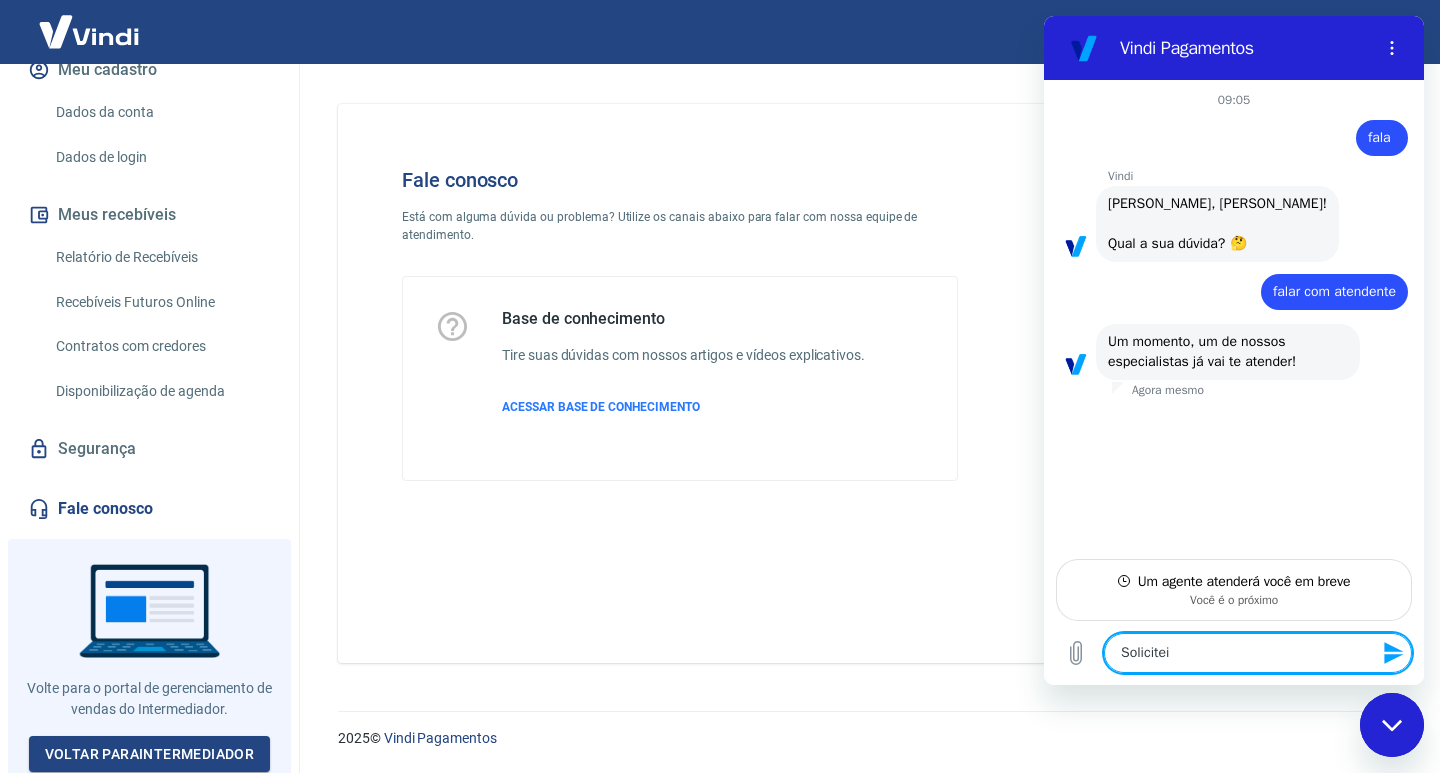 type on "Solicitei" 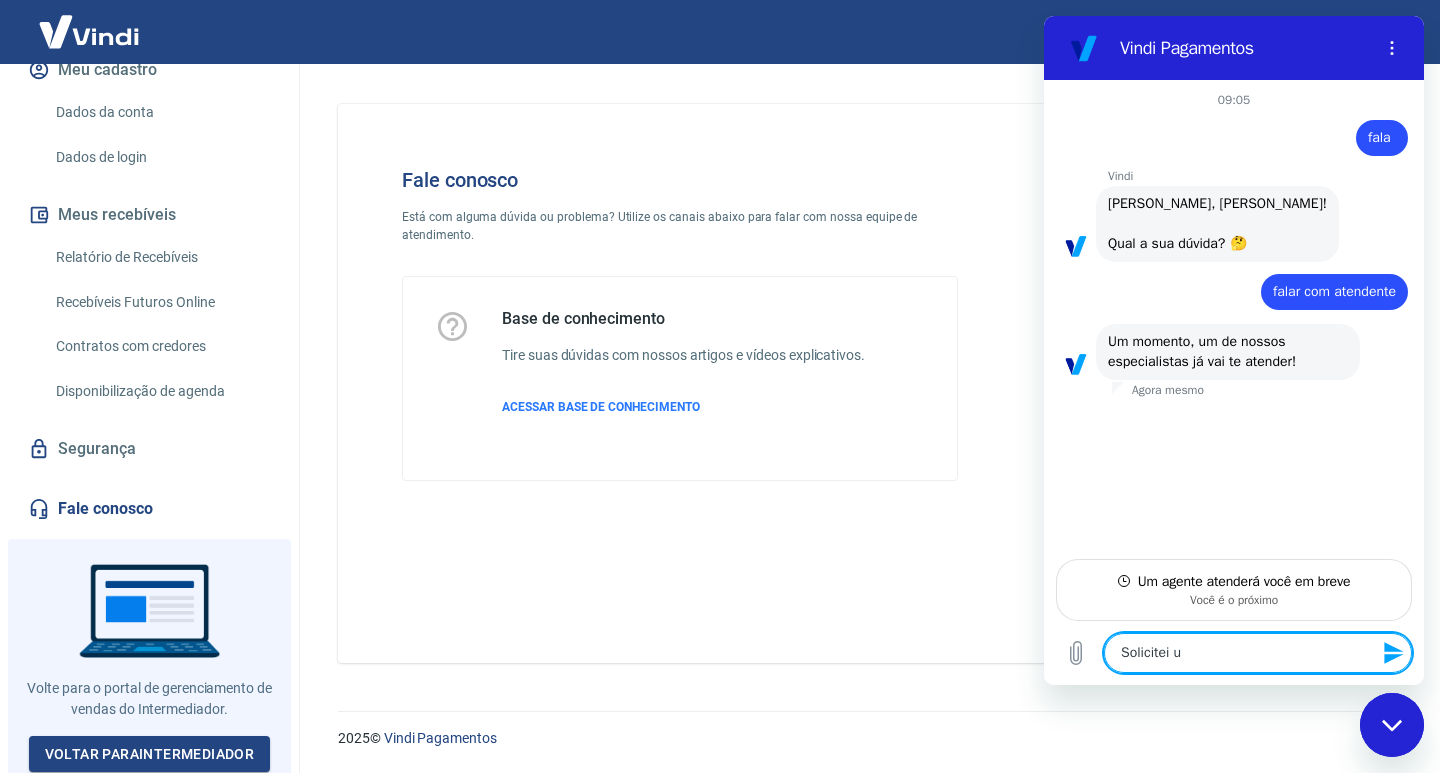 type on "x" 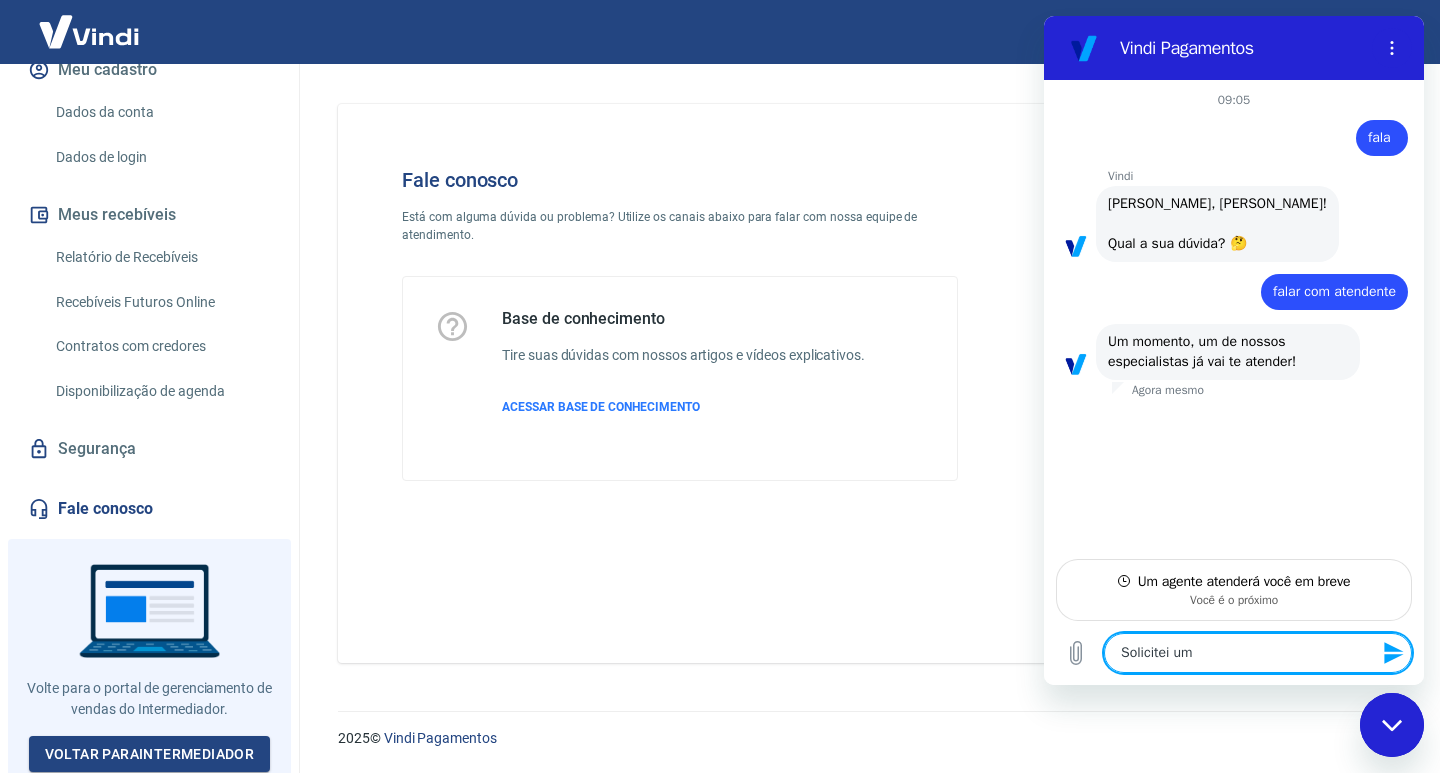 type on "Solicitei um" 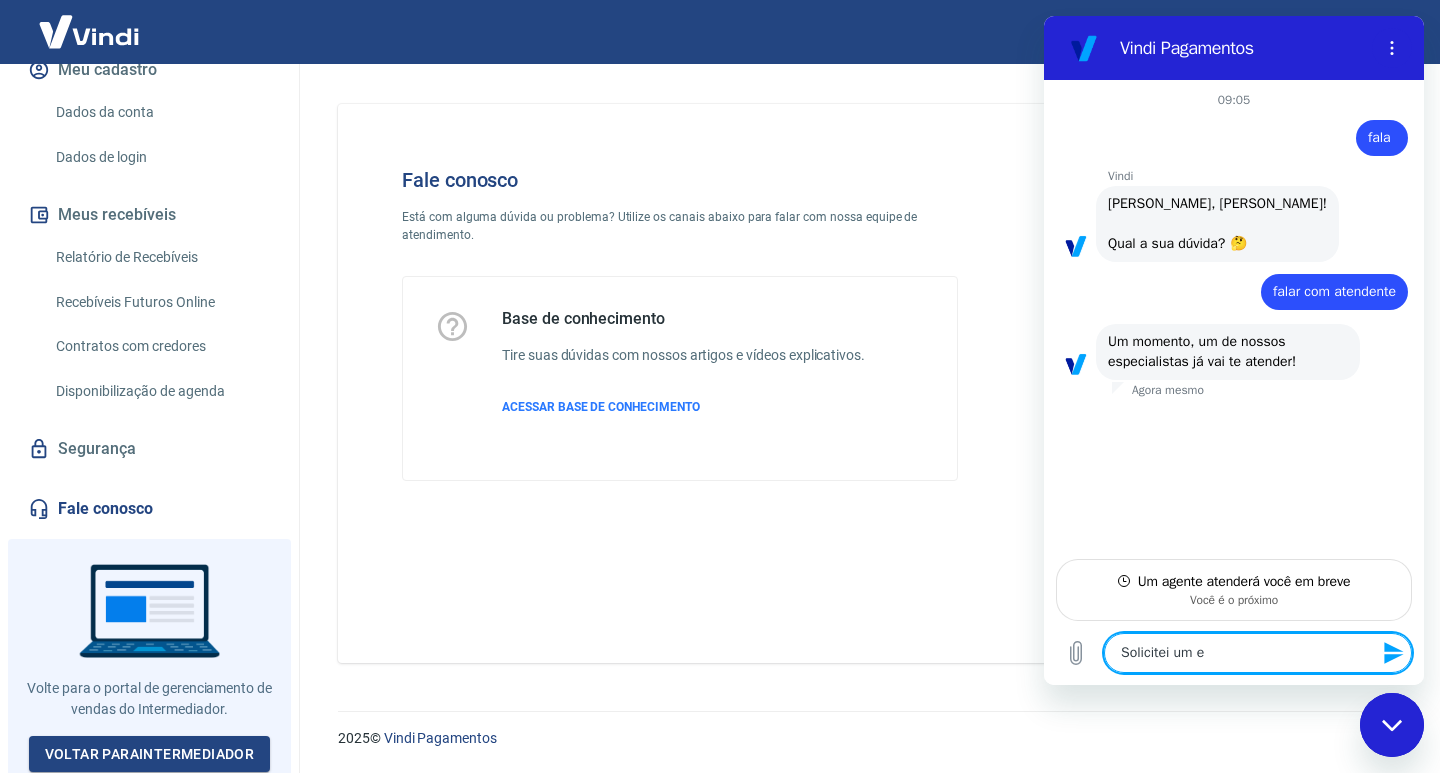 type on "Solicitei um es" 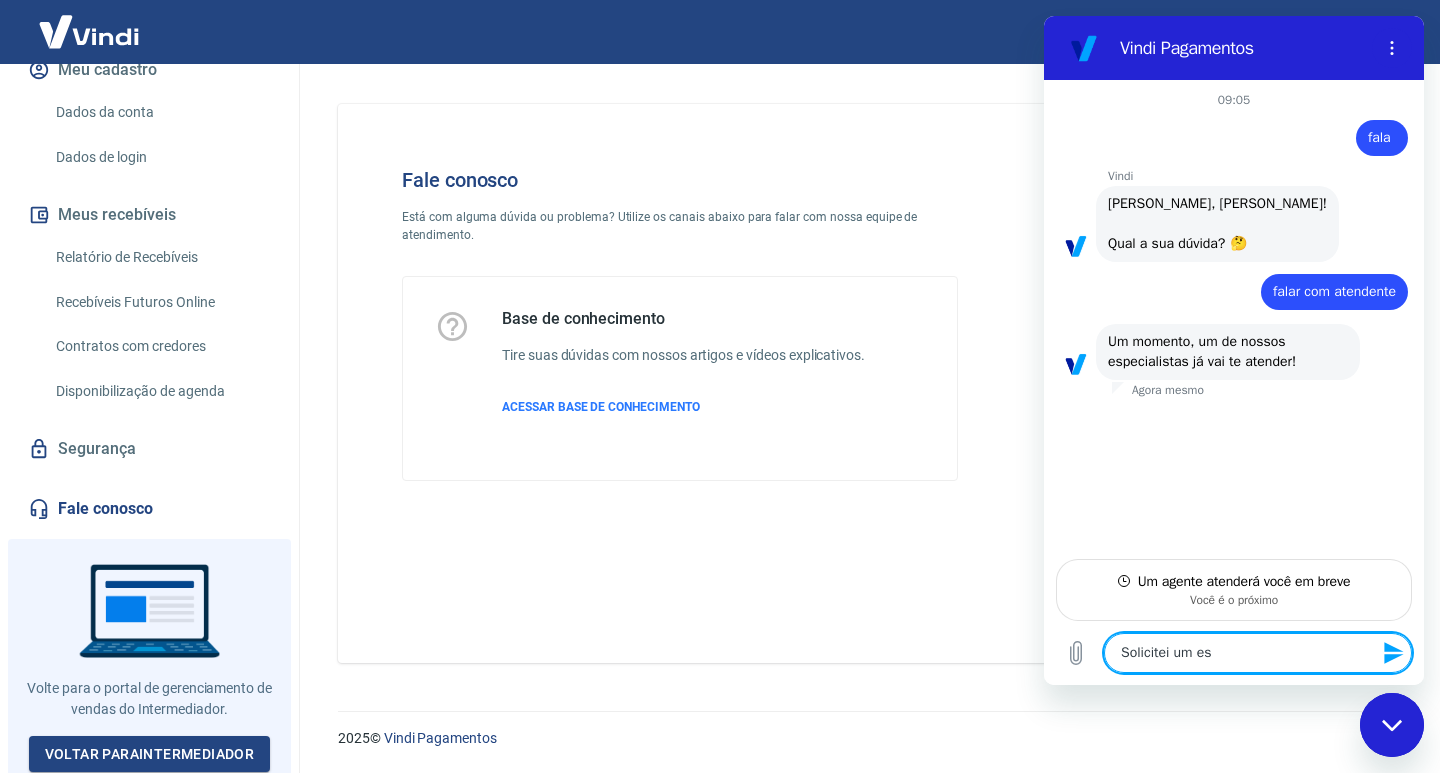 type on "Solicitei um est" 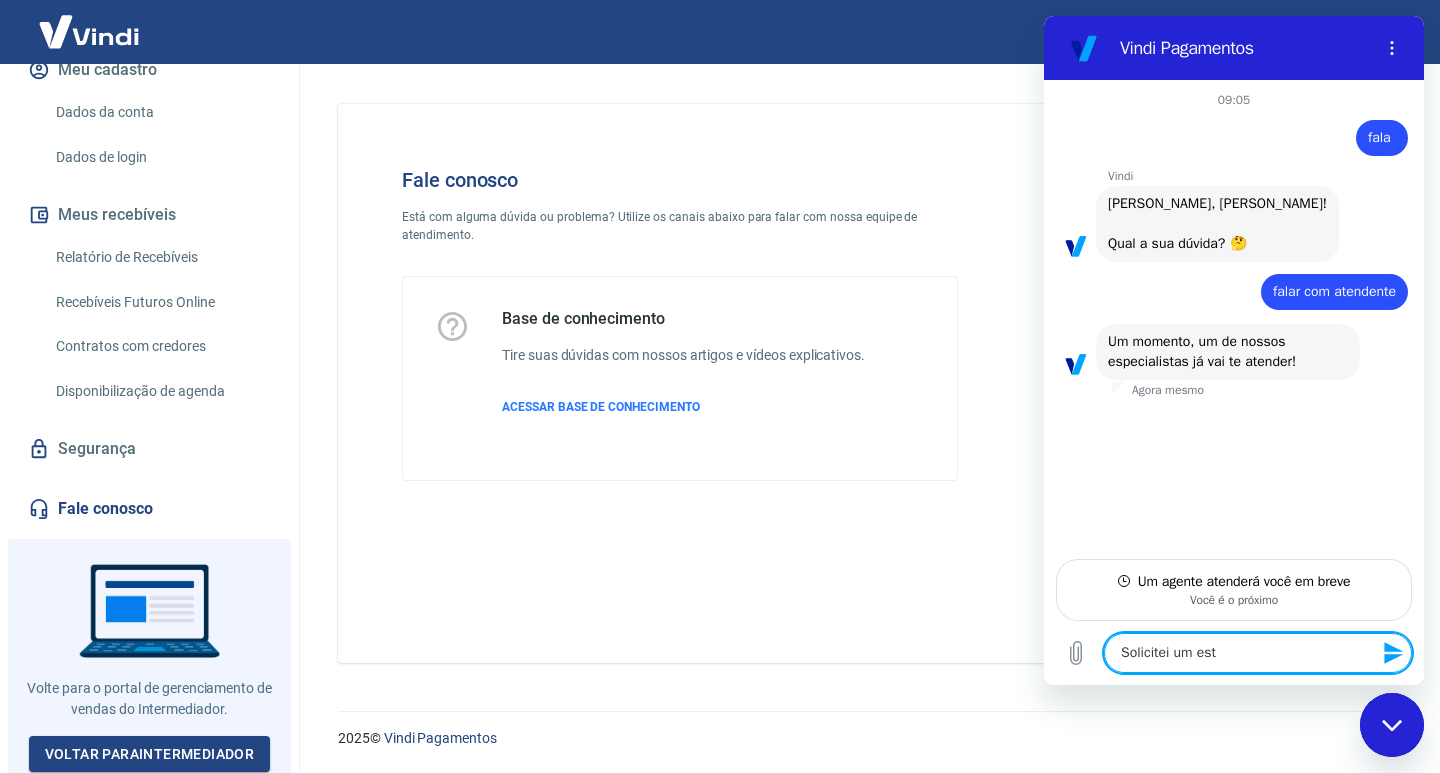 type on "Solicitei um esto" 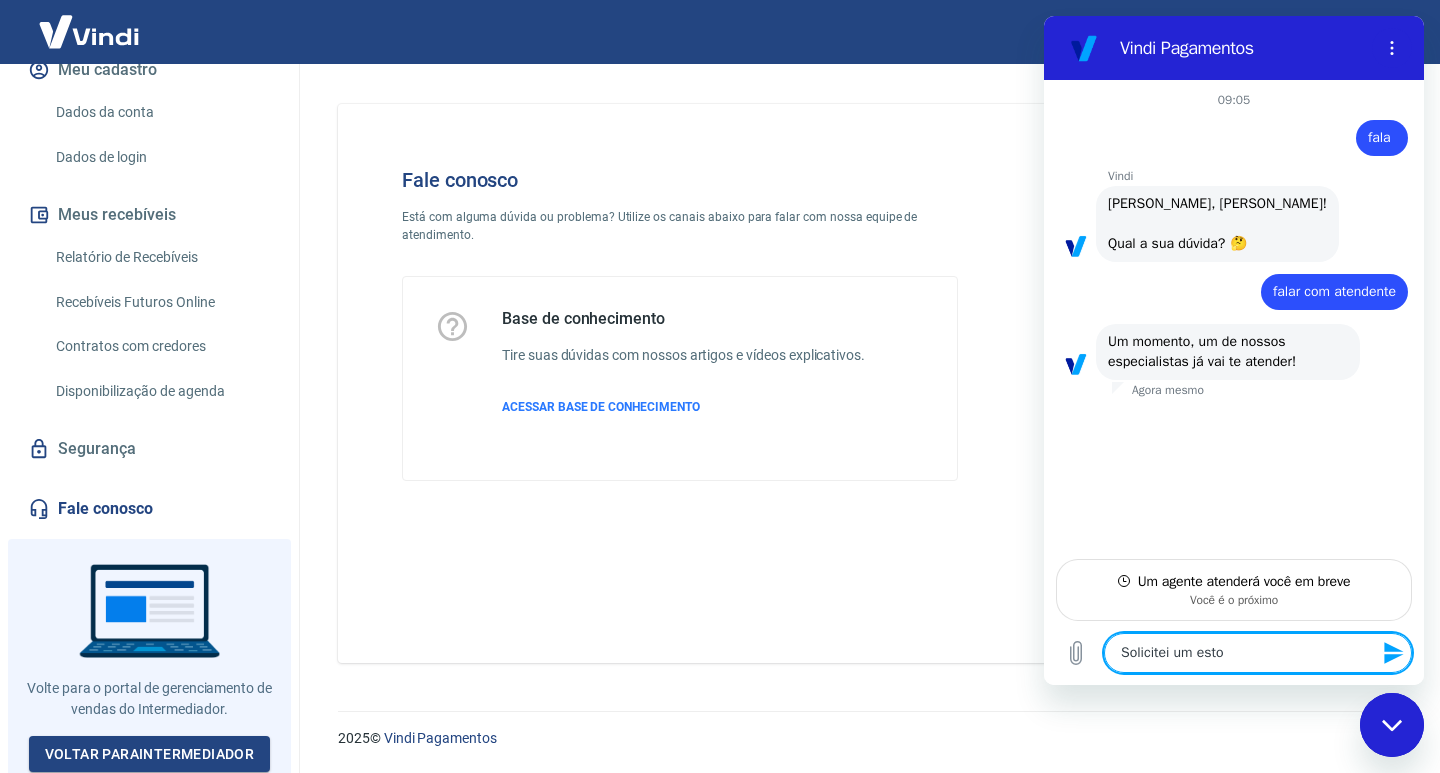 type on "Solicitei um estor" 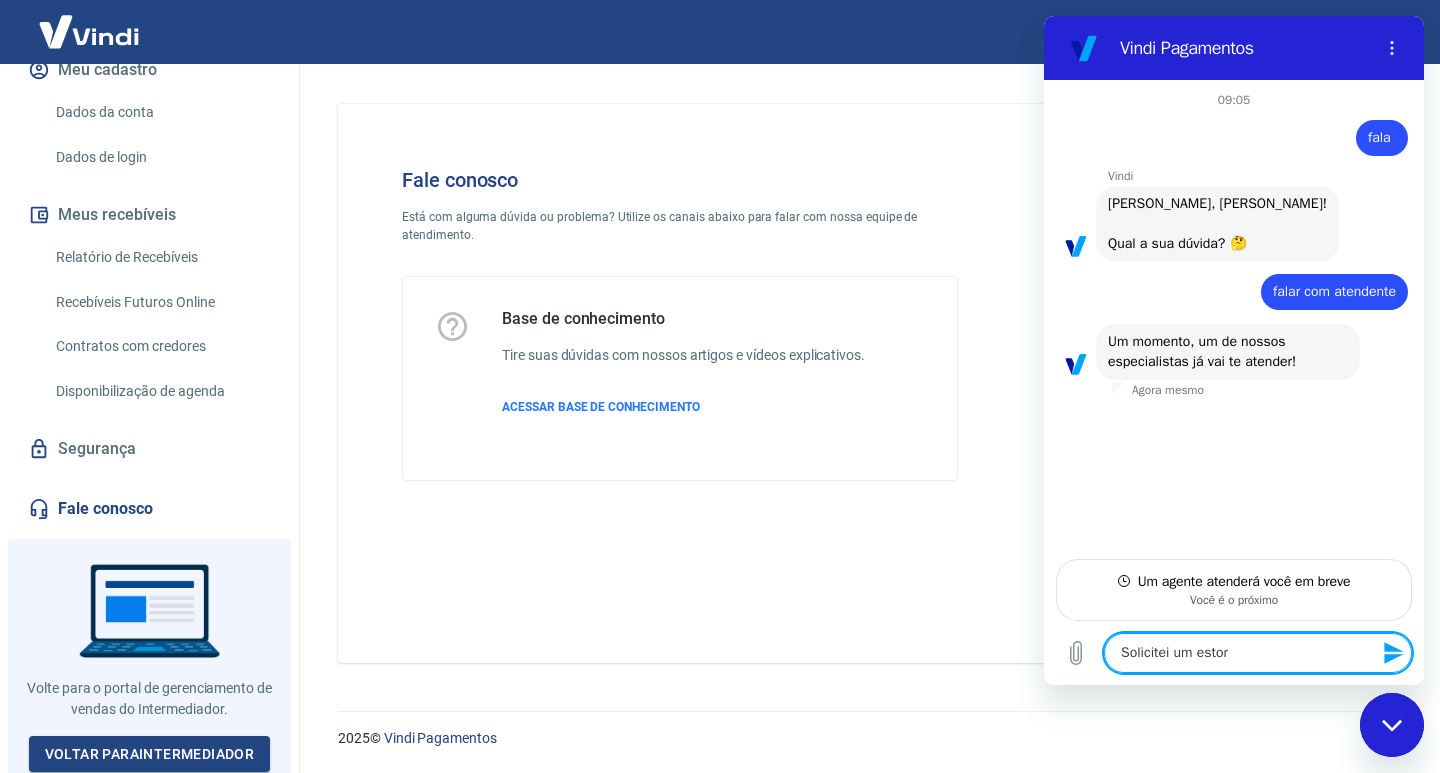 type on "Solicitei um estorn" 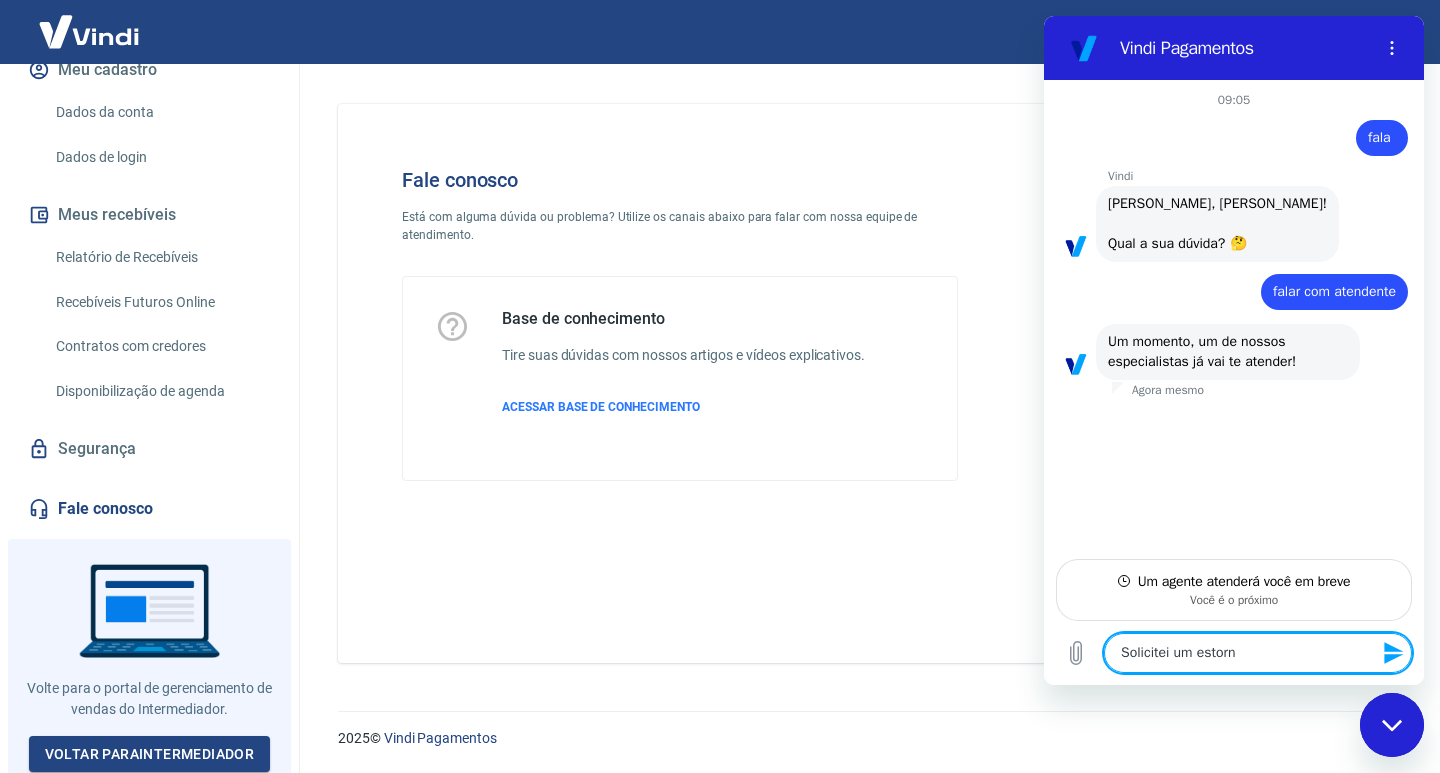 type on "x" 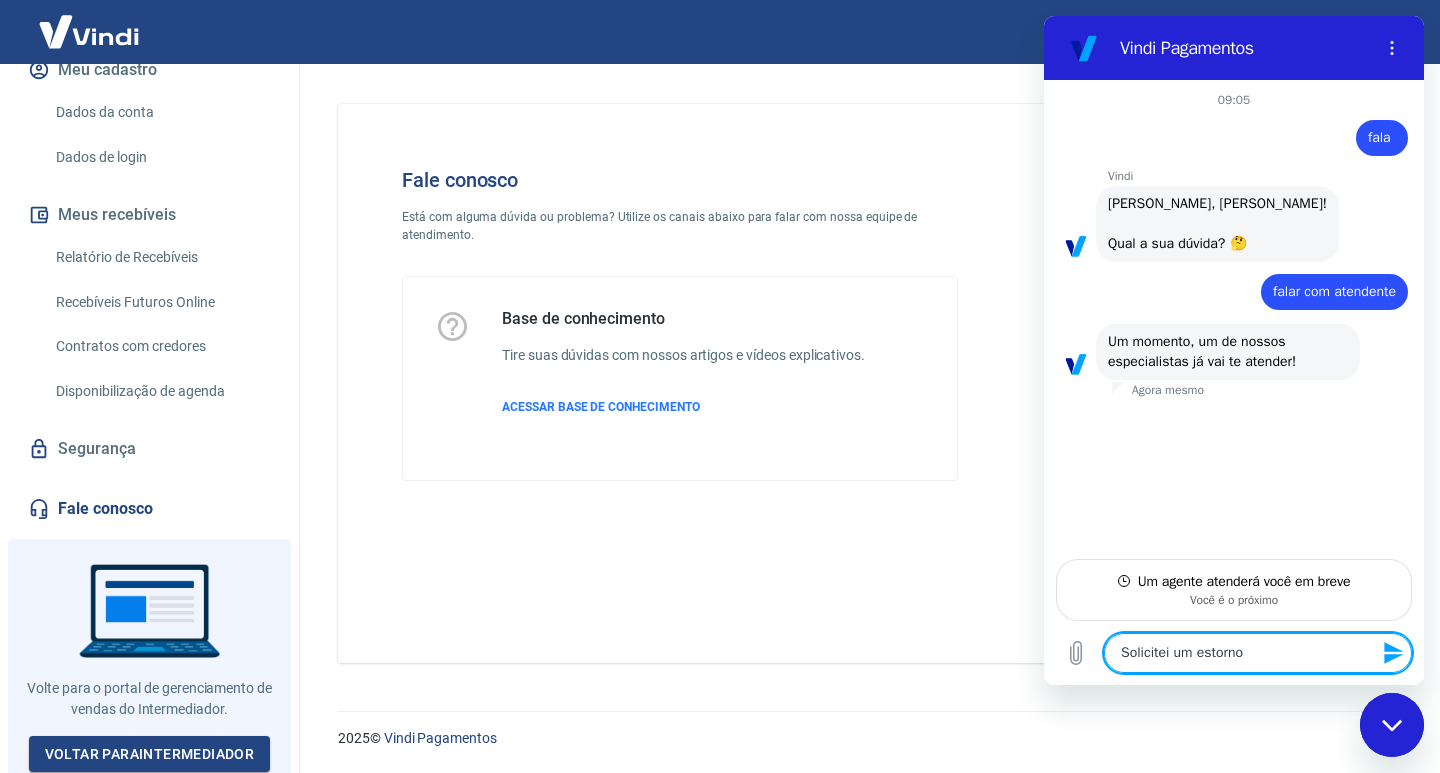 type on "Solicitei um estorno" 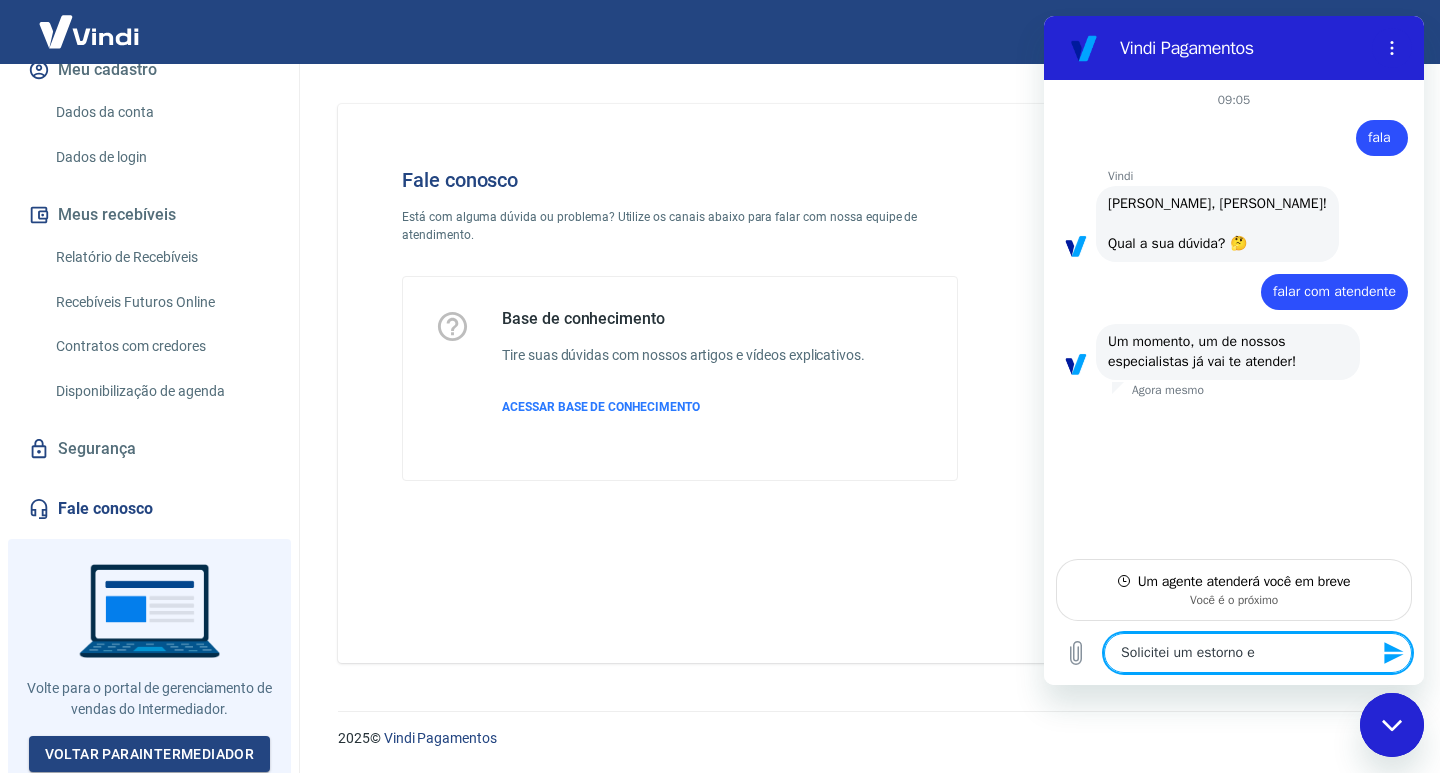 type on "Solicitei um estorno e" 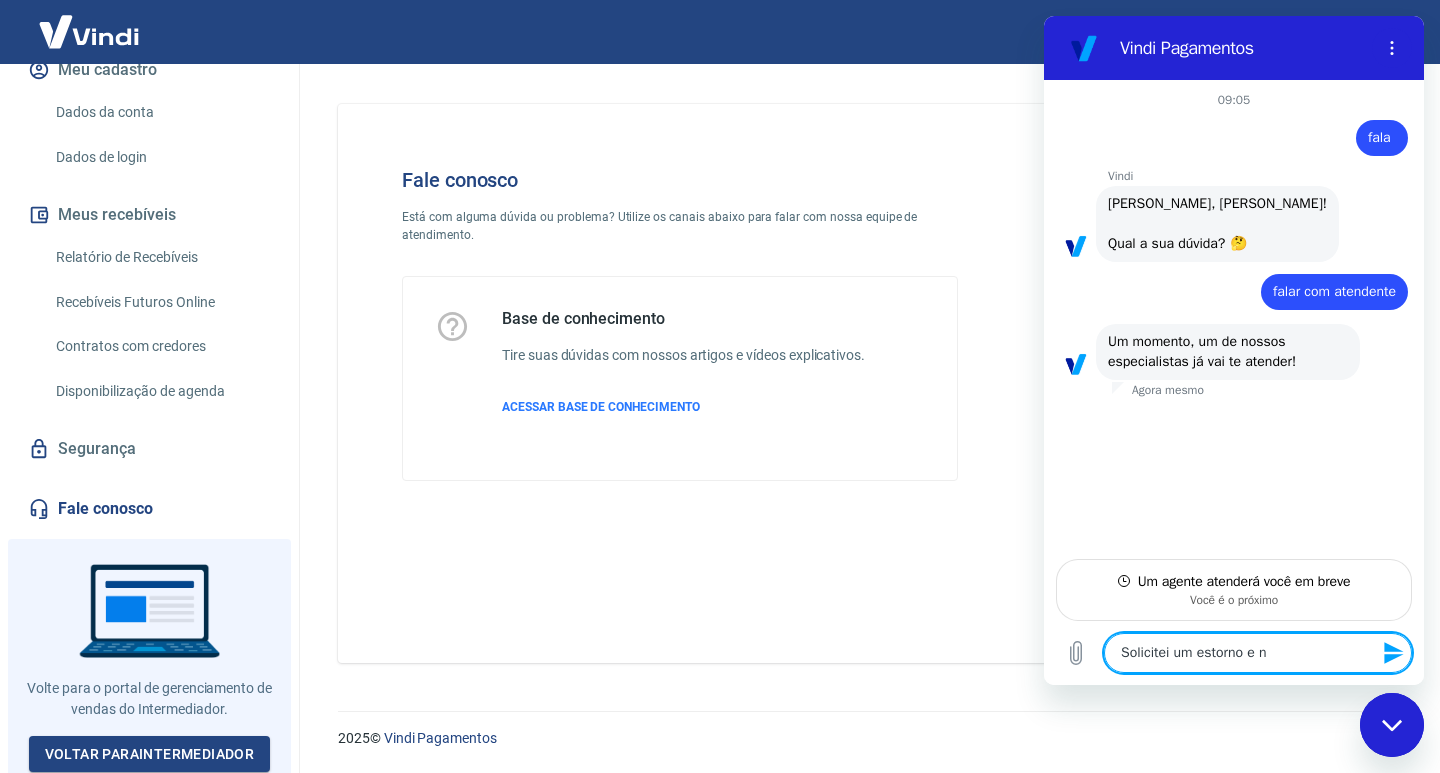 type on "Solicitei um estorno e nã" 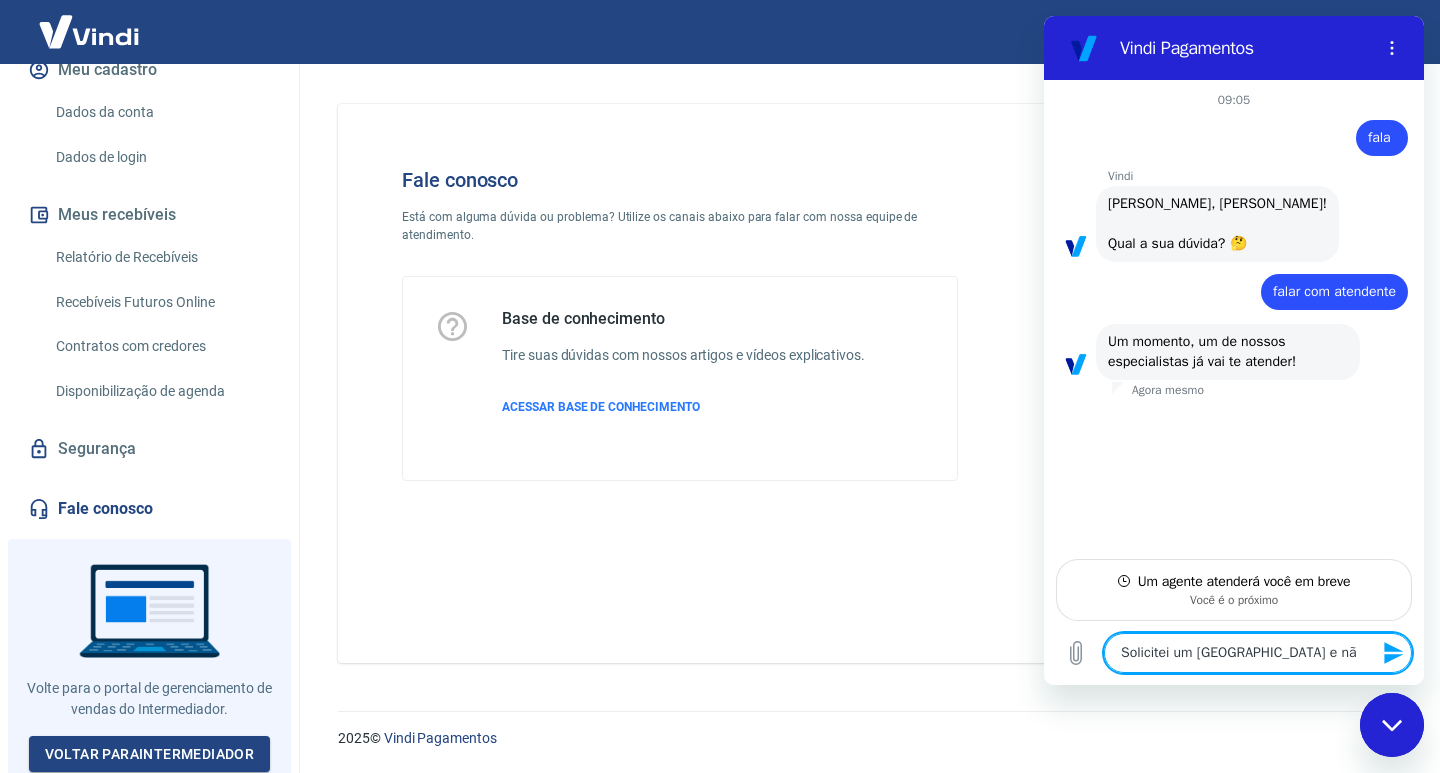 type on "Solicitei um estorno e não" 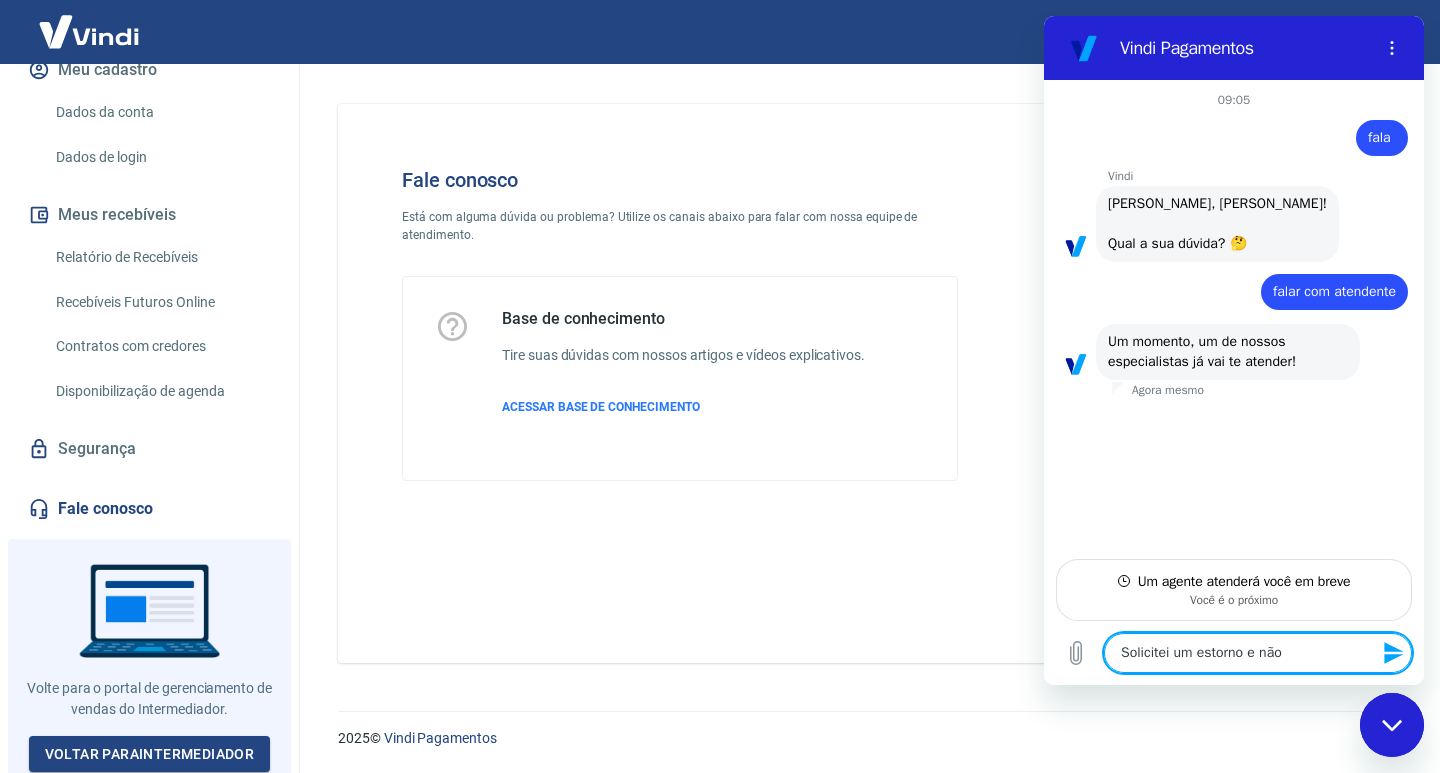 type on "Solicitei um estorno e não" 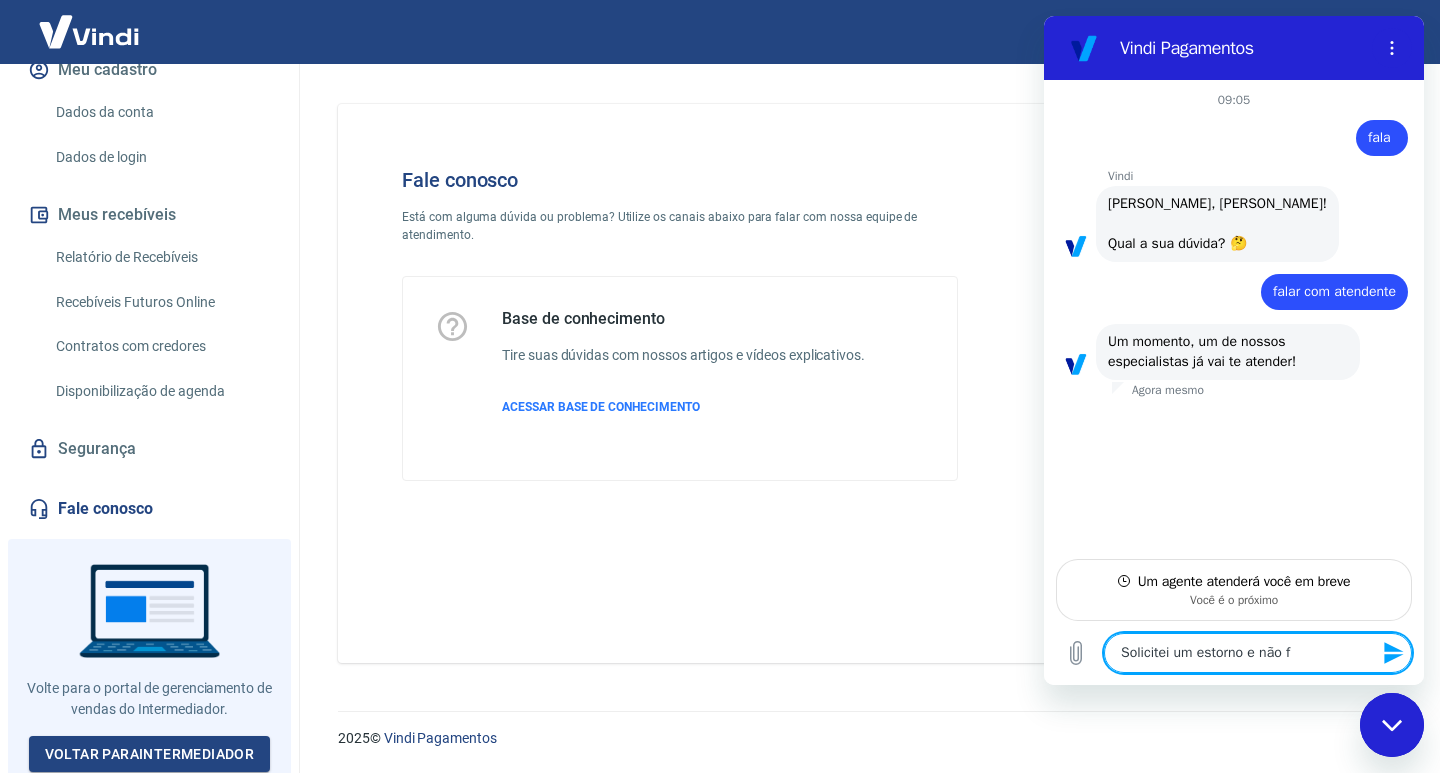 type on "Solicitei um estorno e não fo" 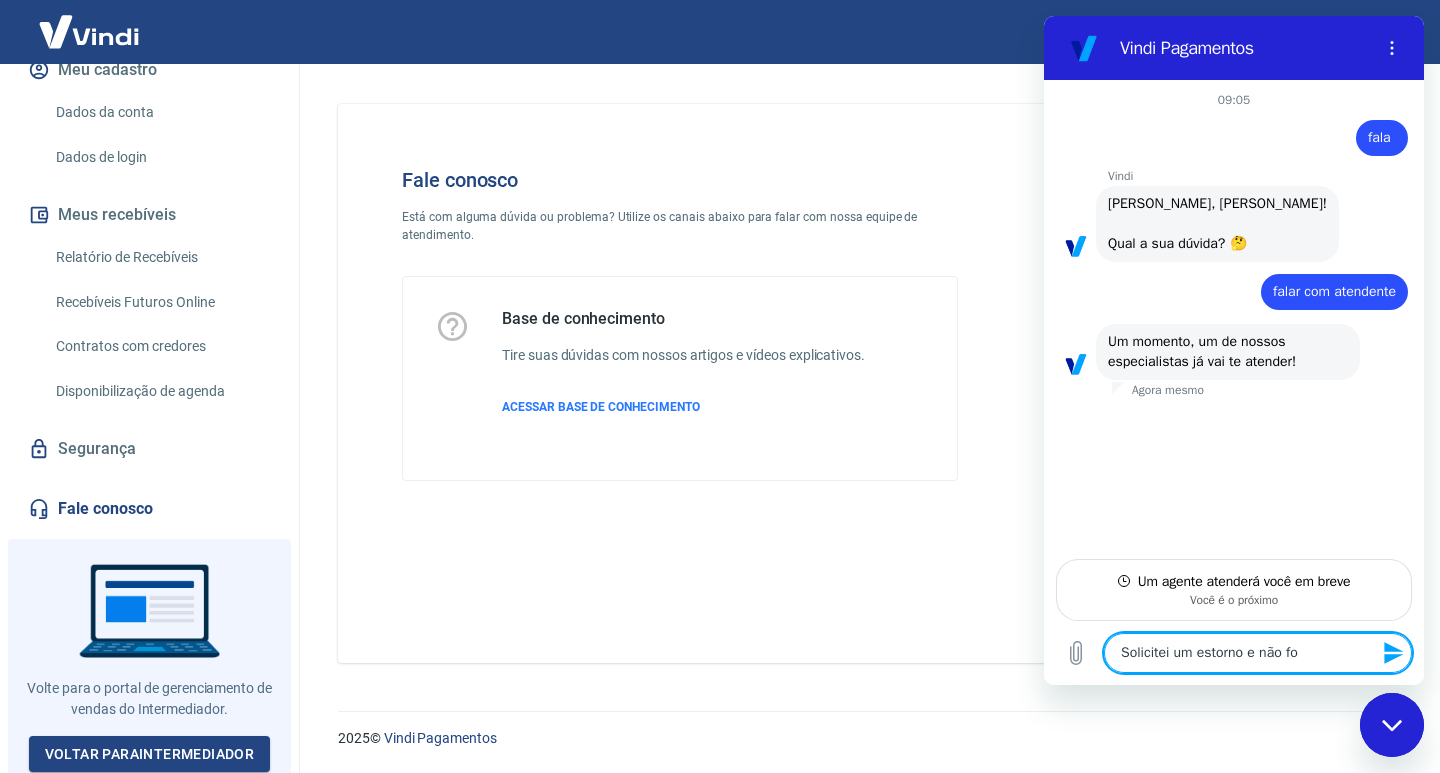 type on "Solicitei um estorno e não foi" 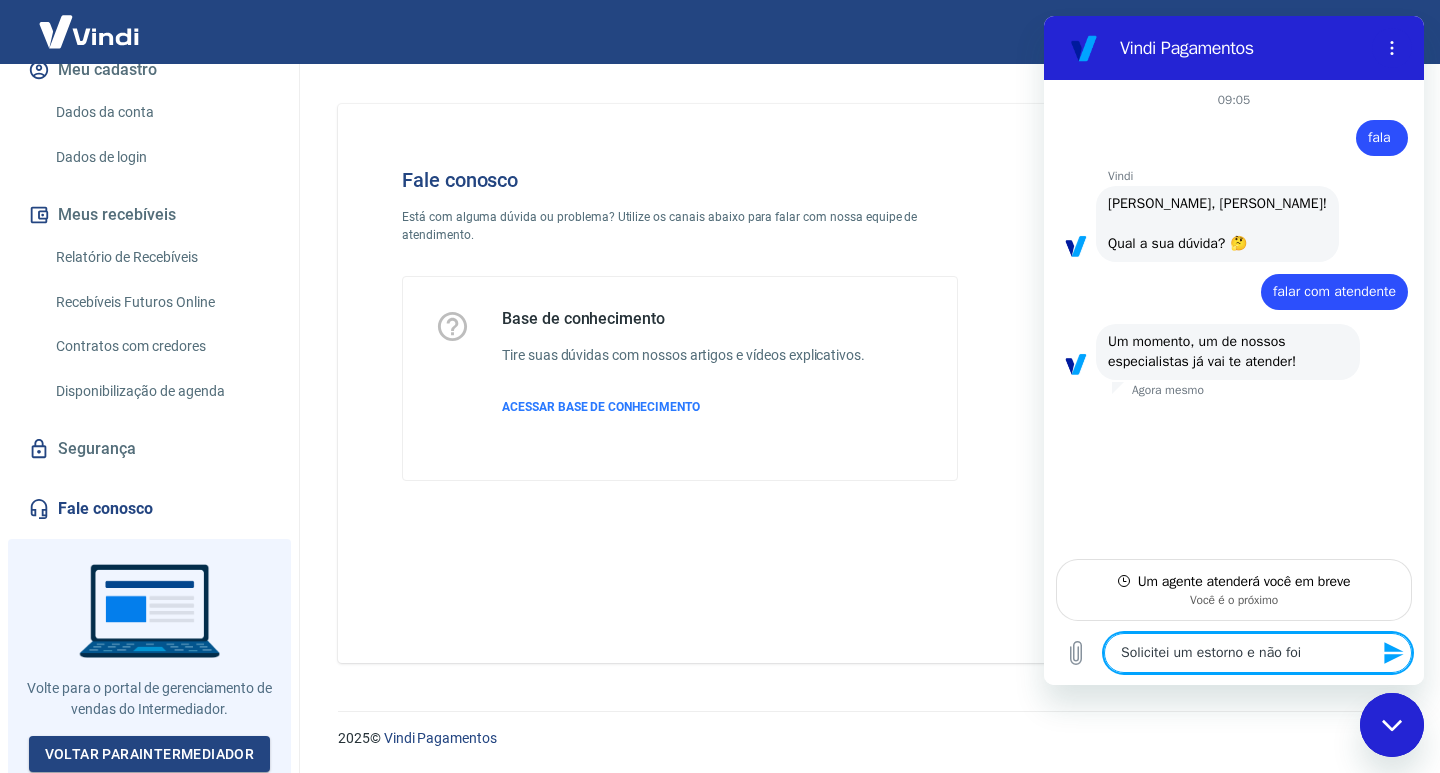 type on "Solicitei um estorno e não foi" 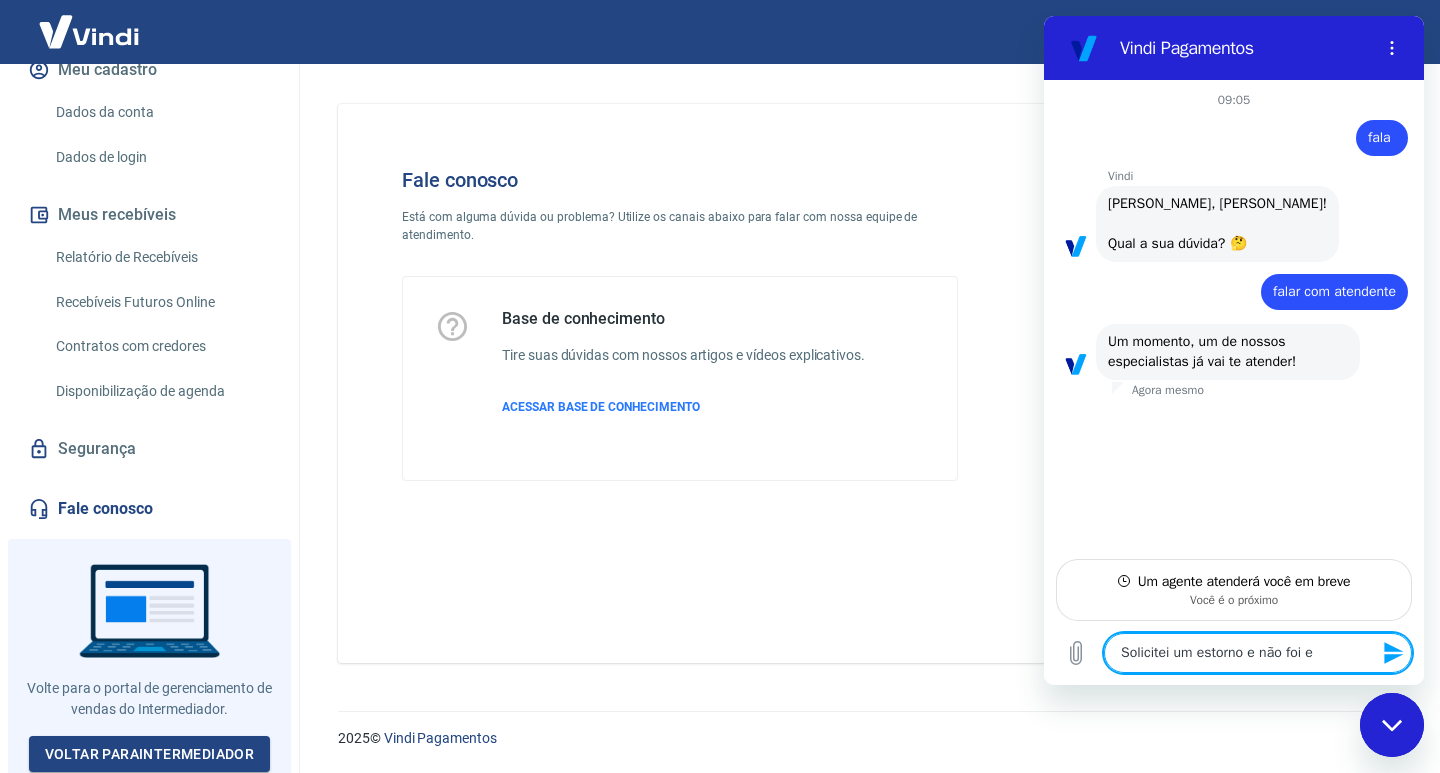 type on "Solicitei um estorno e não foi ef" 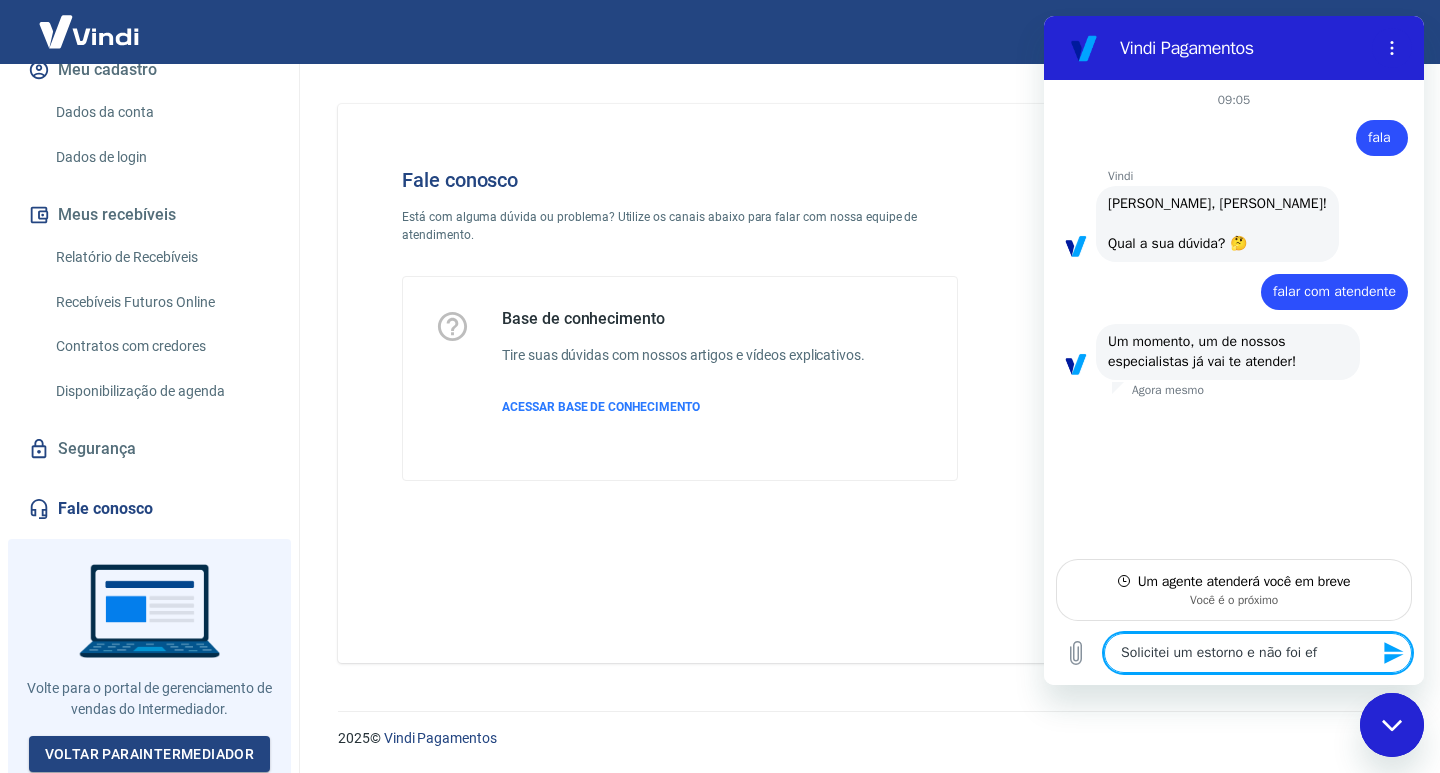 type on "Solicitei um estorno e não foi efe" 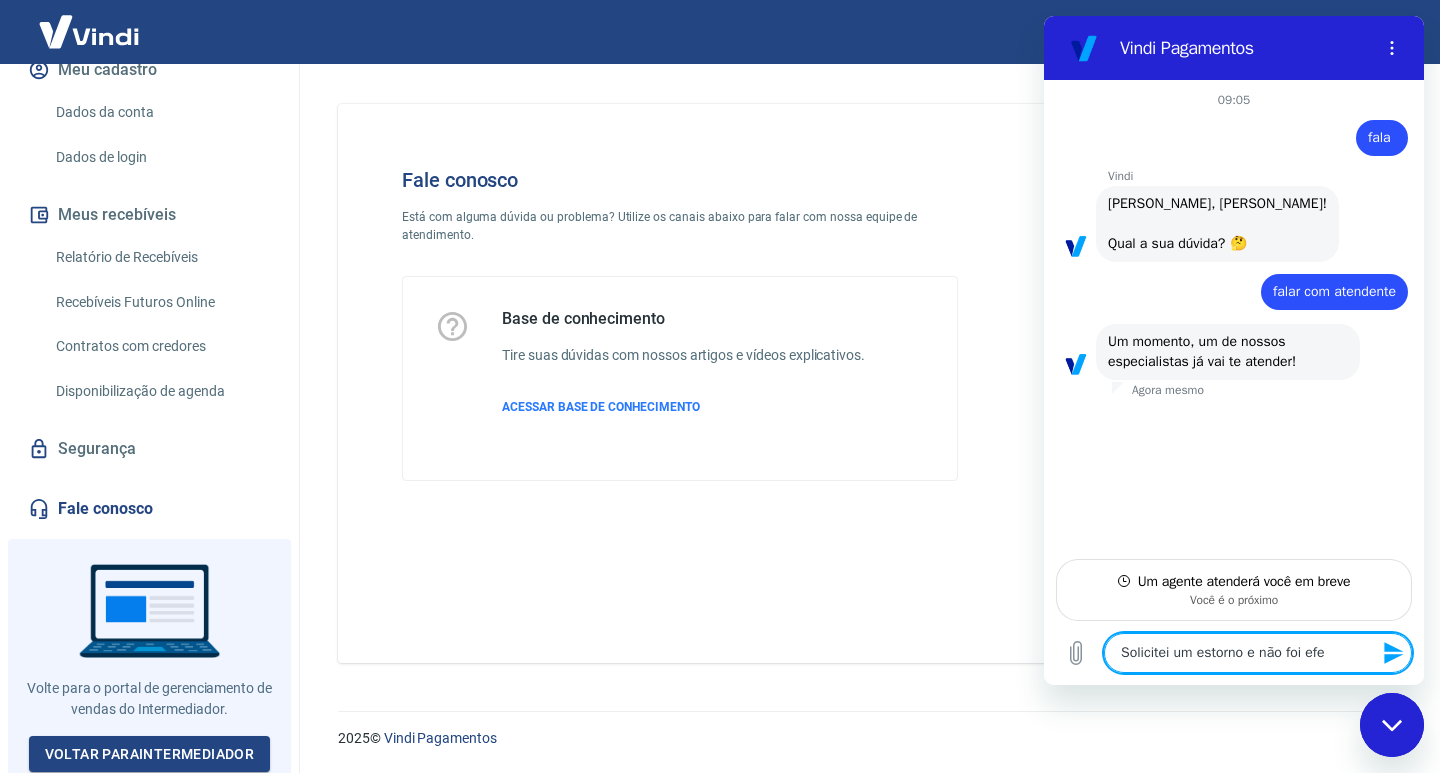 type on "Solicitei um estorno e não foi efei" 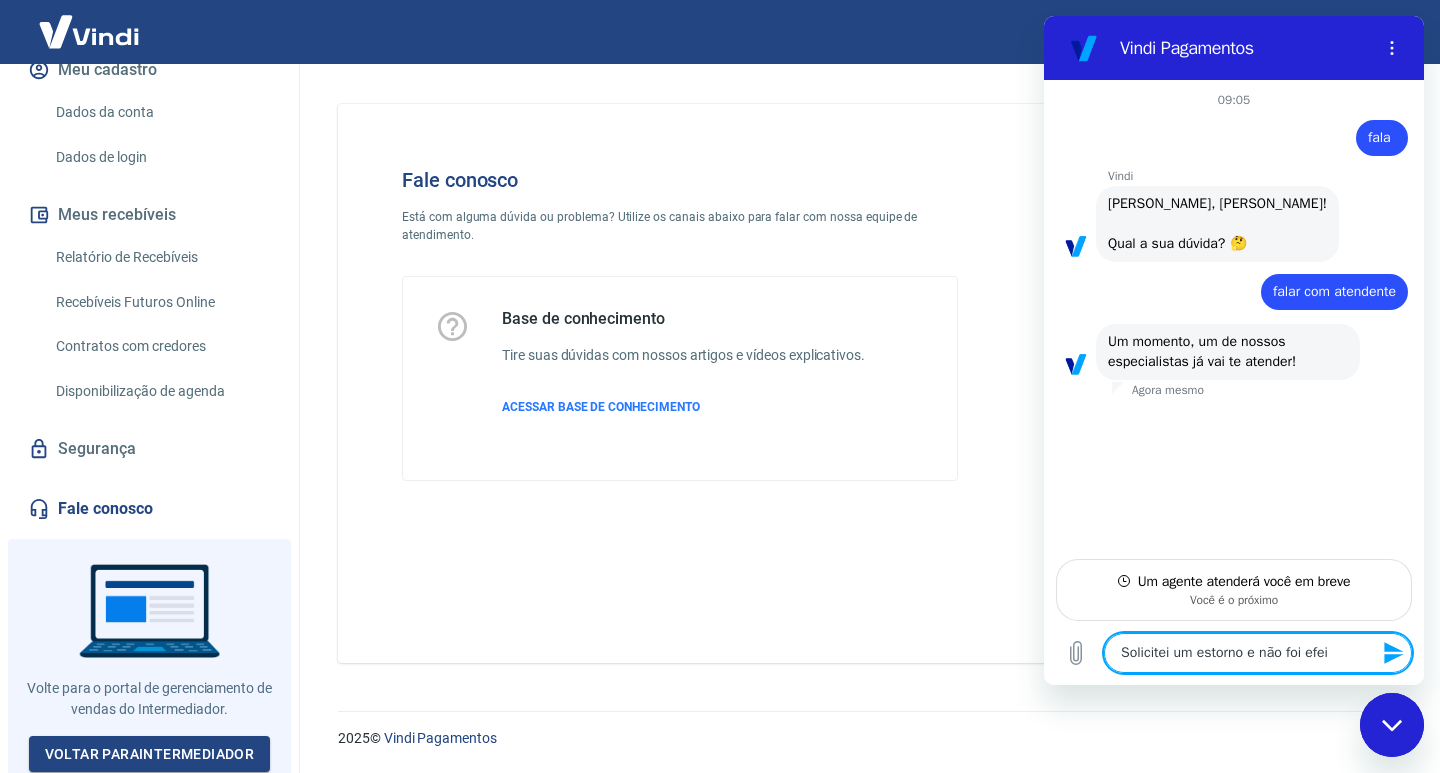 type on "Solicitei um estorno e não foi efeit" 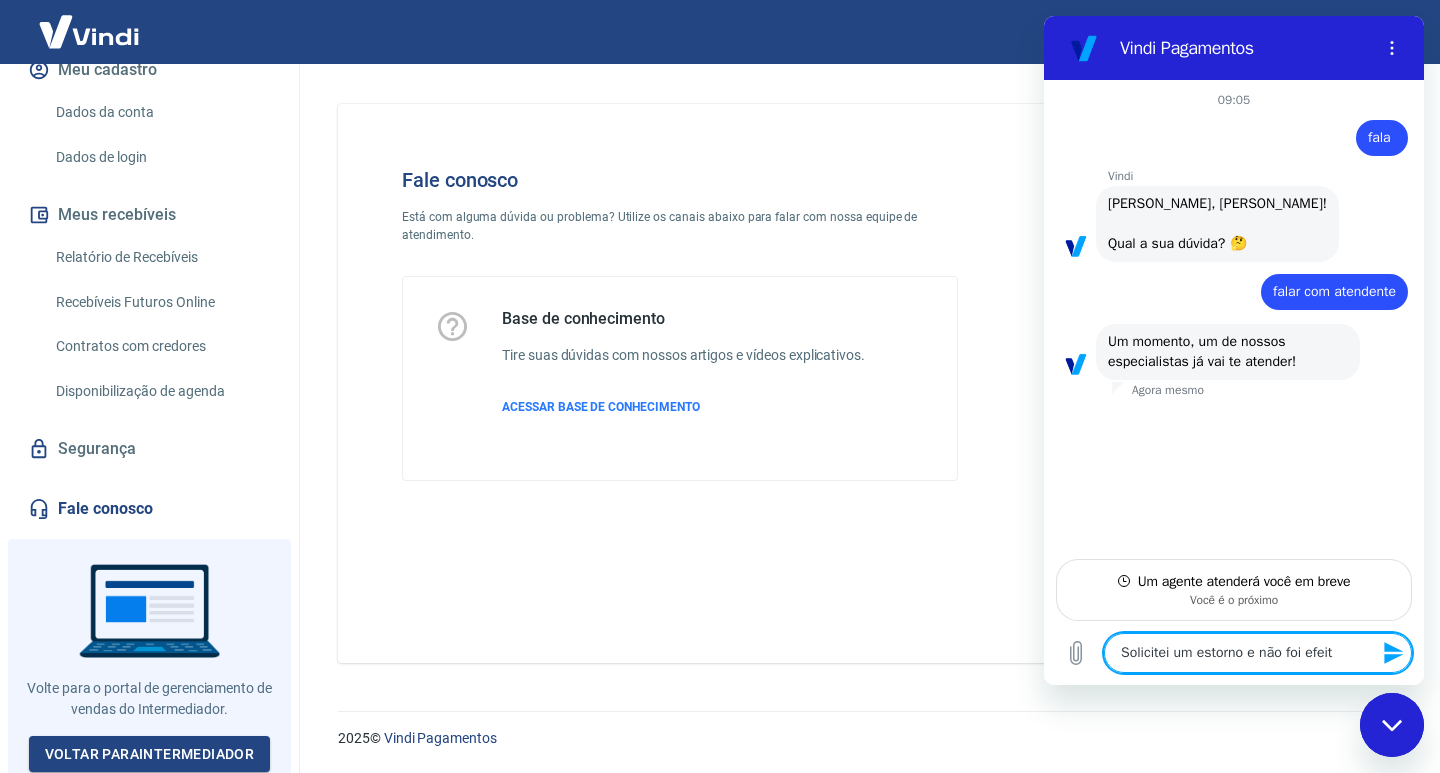 type on "Solicitei um estorno e não foi efei" 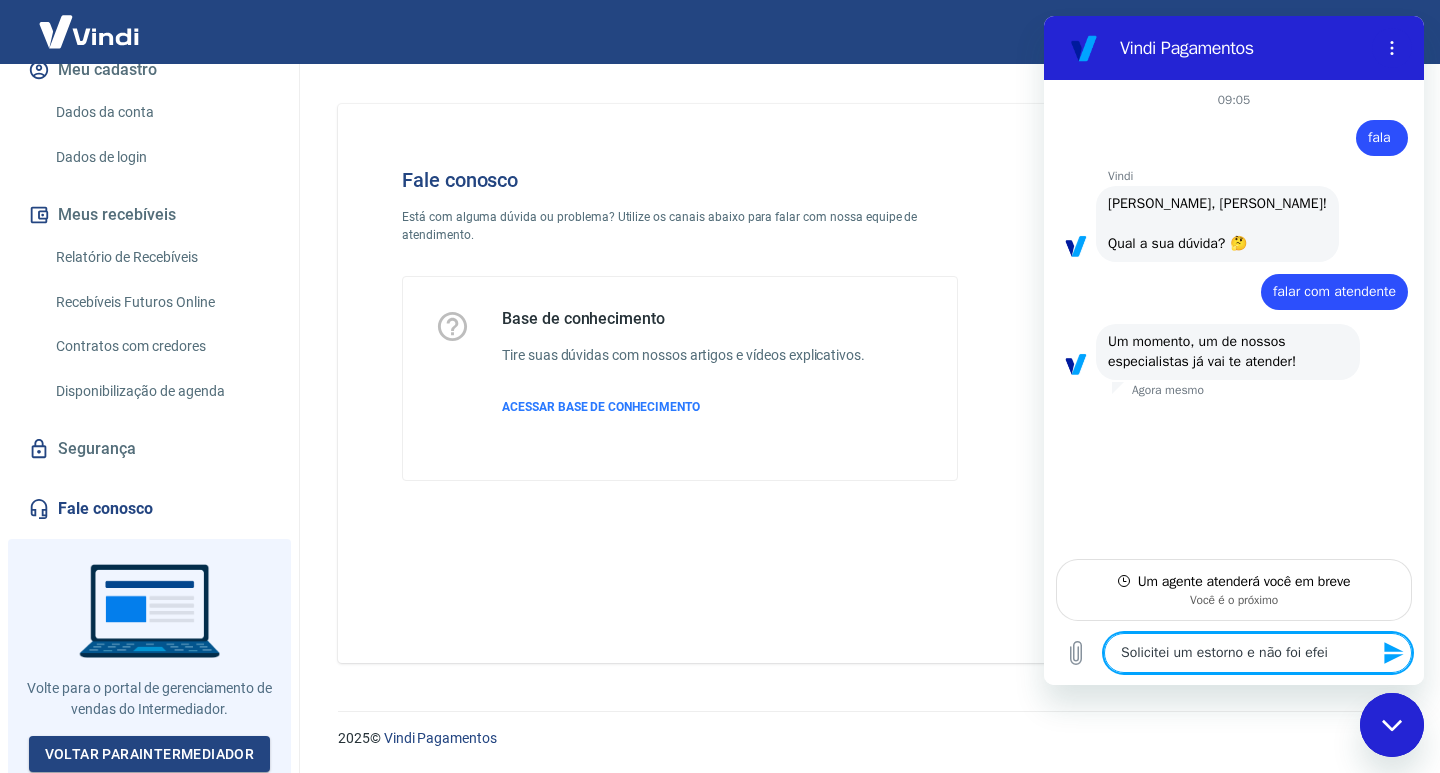 type on "Solicitei um estorno e não foi efe" 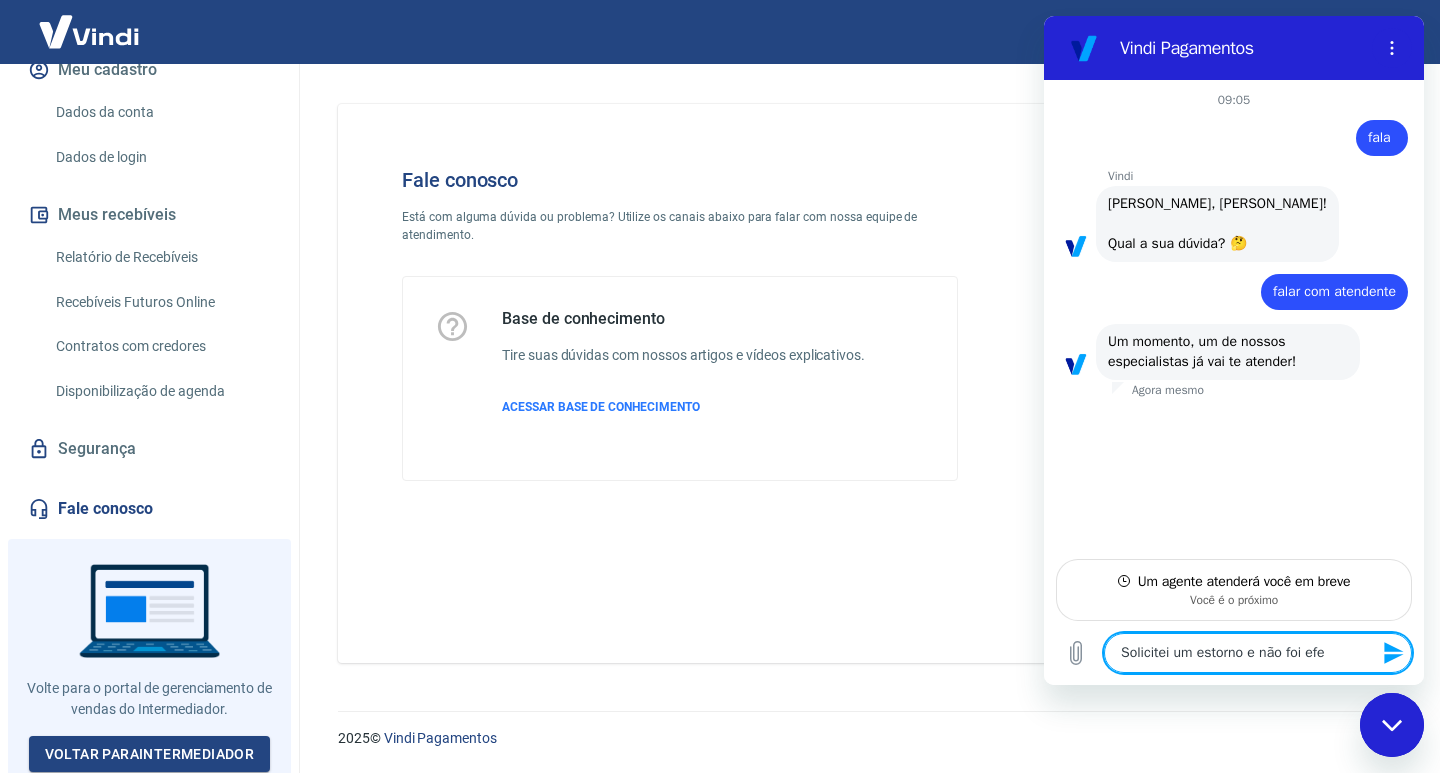 type on "Solicitei um estorno e não foi ef" 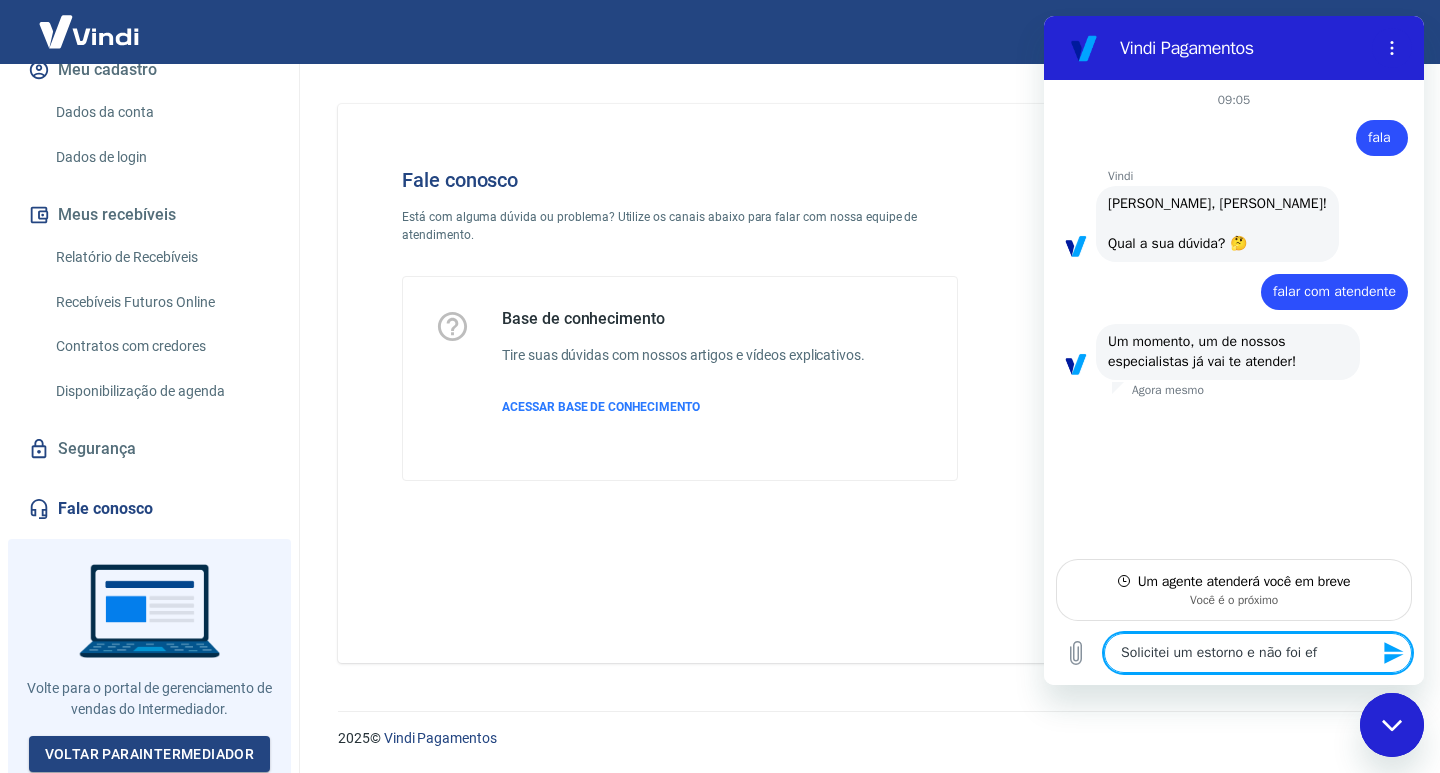 type on "Solicitei um estorno e não foi efe" 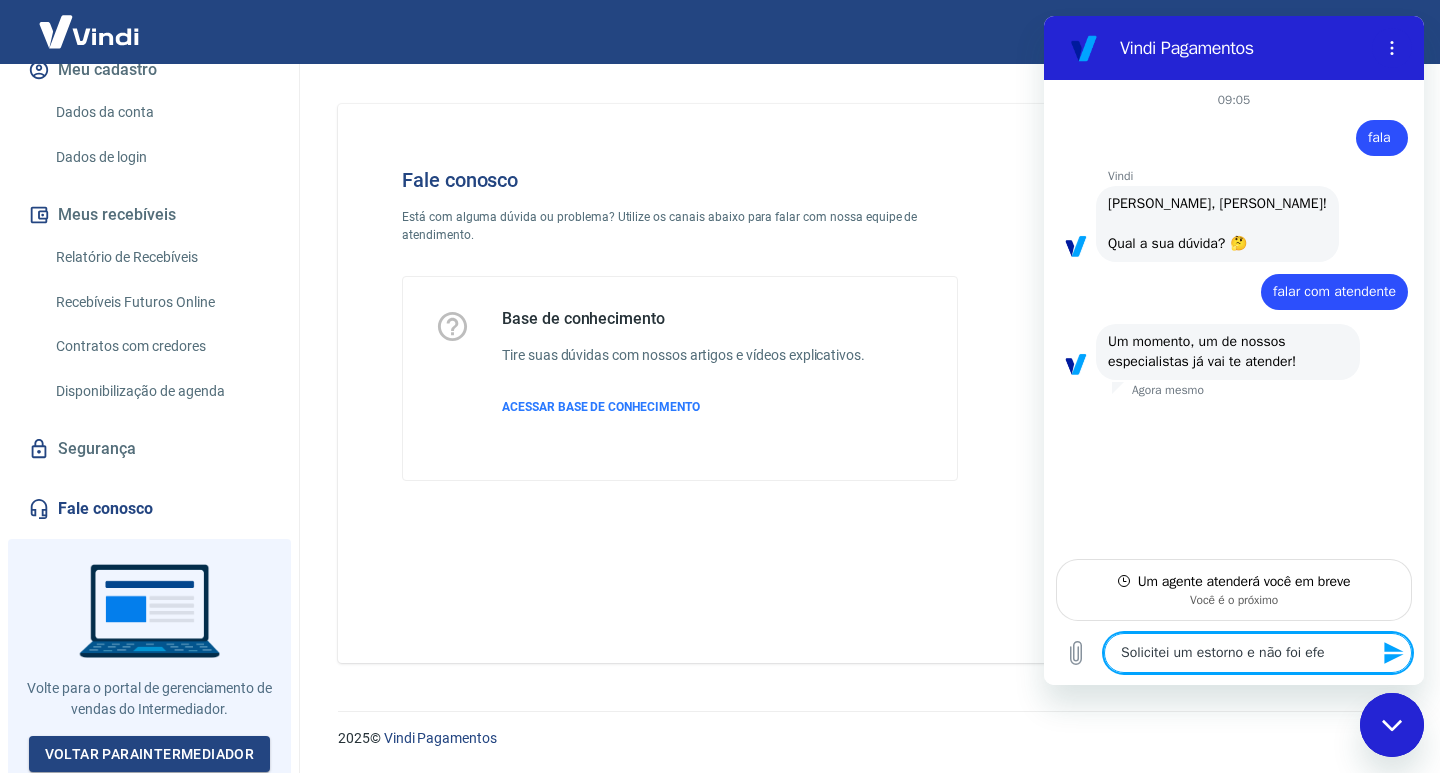 type on "Solicitei um estorno e não foi efet" 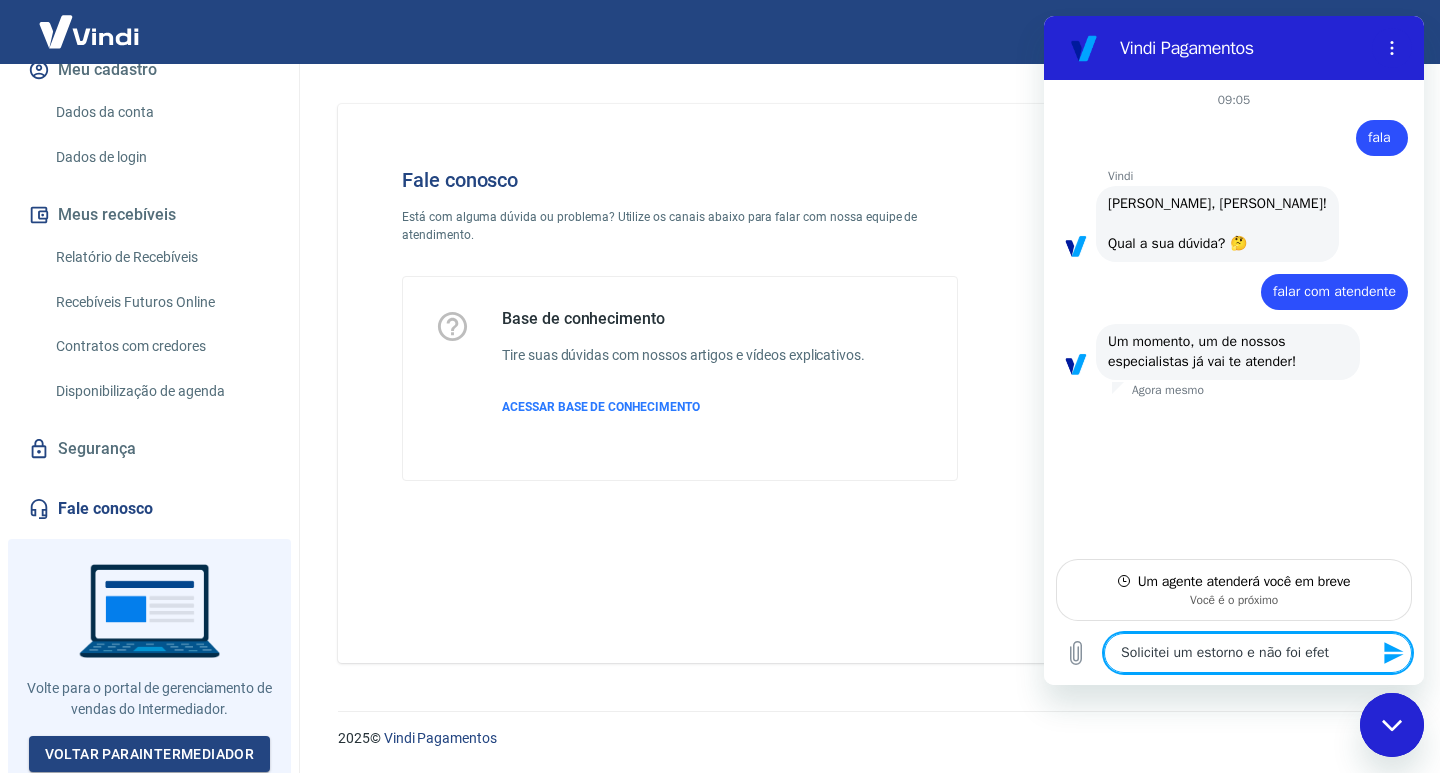 type on "Solicitei um estorno e não foi efeti" 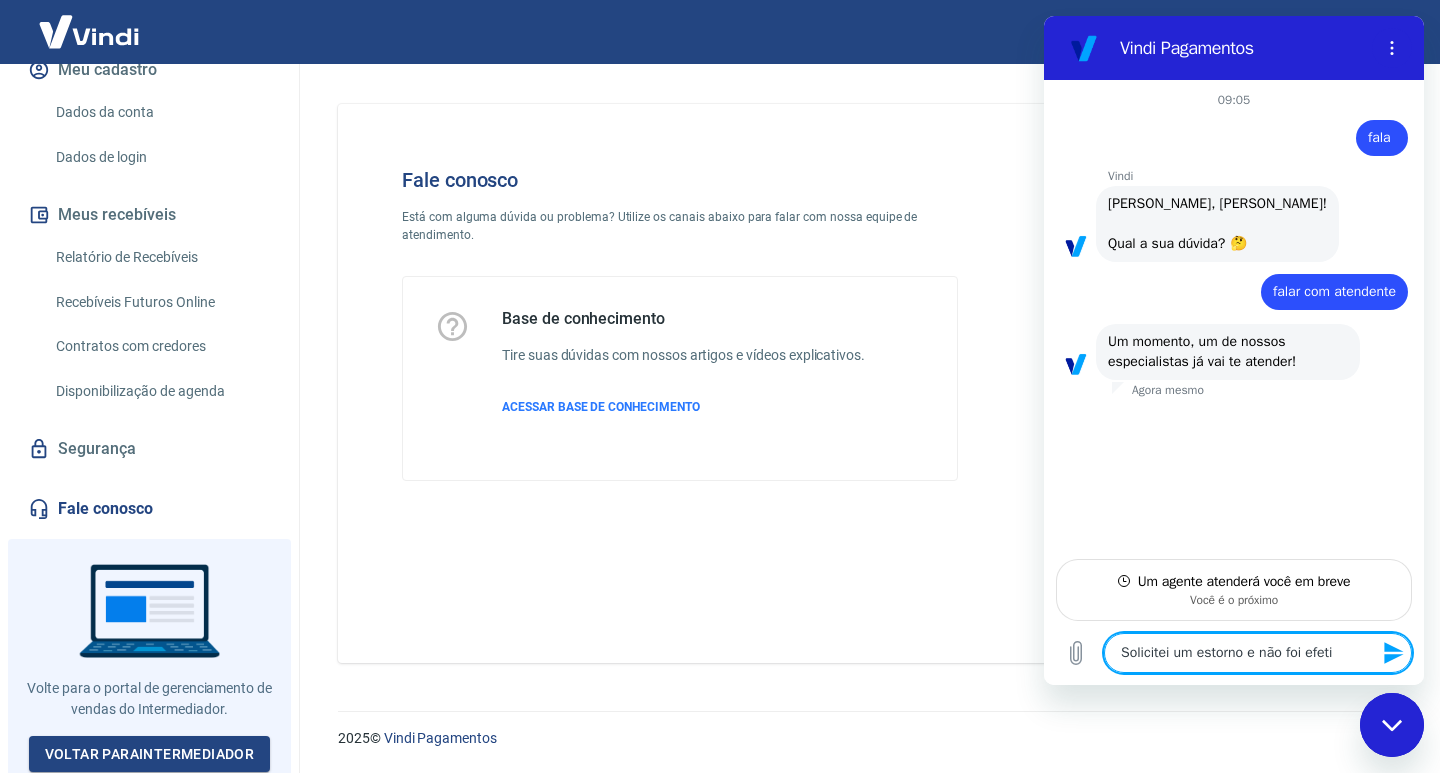 type on "Solicitei um estorno e não foi efetiv" 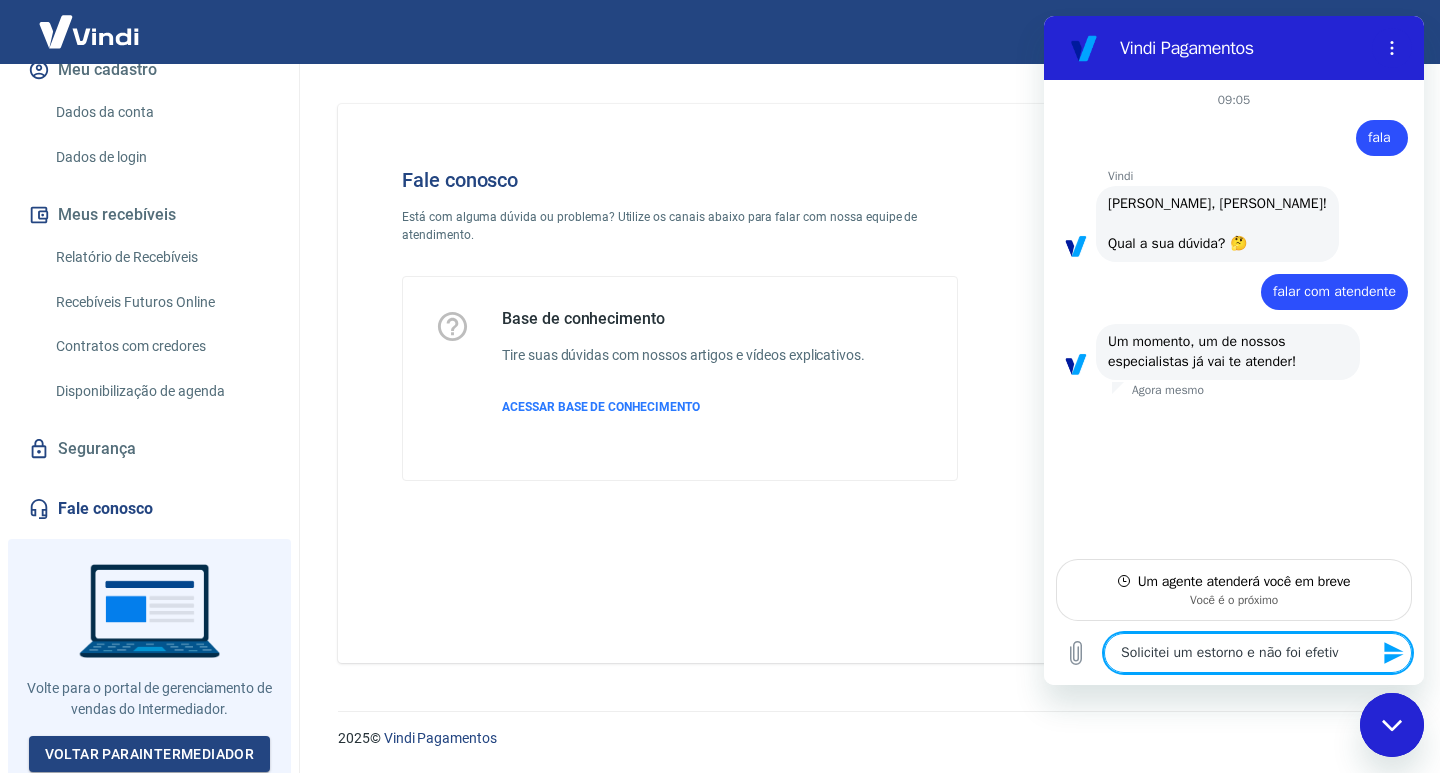 type on "Solicitei um estorno e não foi efetiva" 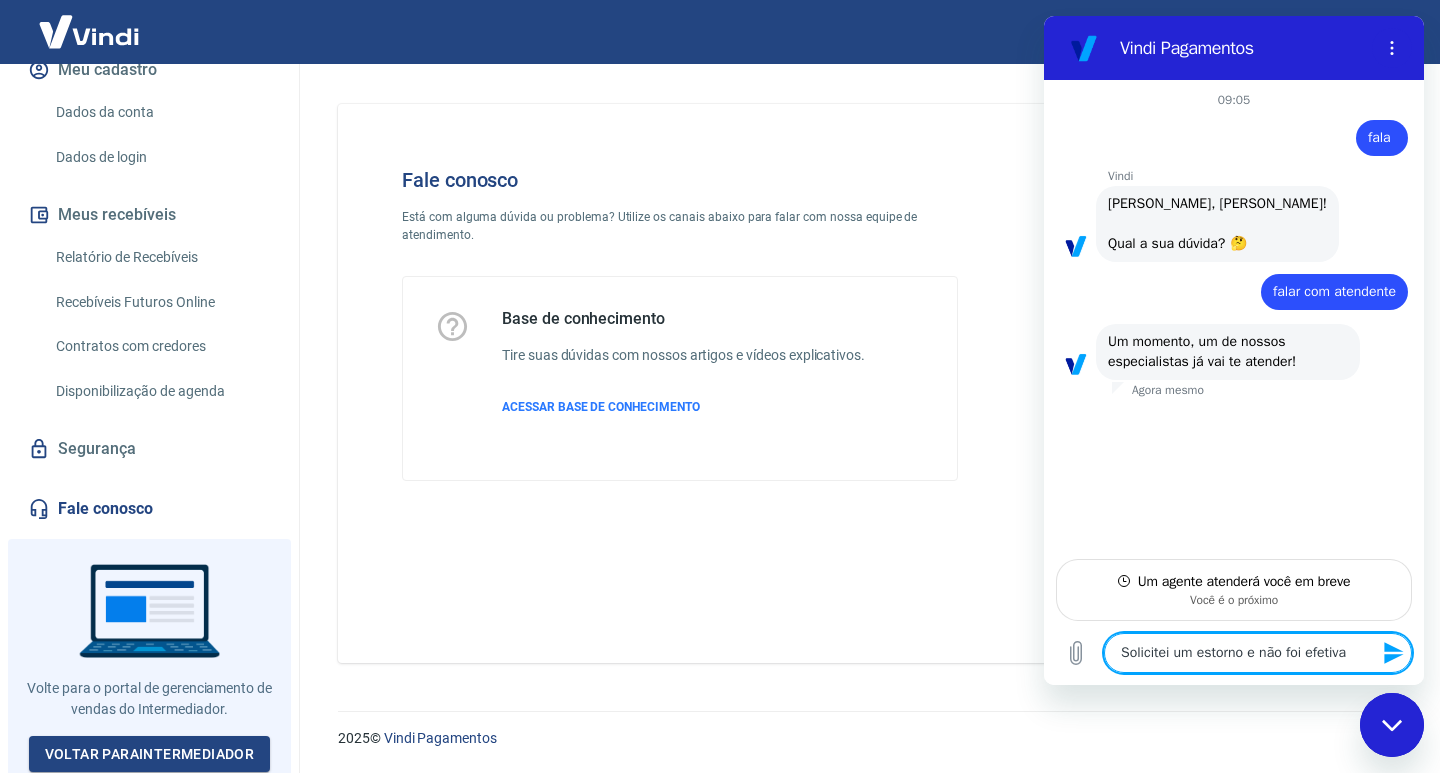 type on "Solicitei um estorno e não foi efetivad" 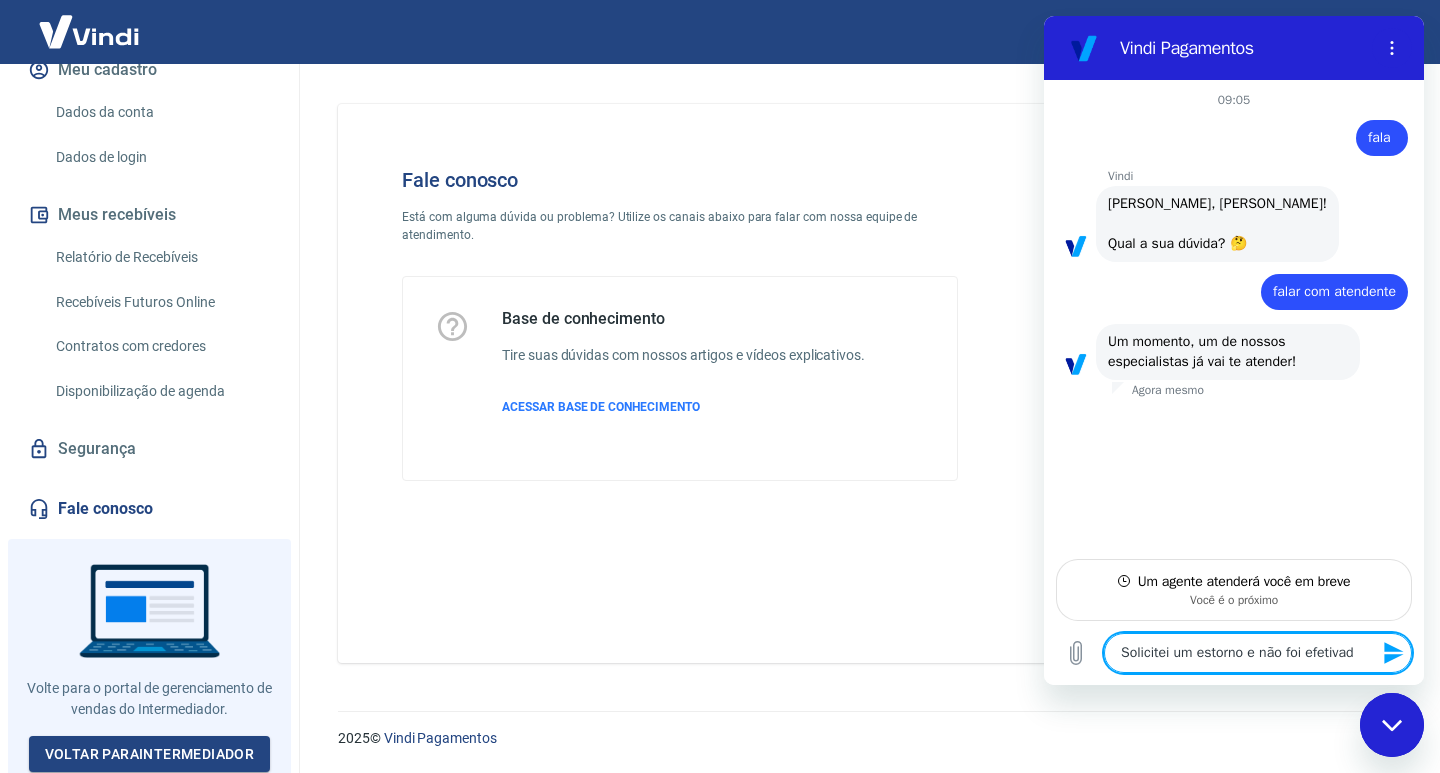 type on "x" 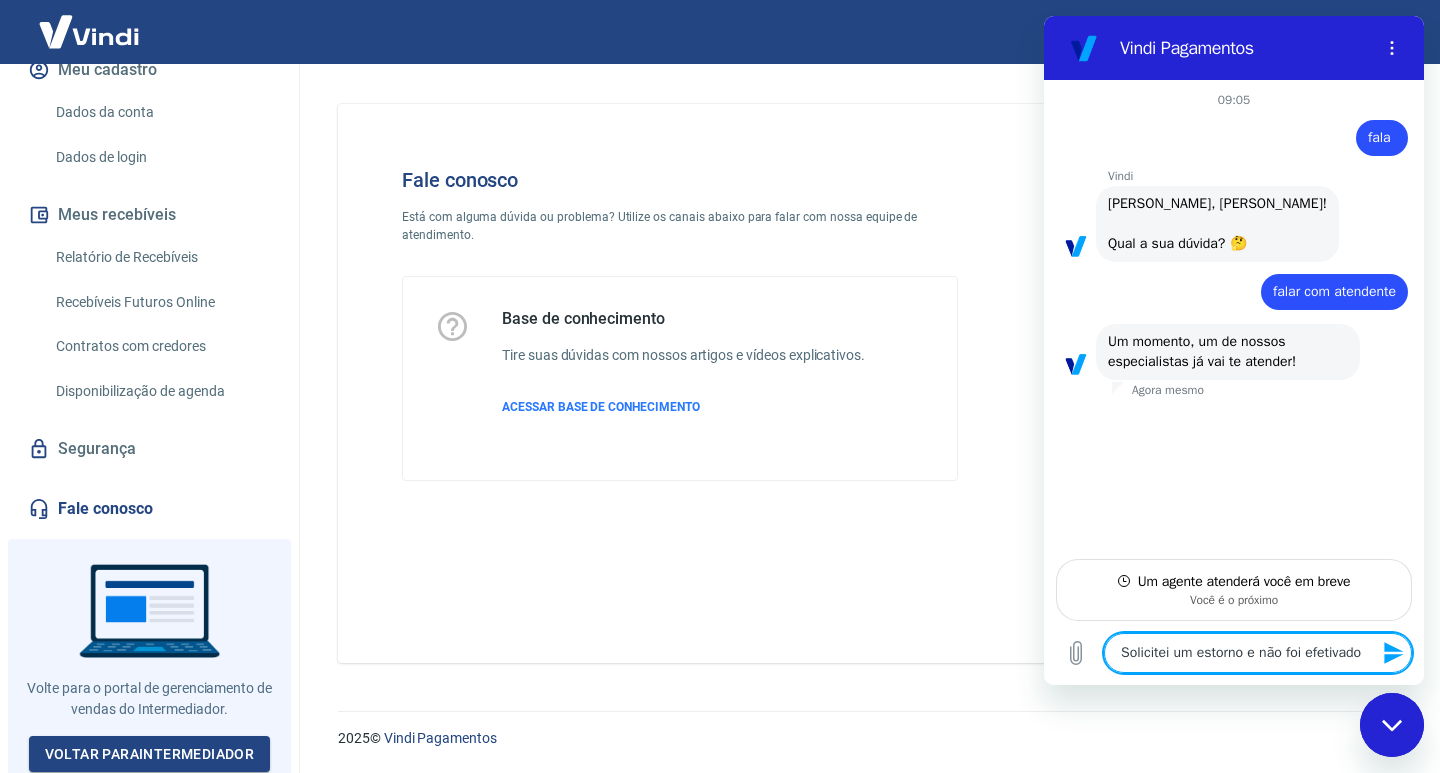 type on "Solicitei um estorno e não foi efetivado" 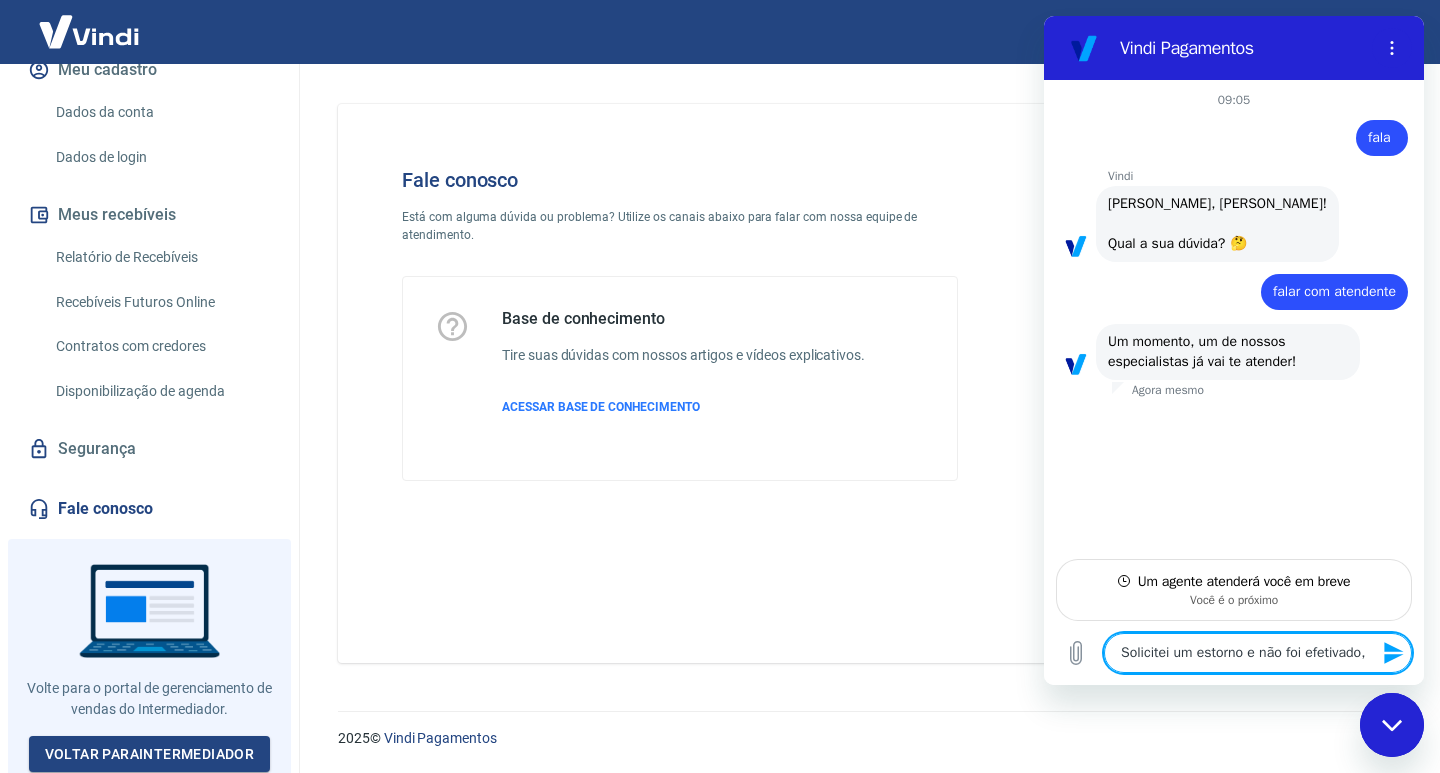 type on "Solicitei um estorno e não foi efetivado," 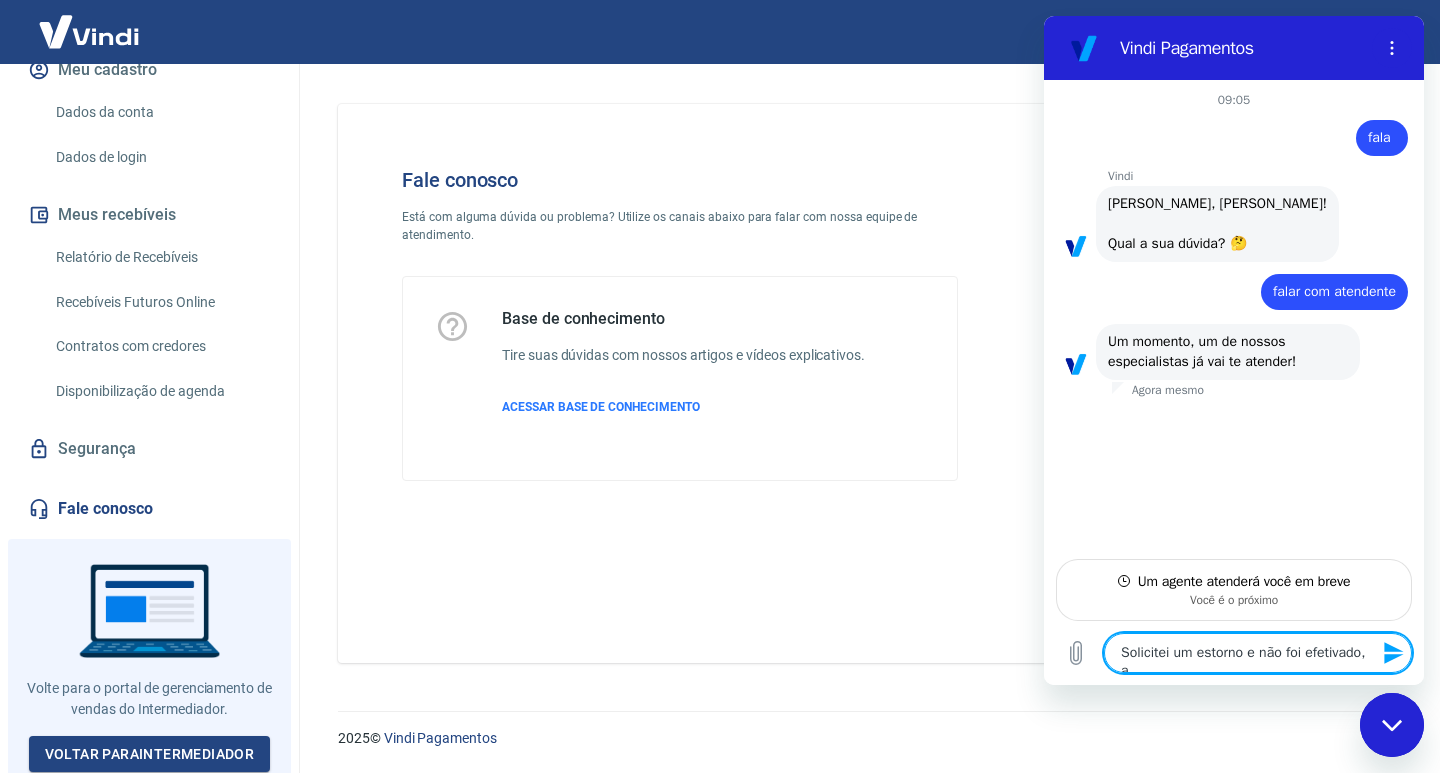 type on "Solicitei um estorno e não foi efetivado, ac" 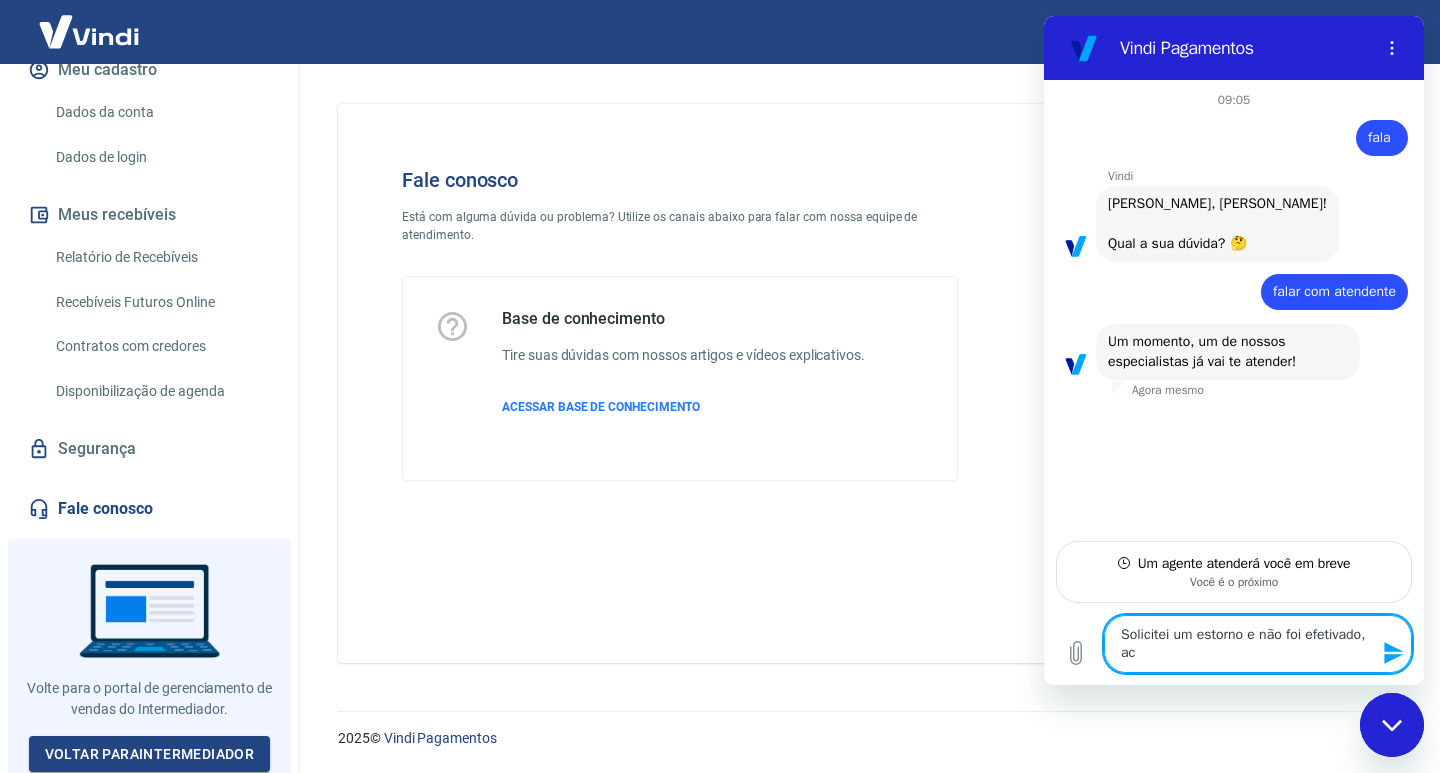 type on "Solicitei um estorno e não foi efetivado, ach" 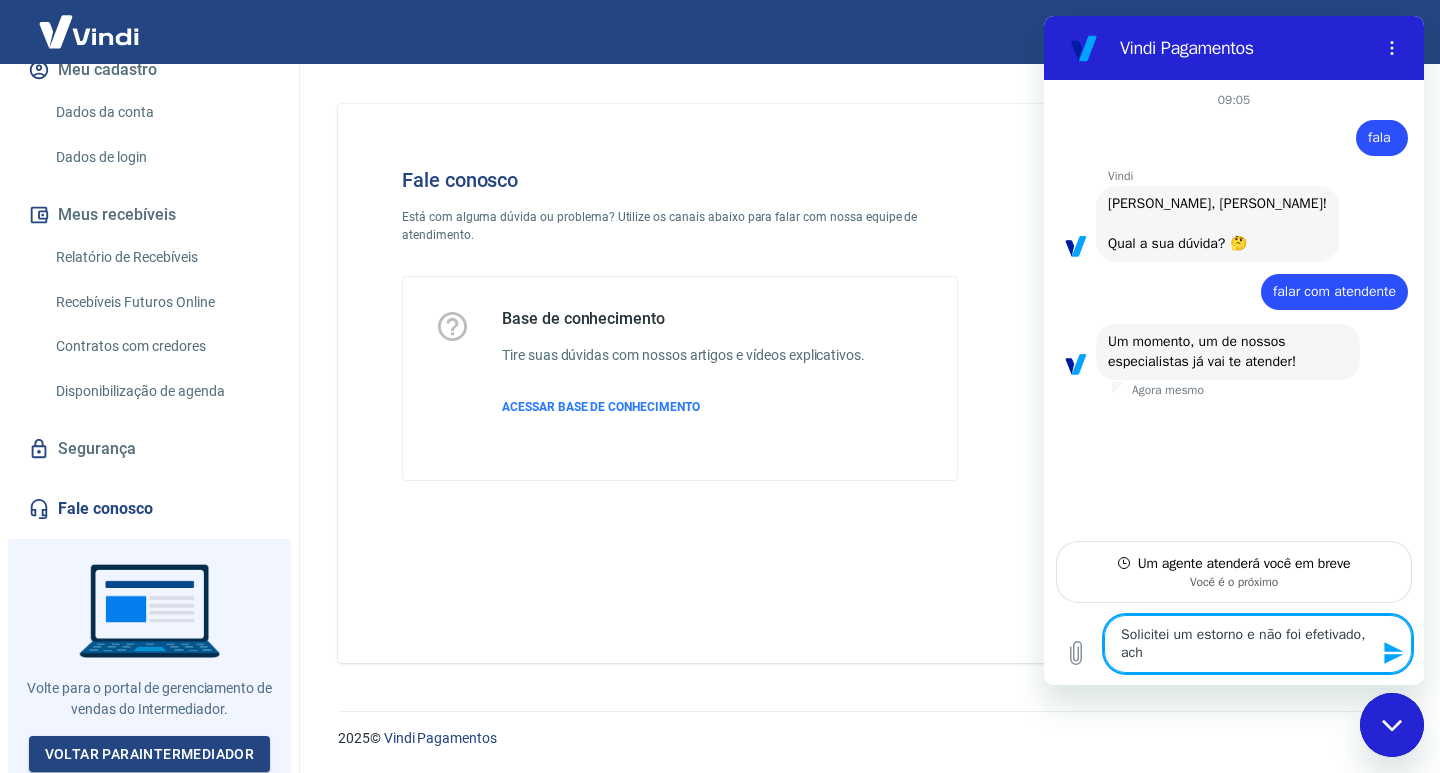 type on "Solicitei um estorno e não foi efetivado, ache" 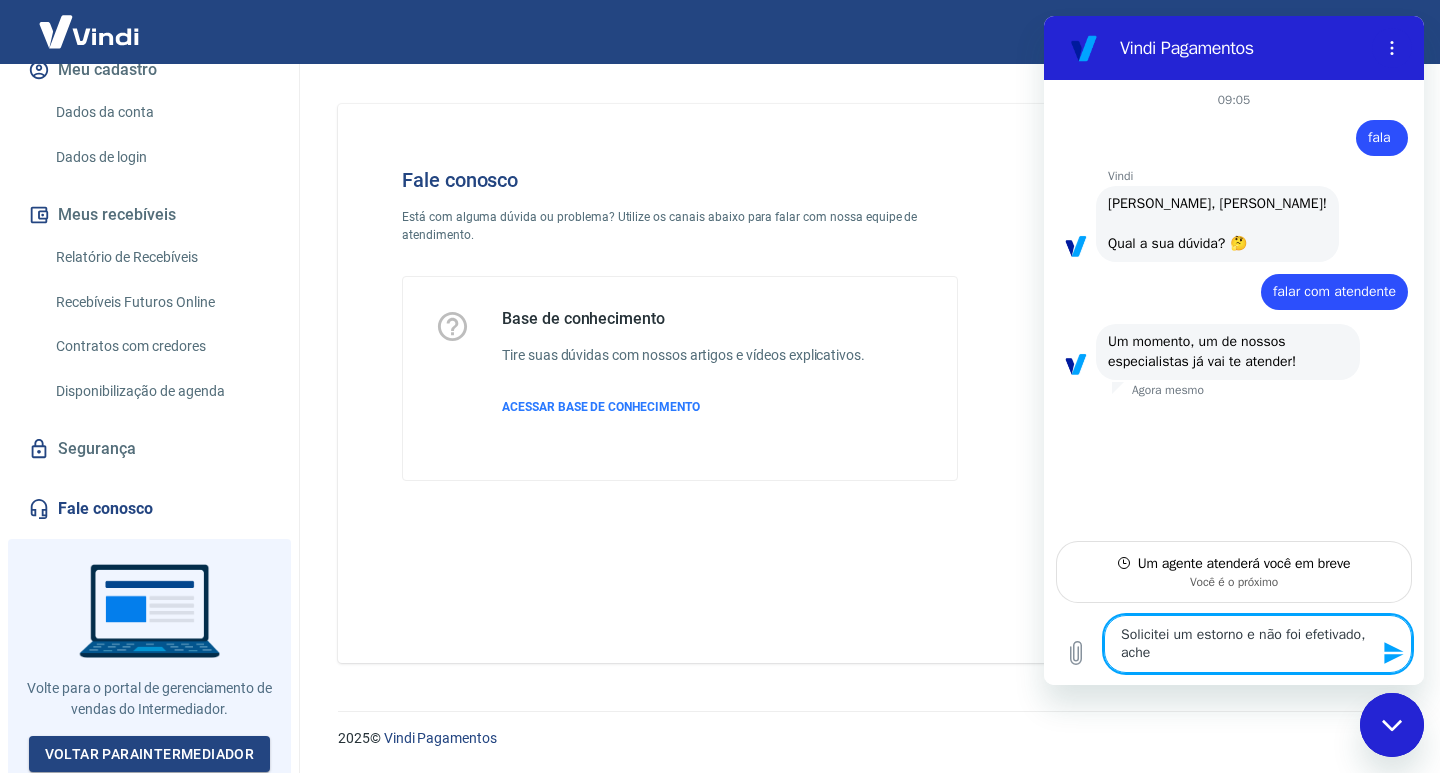 type on "Solicitei um estorno e não foi efetivado, achei" 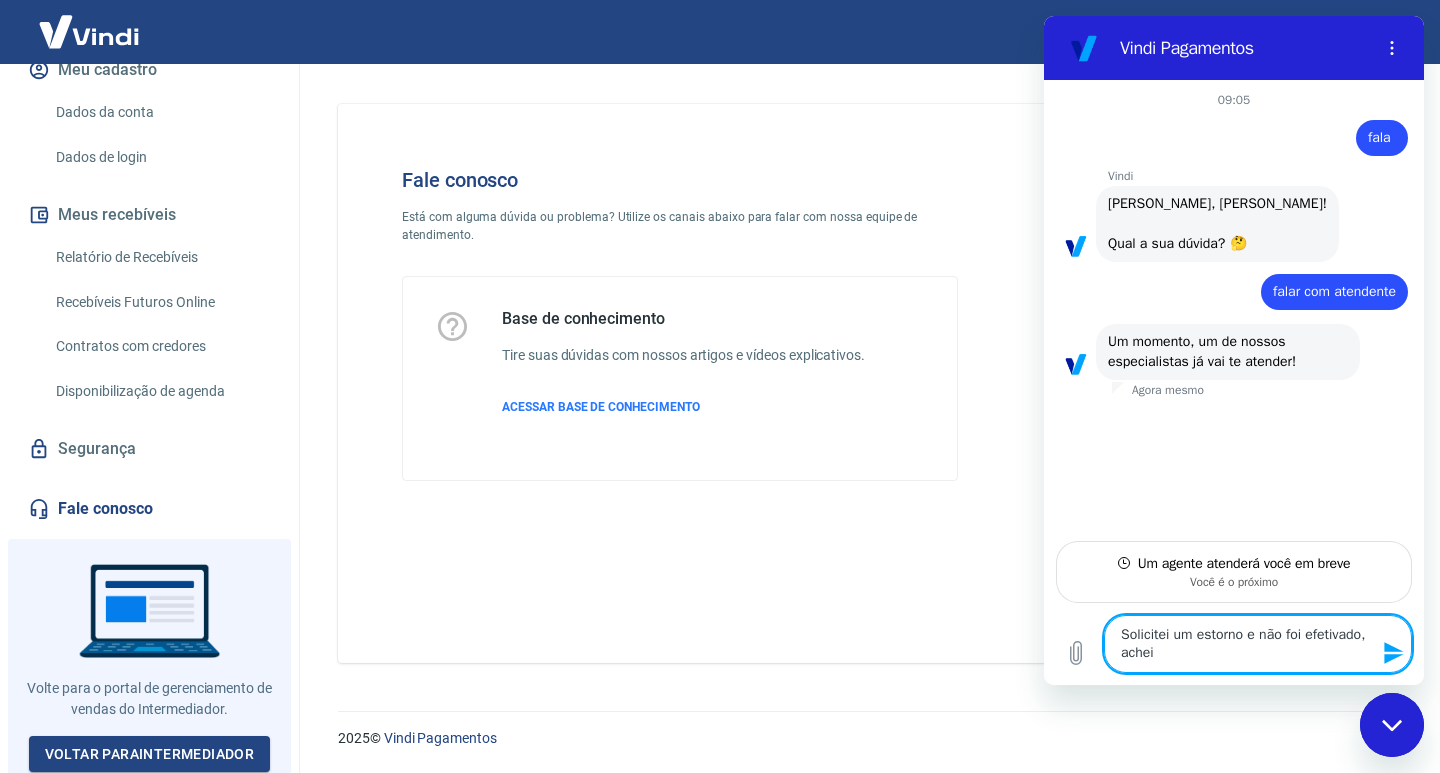type on "Solicitei um estorno e não foi efetivado, achei" 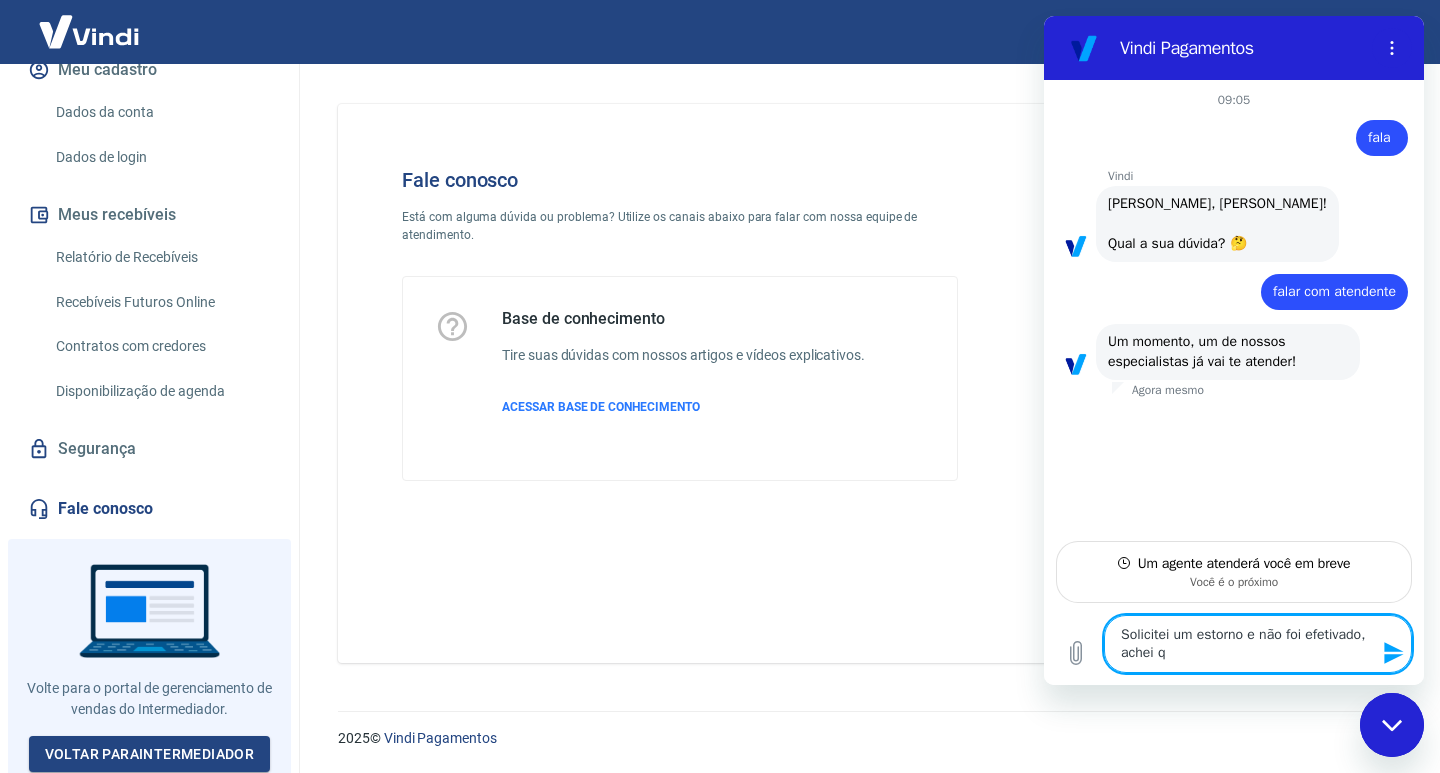 type on "Solicitei um estorno e não foi efetivado, achei qu" 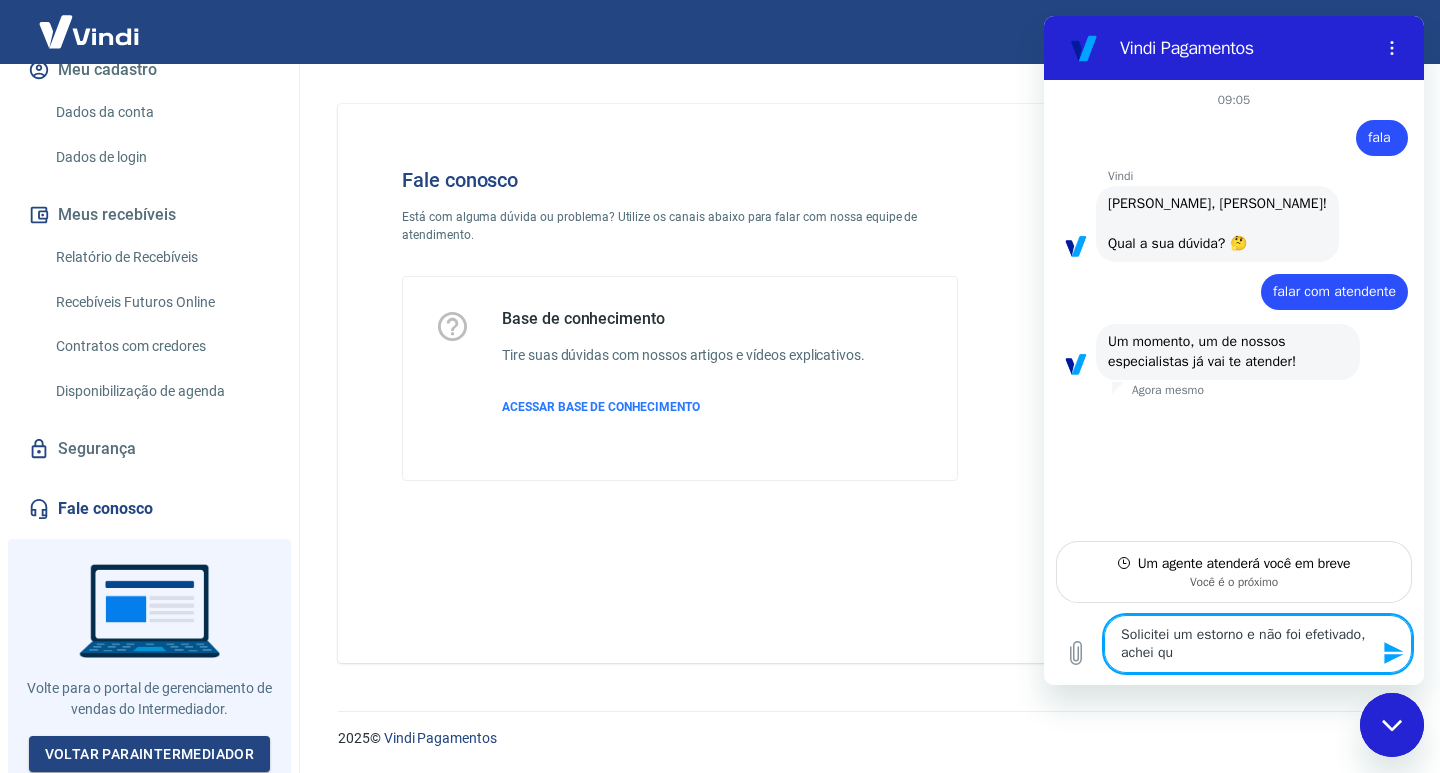 type on "Solicitei um estorno e não foi efetivado, achei que" 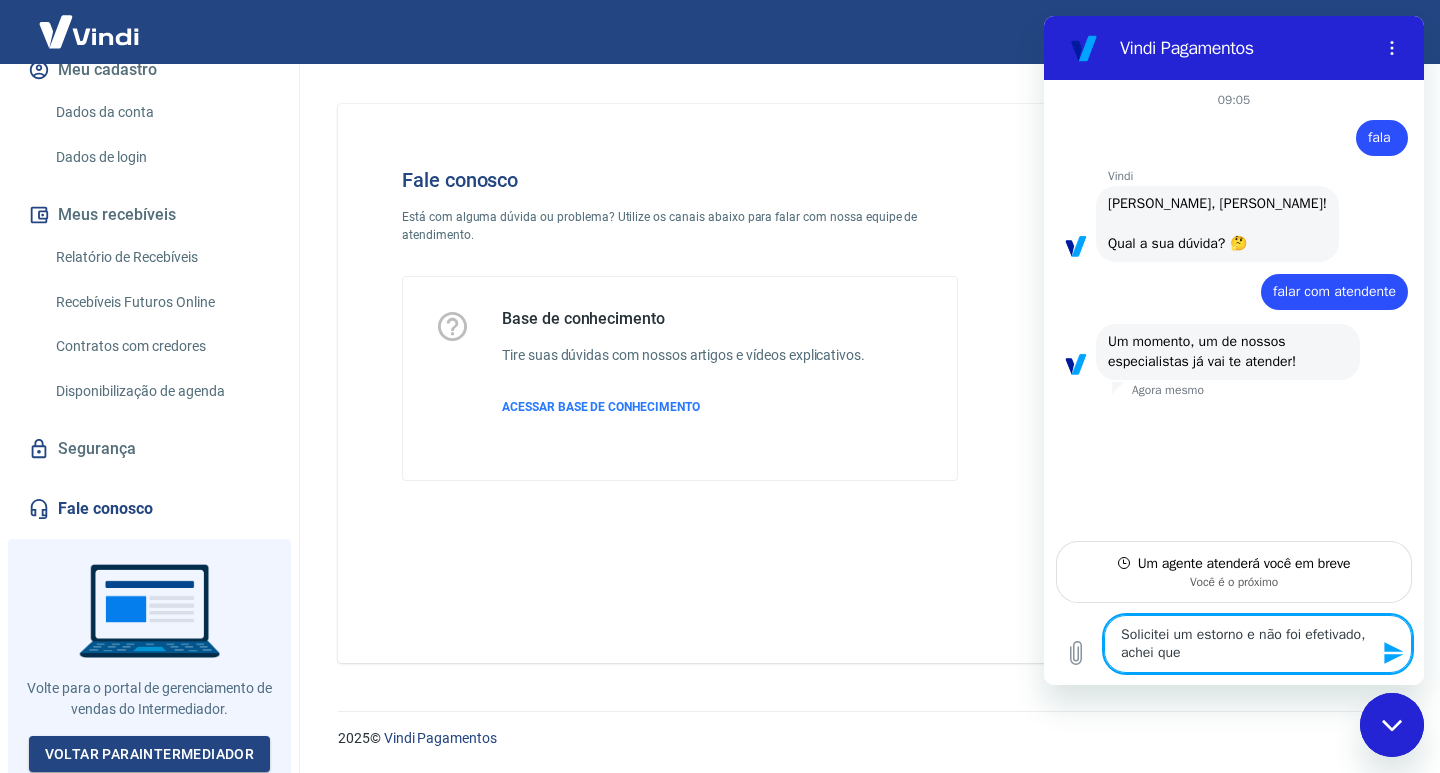 type on "Solicitei um estorno e não foi efetivado, achei que" 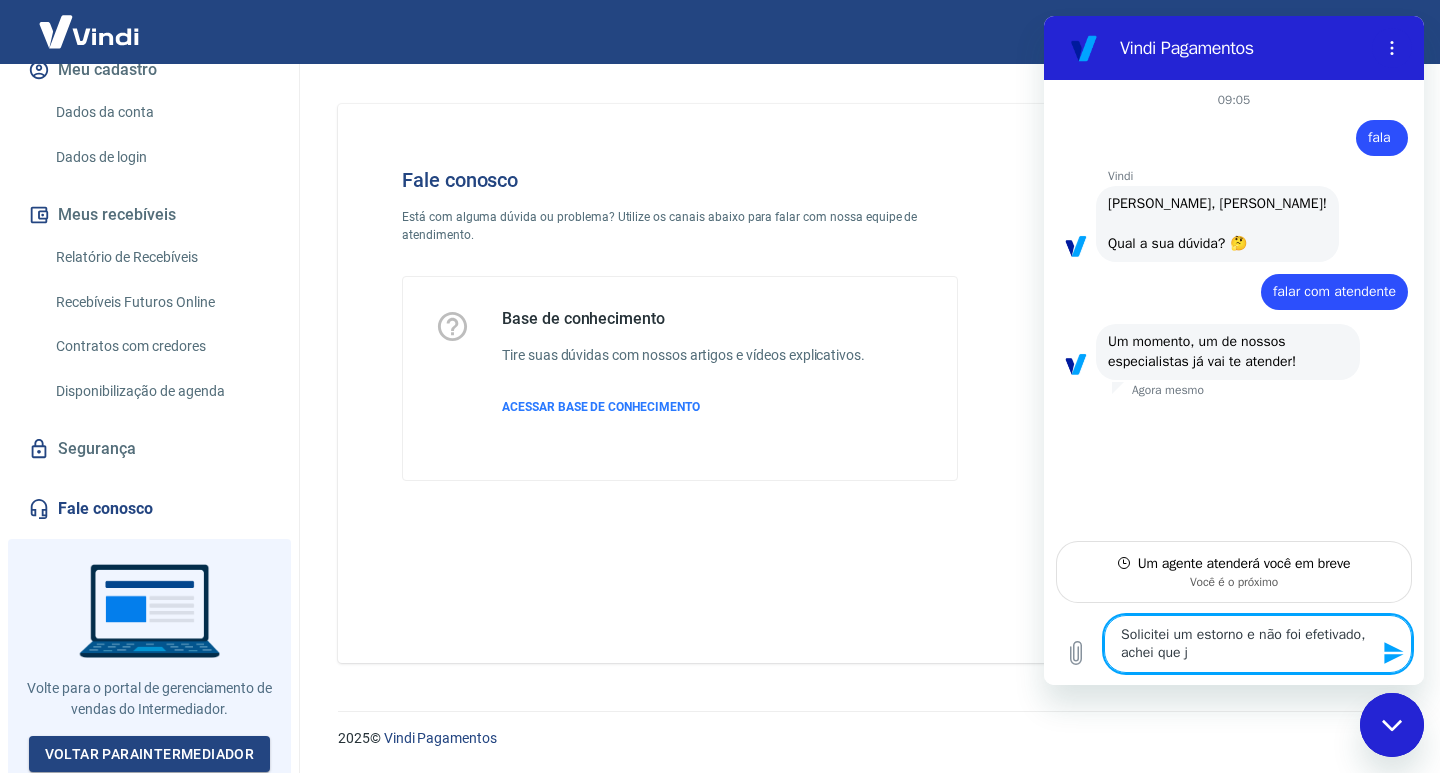 type on "x" 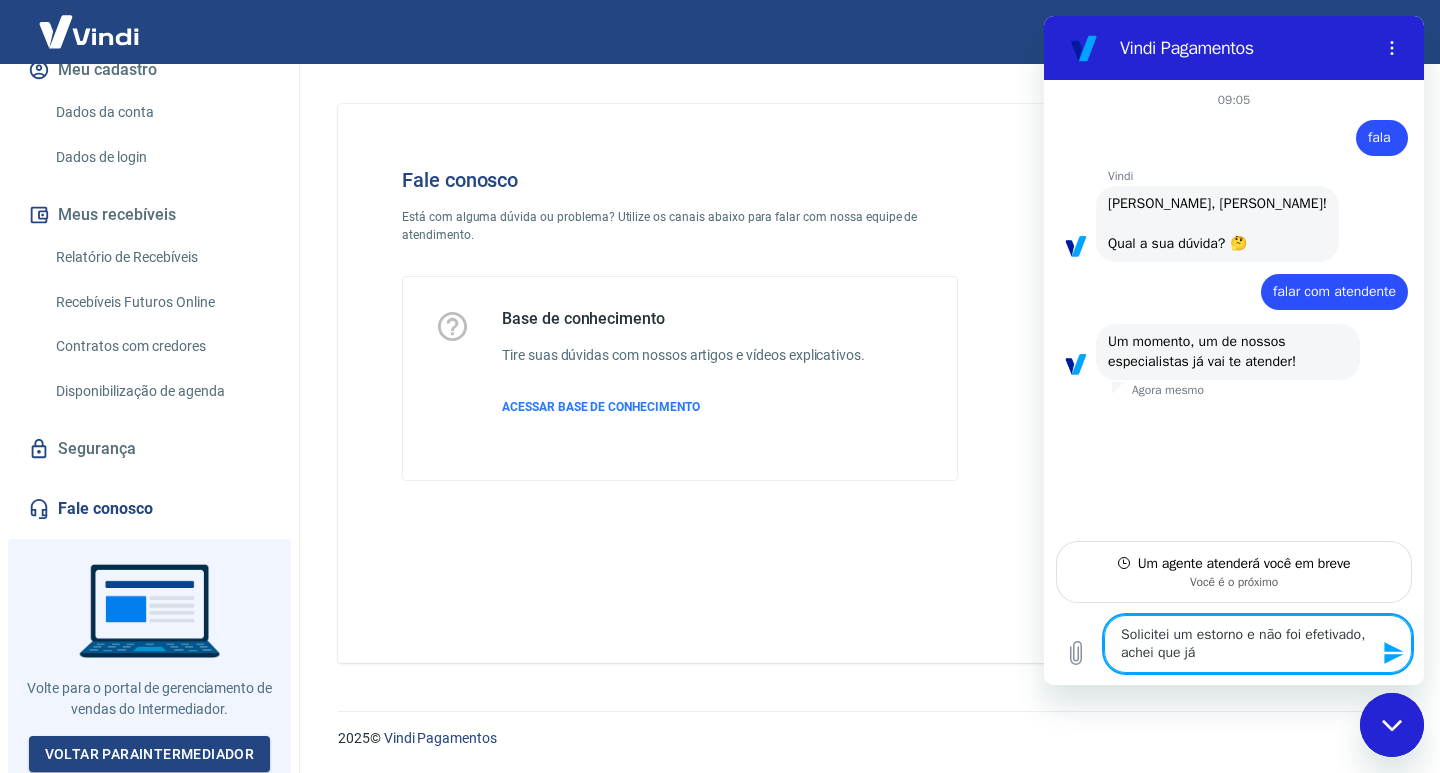 type on "x" 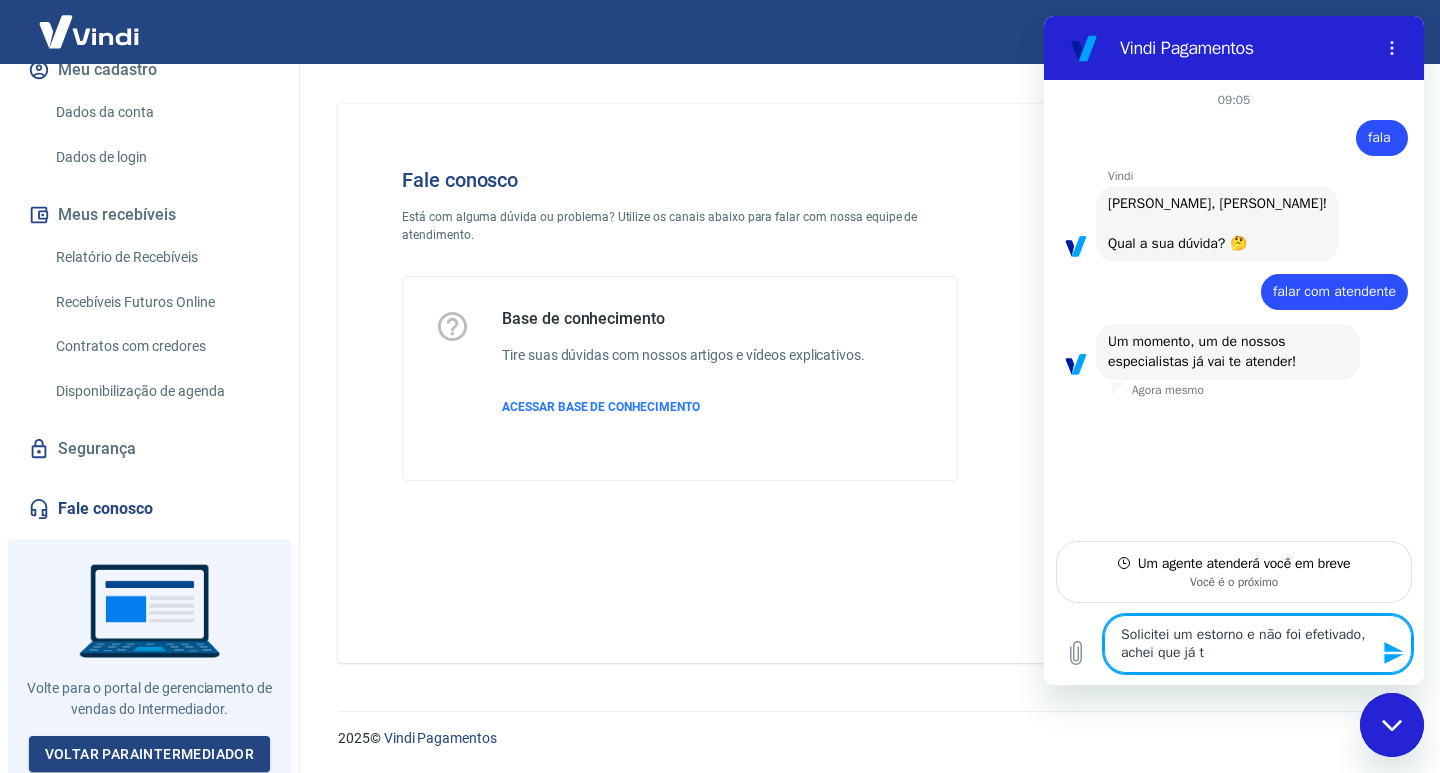type on "Solicitei um estorno e não foi efetivado, achei que já ti" 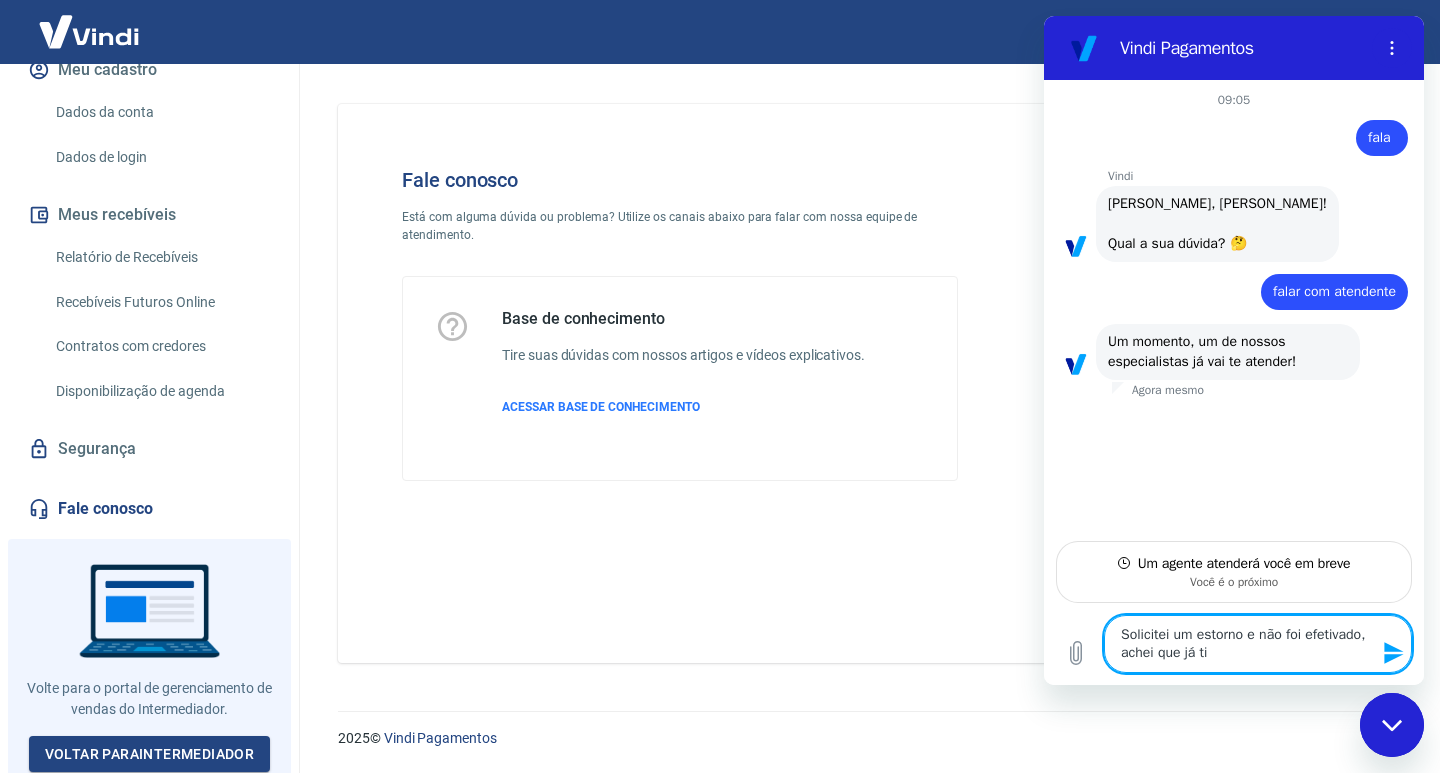 type on "Solicitei um estorno e não foi efetivado, achei que já tin" 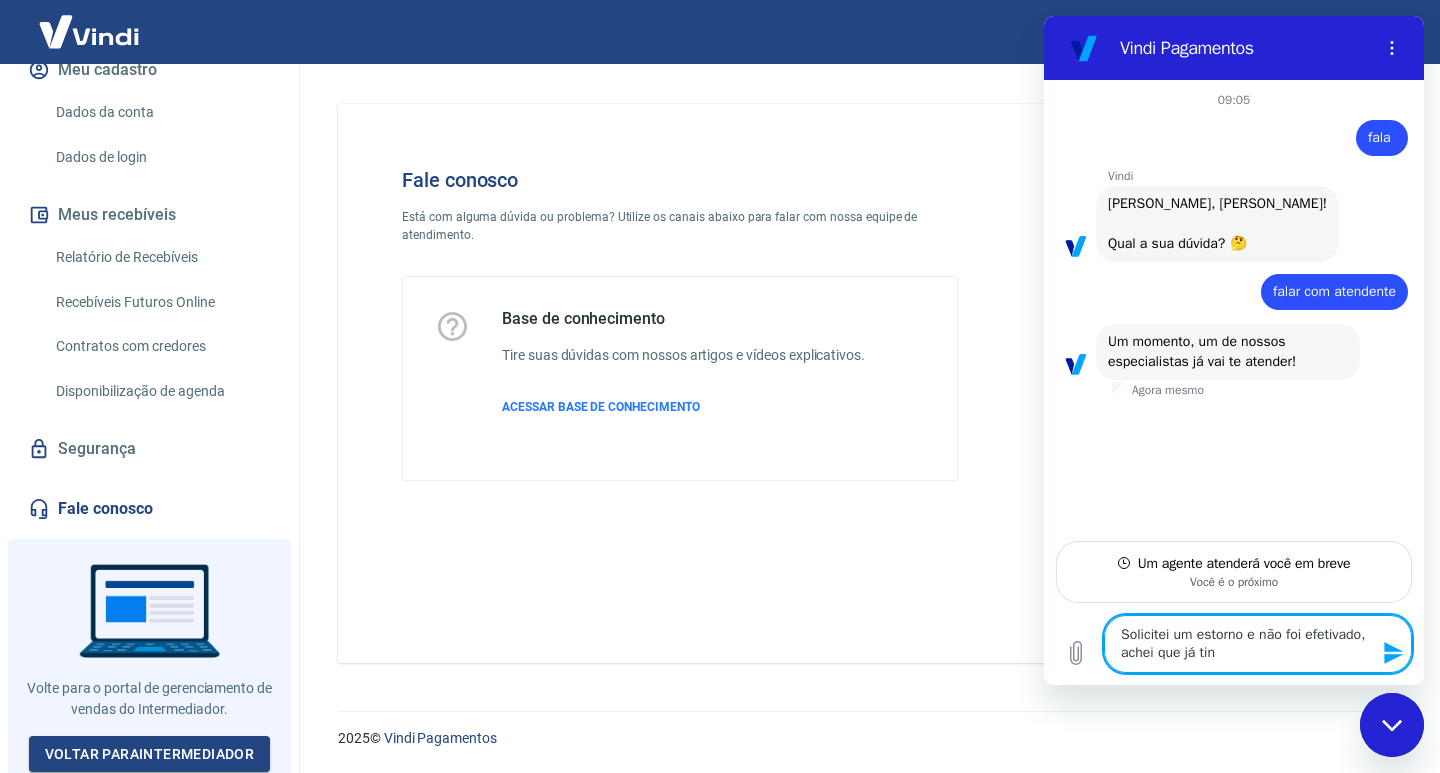 type on "Solicitei um estorno e não foi efetivado, achei que já tinh" 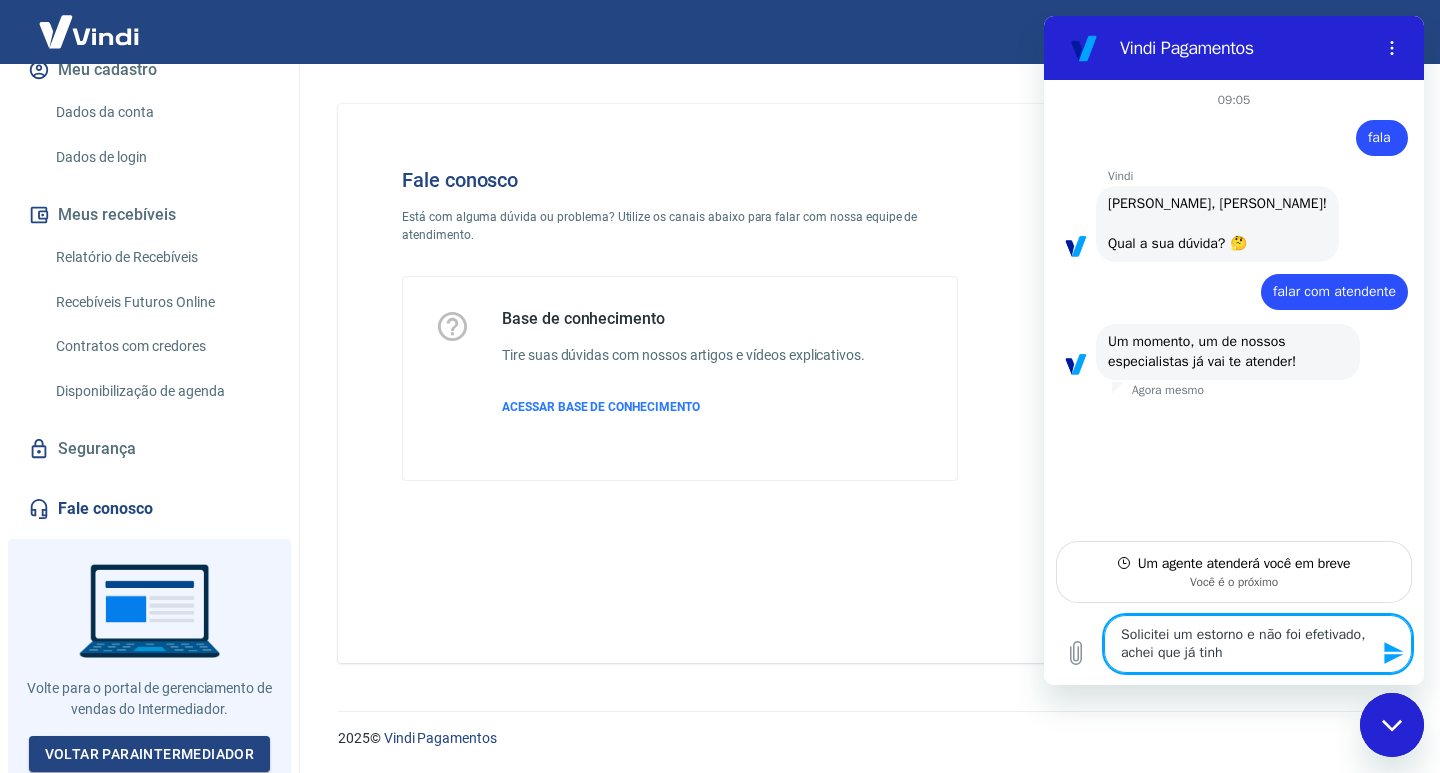 type on "Solicitei um estorno e não foi efetivado, achei que já tinha" 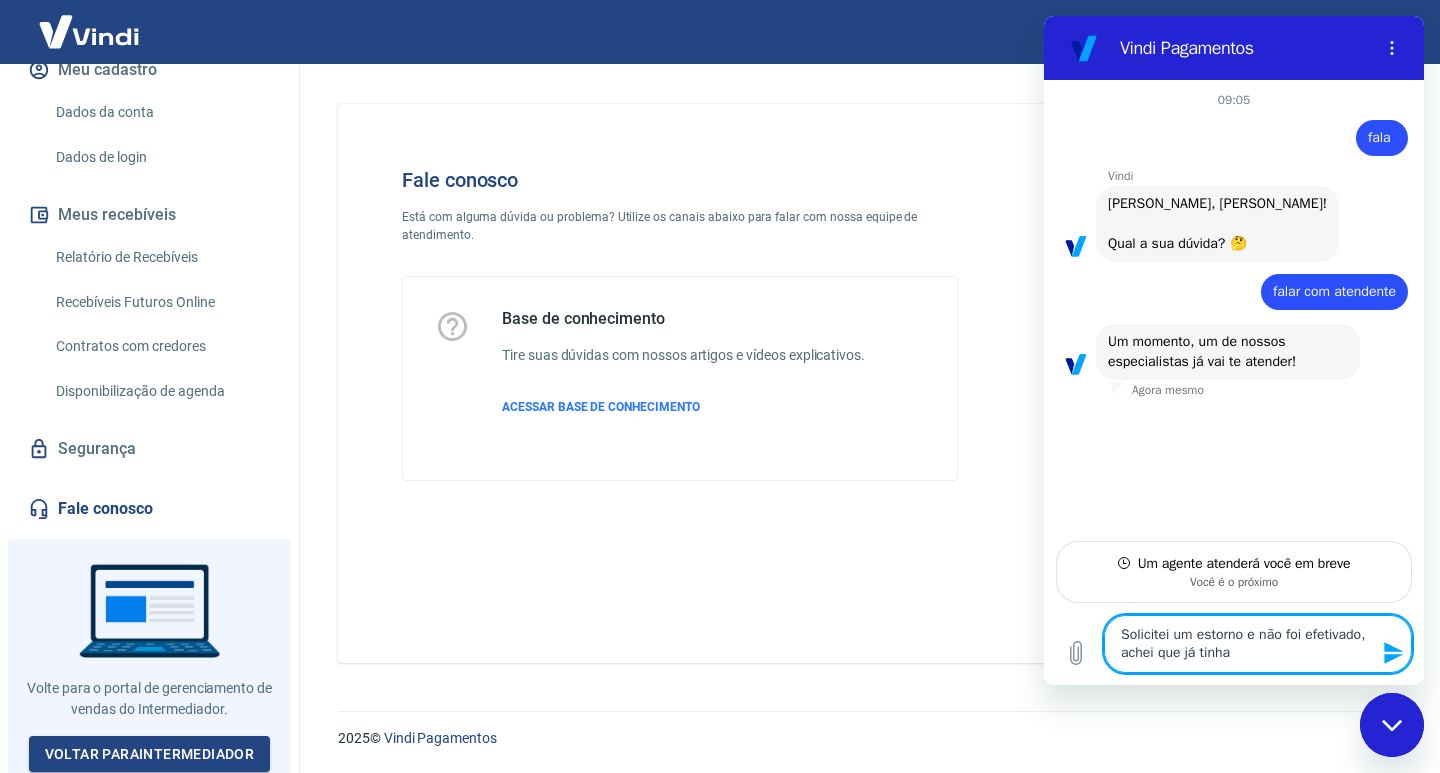 type on "Solicitei um estorno e não foi efetivado, achei que já tinha" 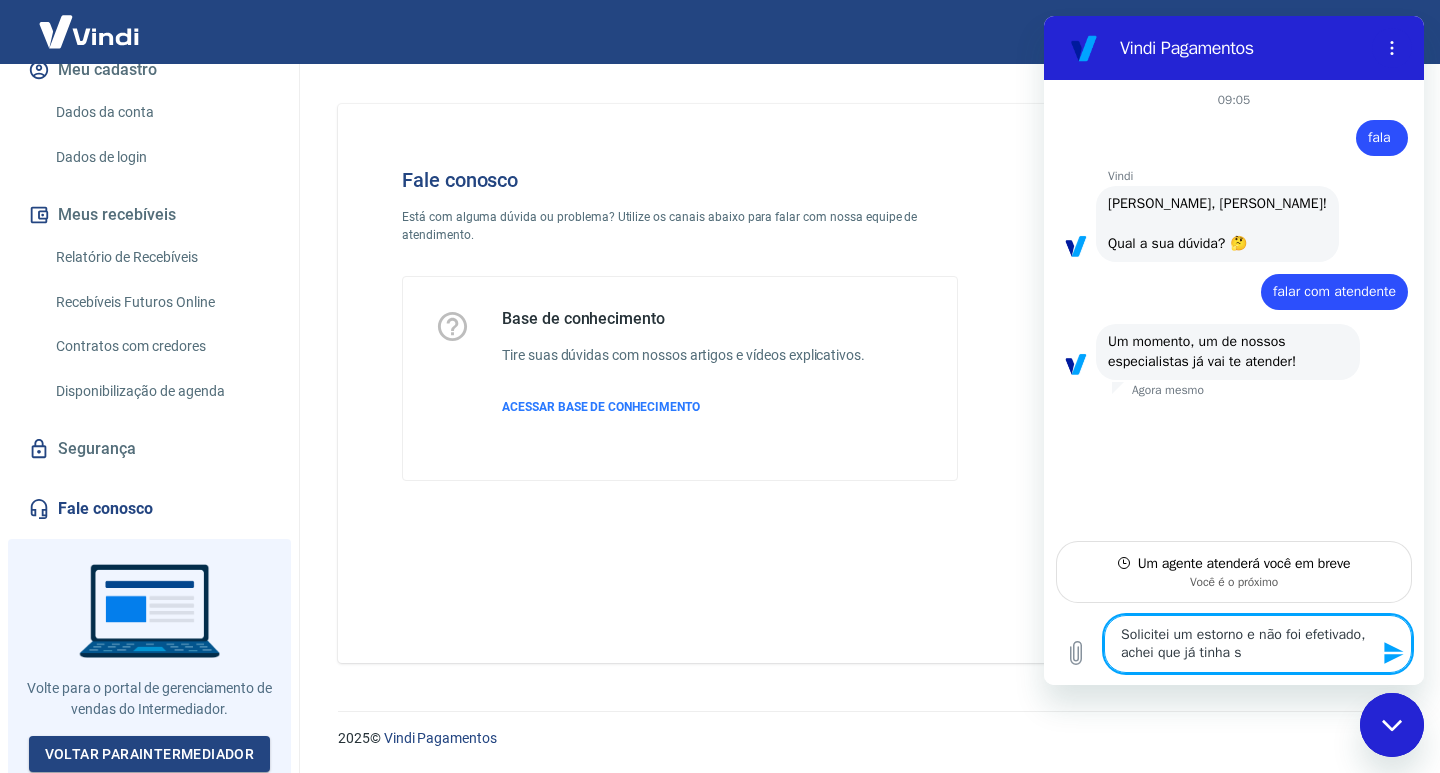 type 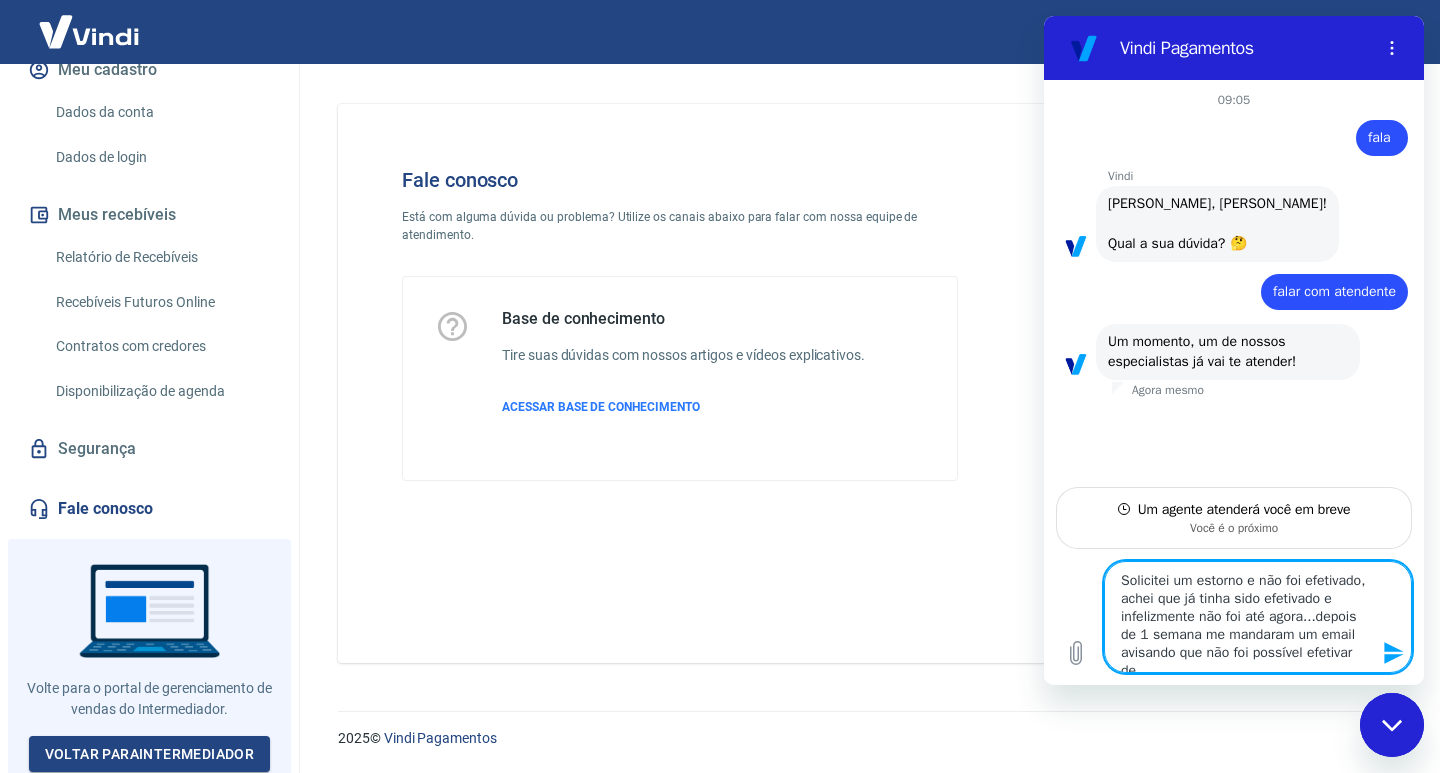 scroll, scrollTop: 8, scrollLeft: 0, axis: vertical 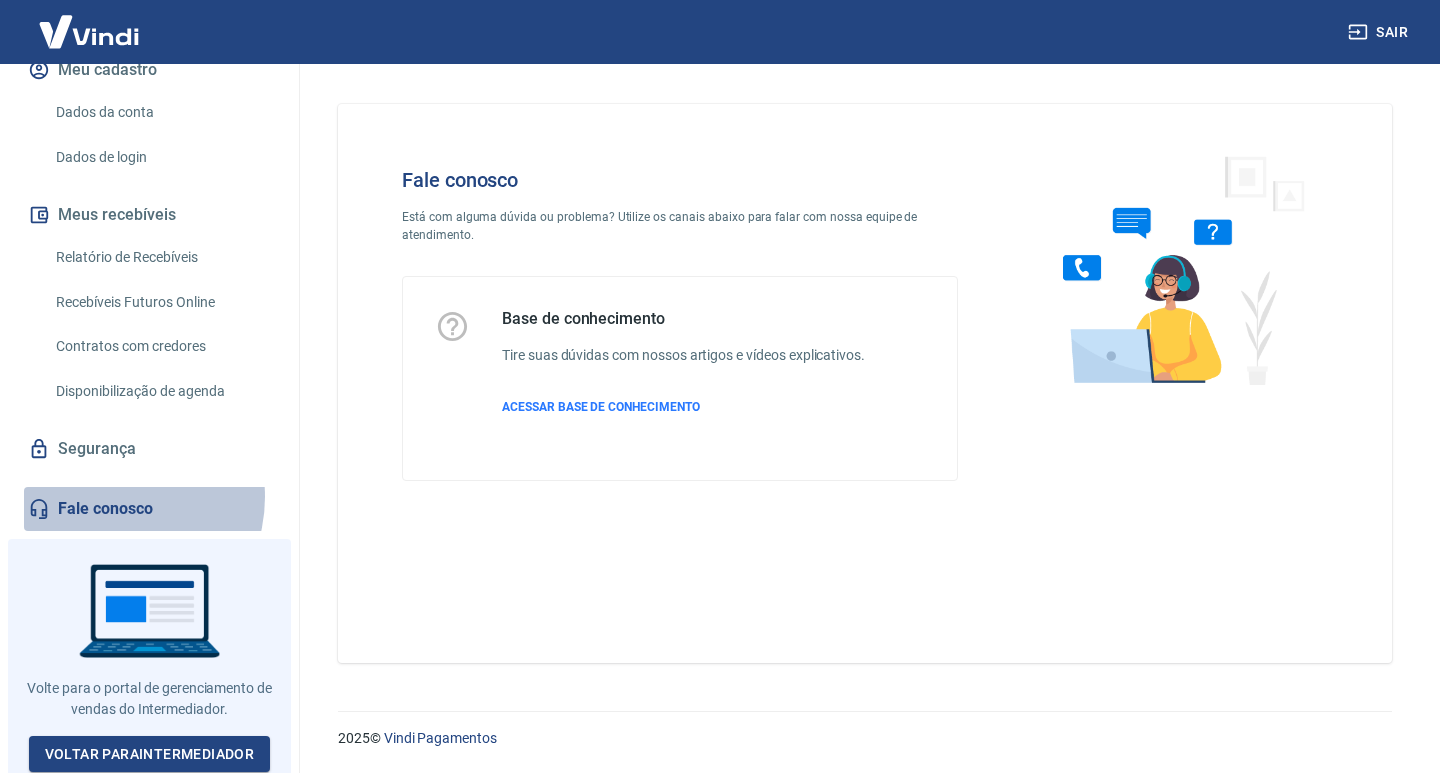 click on "Fale conosco" at bounding box center (149, 509) 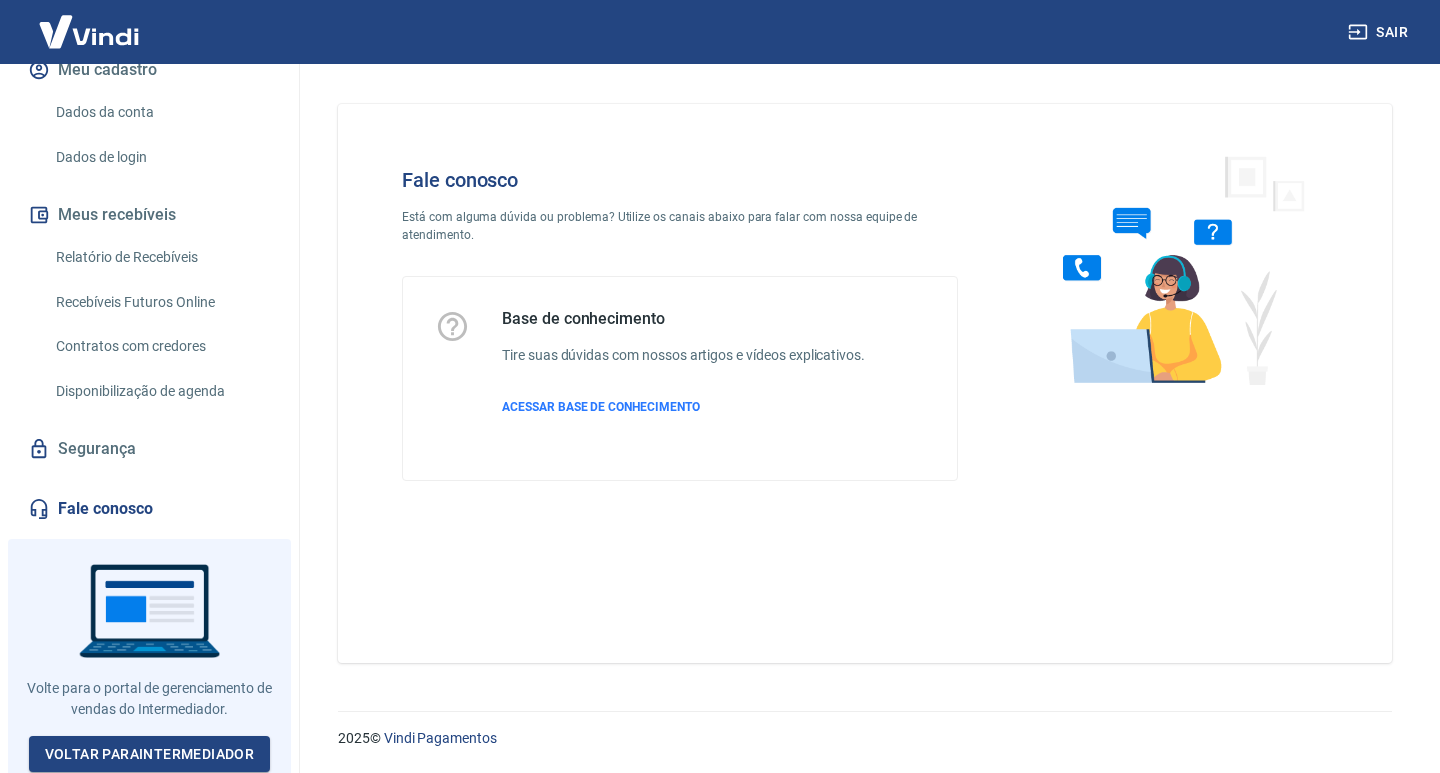 click on "Fale conosco" at bounding box center (149, 509) 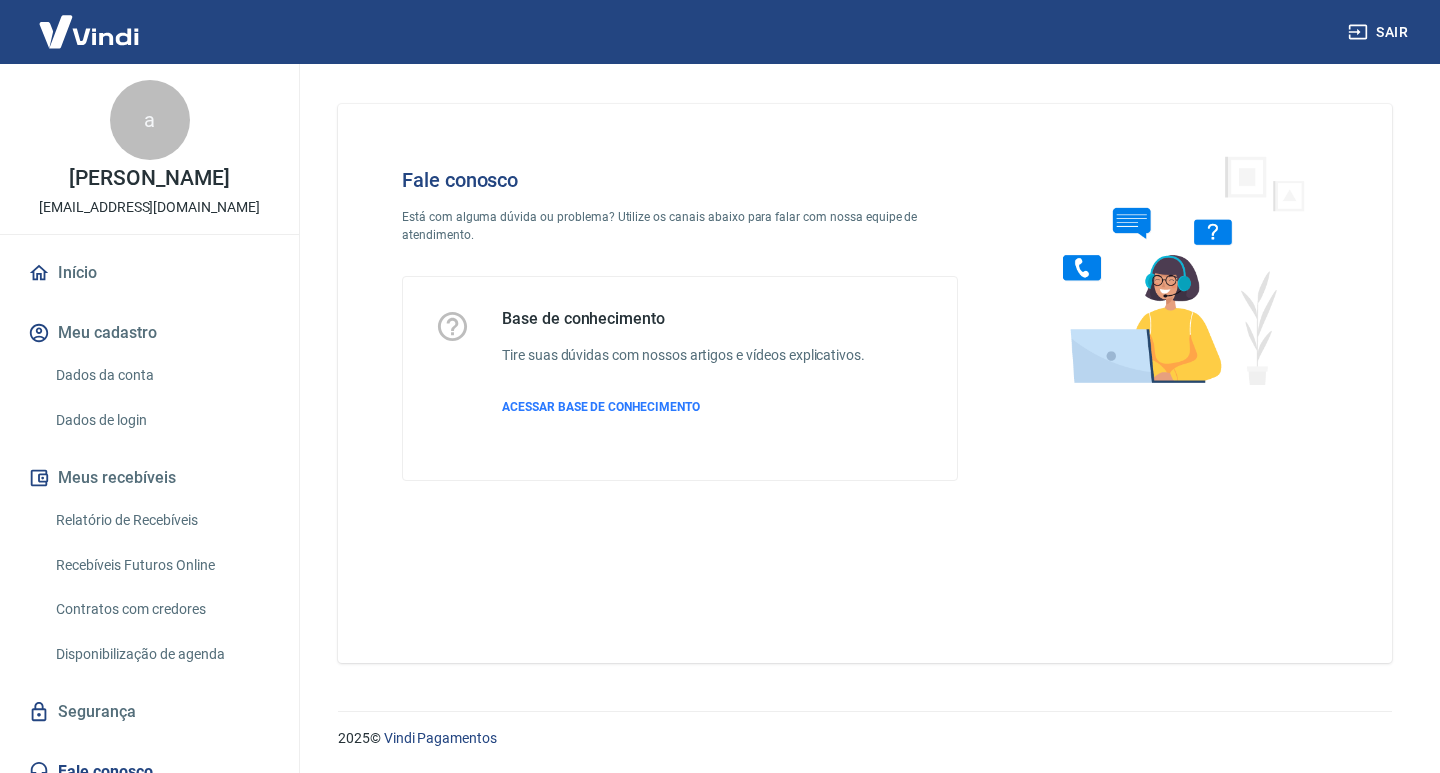 scroll, scrollTop: 0, scrollLeft: 0, axis: both 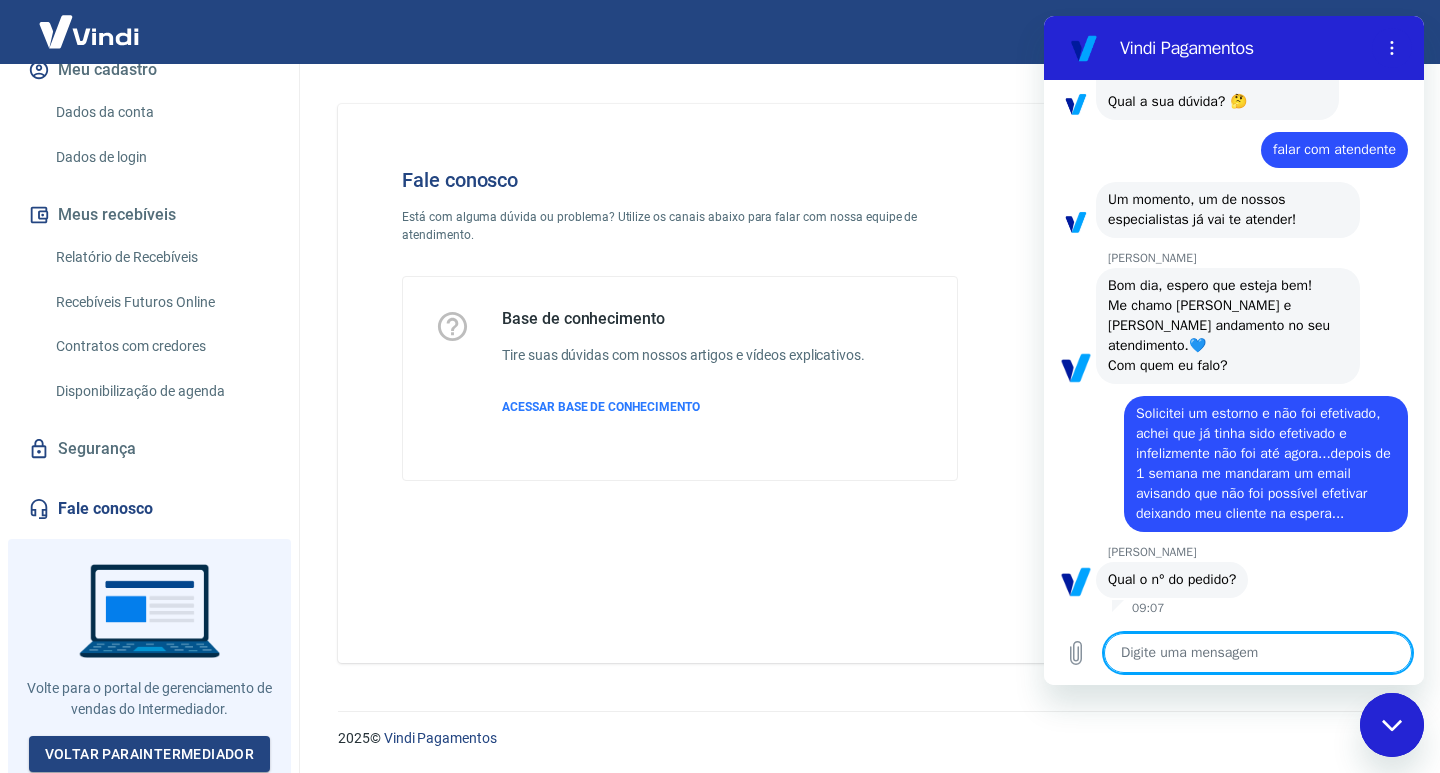 click at bounding box center [1258, 653] 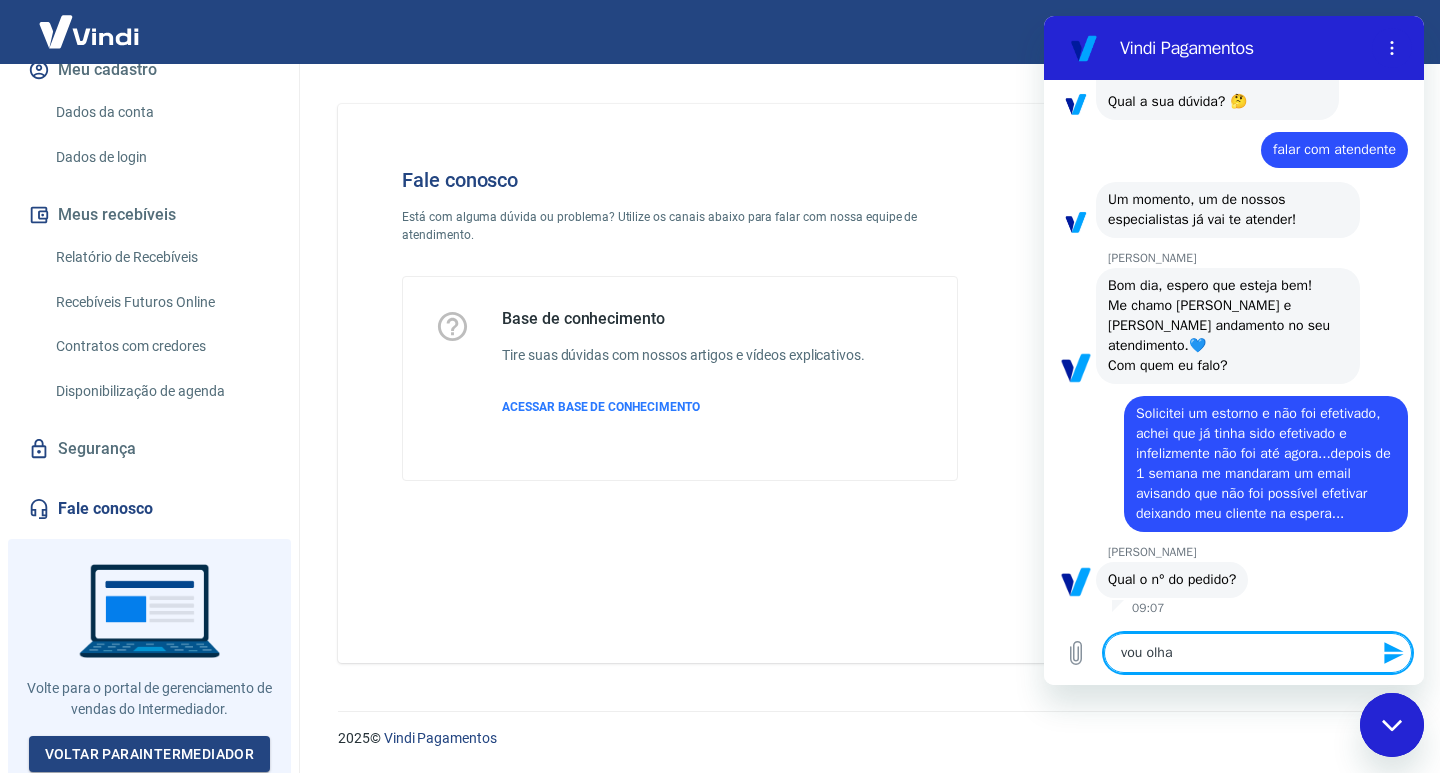 type on "vou olhar" 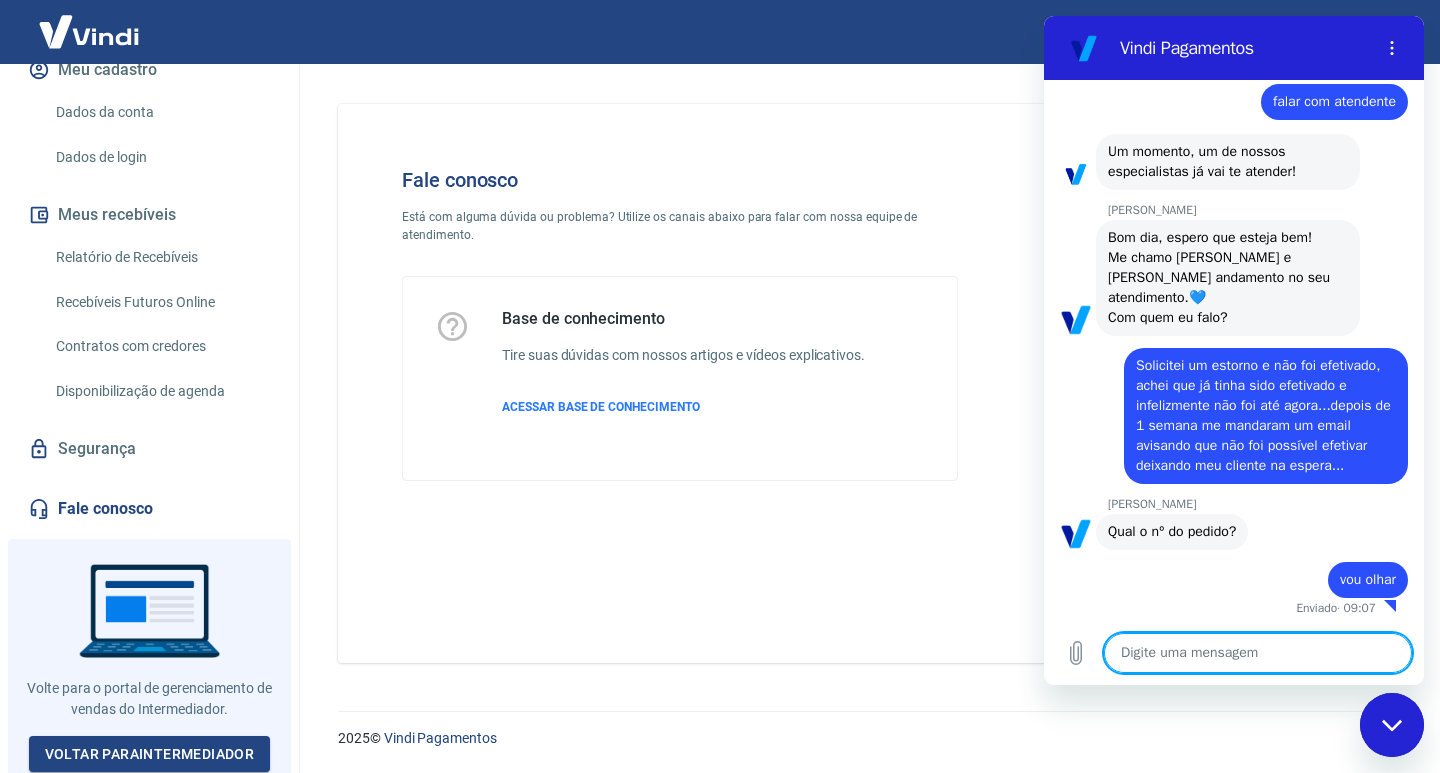 scroll, scrollTop: 210, scrollLeft: 0, axis: vertical 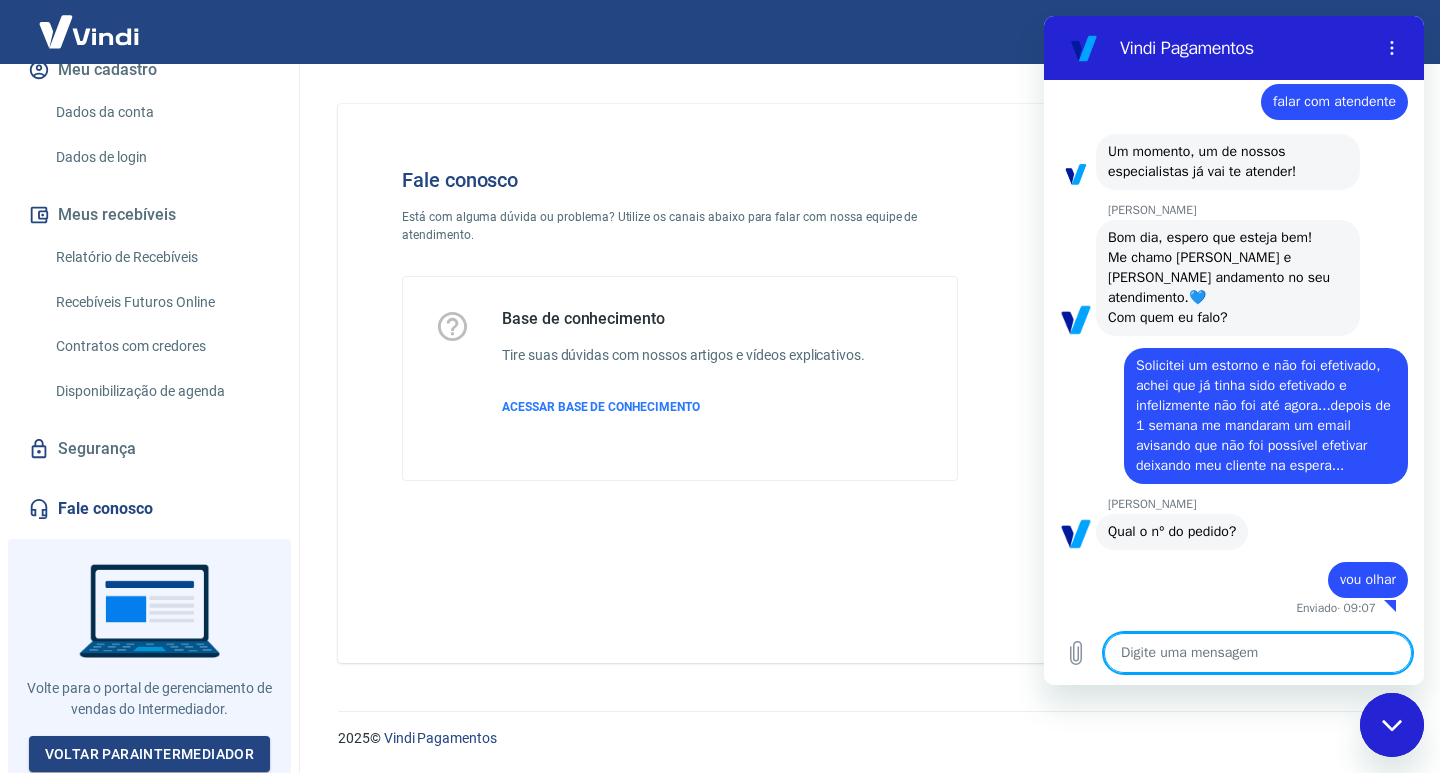 paste on "2314" 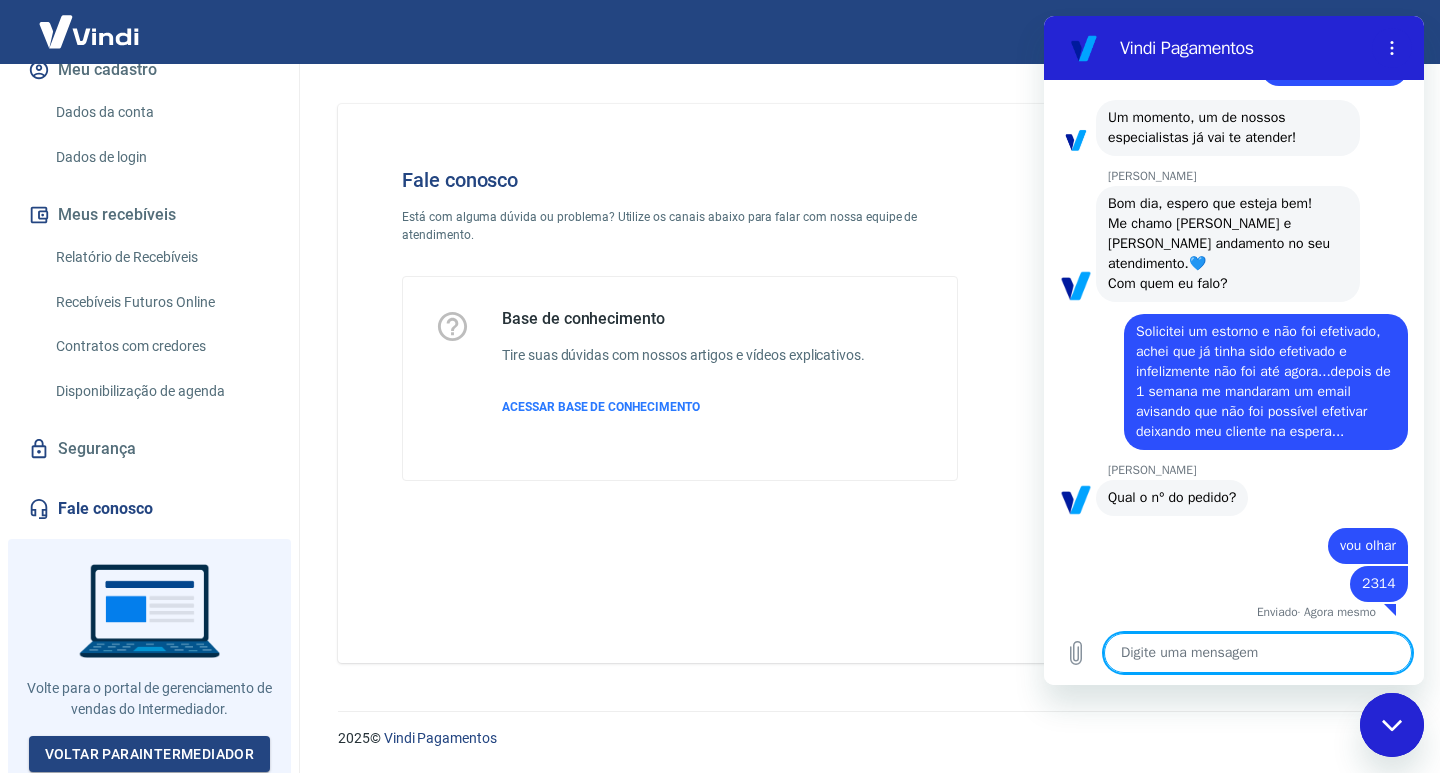 scroll, scrollTop: 248, scrollLeft: 0, axis: vertical 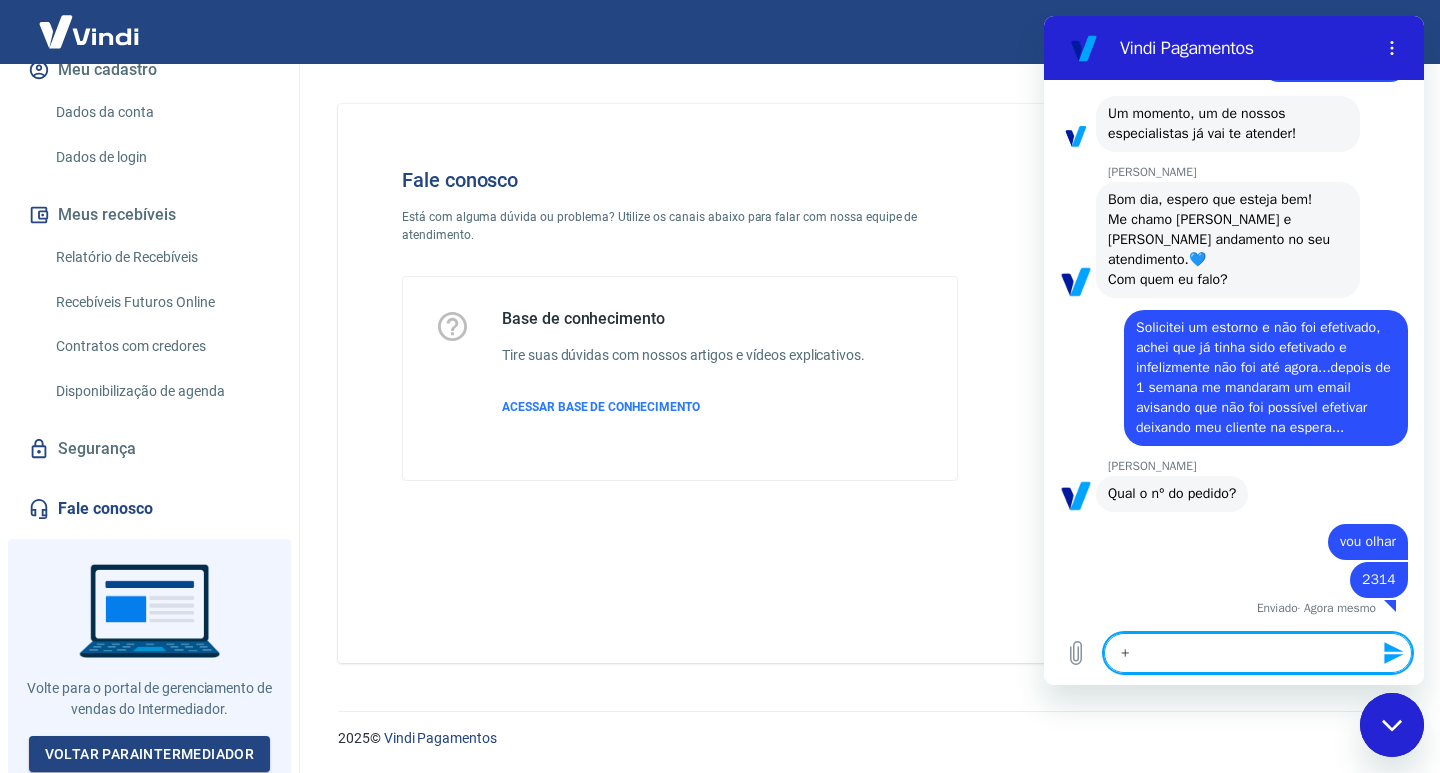 type on "+" 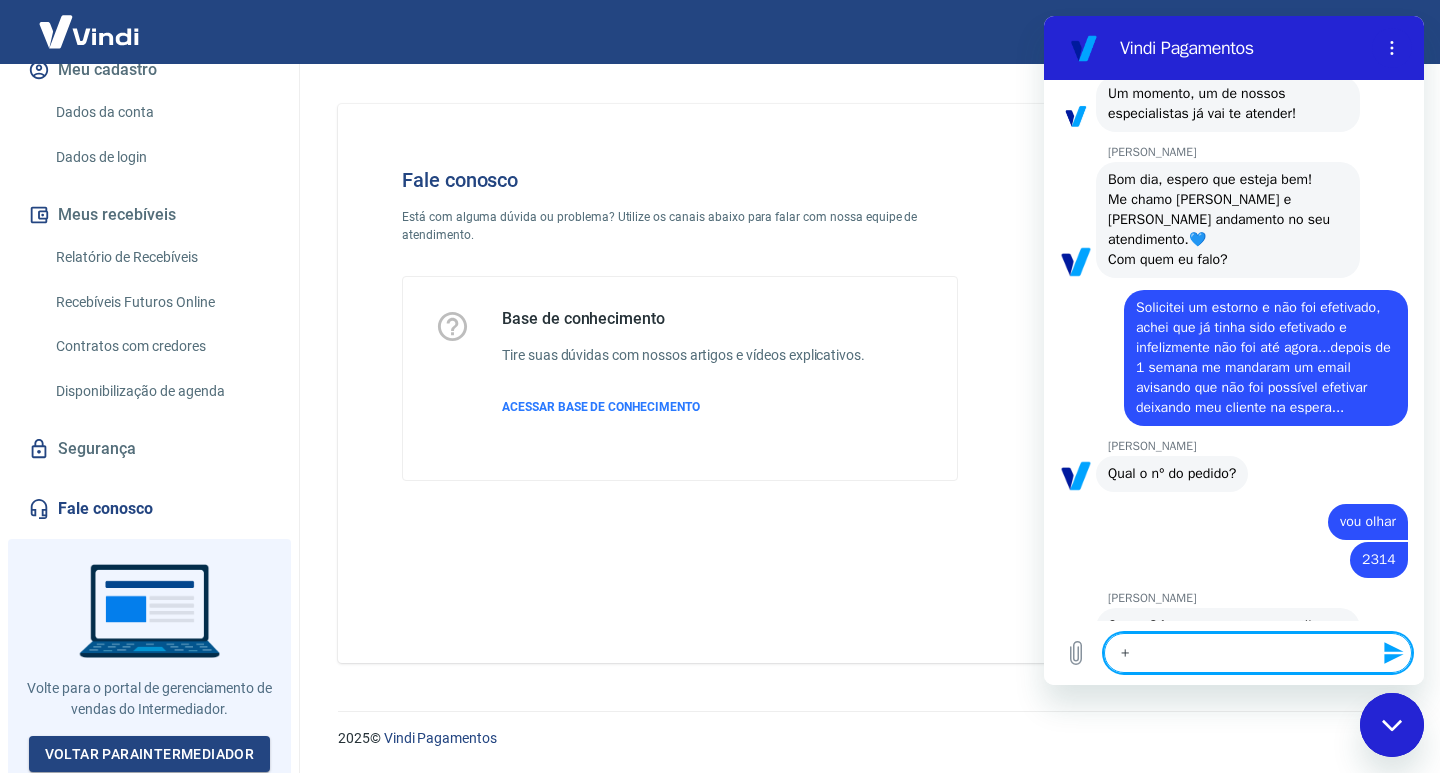 scroll, scrollTop: 354, scrollLeft: 0, axis: vertical 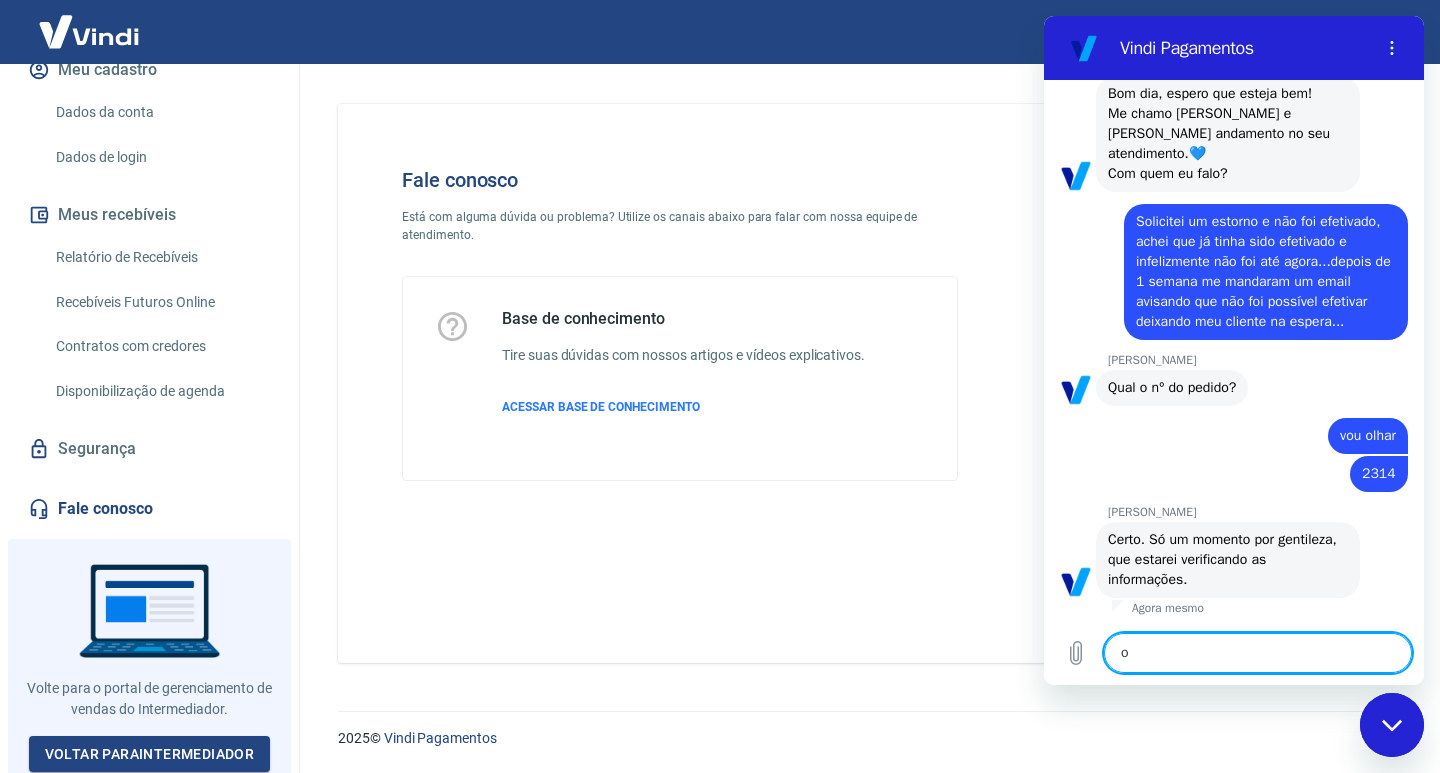 type on "ok" 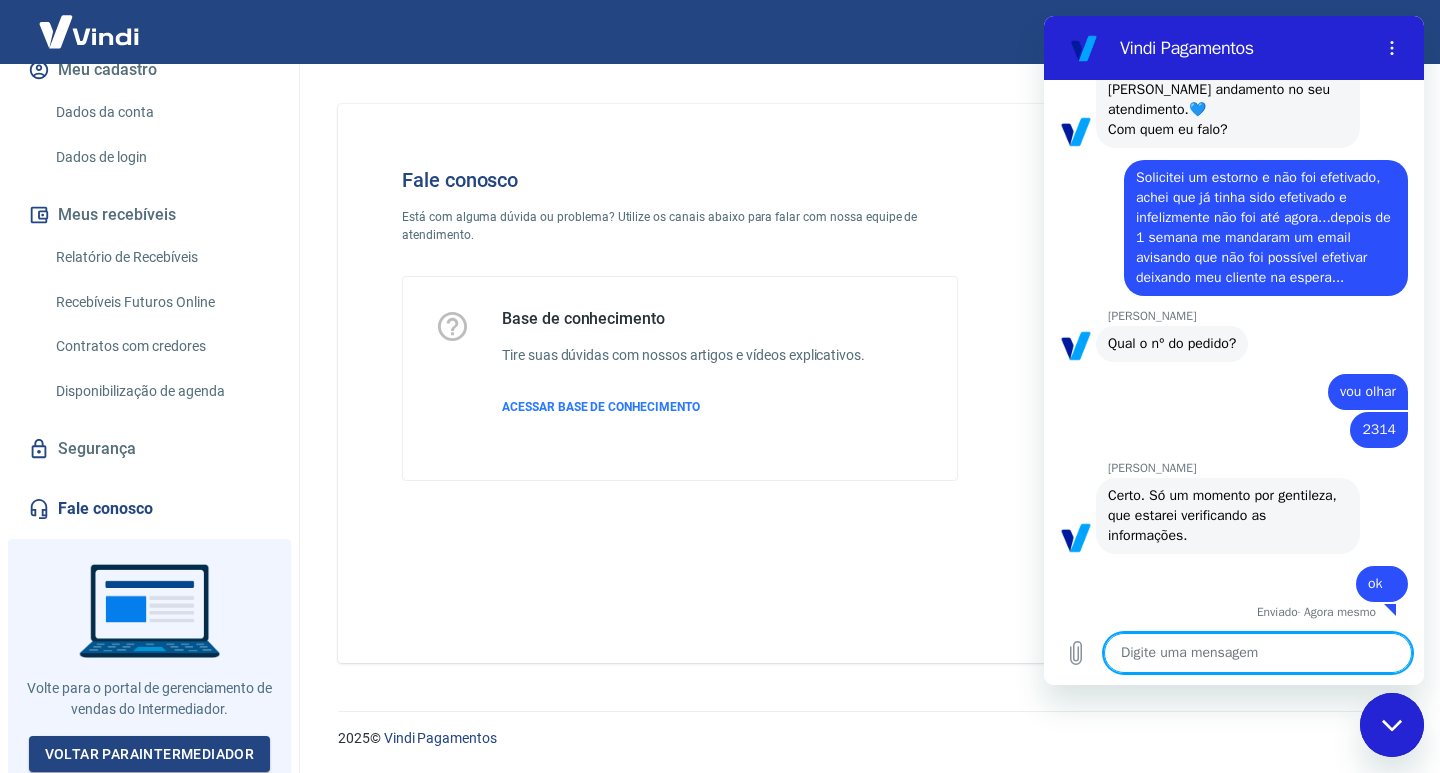scroll, scrollTop: 402, scrollLeft: 0, axis: vertical 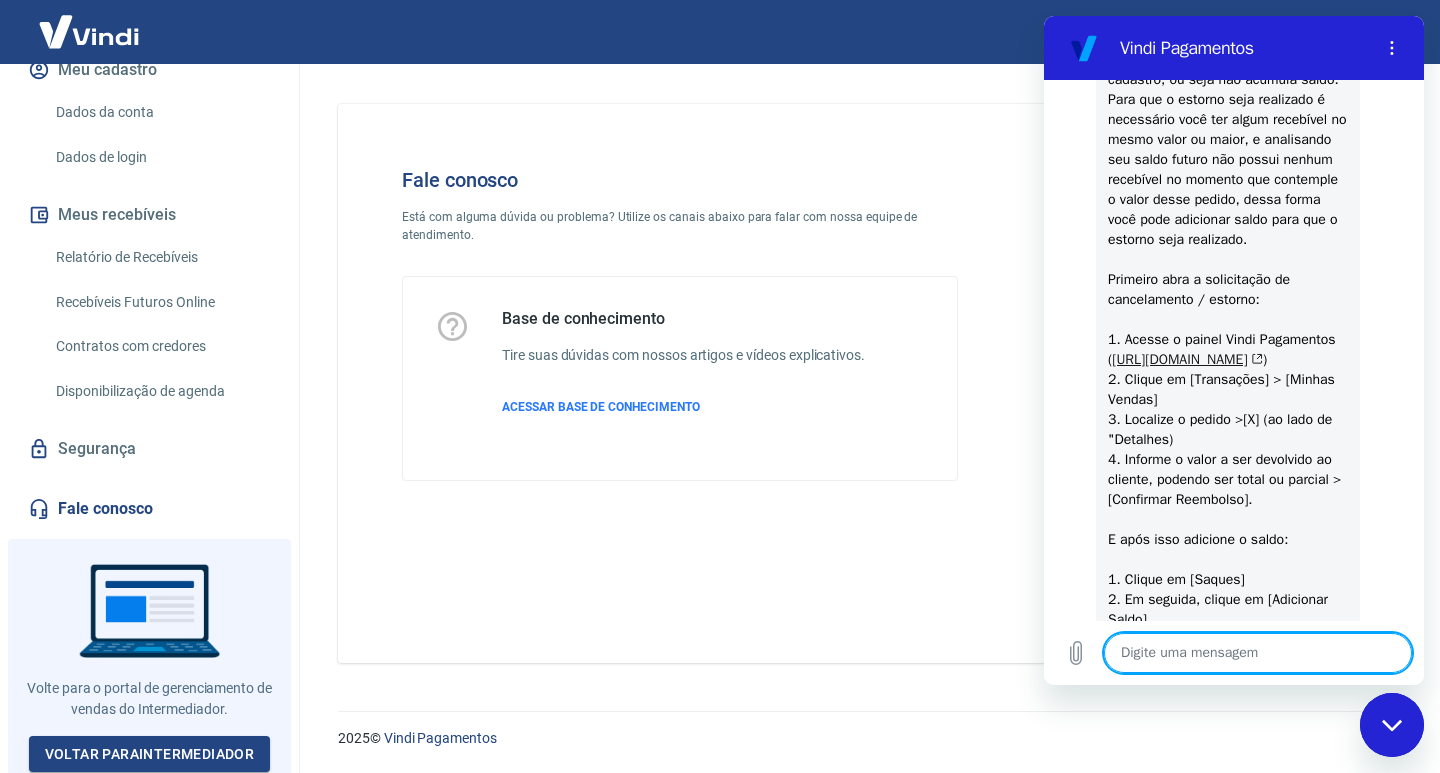 click on "[URL][DOMAIN_NAME]" at bounding box center [1187, 359] 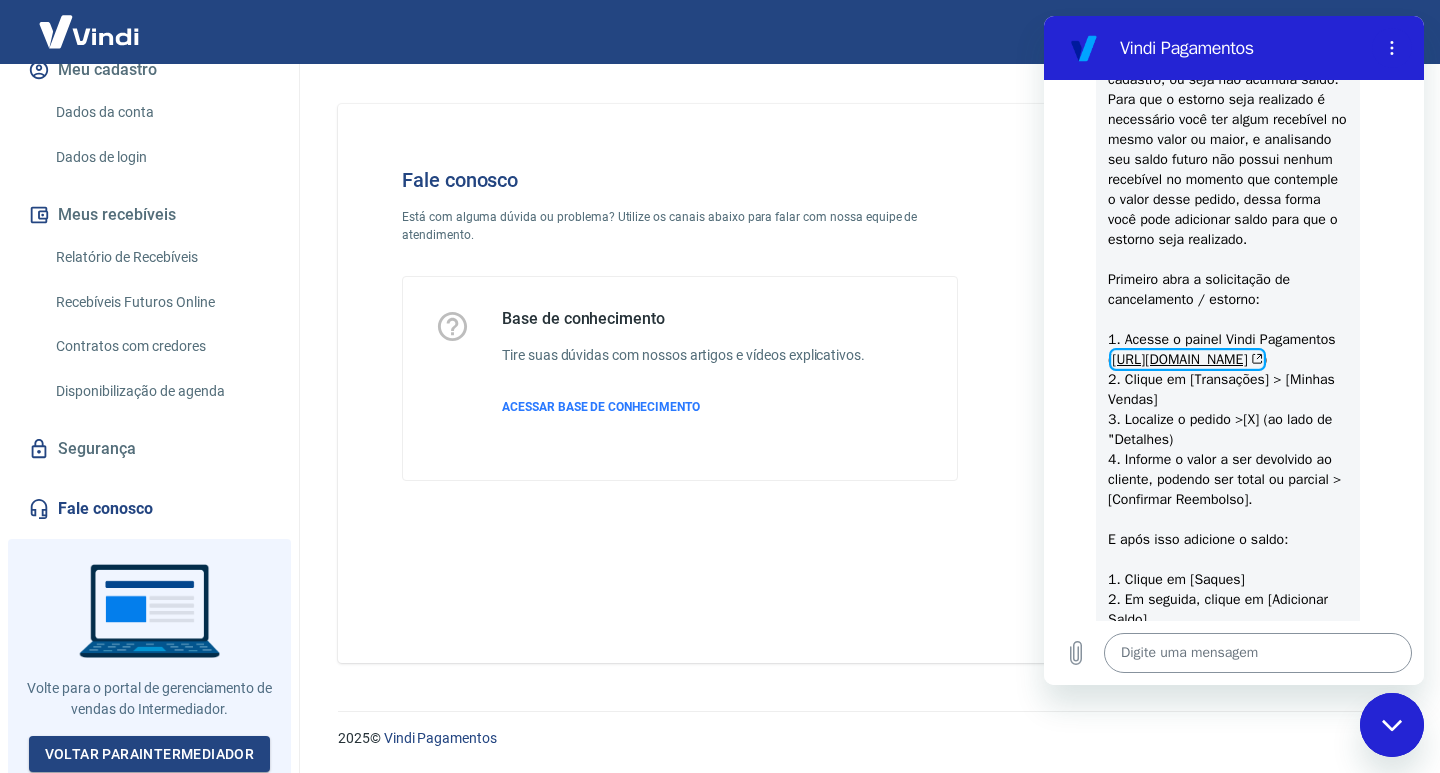 click at bounding box center (1258, 653) 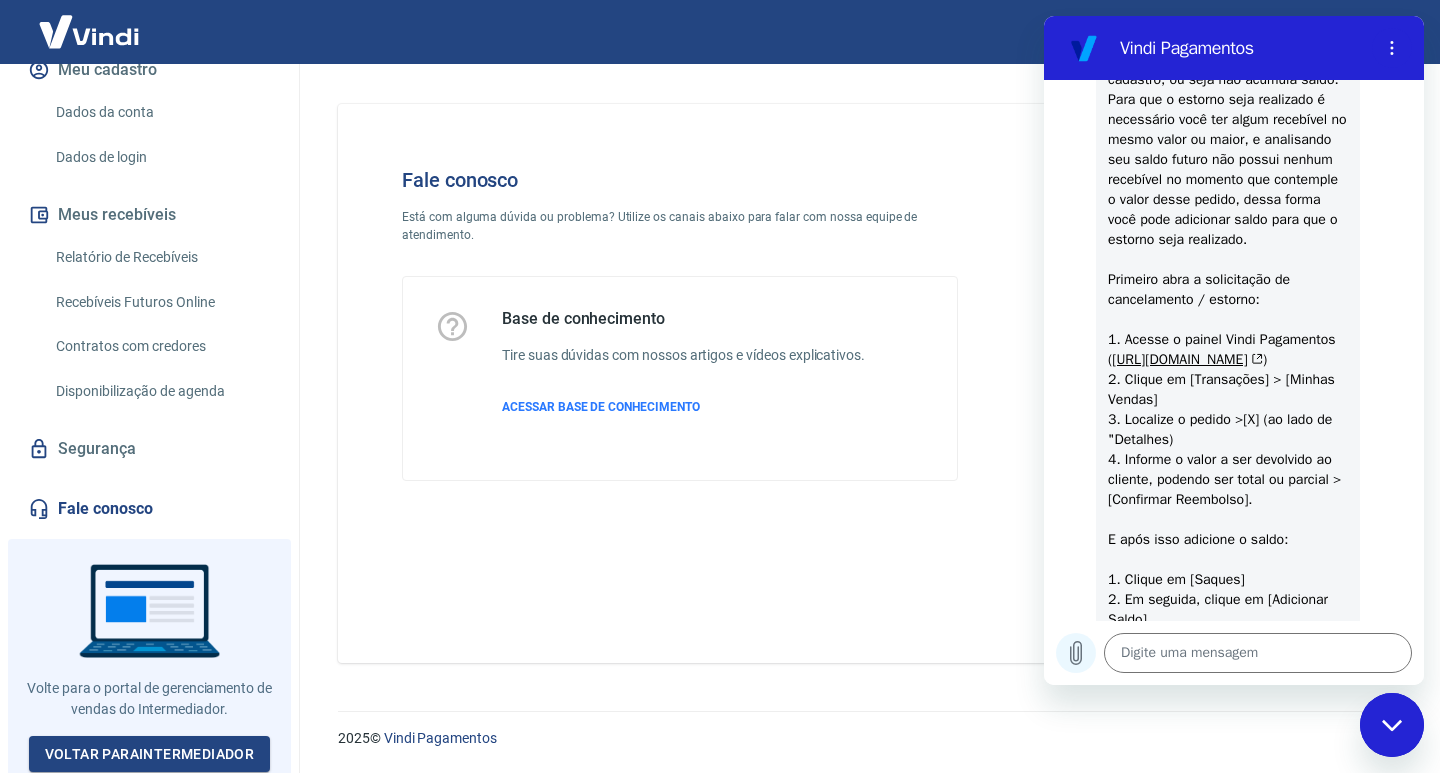 click 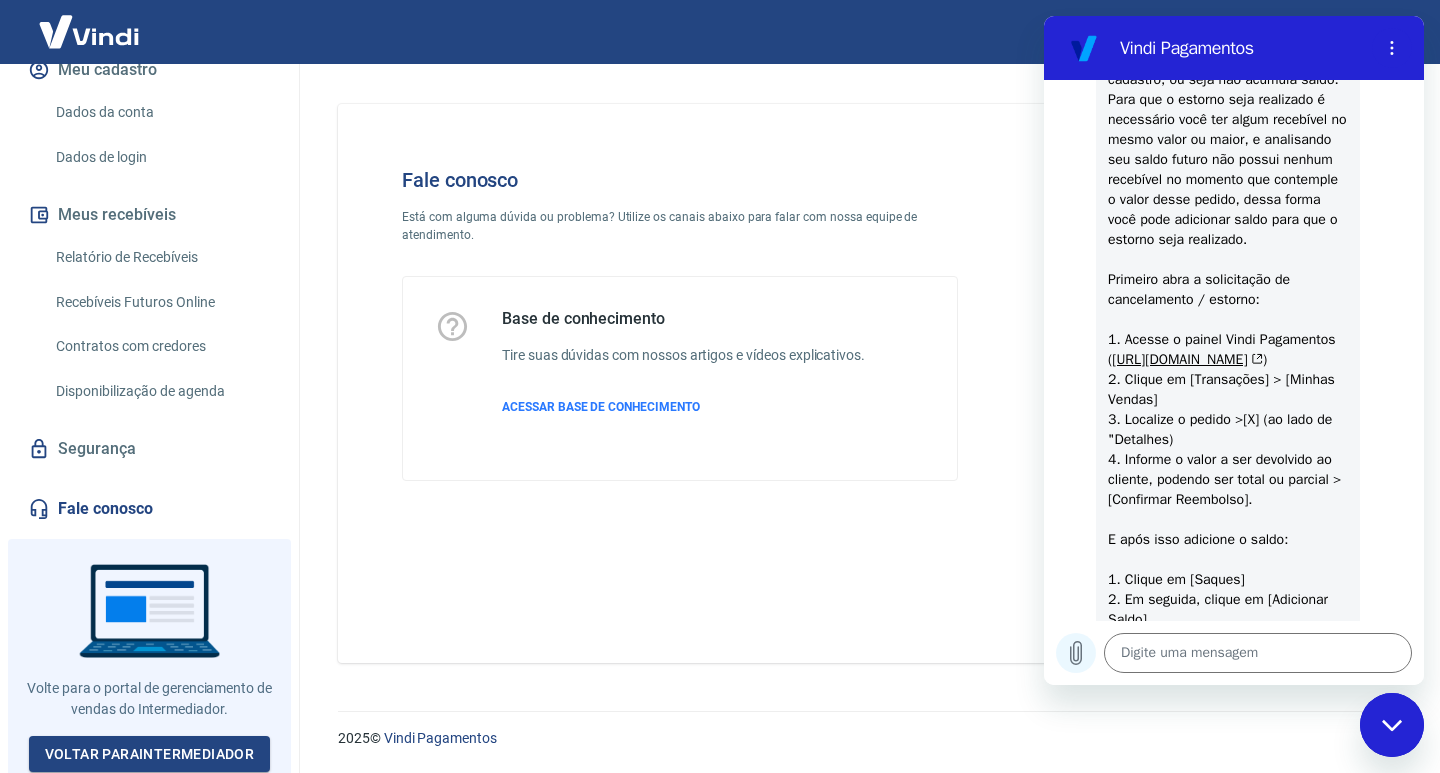 click 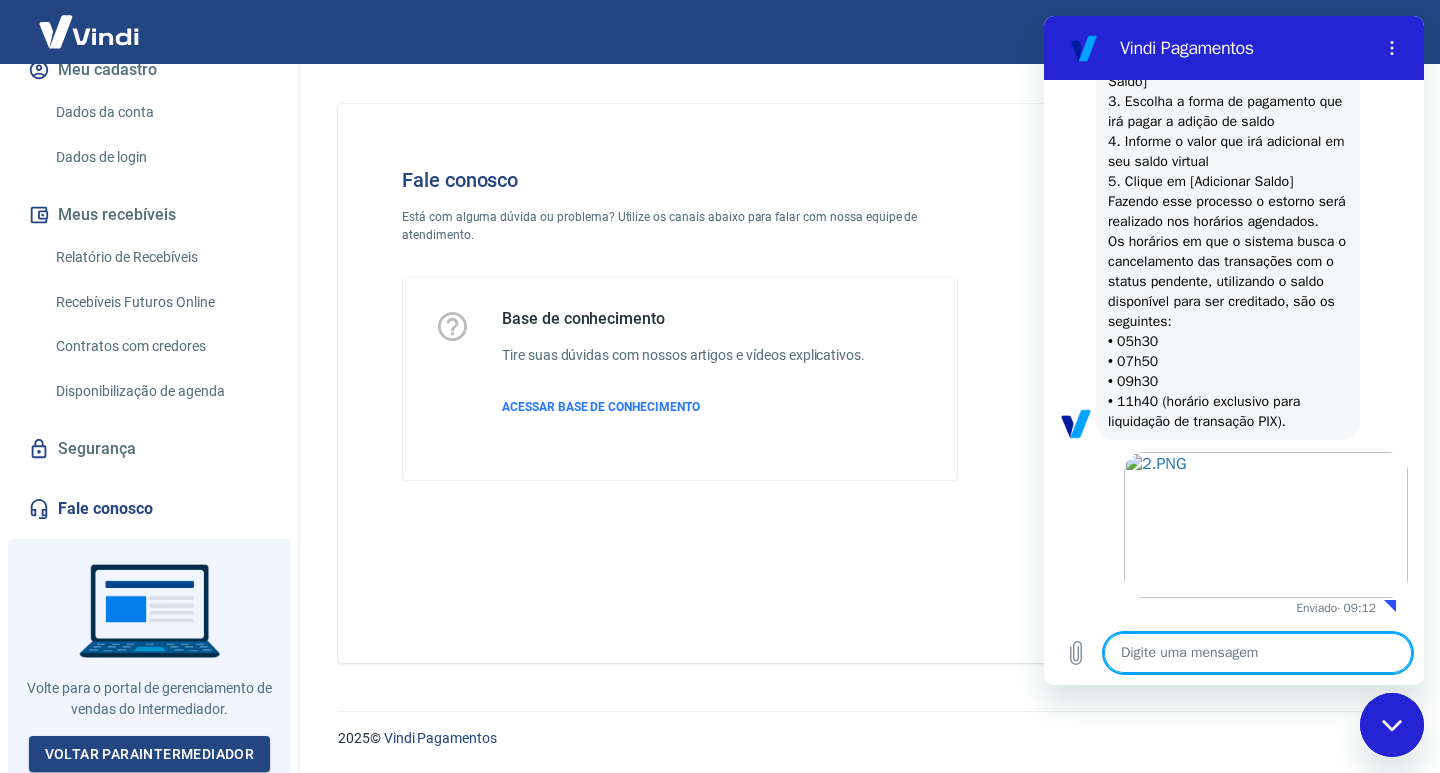 scroll, scrollTop: 1546, scrollLeft: 0, axis: vertical 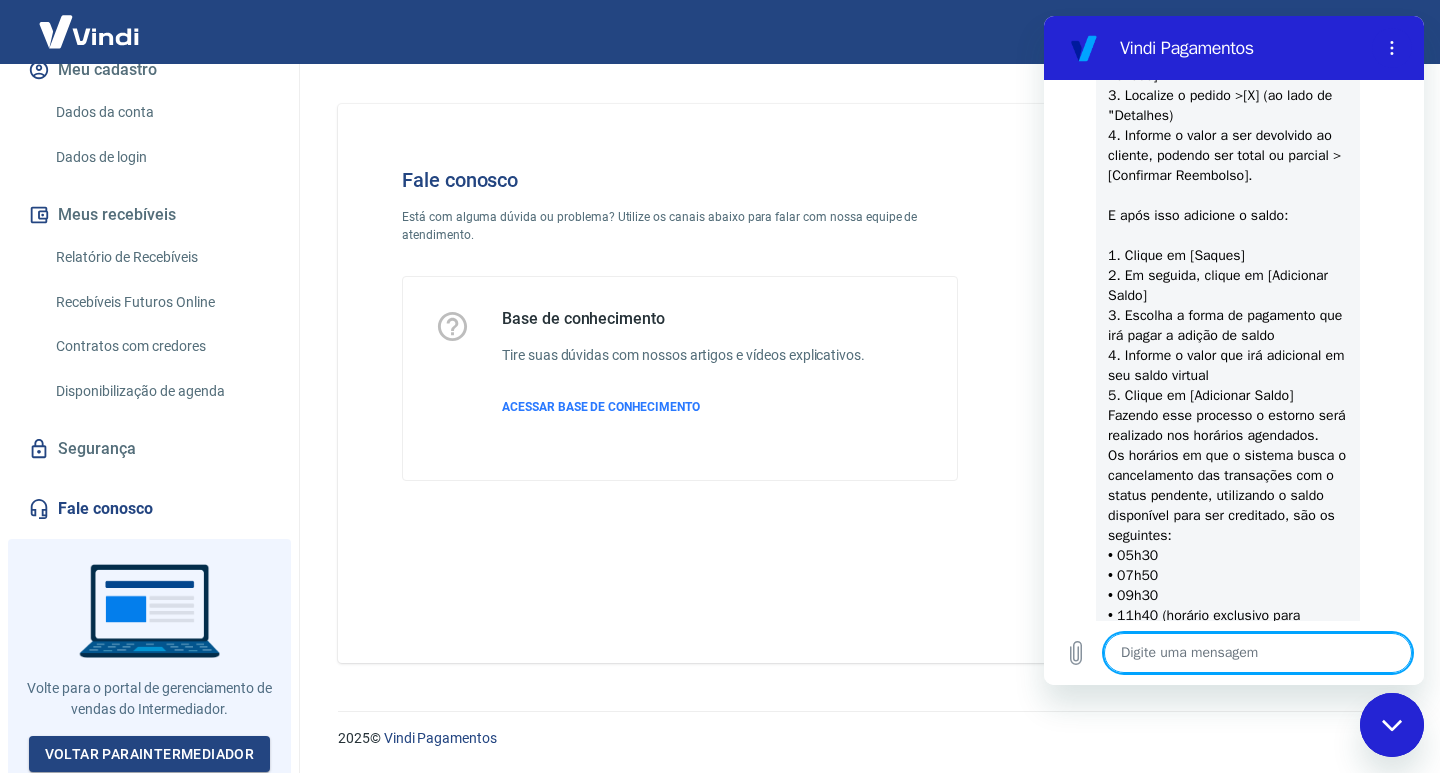 click at bounding box center [1258, 653] 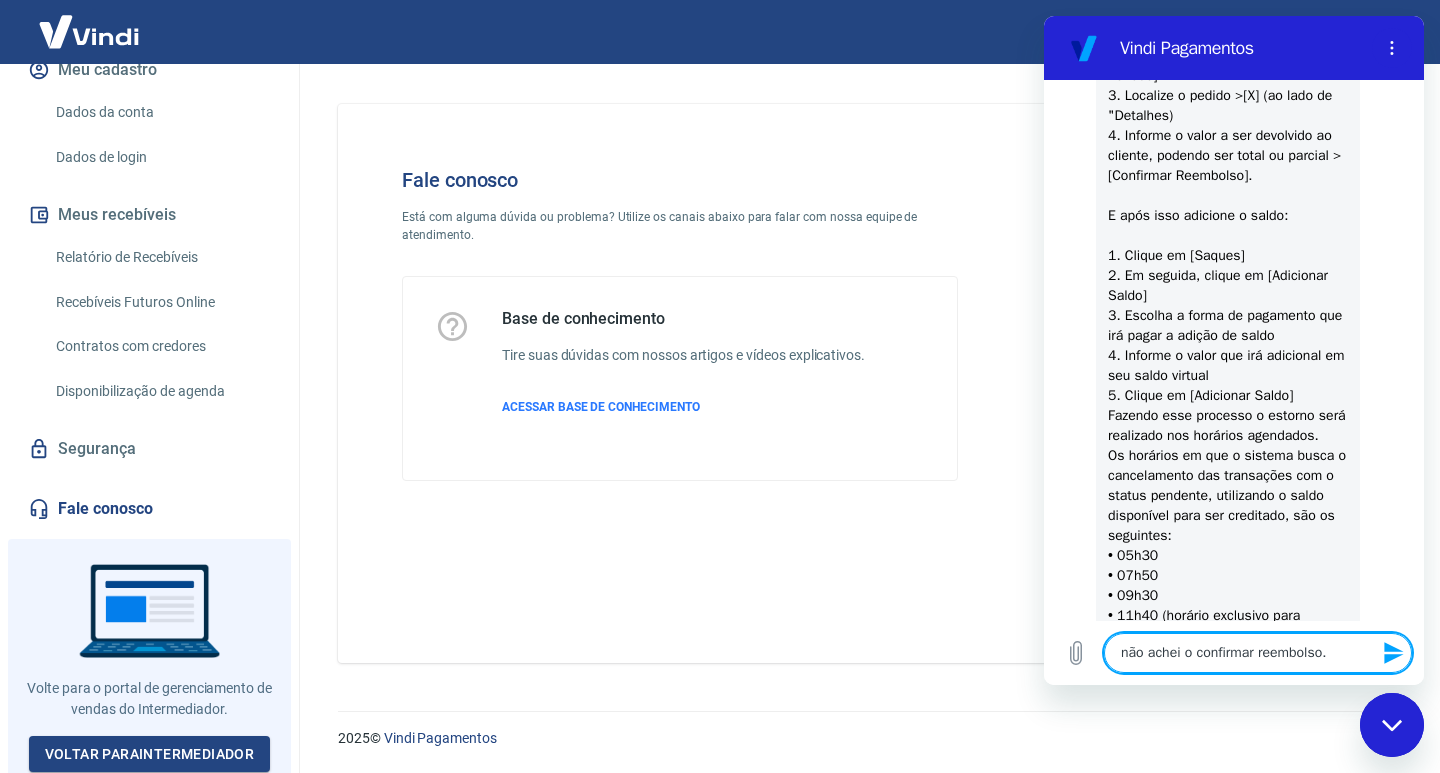 type on "não achei o confirmar reembolso." 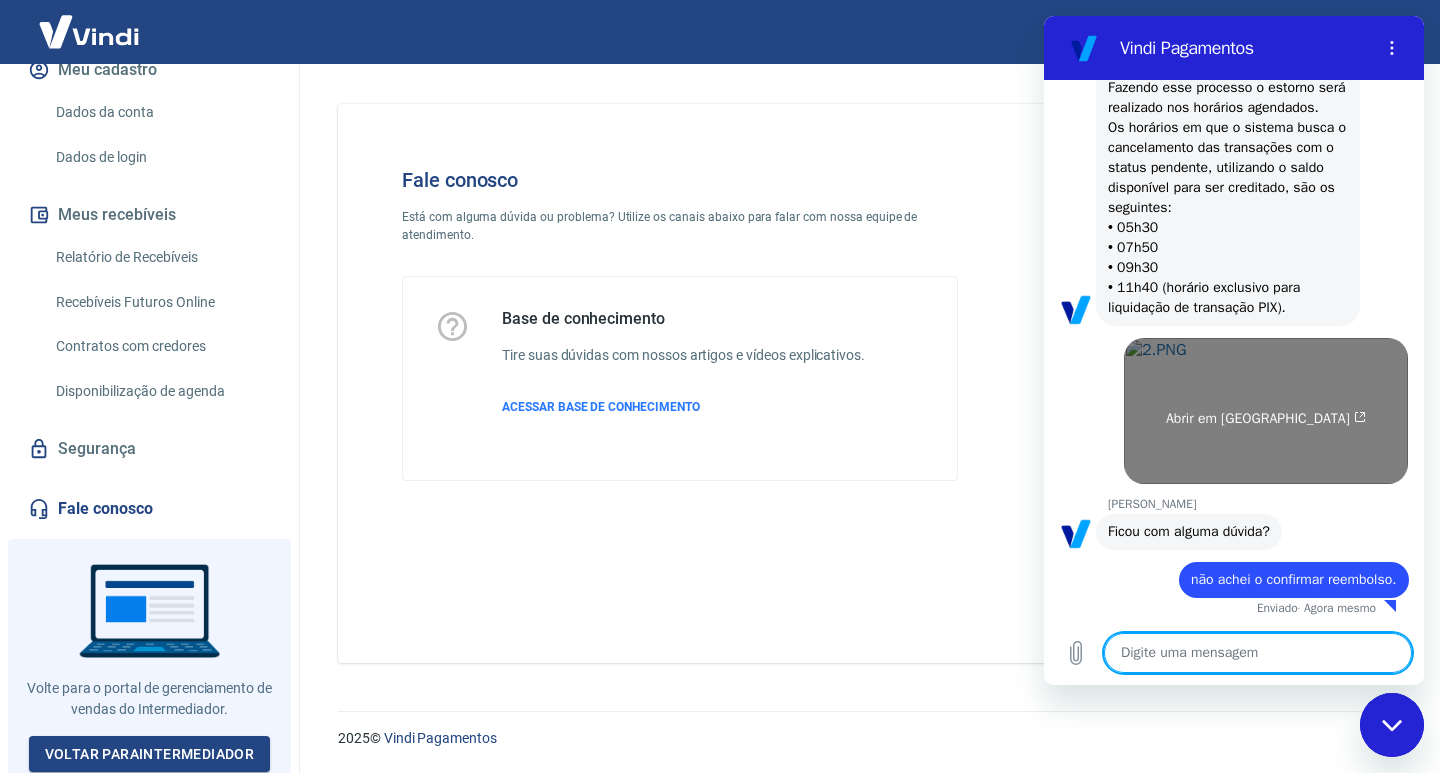 scroll, scrollTop: 1860, scrollLeft: 0, axis: vertical 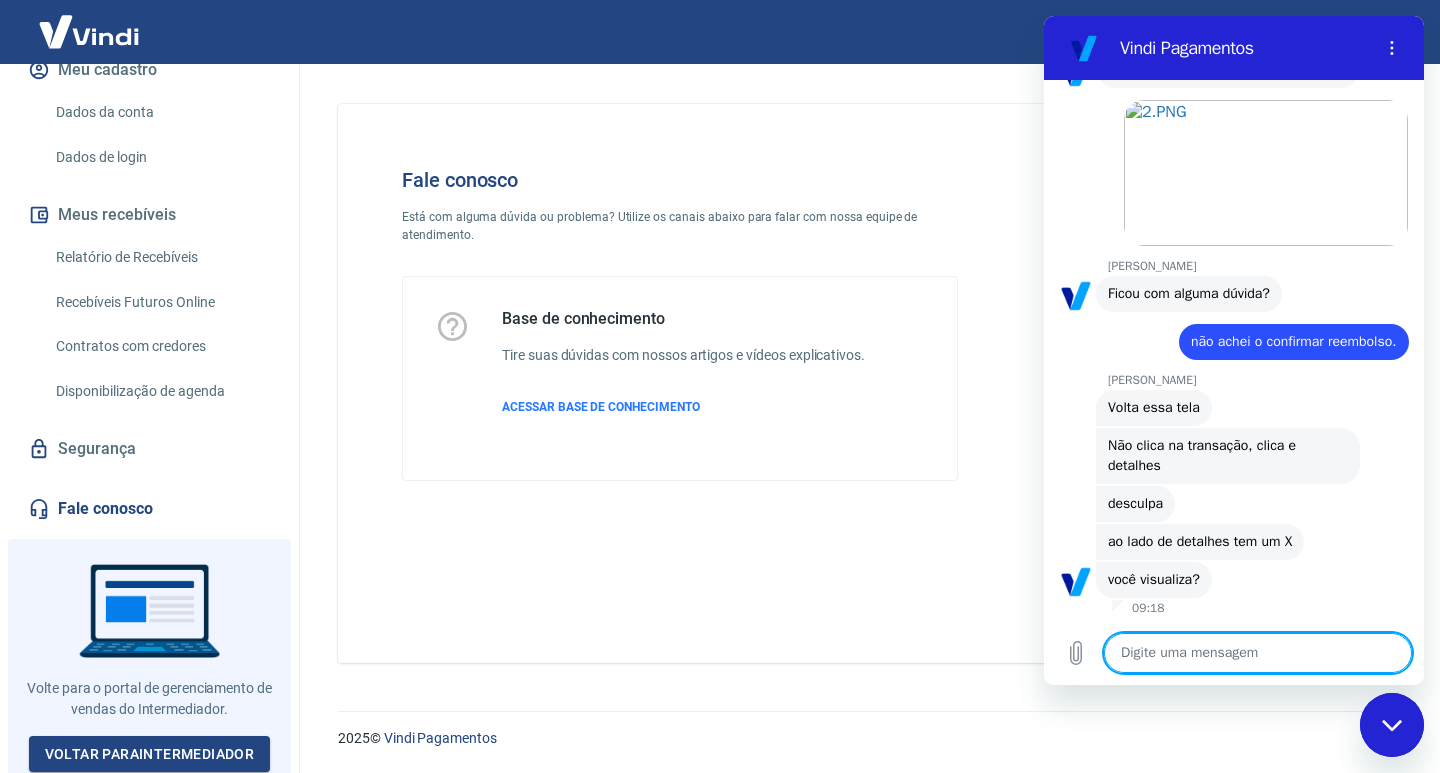 click at bounding box center (1258, 653) 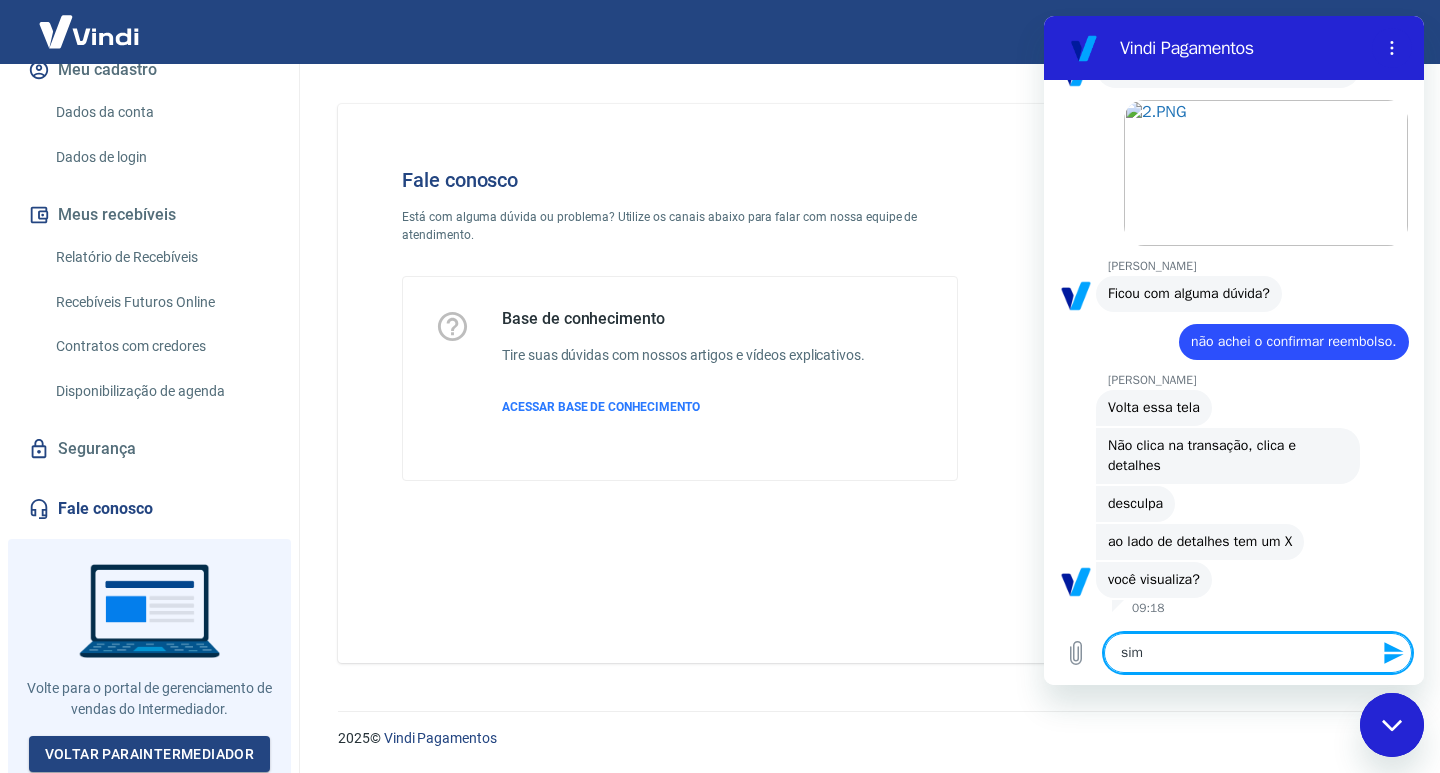 type on "sim" 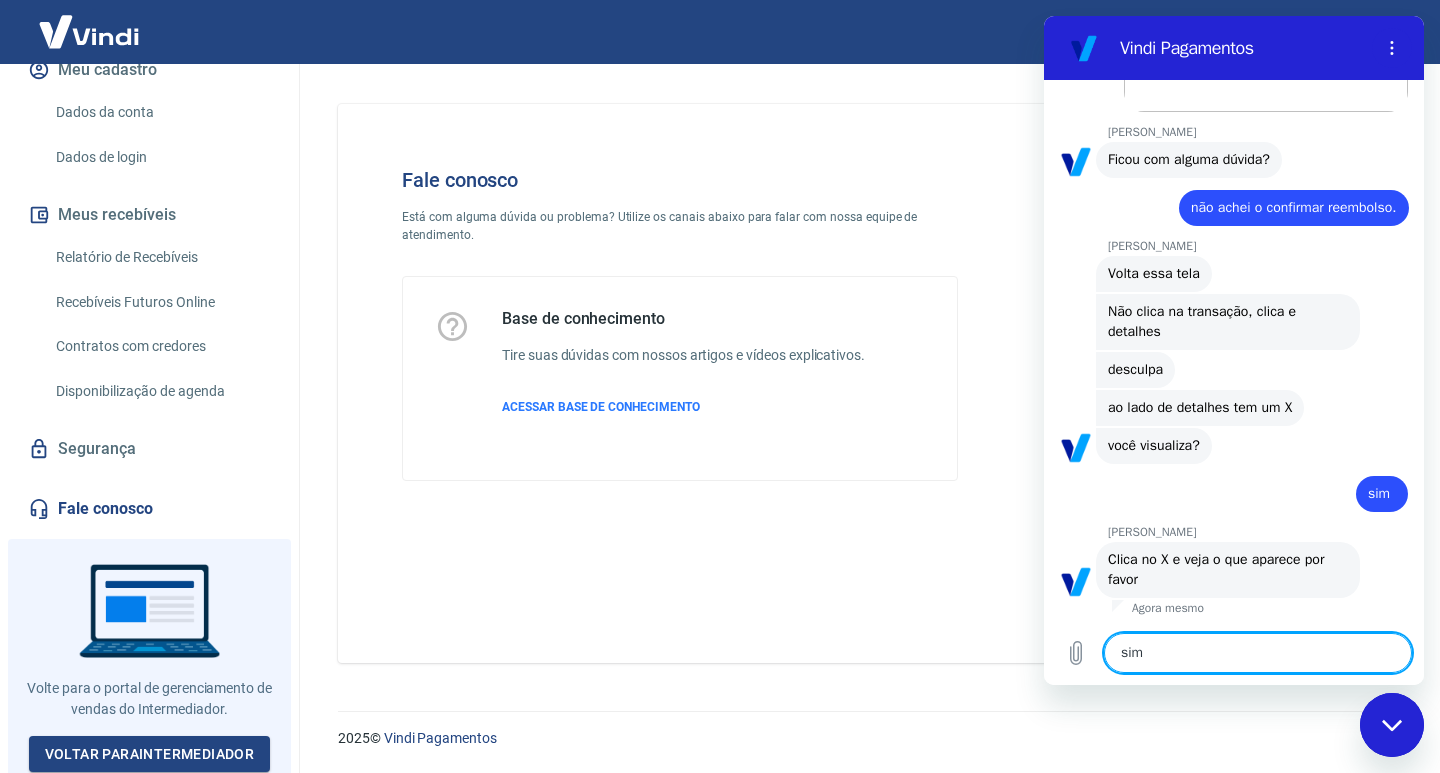 scroll, scrollTop: 2232, scrollLeft: 0, axis: vertical 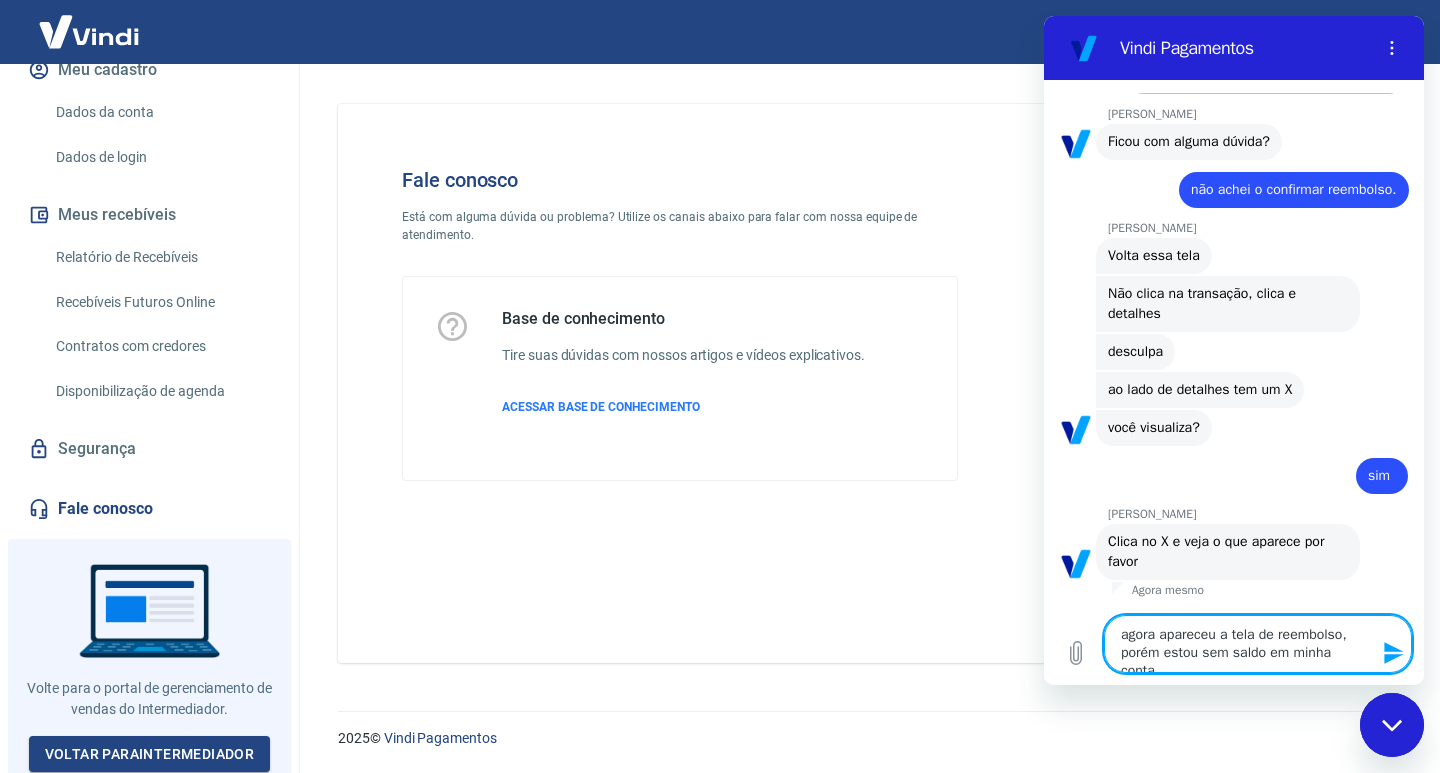 type on "agora apareceu a tela de reembolso, porém estou sem saldo em minha conta." 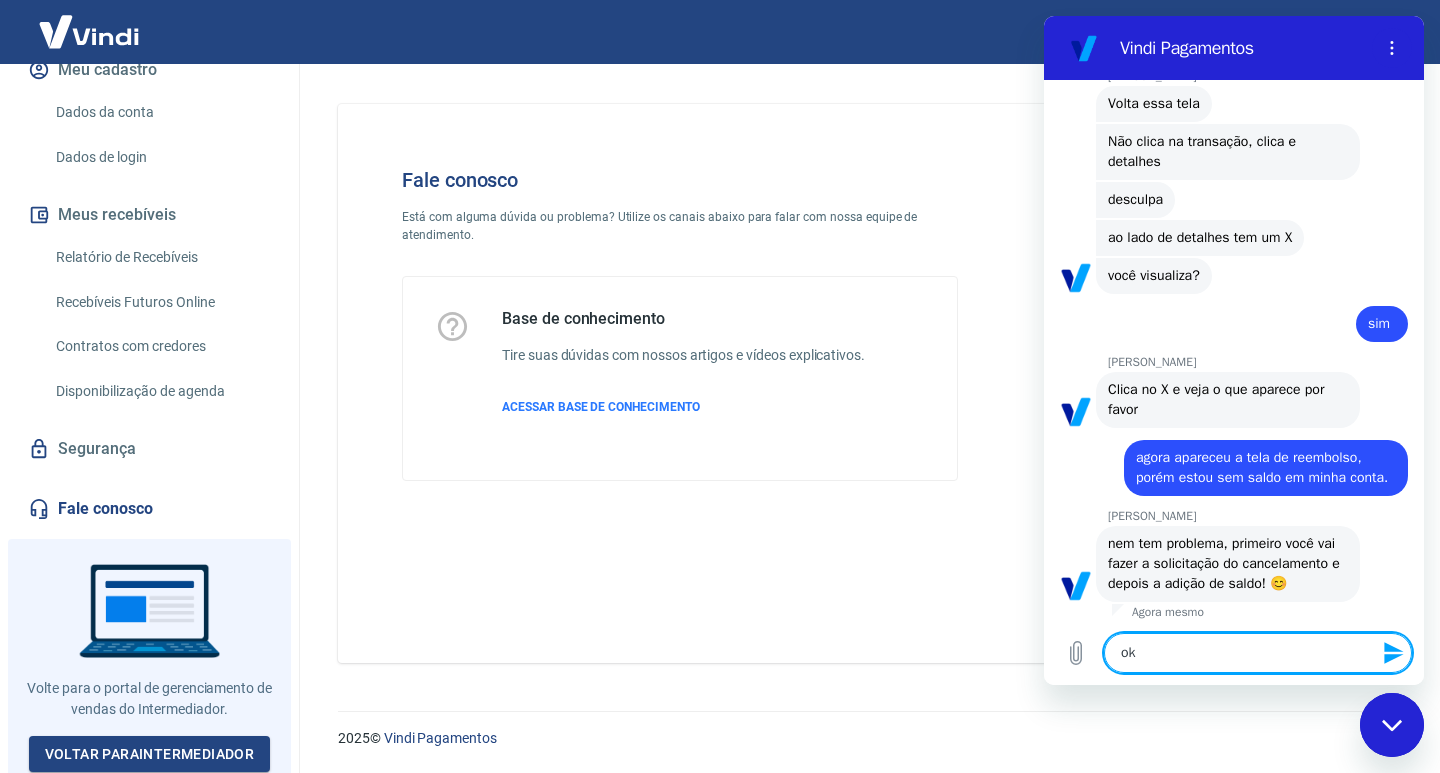 scroll, scrollTop: 2446, scrollLeft: 0, axis: vertical 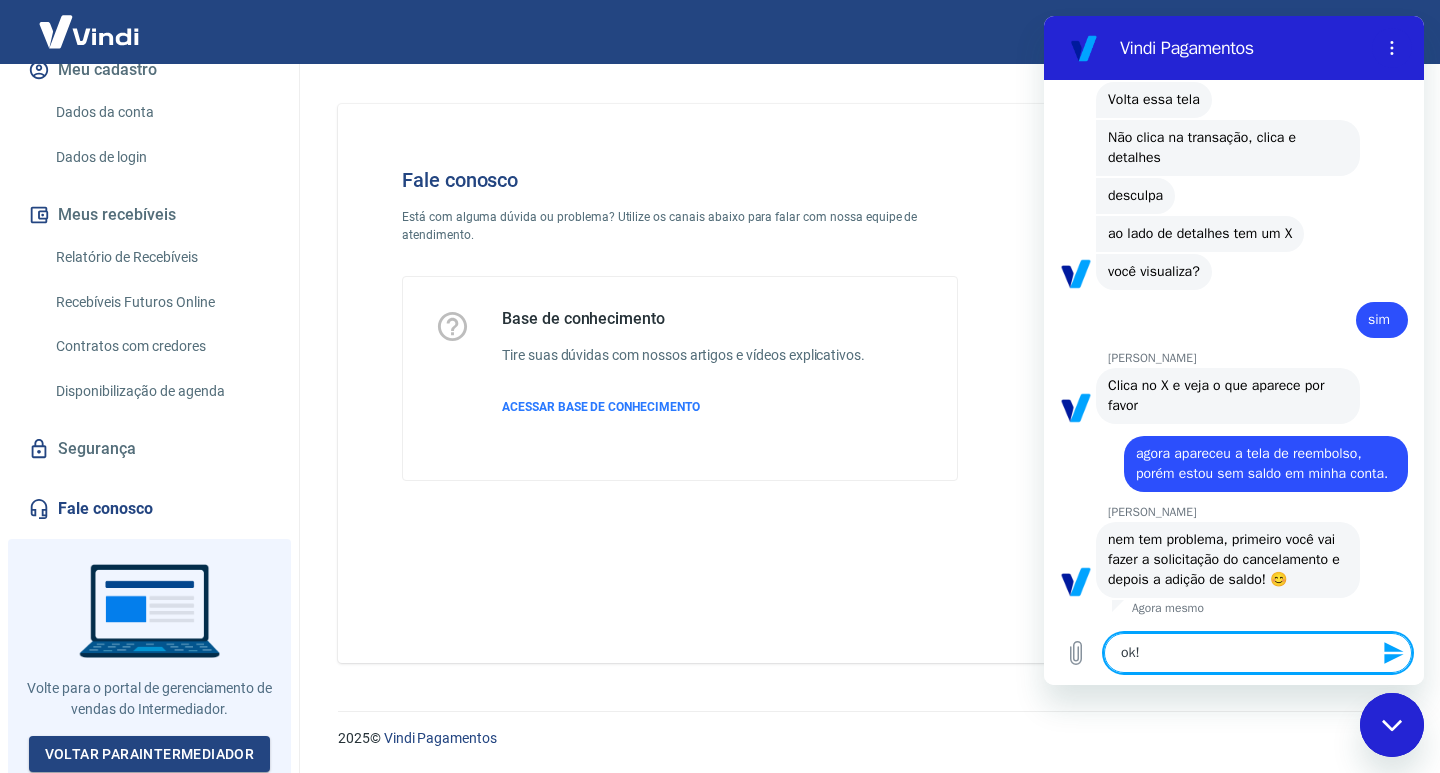 type on "ok!!" 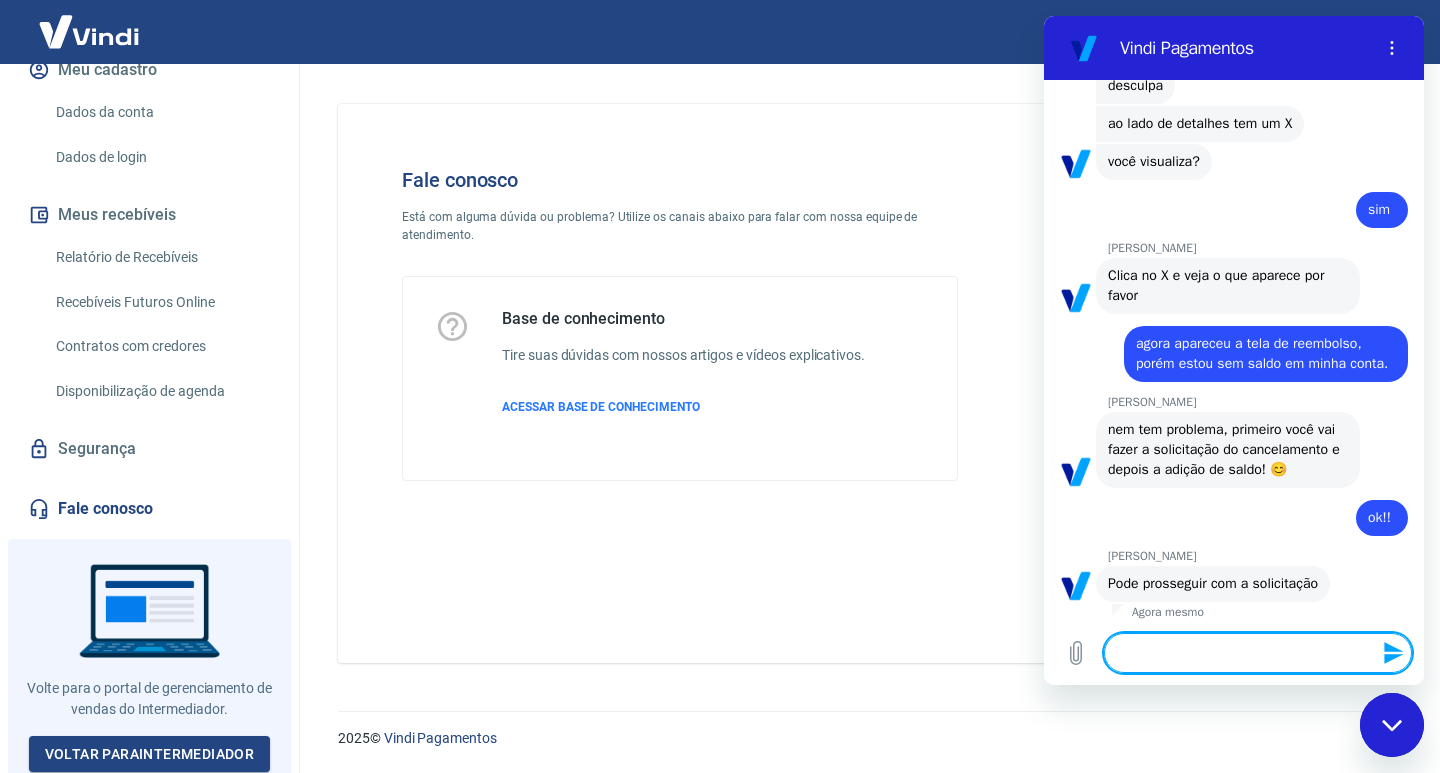 scroll, scrollTop: 2560, scrollLeft: 0, axis: vertical 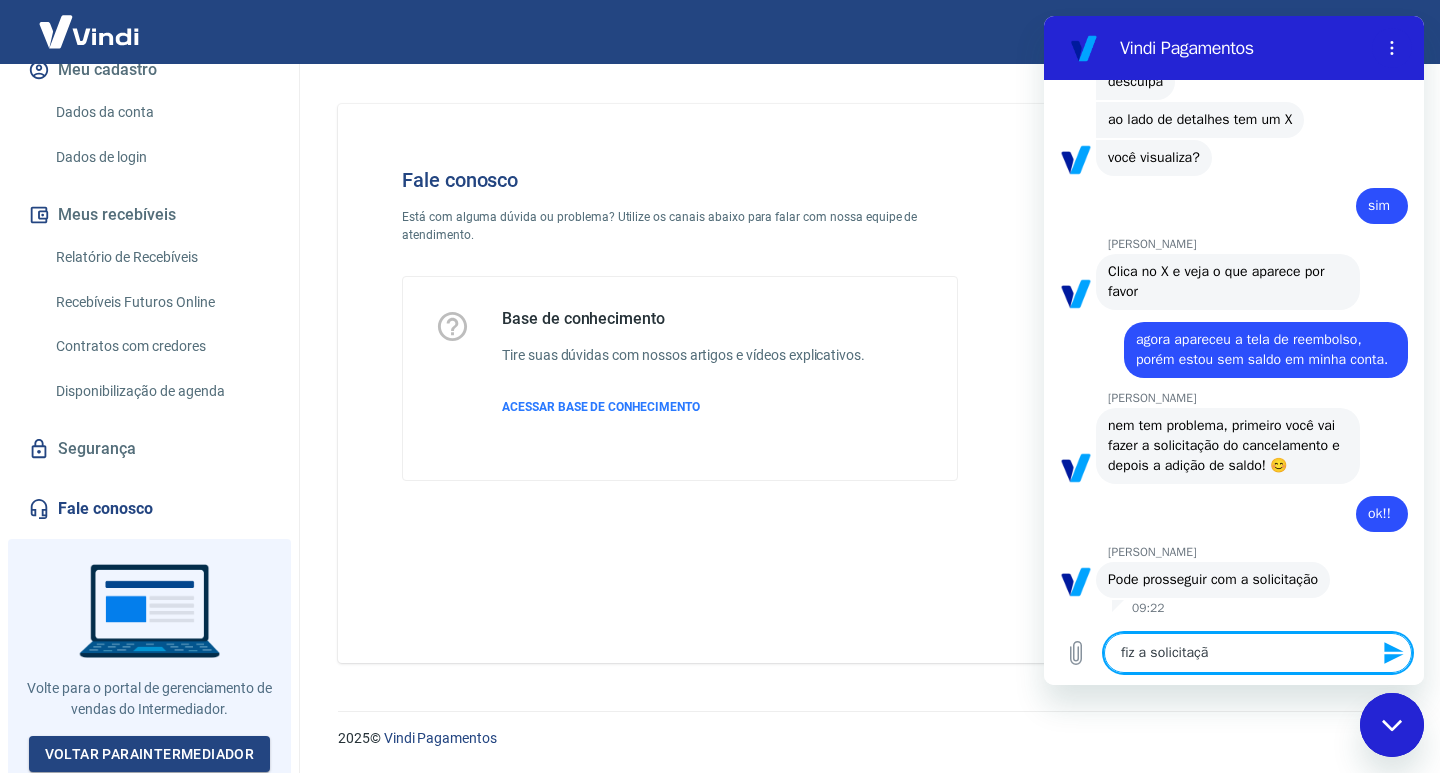 type on "fiz a solicitação" 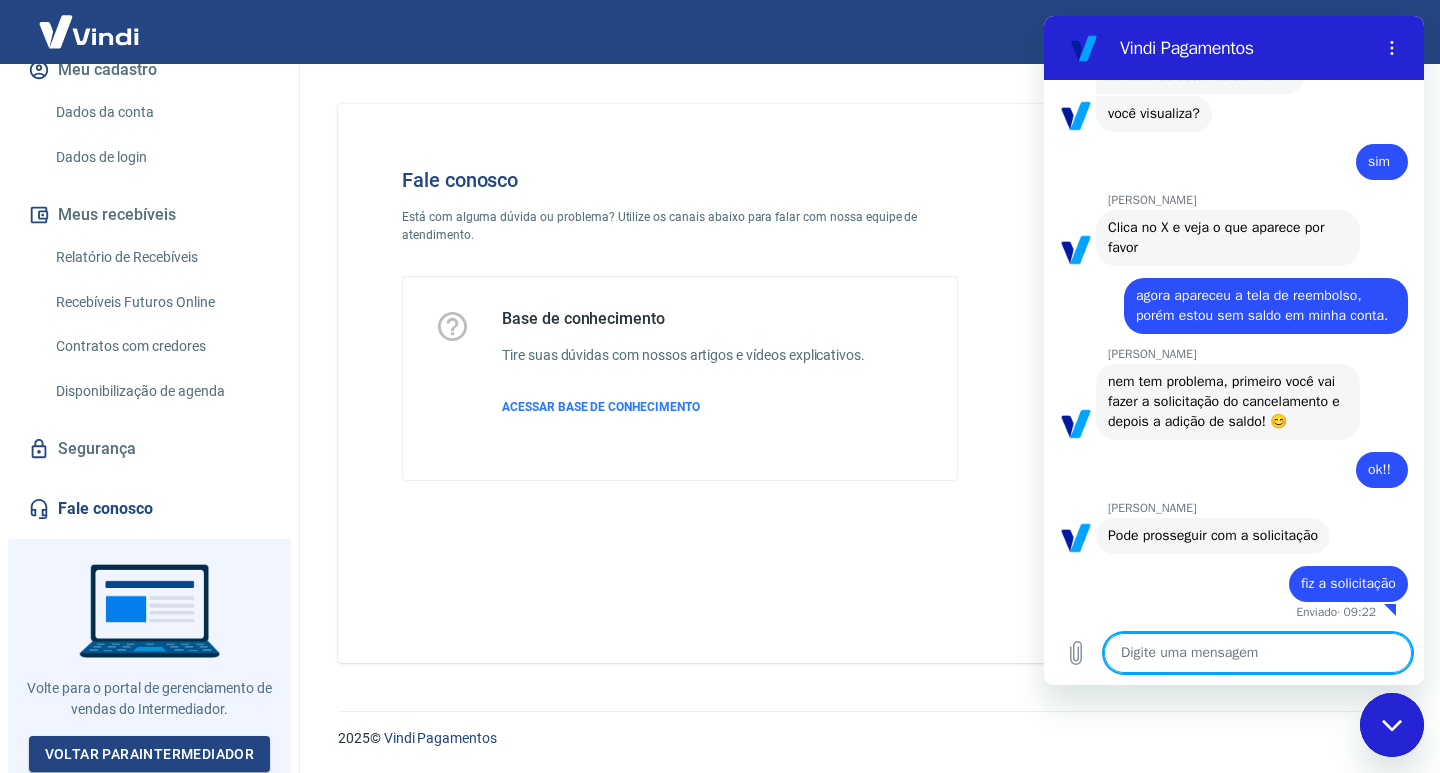scroll, scrollTop: 2608, scrollLeft: 0, axis: vertical 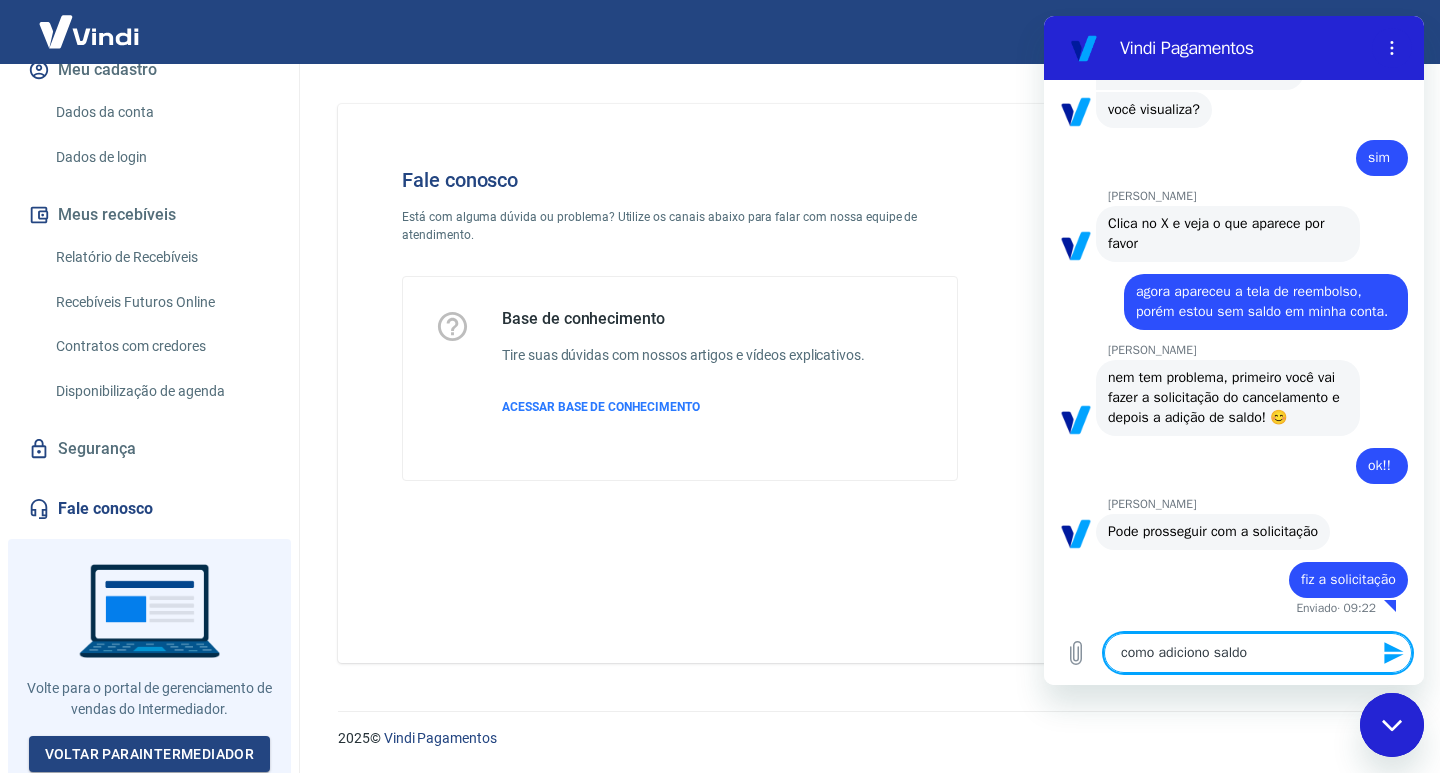 type on "como adiciono saldo" 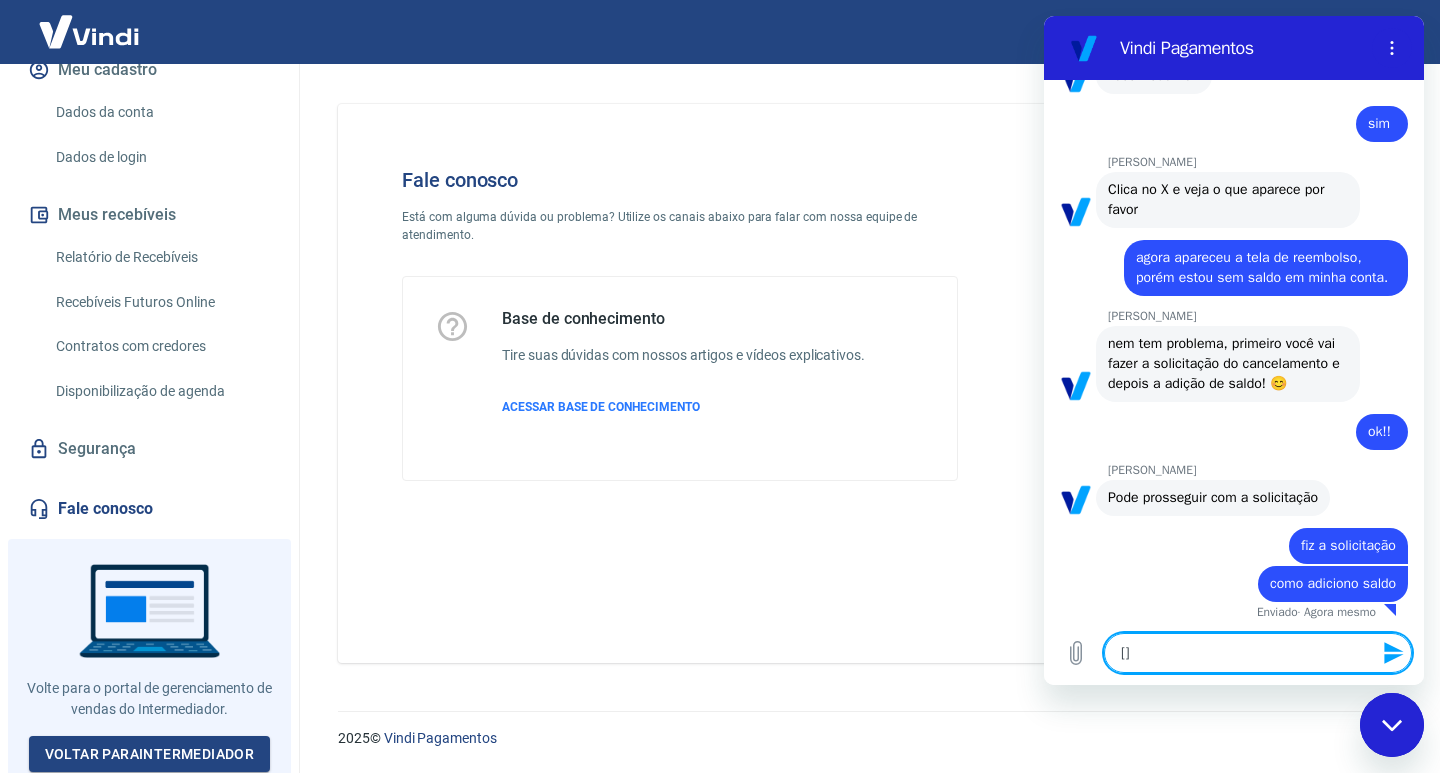 scroll, scrollTop: 2646, scrollLeft: 0, axis: vertical 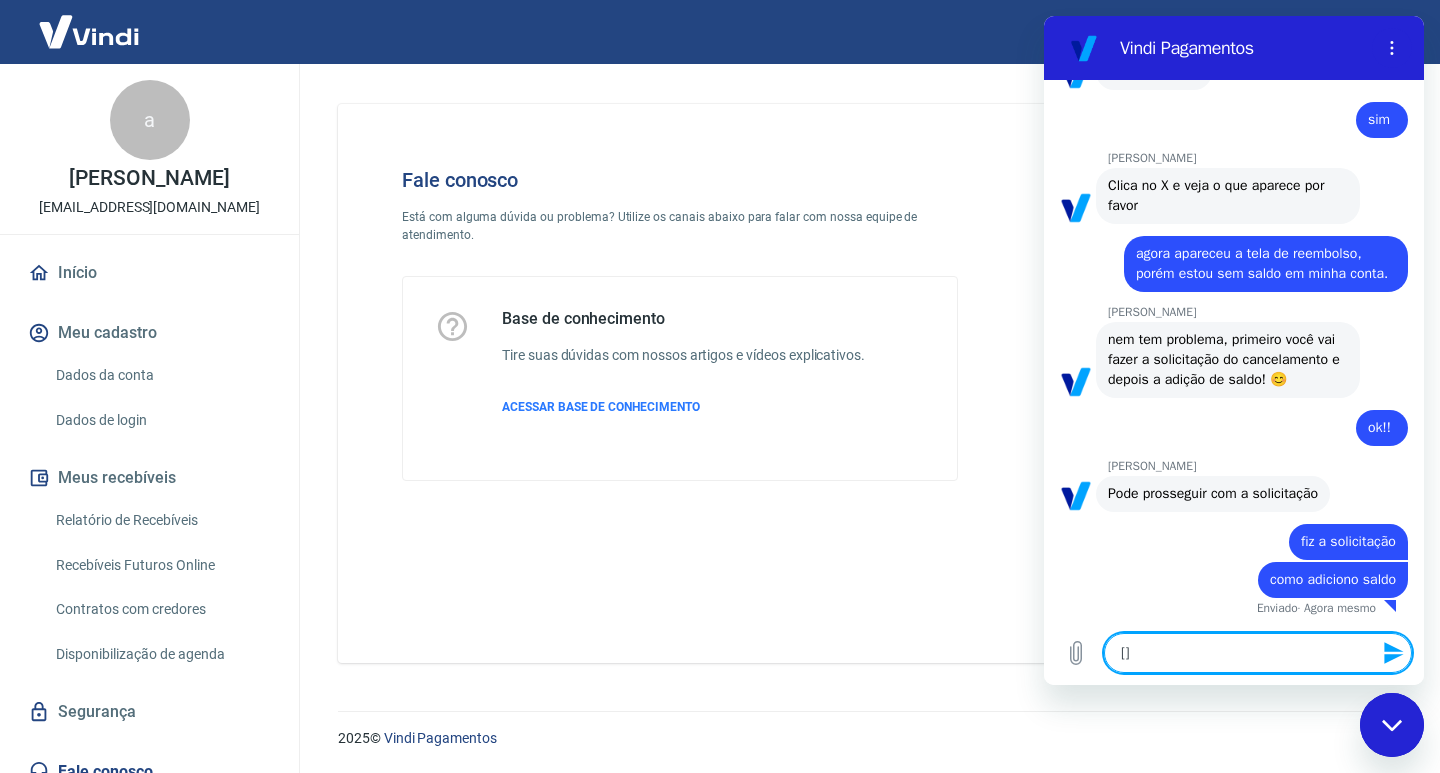 click on "Início" at bounding box center [149, 273] 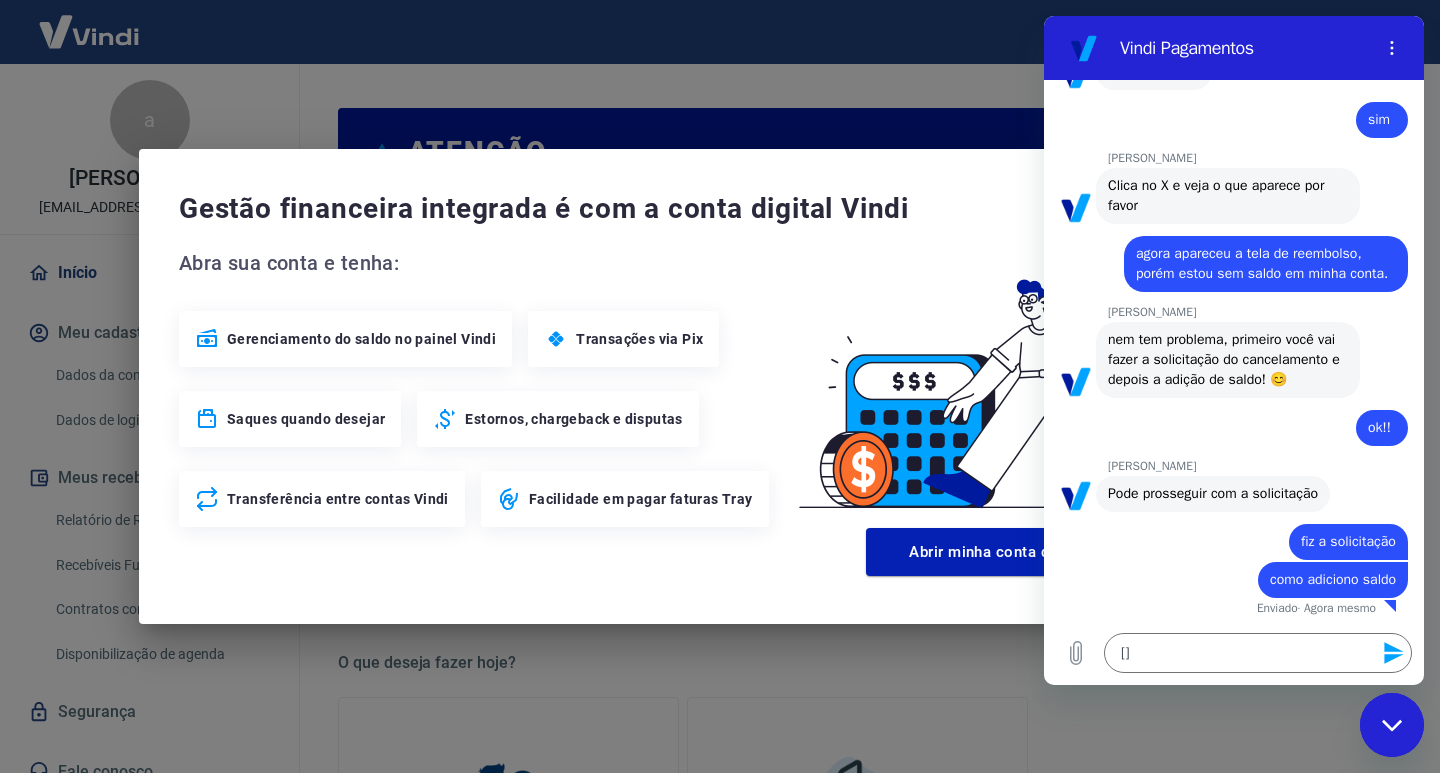 drag, startPoint x: 649, startPoint y: 348, endPoint x: 704, endPoint y: 378, distance: 62.649822 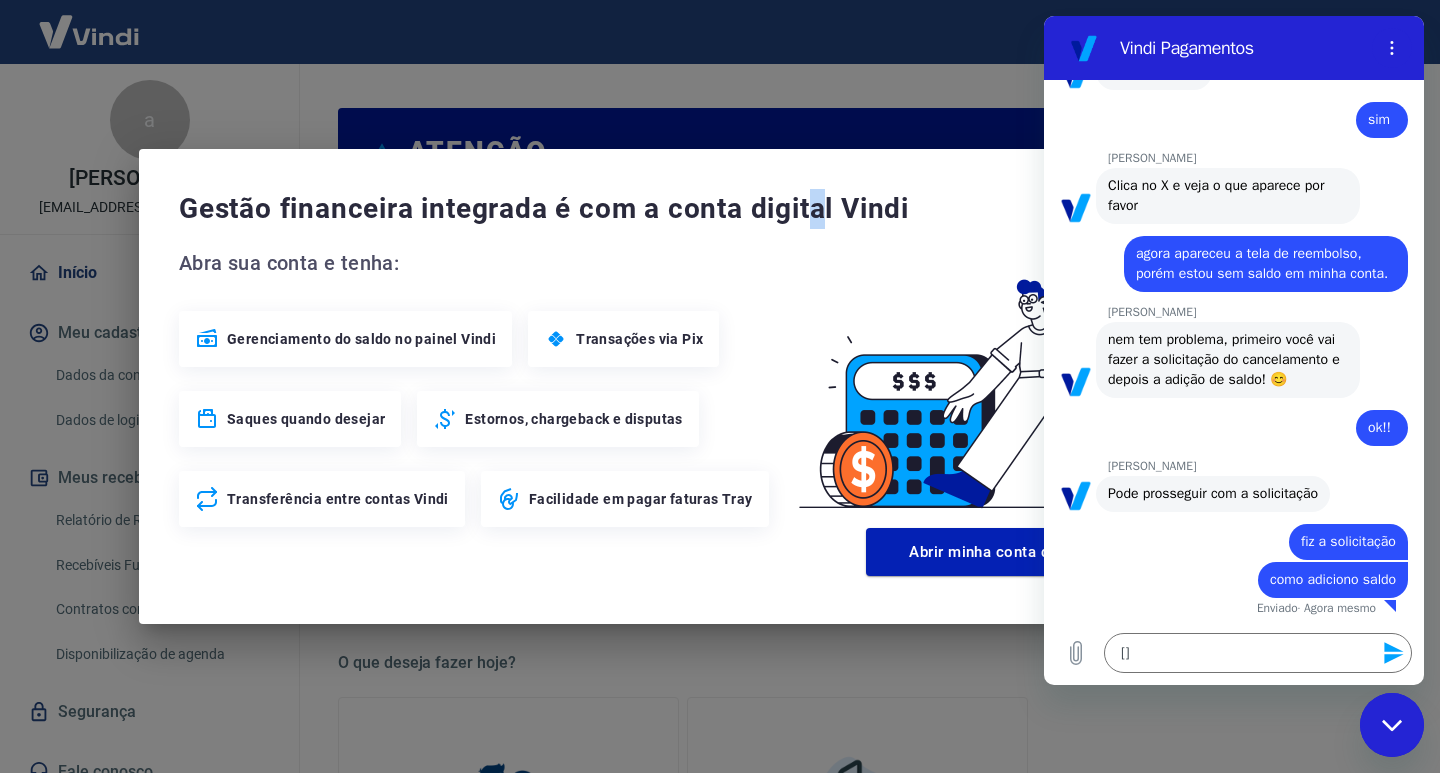 click on "Gestão financeira integrada é com a conta digital Vindi Abra sua conta e tenha: Gerenciamento do saldo no painel Vindi Transações via Pix Saques quando desejar Estornos, chargeback e disputas Transferência entre contas Vindi Facilidade em pagar faturas Tray Abrir minha conta digital Vindi" at bounding box center [720, 386] 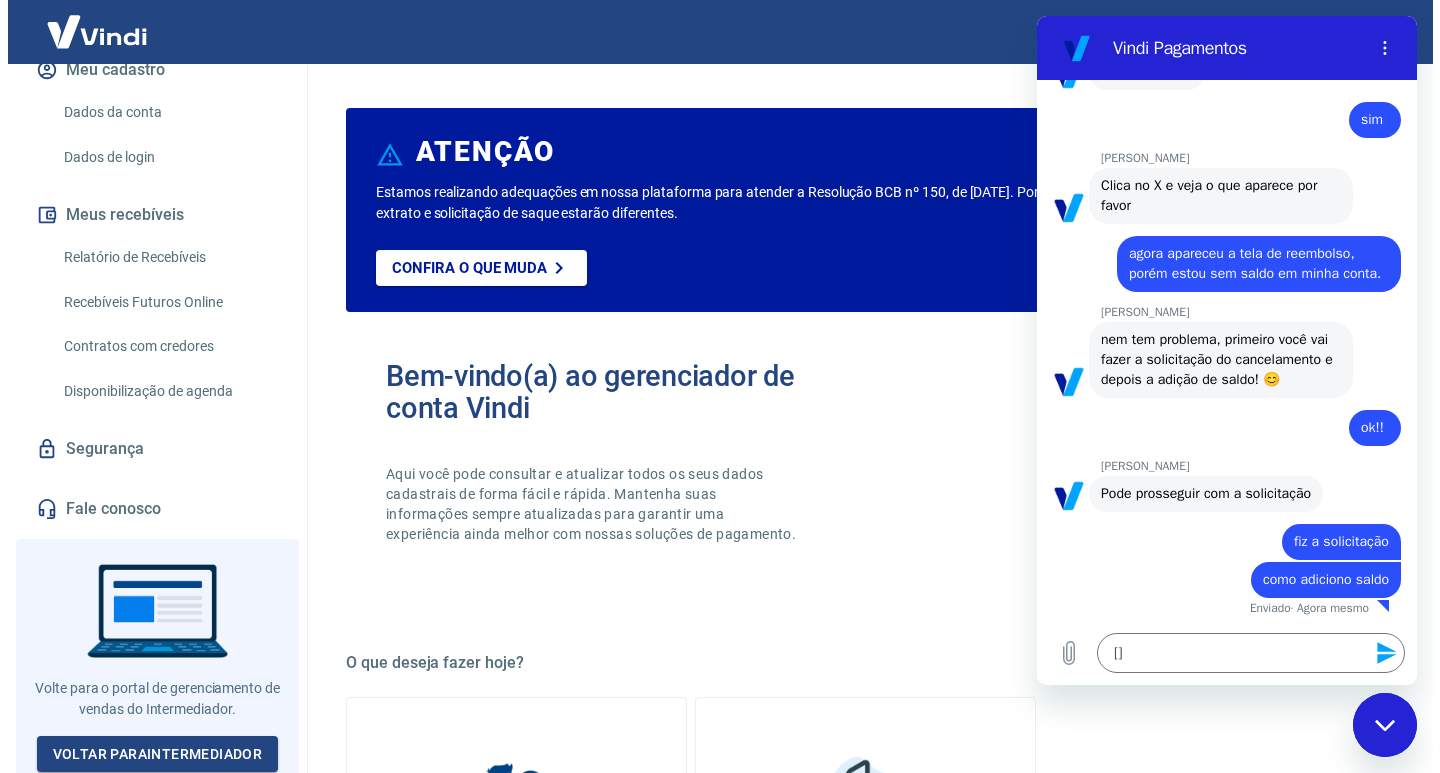scroll, scrollTop: 0, scrollLeft: 0, axis: both 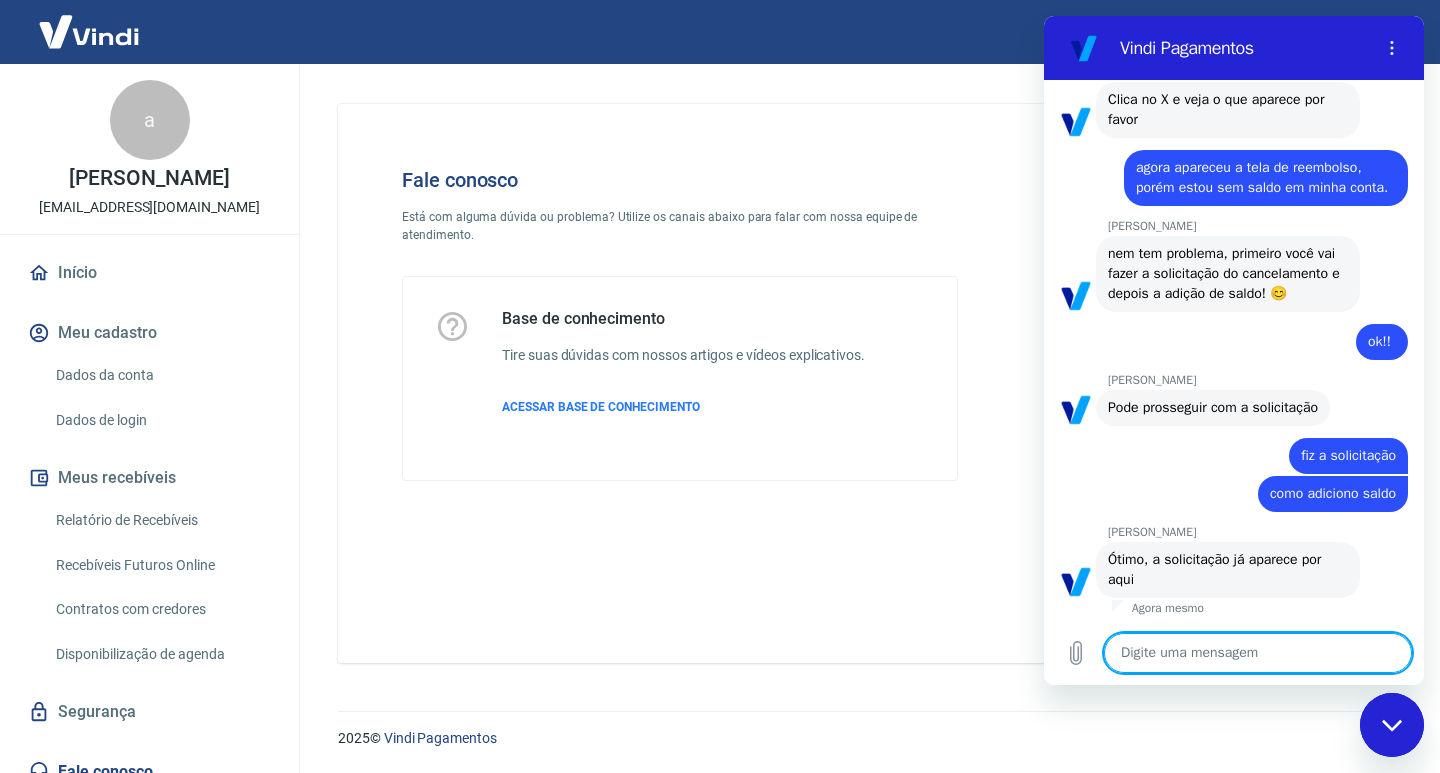 type on "x" 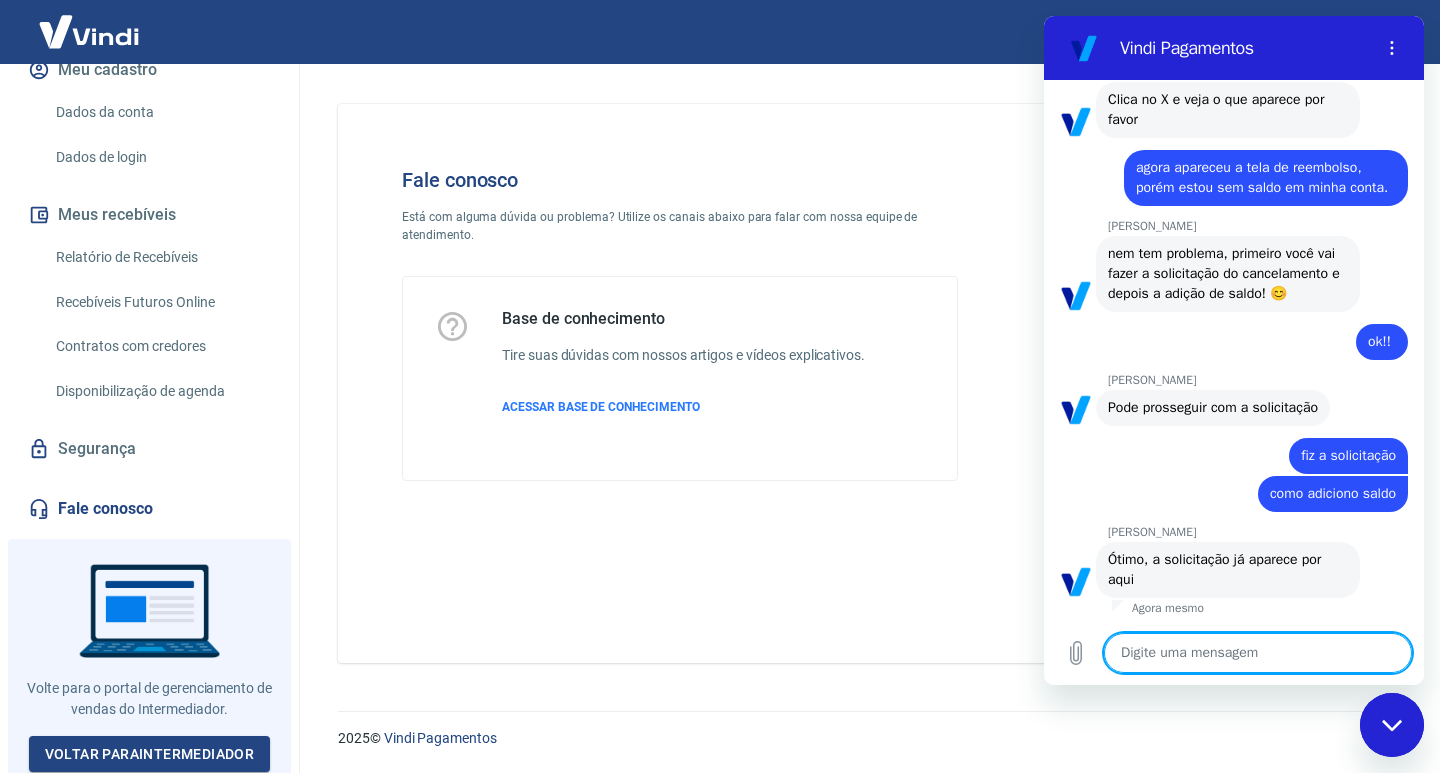 drag, startPoint x: 1234, startPoint y: 666, endPoint x: 1225, endPoint y: 659, distance: 11.401754 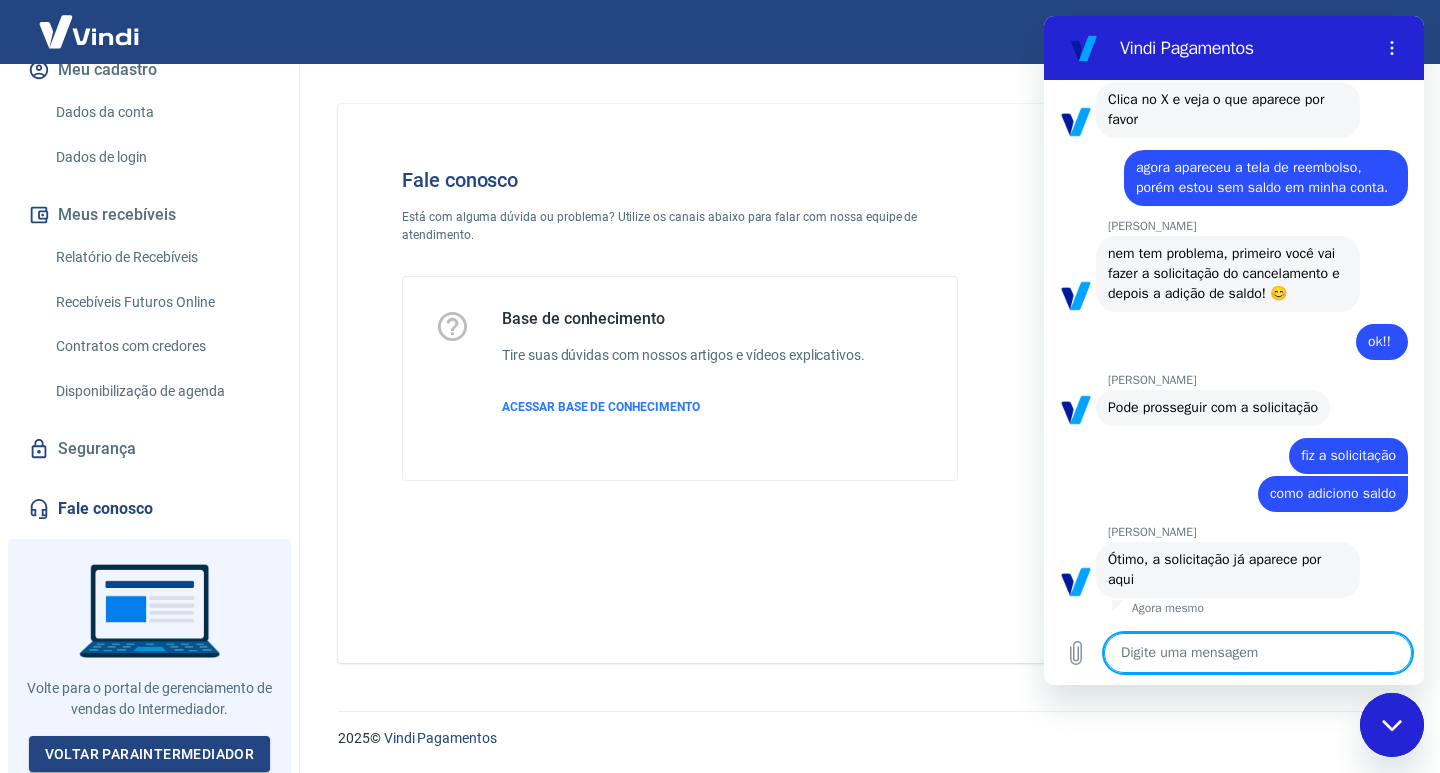 type on "c" 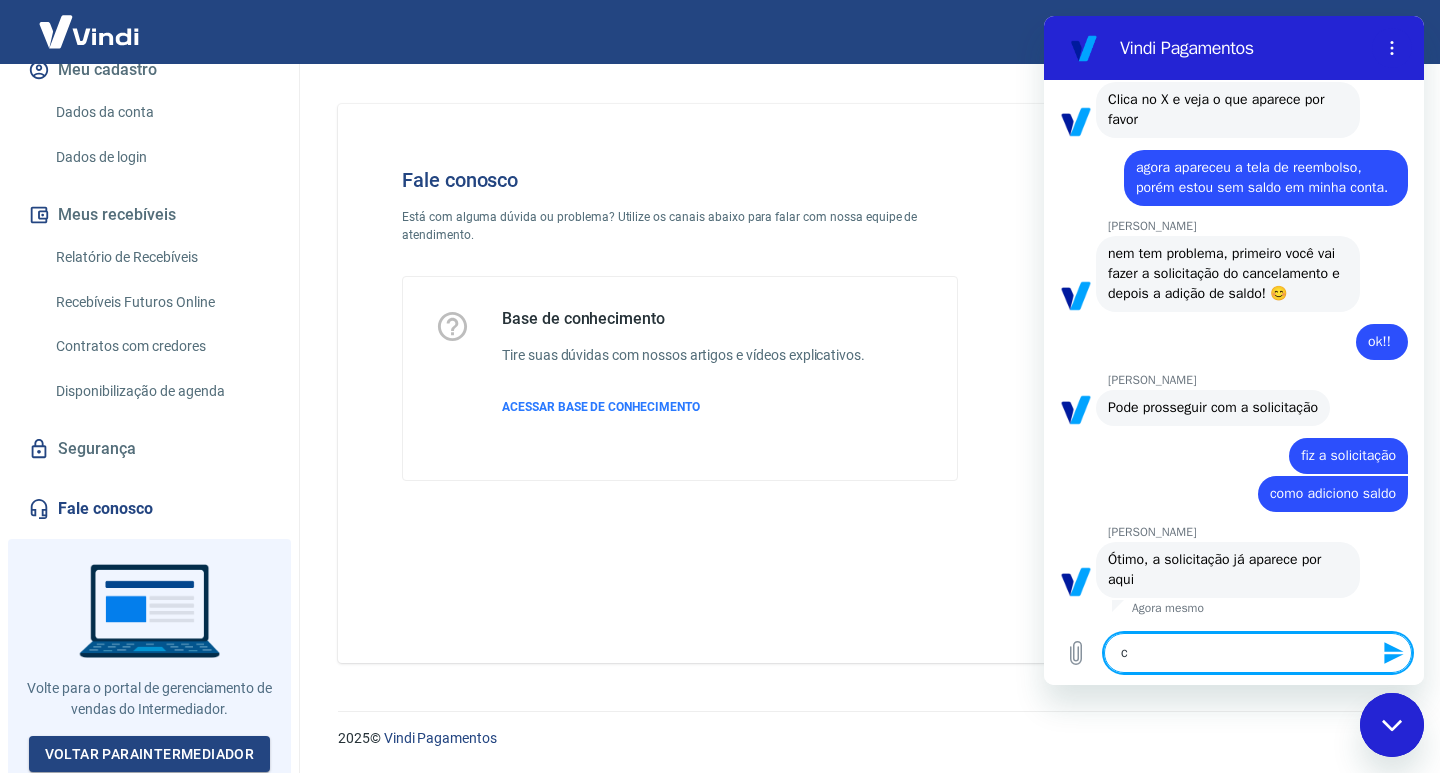type on "co" 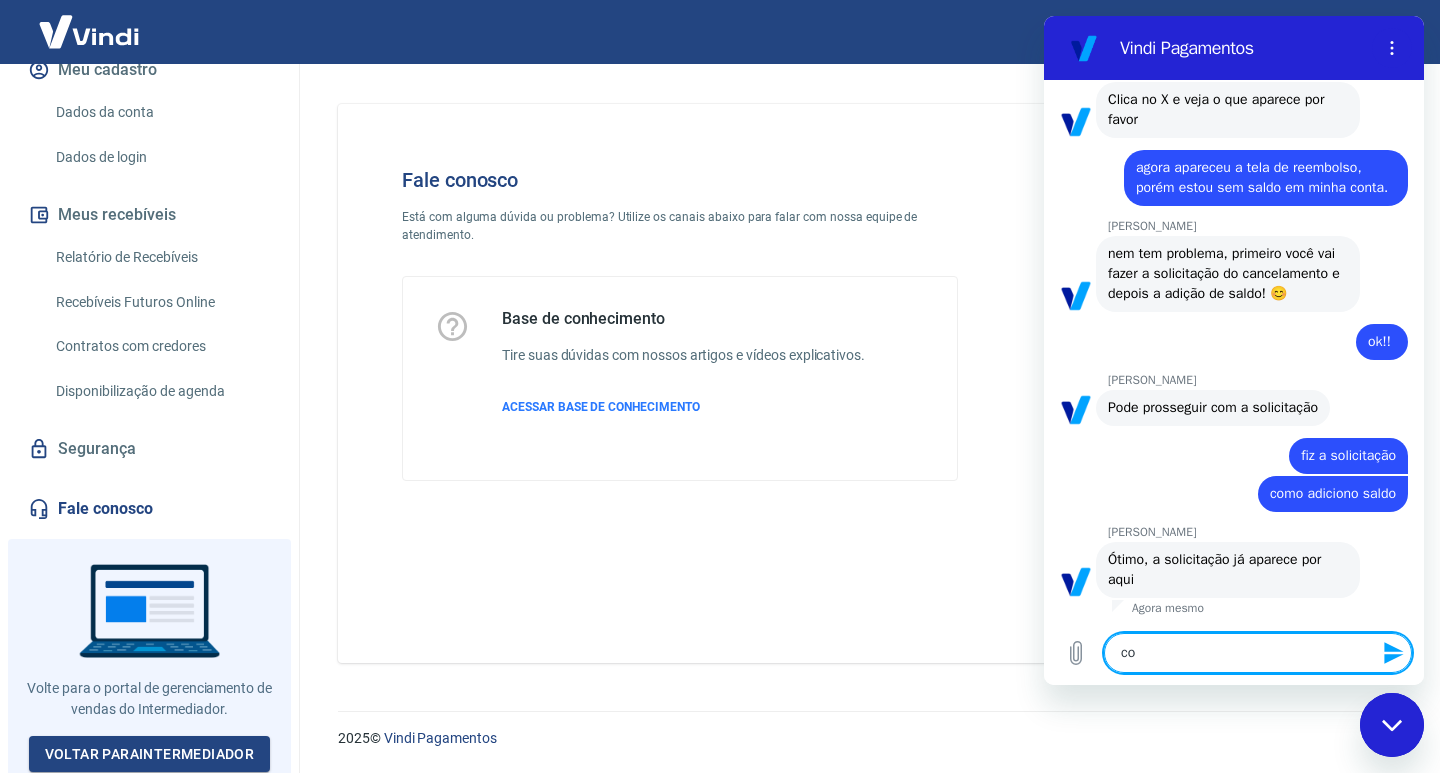 type on "com" 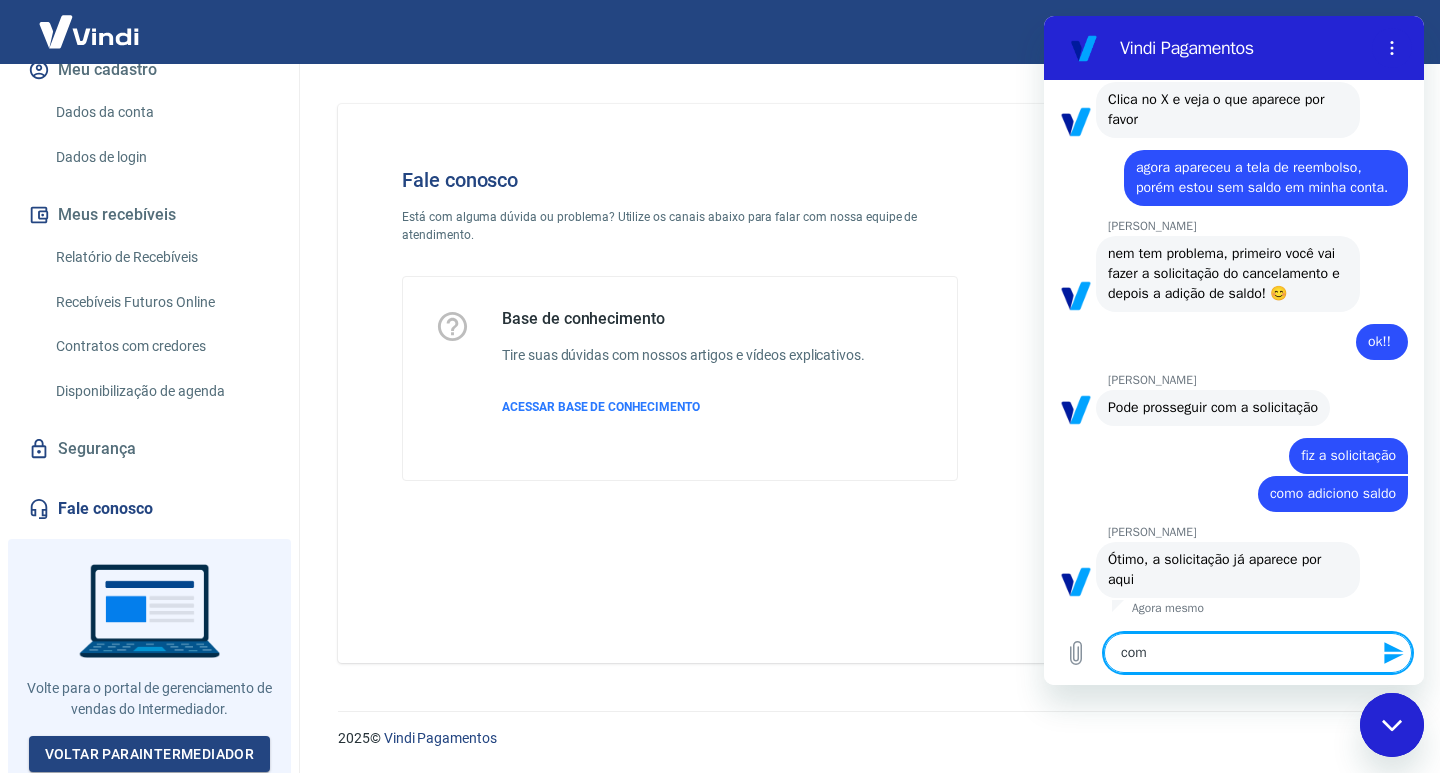 type on "como" 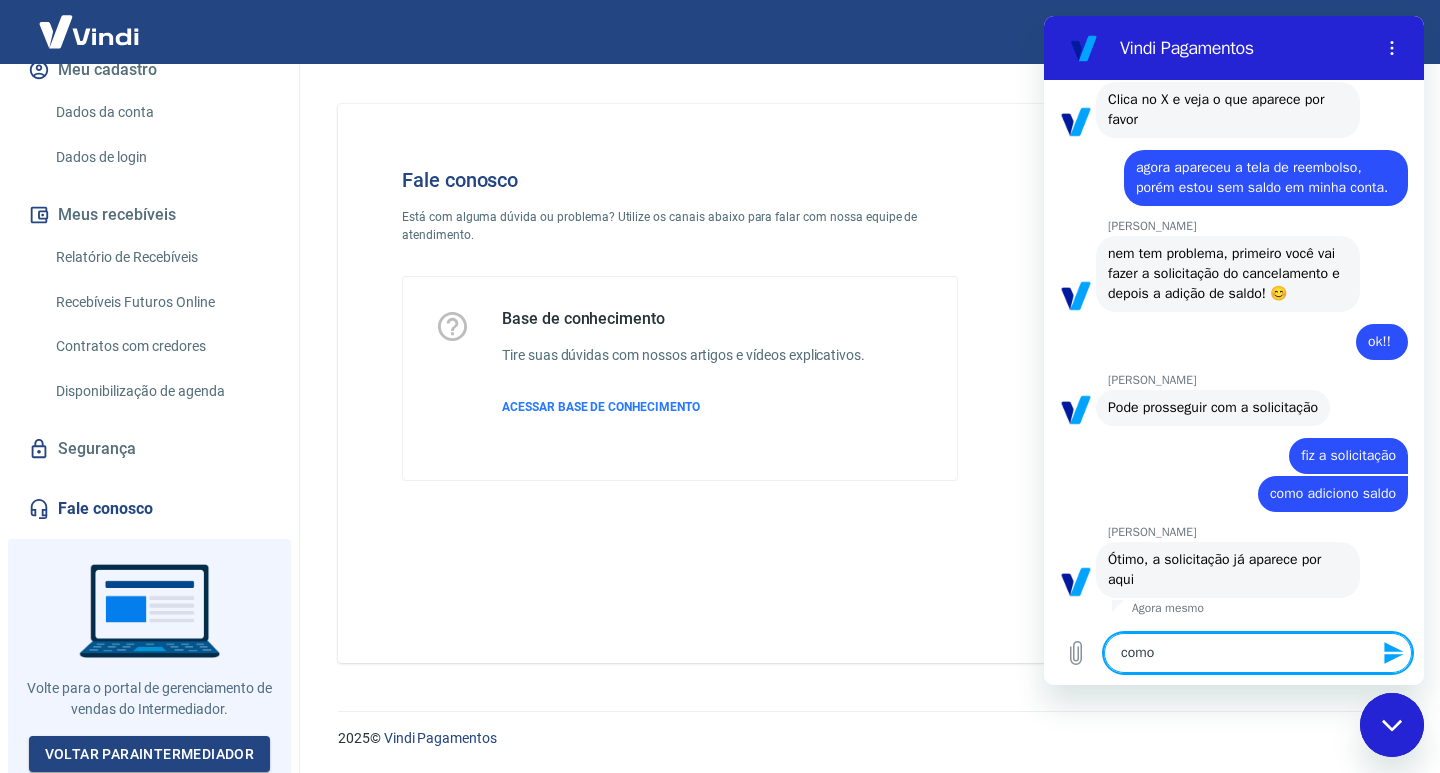 type on "como" 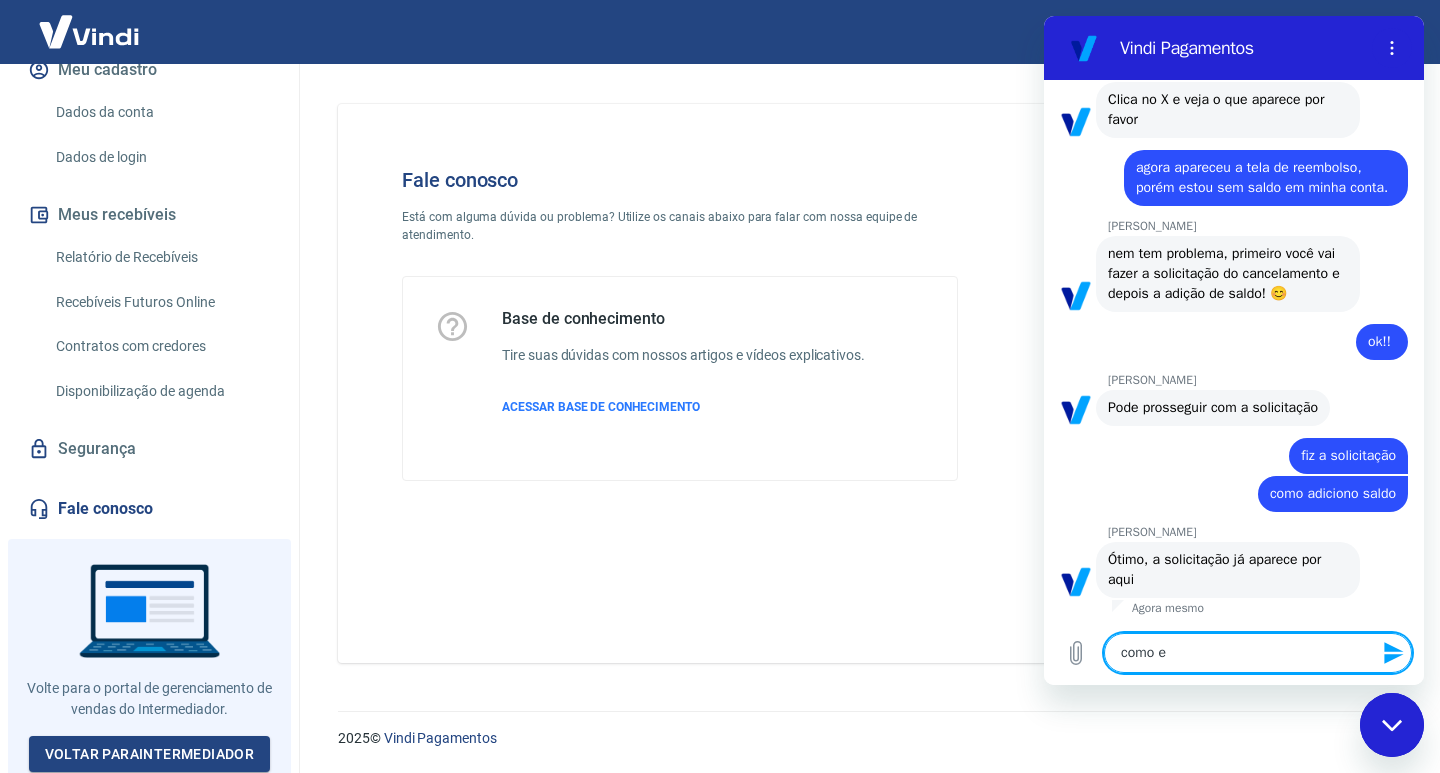type on "como eu" 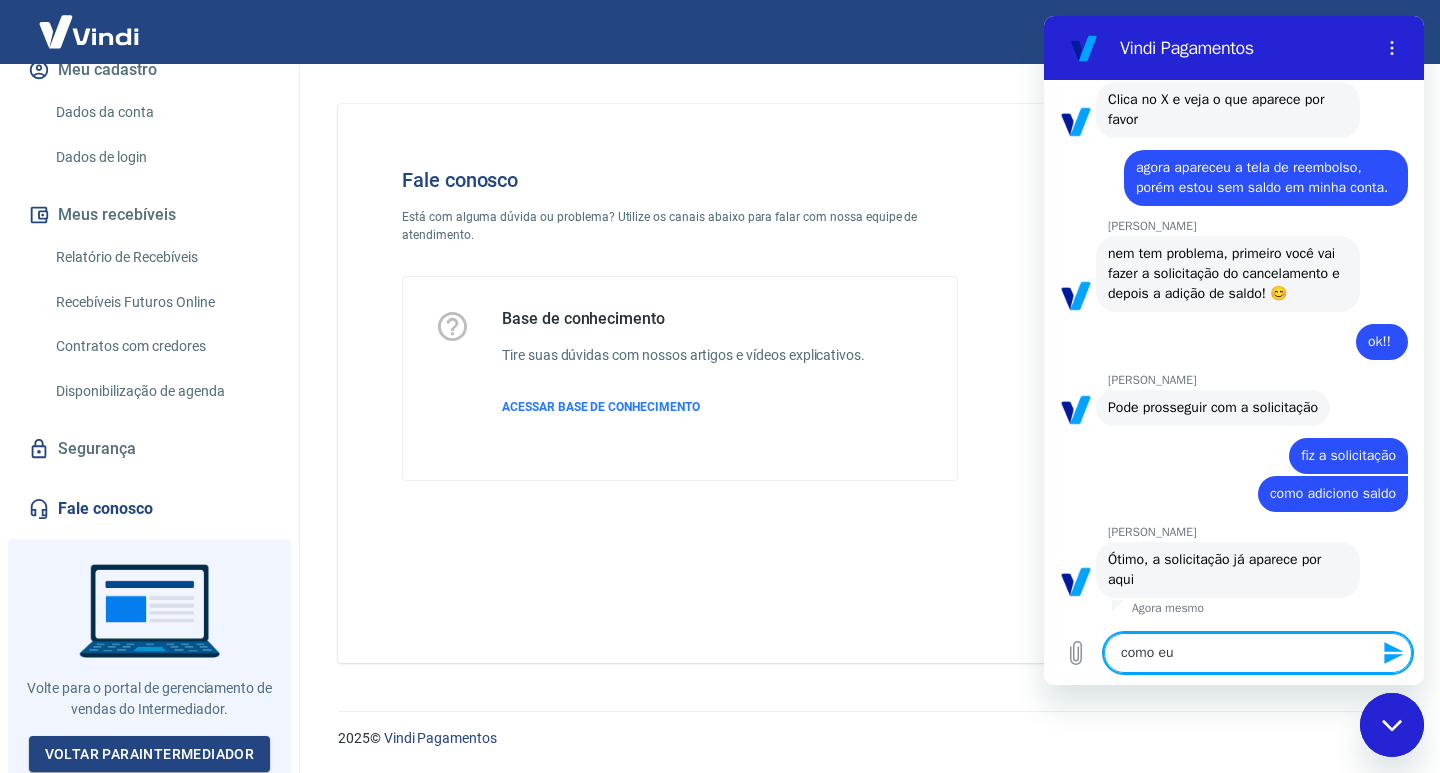 type on "como eu" 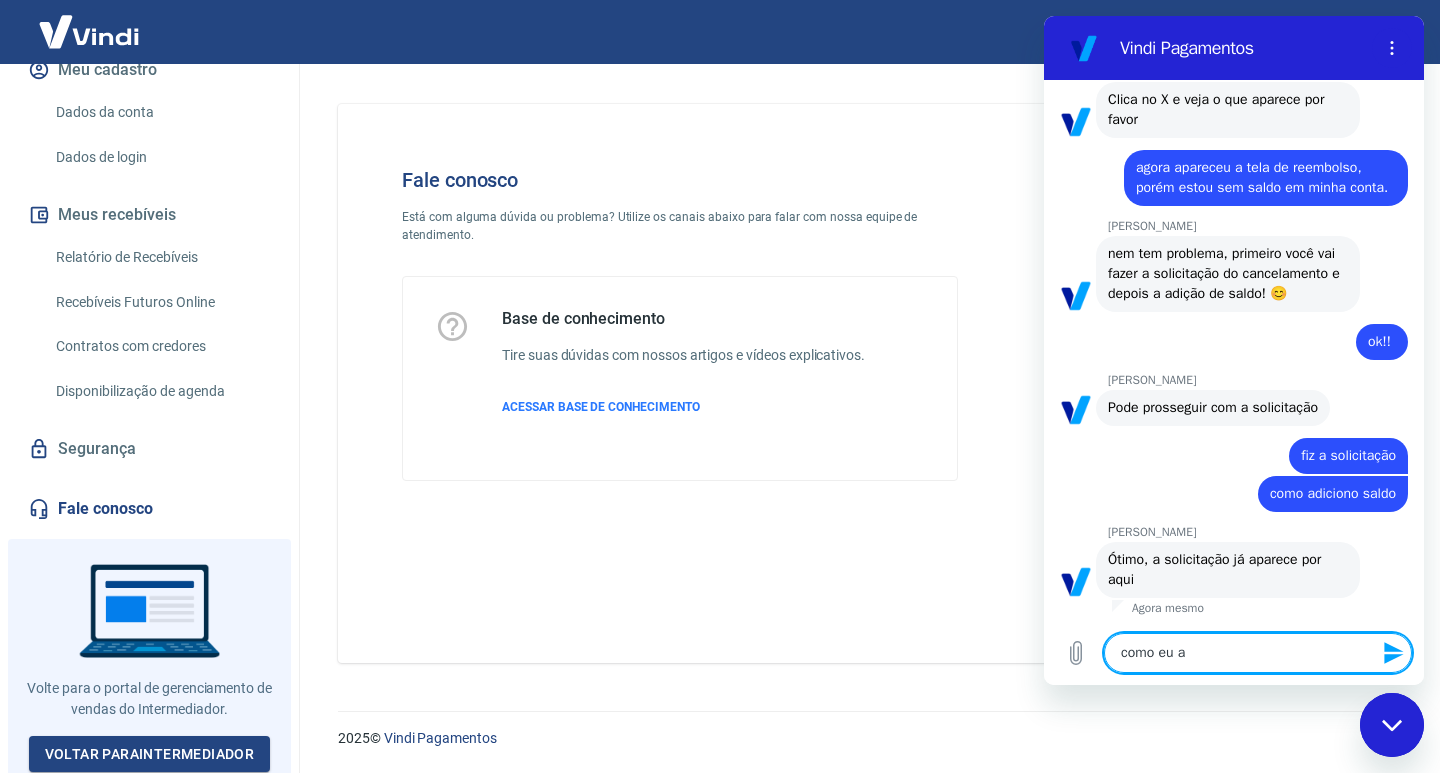 type on "como eu ad" 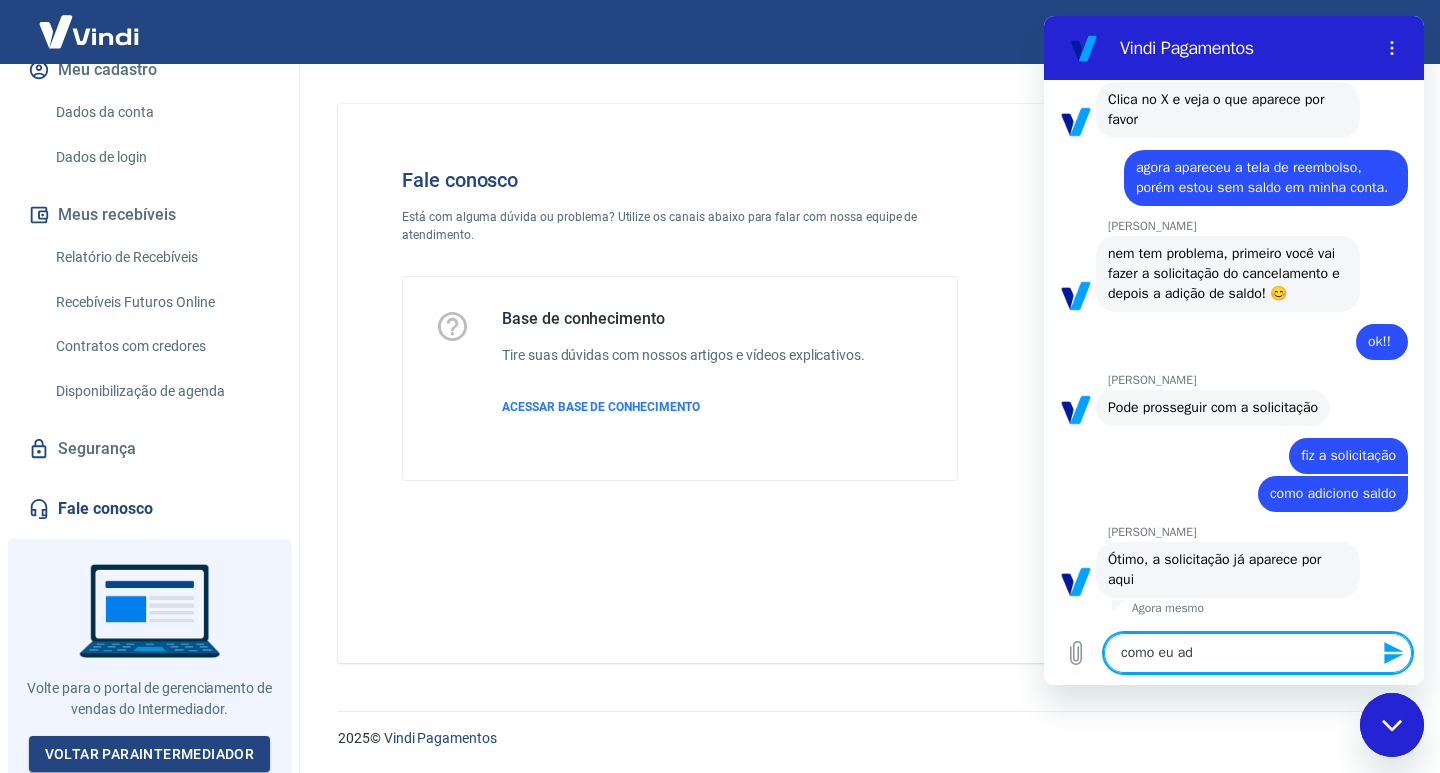 type on "como eu adi" 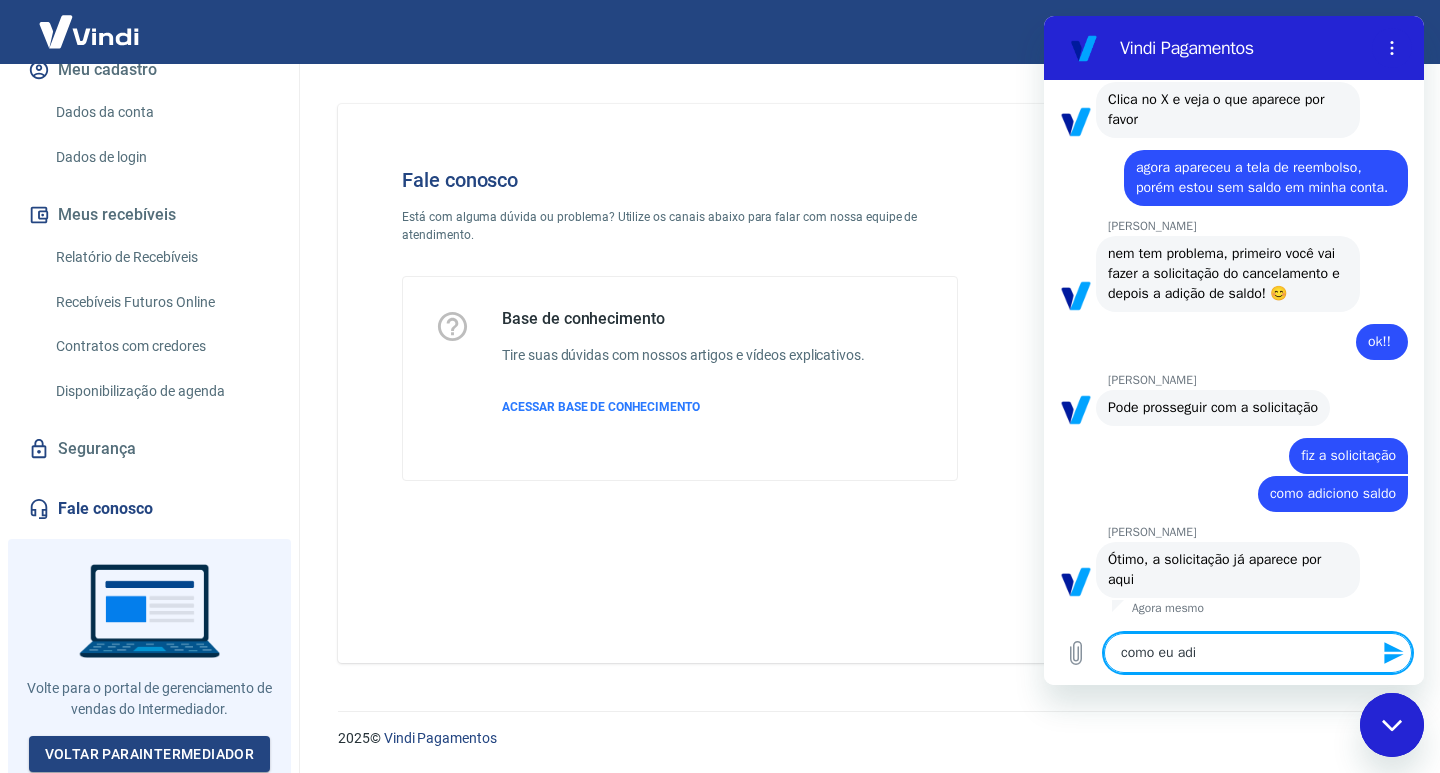 type on "como eu adic" 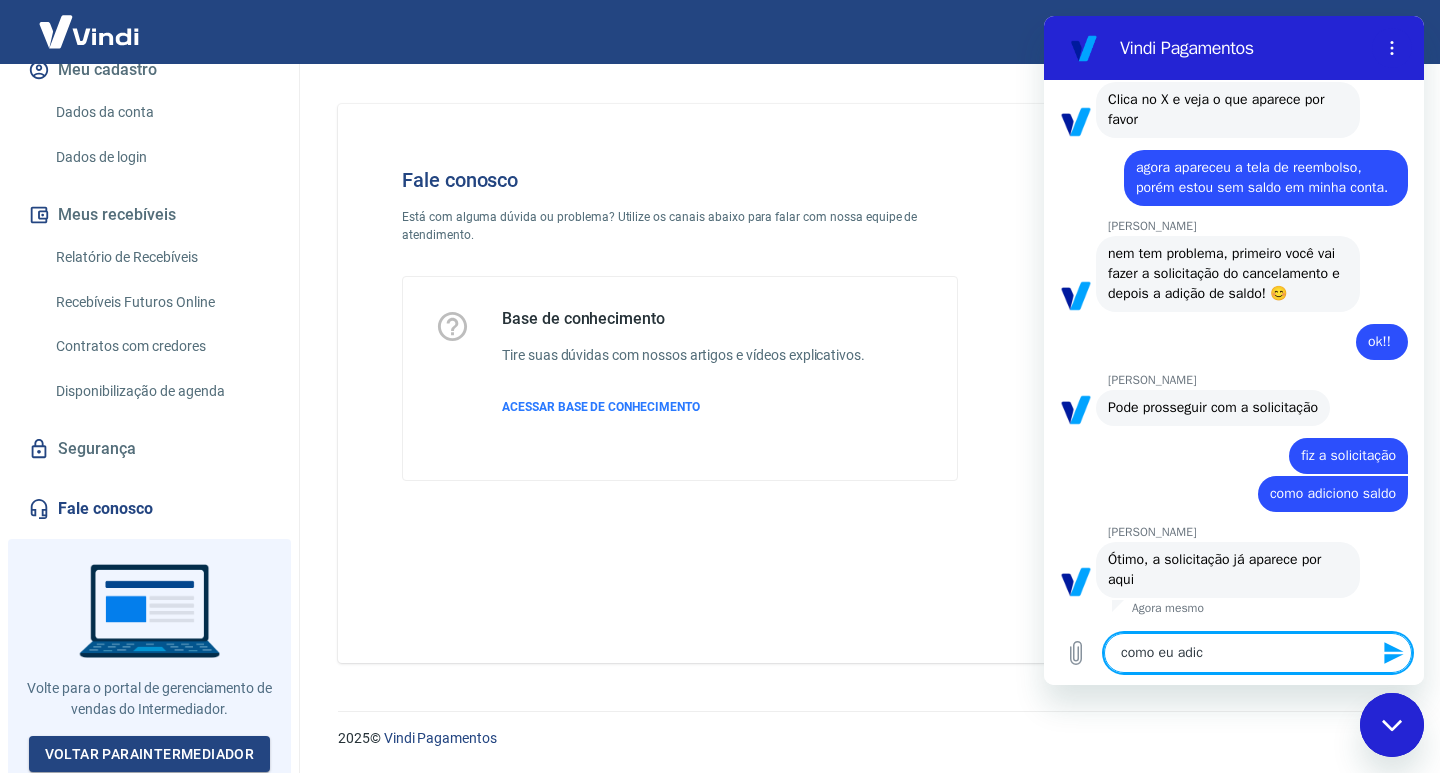 type on "como eu adici" 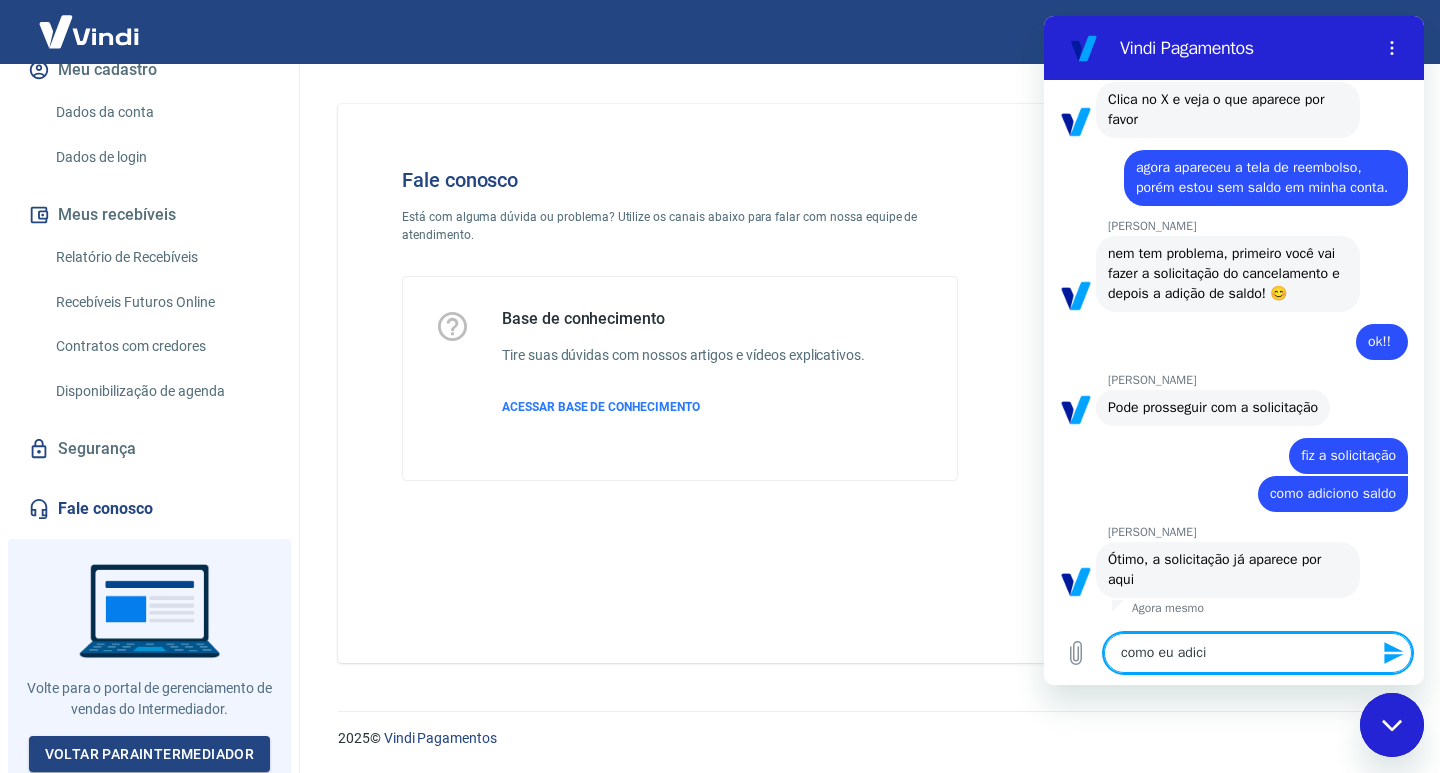 type on "como eu adicio" 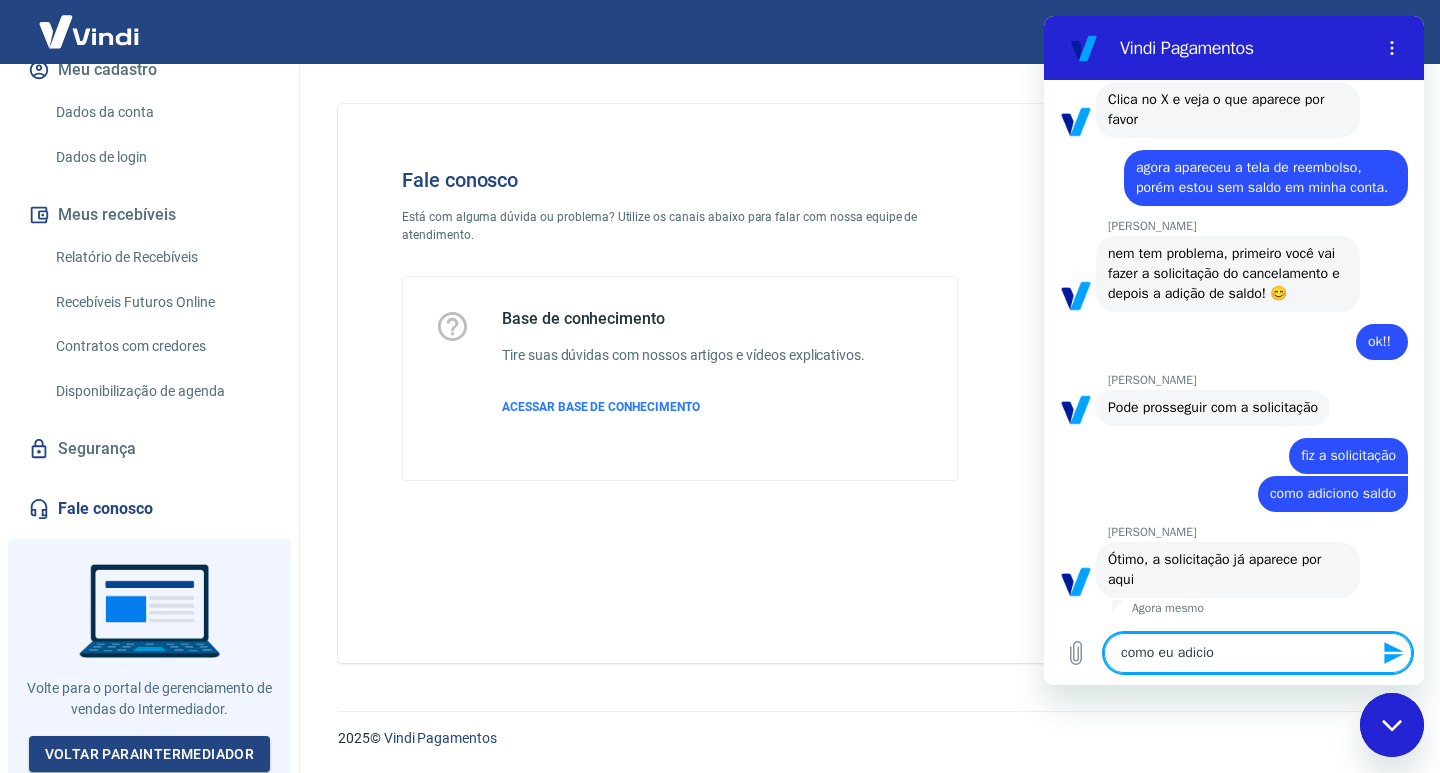 type on "x" 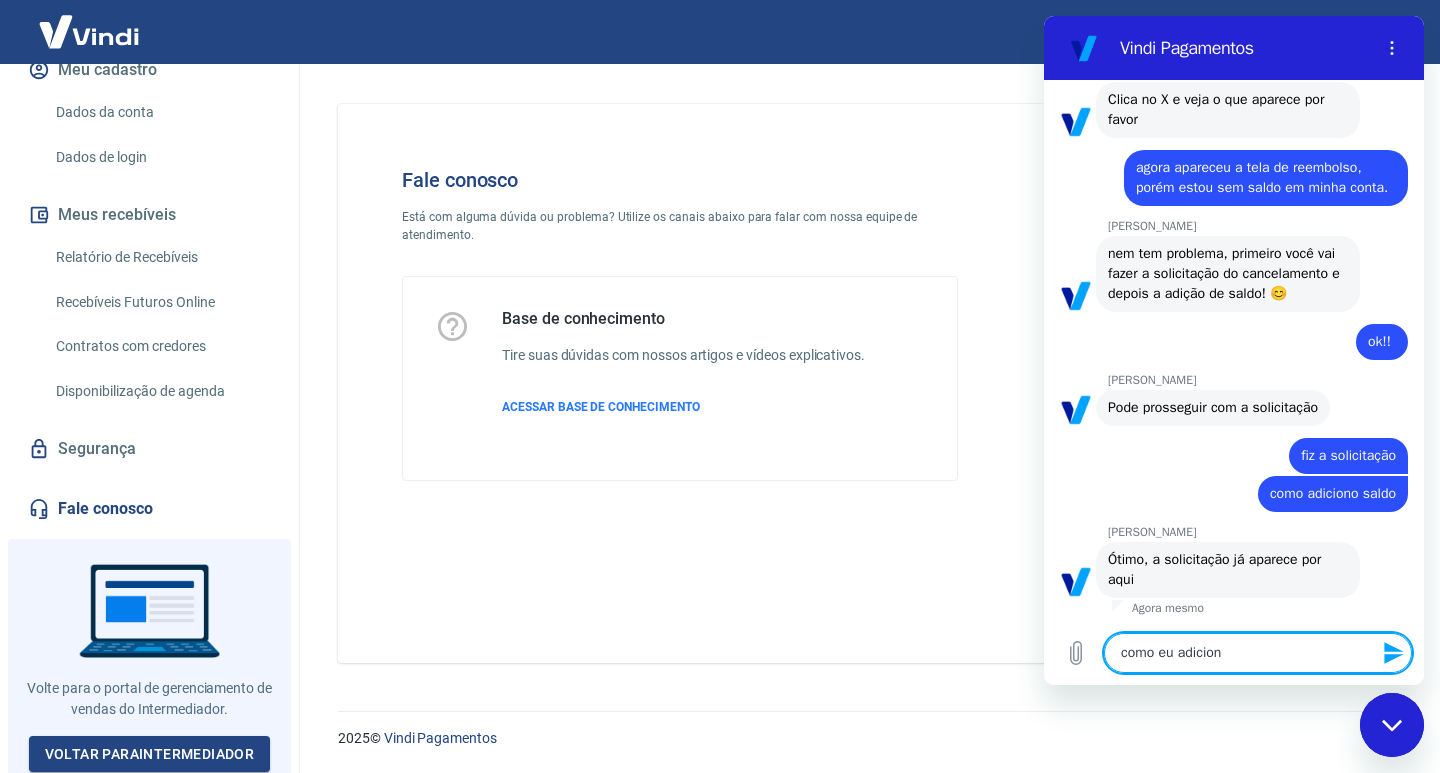 type on "como eu adiciono" 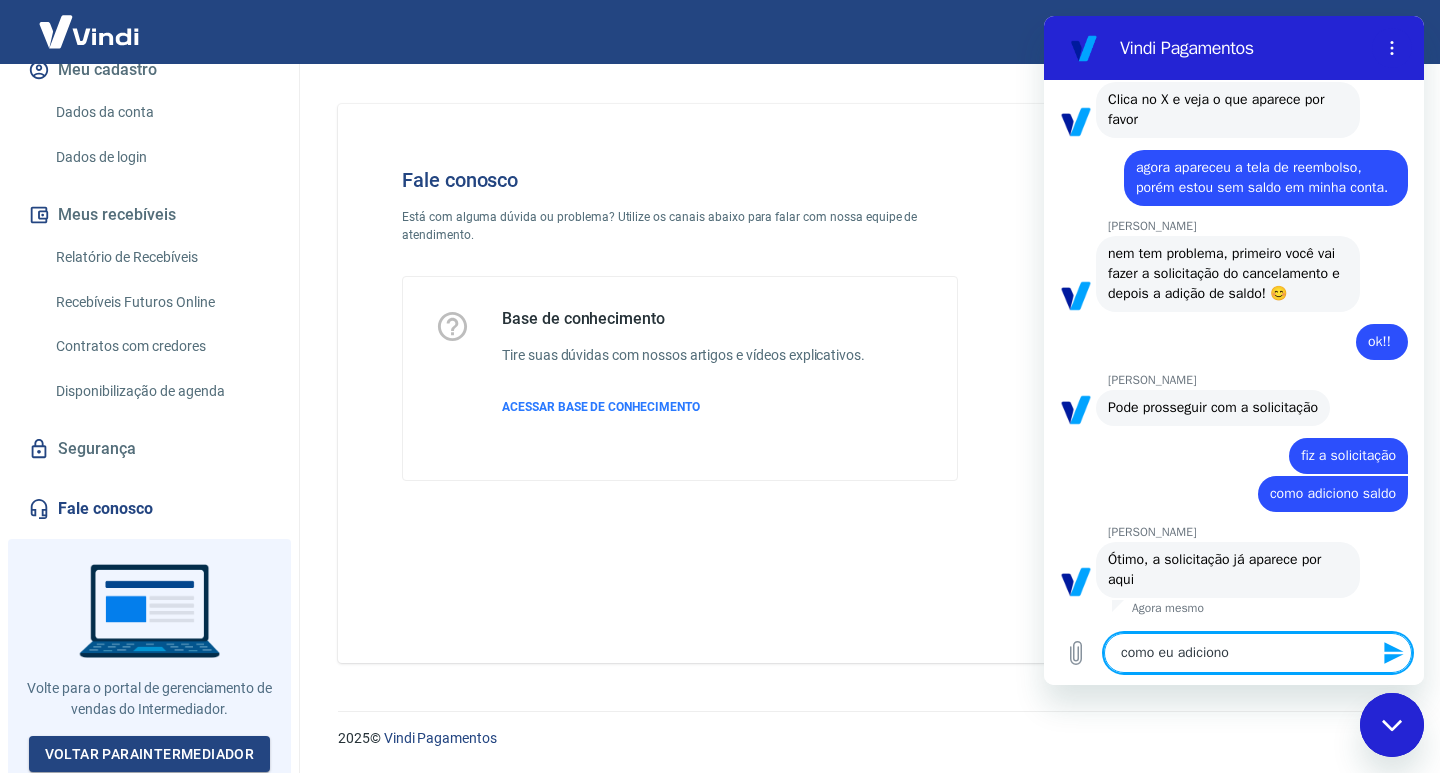 type on "como eu adiciono" 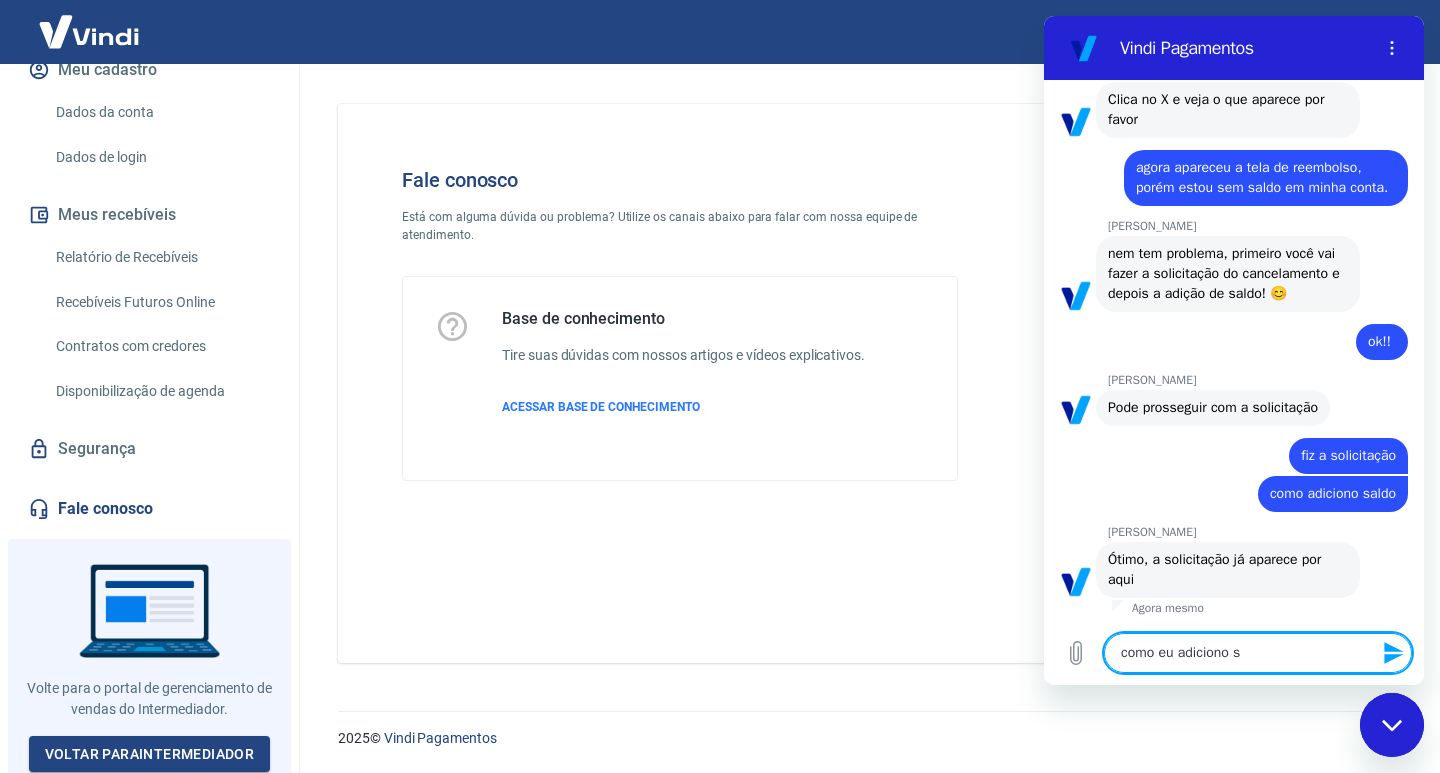 type on "como eu adiciono sa" 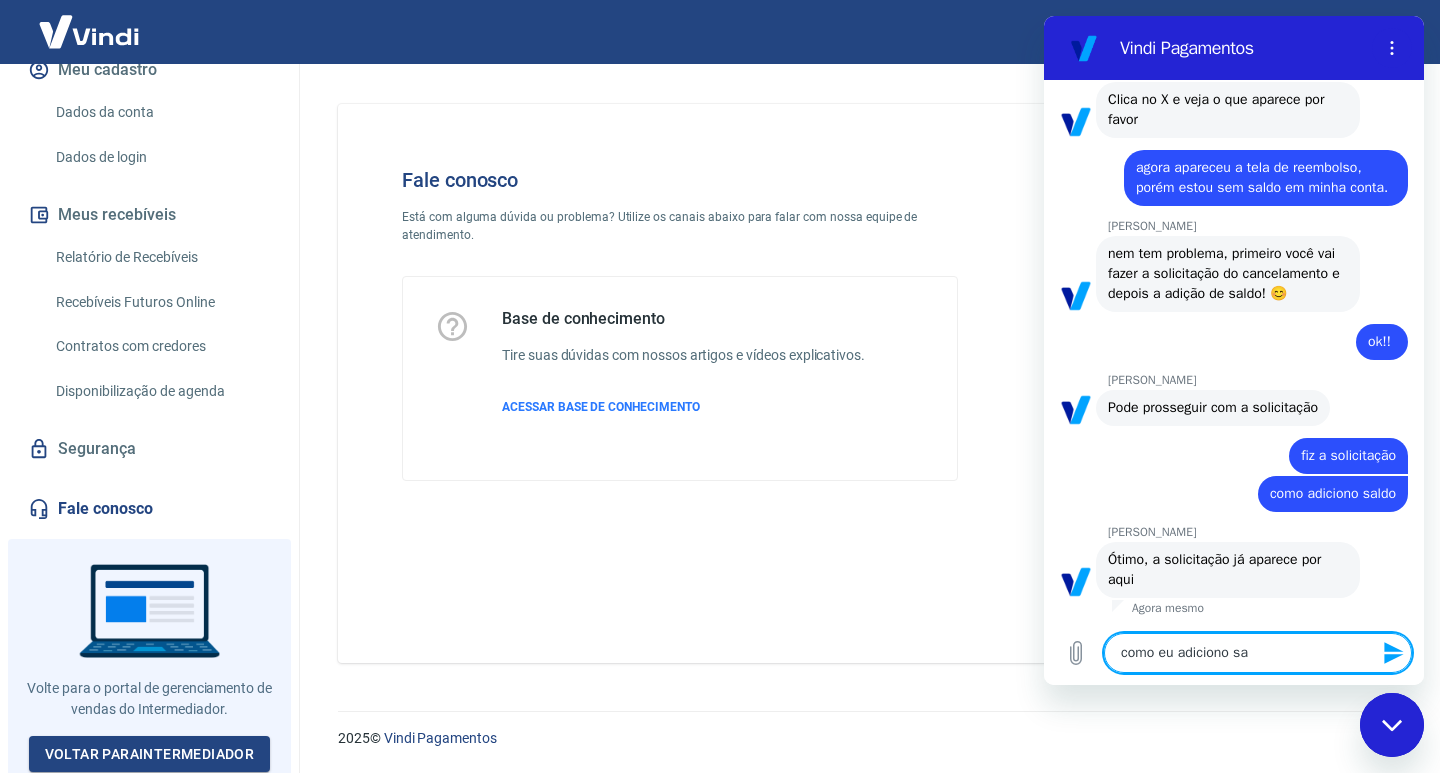 type on "como eu adiciono sal" 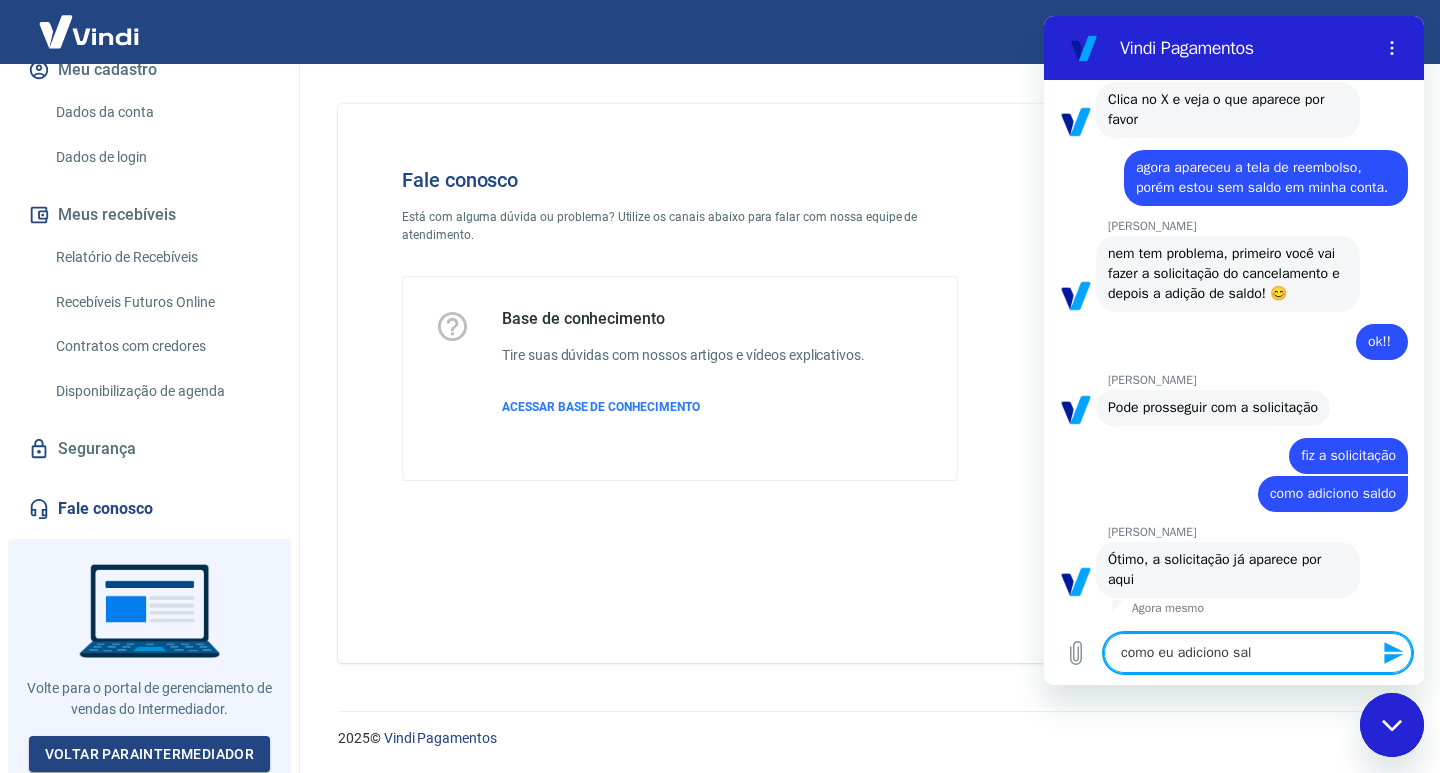 type on "como eu adiciono sald" 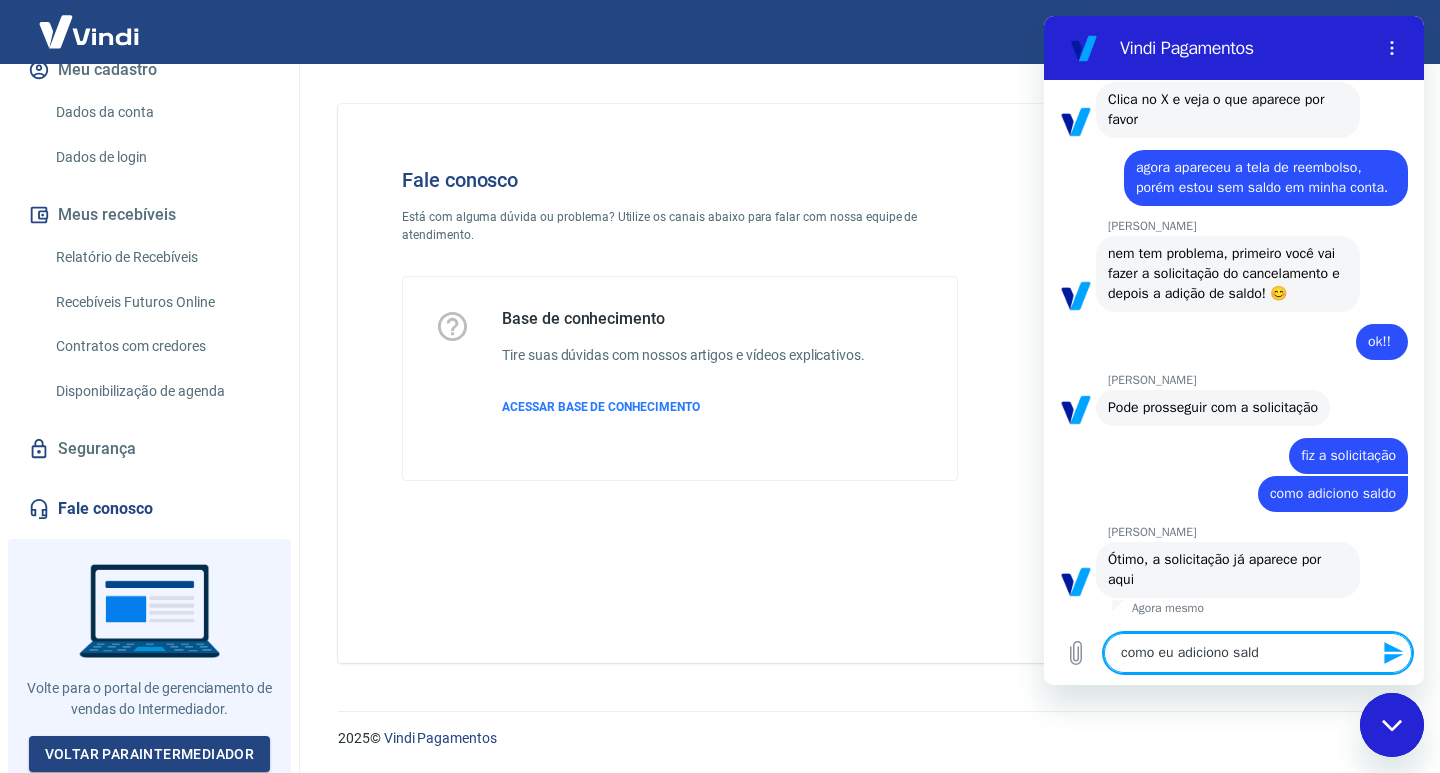 type on "como eu adiciono saldo" 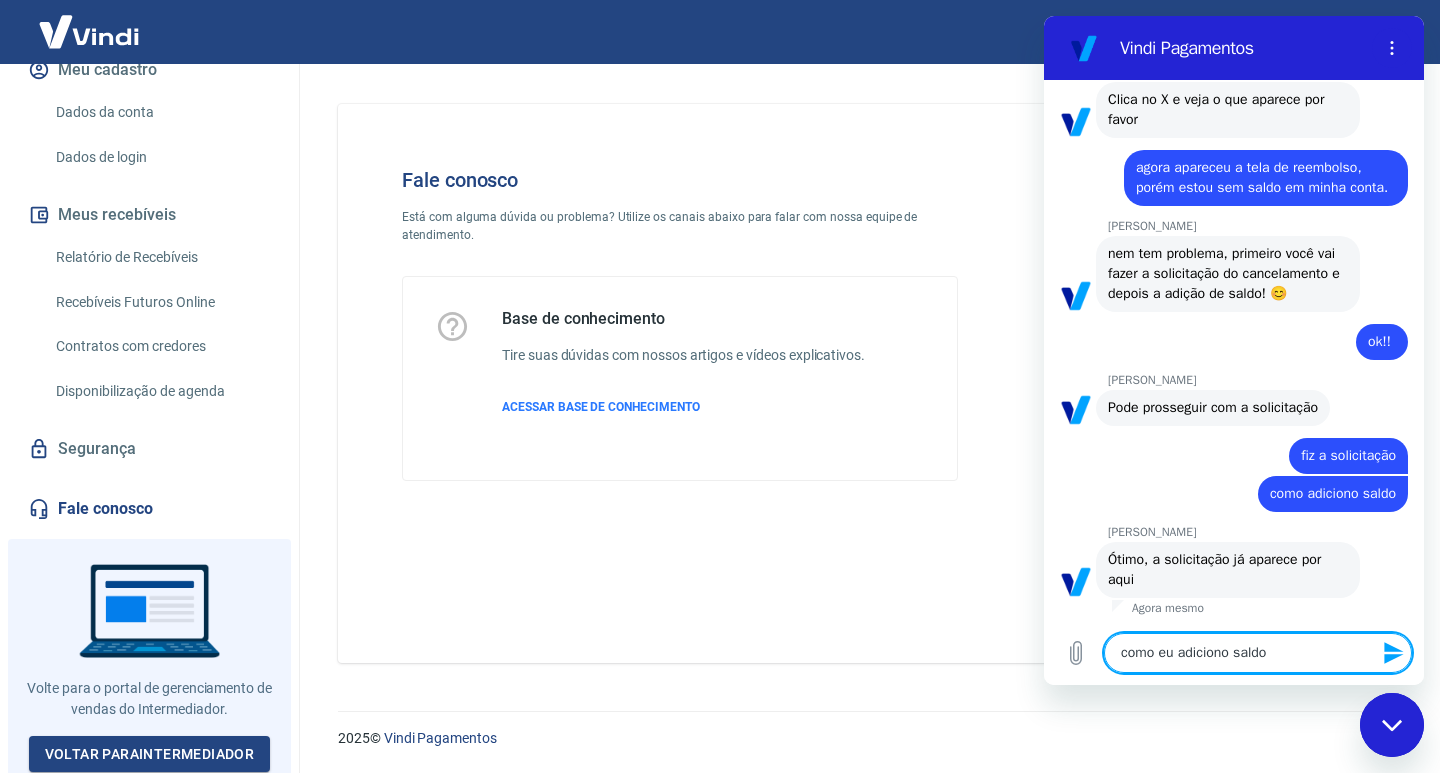 type on "como eu adiciono saldo" 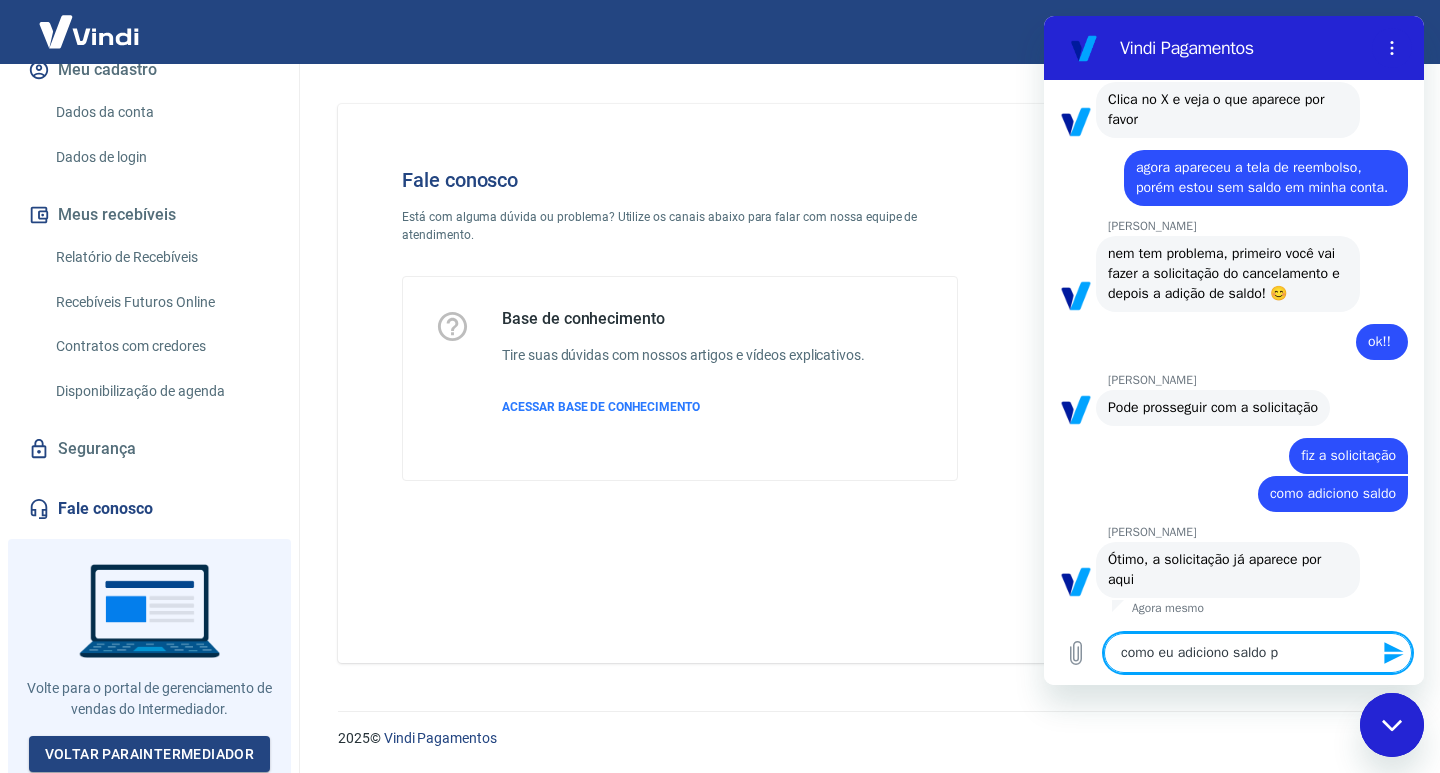 type on "como eu adiciono saldo pa" 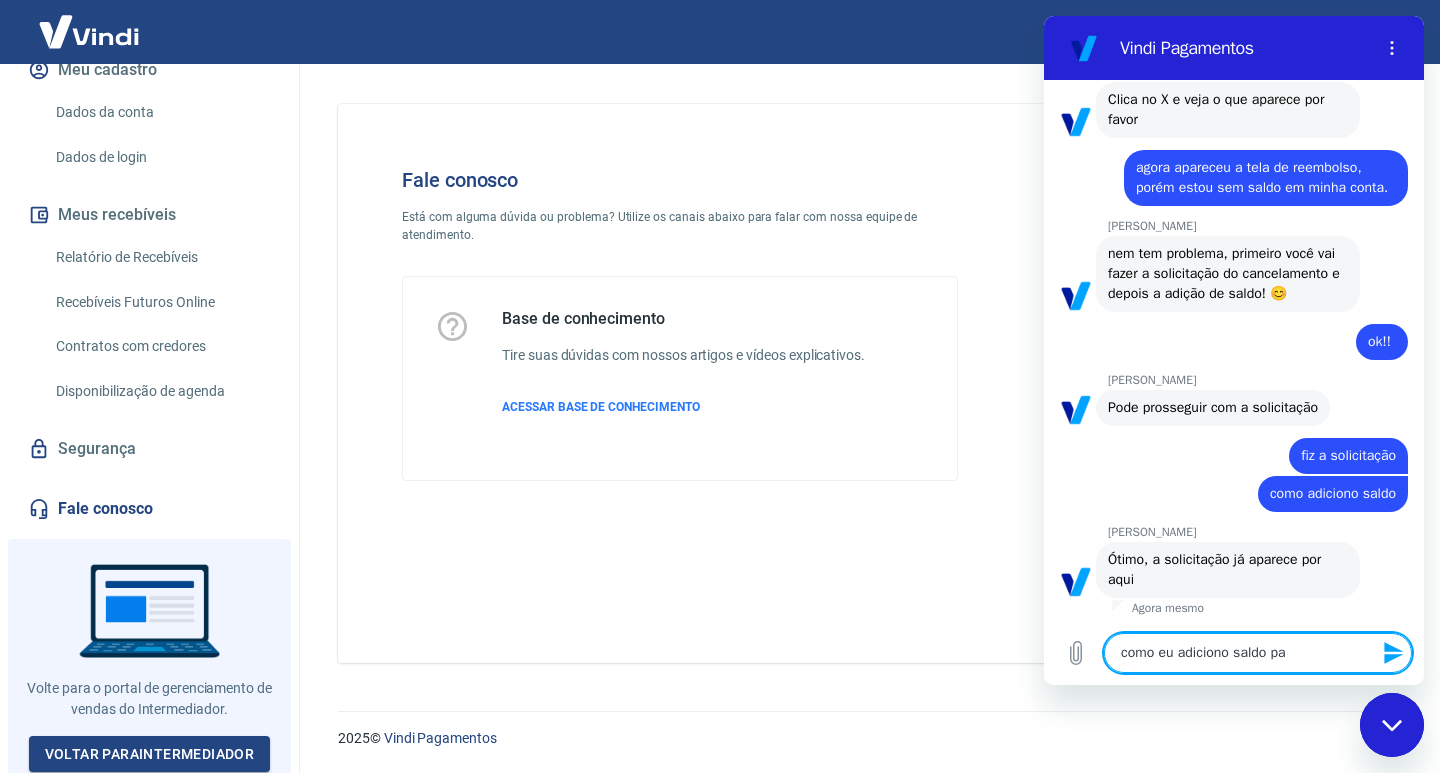 type on "como eu adiciono saldo par" 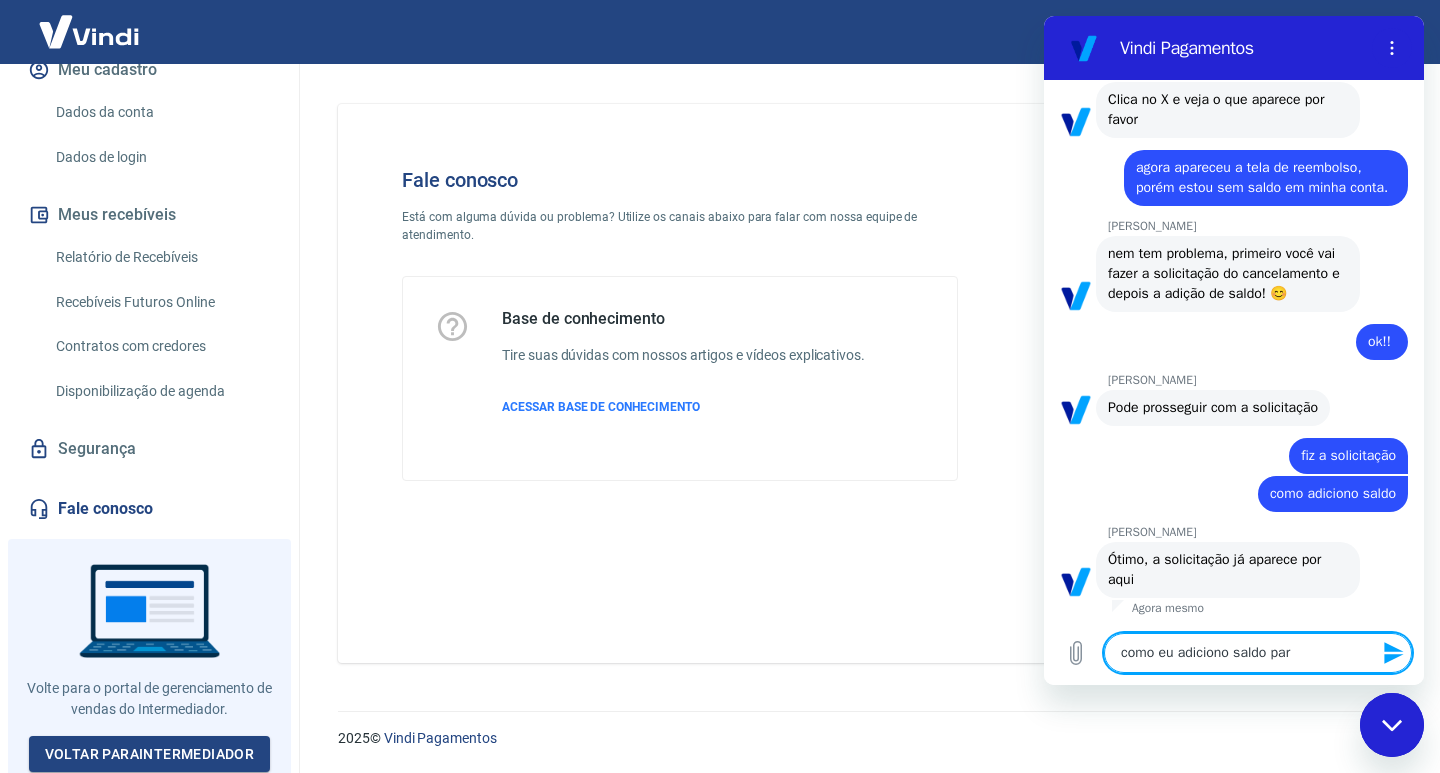 type on "como eu adiciono saldo para" 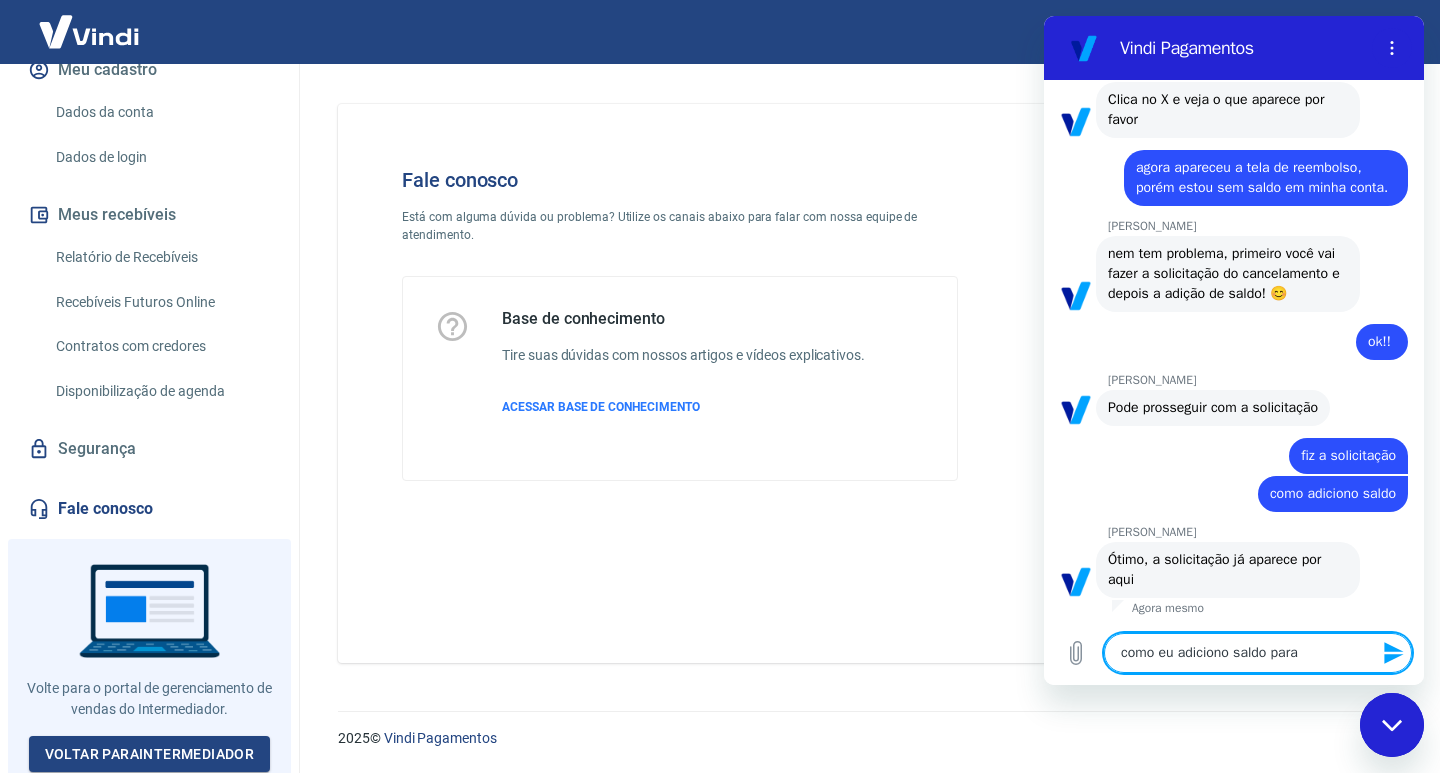 type on "x" 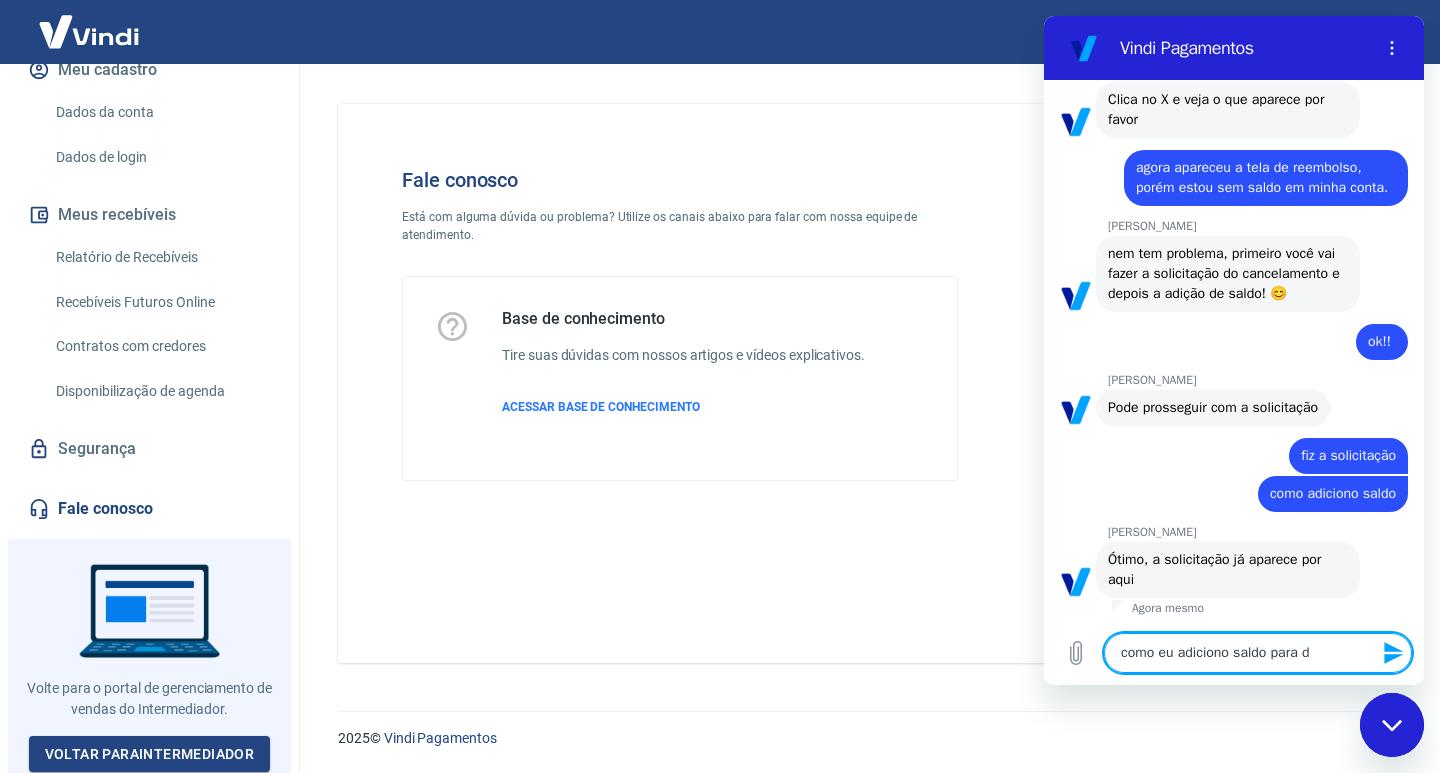 type on "como eu adiciono saldo para" 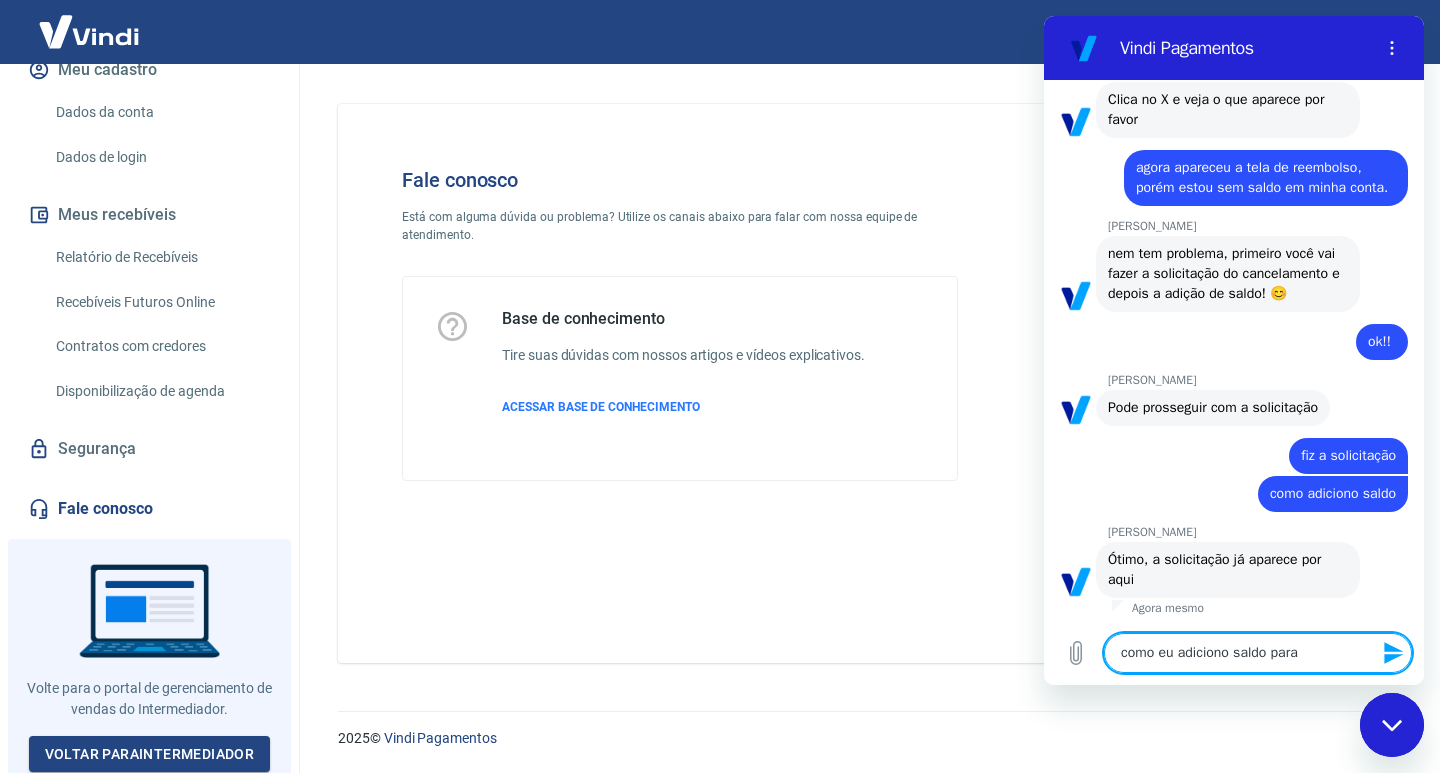 type on "como eu adiciono saldo para q" 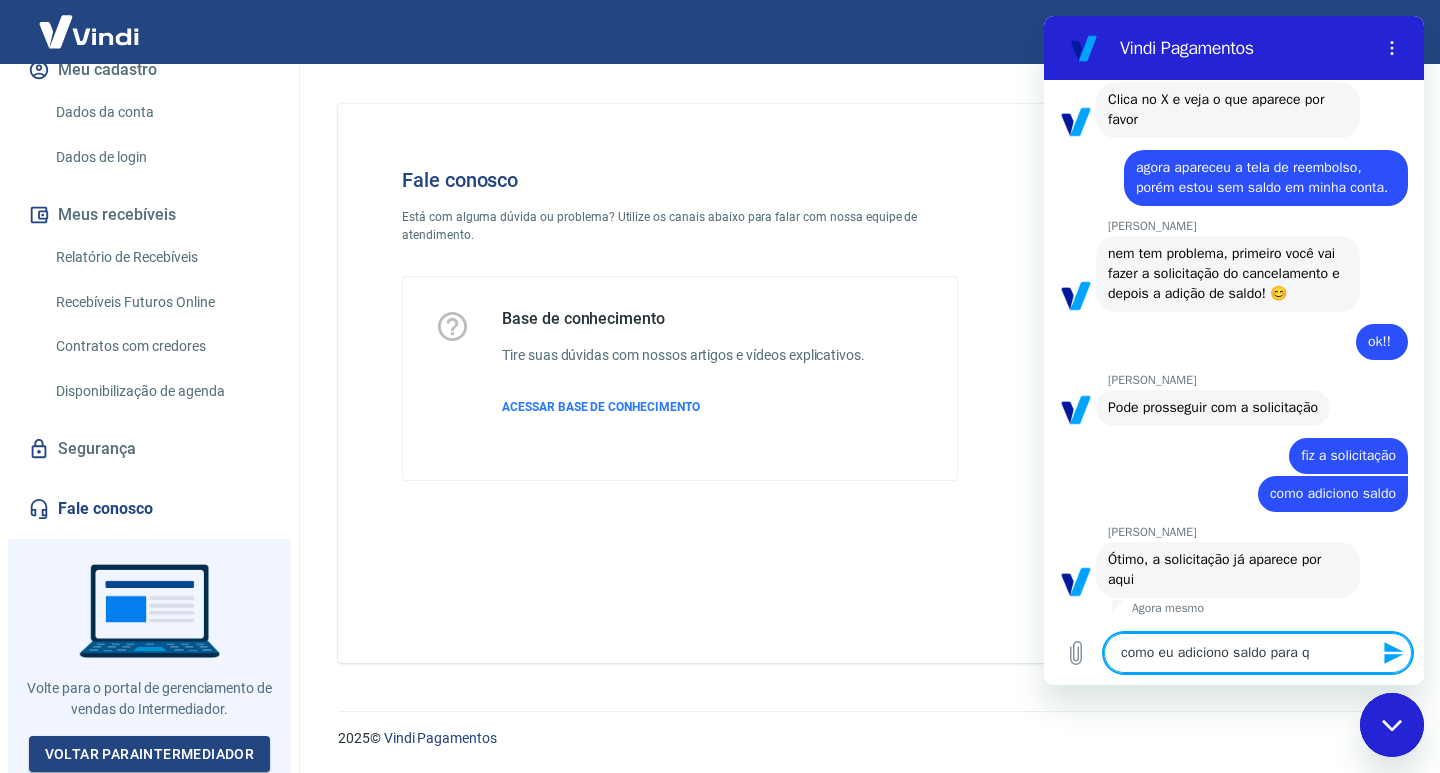 type on "como eu adiciono saldo para qu" 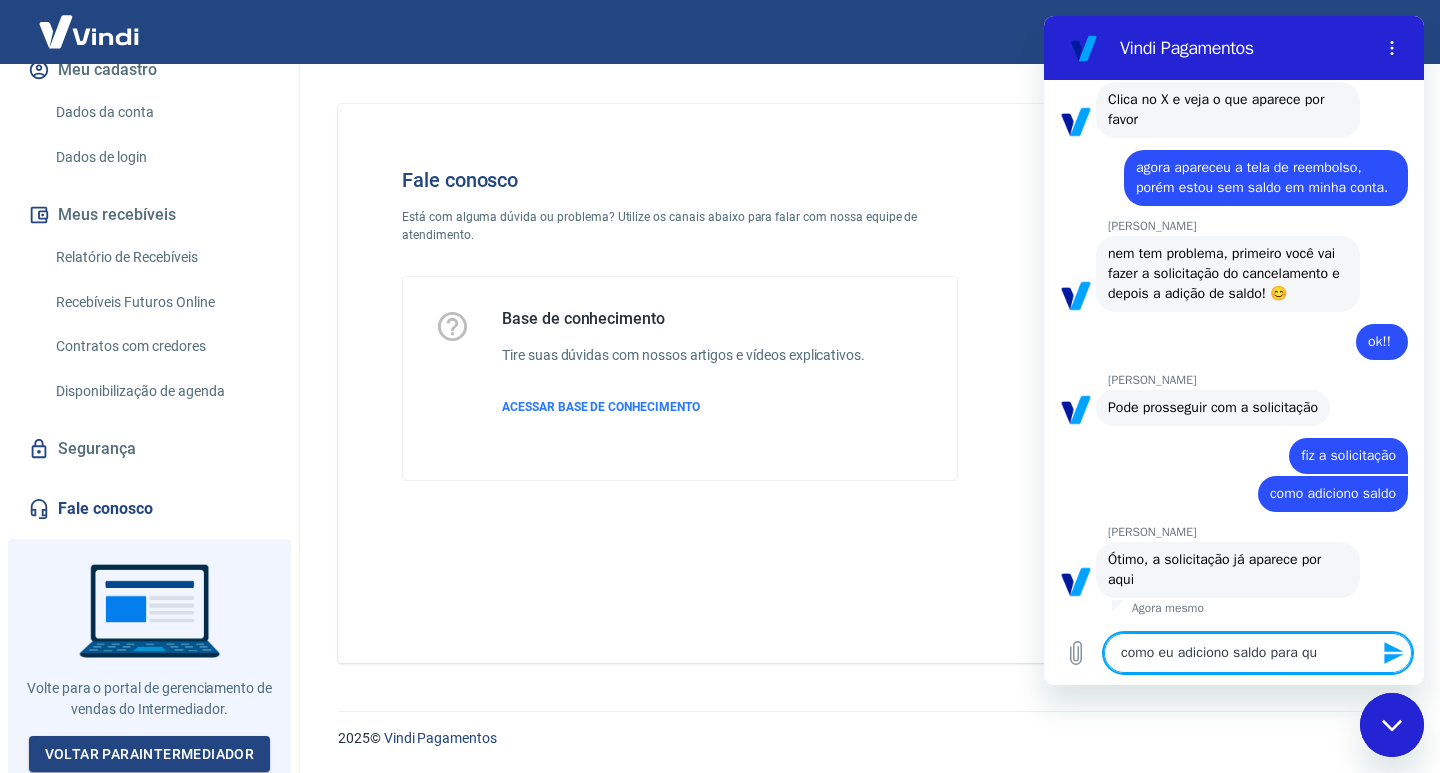 type on "como eu adiciono saldo para que" 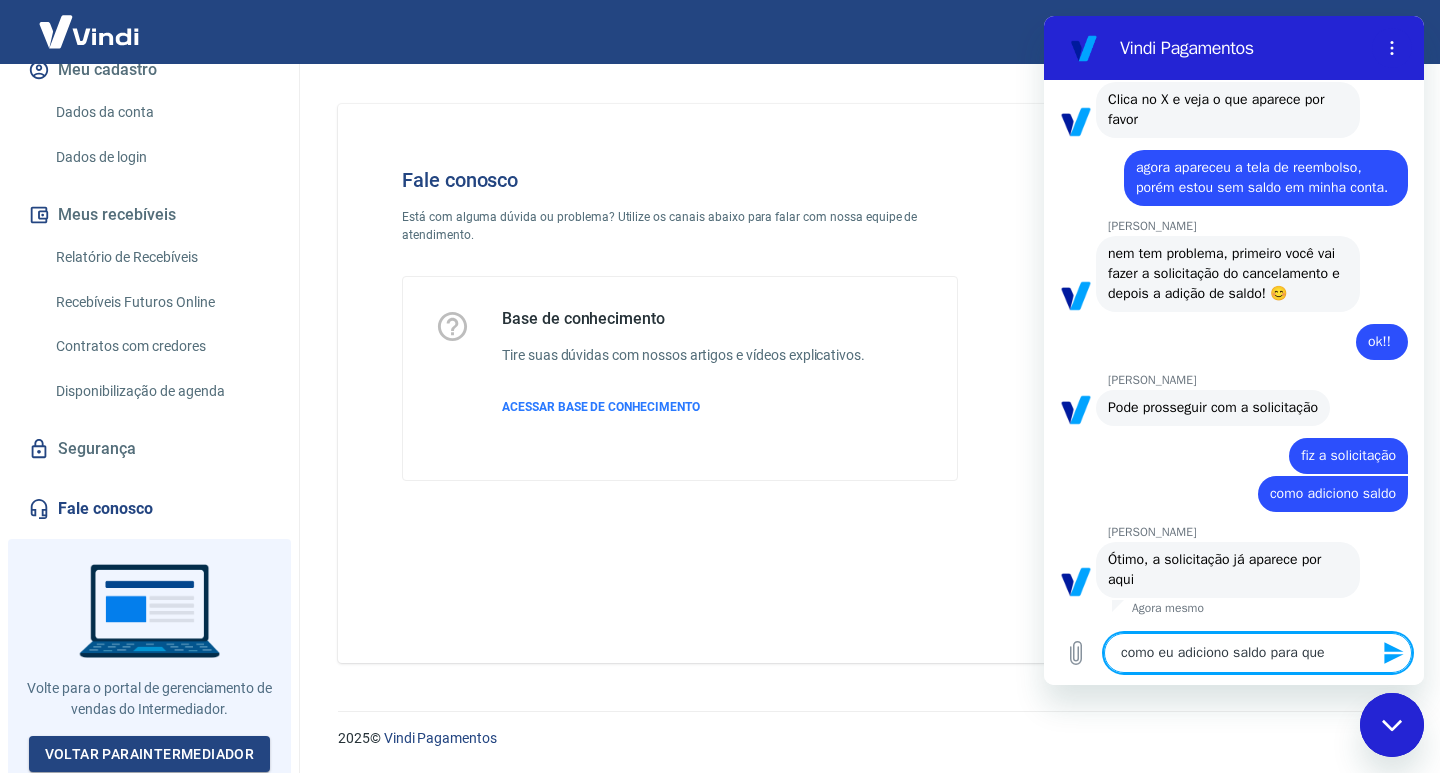 type on "como eu adiciono saldo para que" 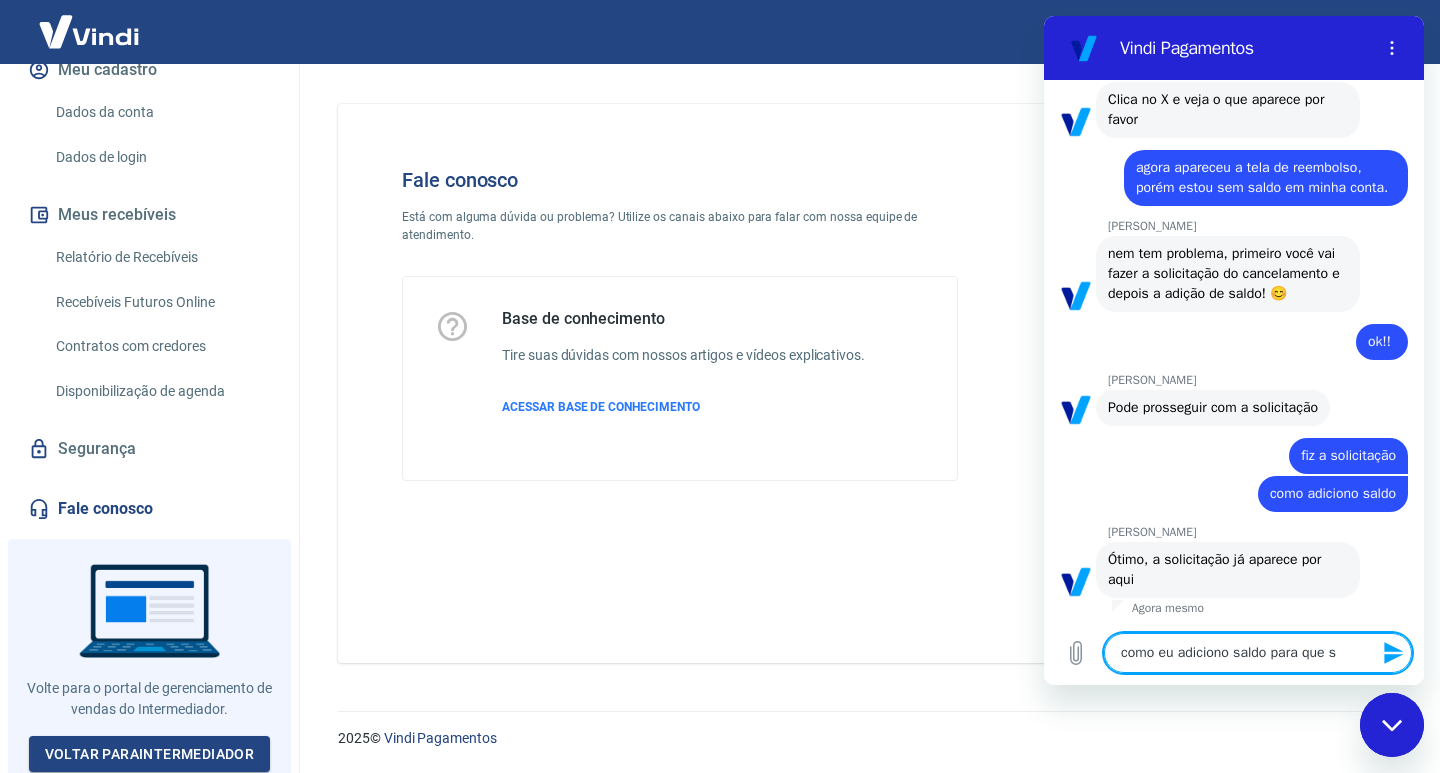 type on "como eu adiciono saldo para que se" 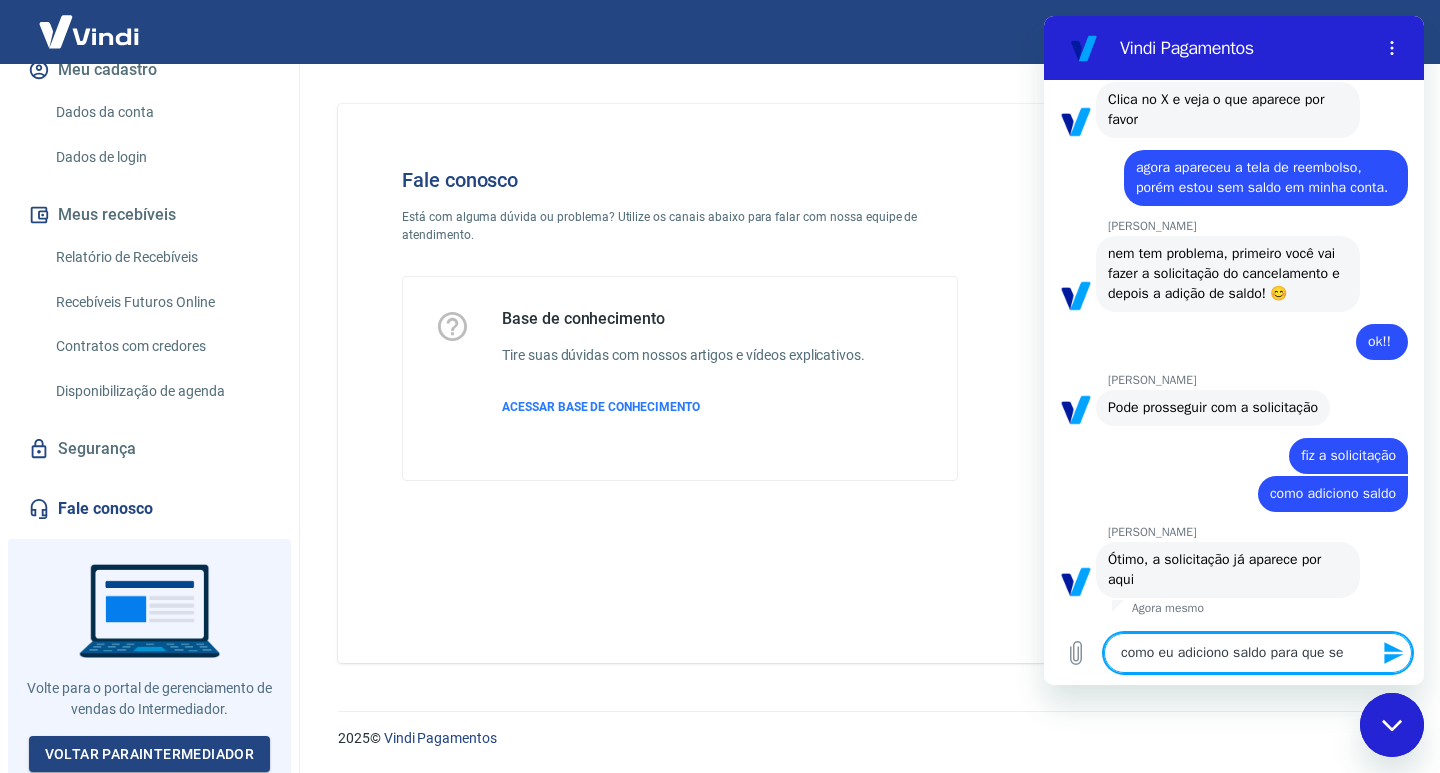 type on "como eu adiciono saldo para que sej" 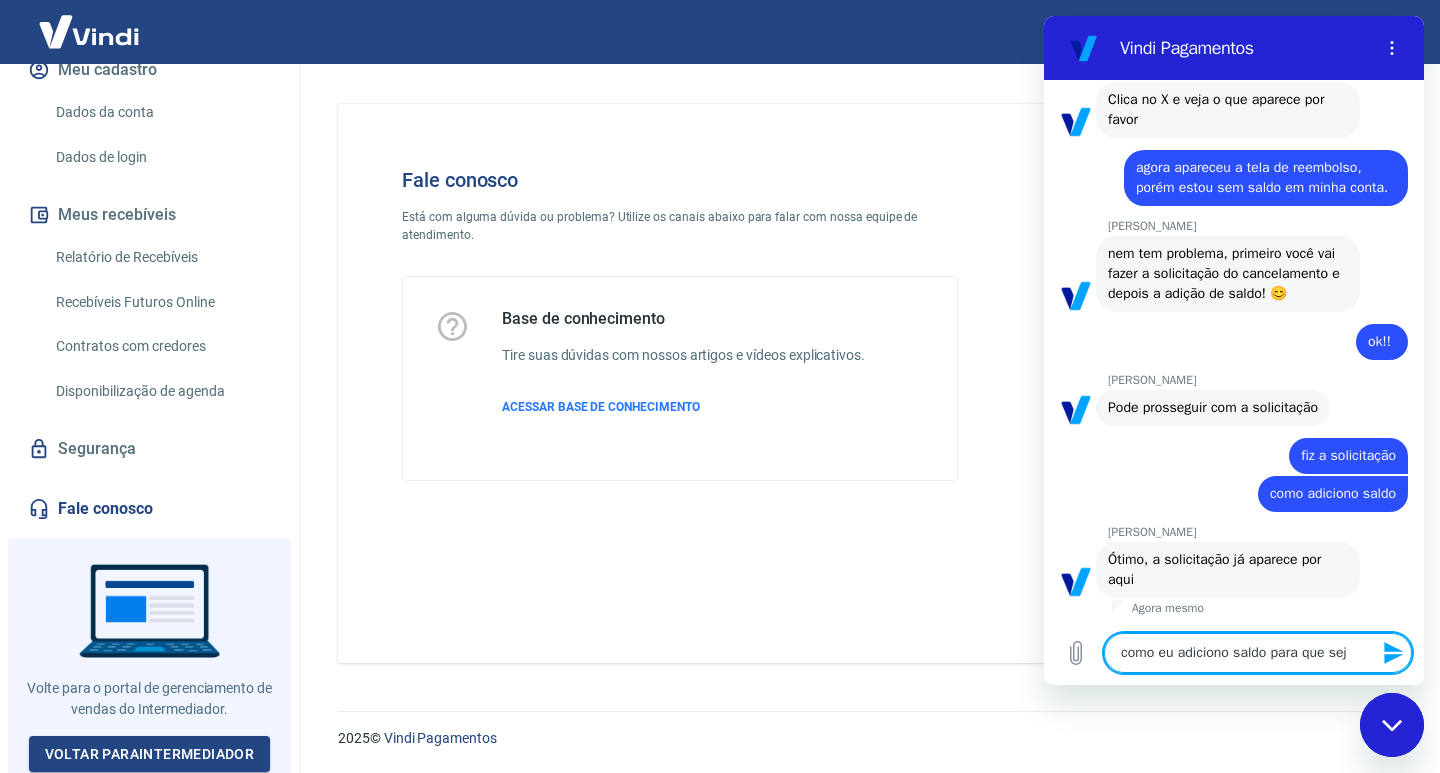 type on "como eu adiciono saldo para que seja" 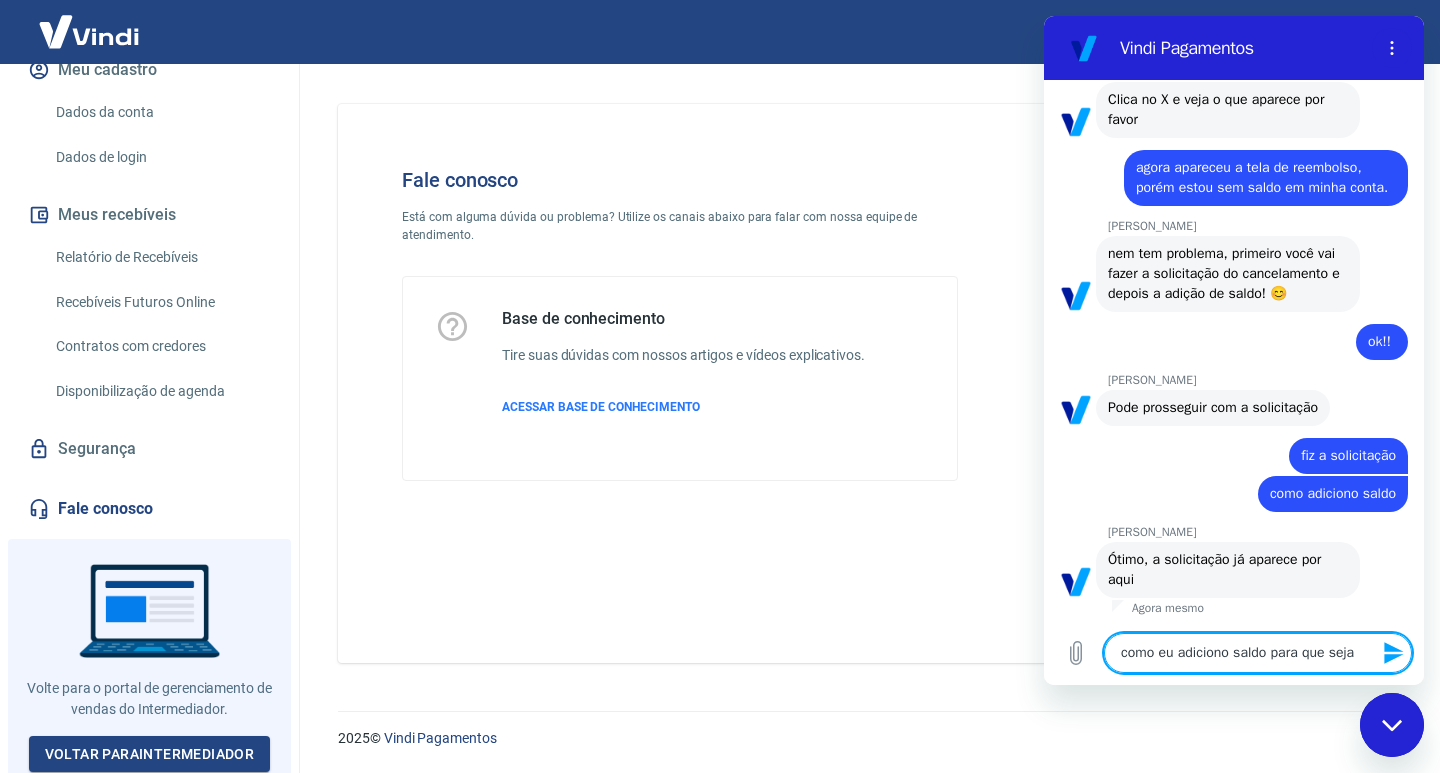 type on "como eu adiciono saldo para que seja" 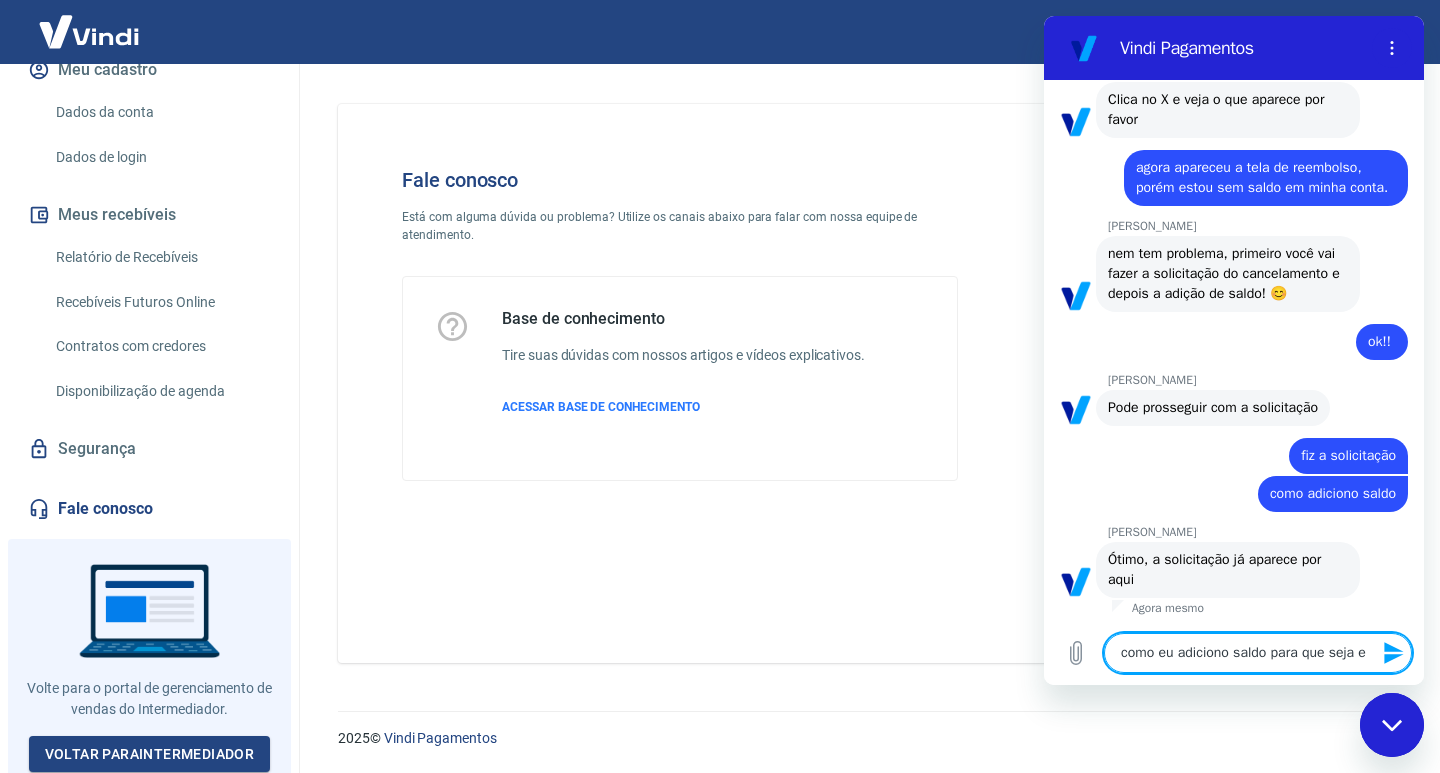type on "como eu adiciono saldo para que seja ef" 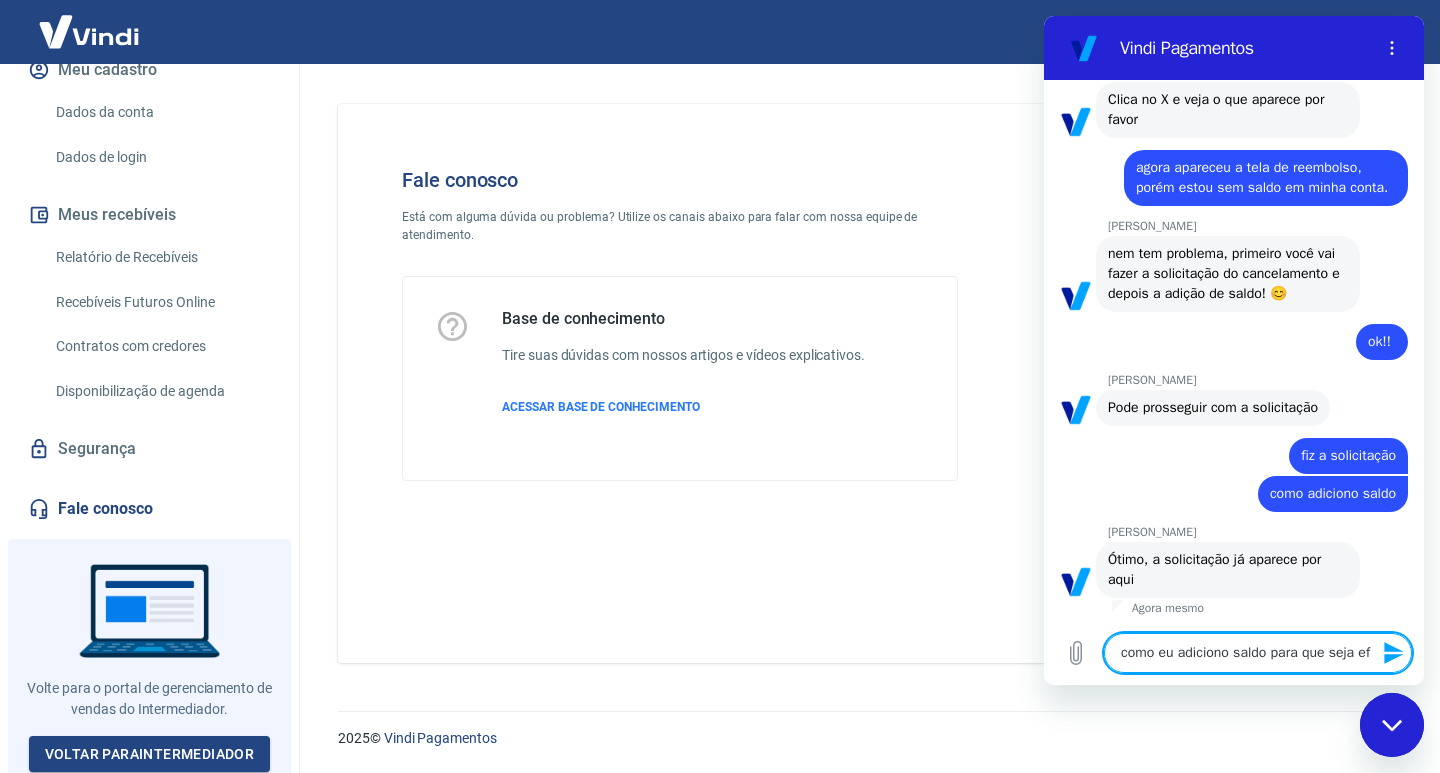 type on "como eu adiciono saldo para que seja efe" 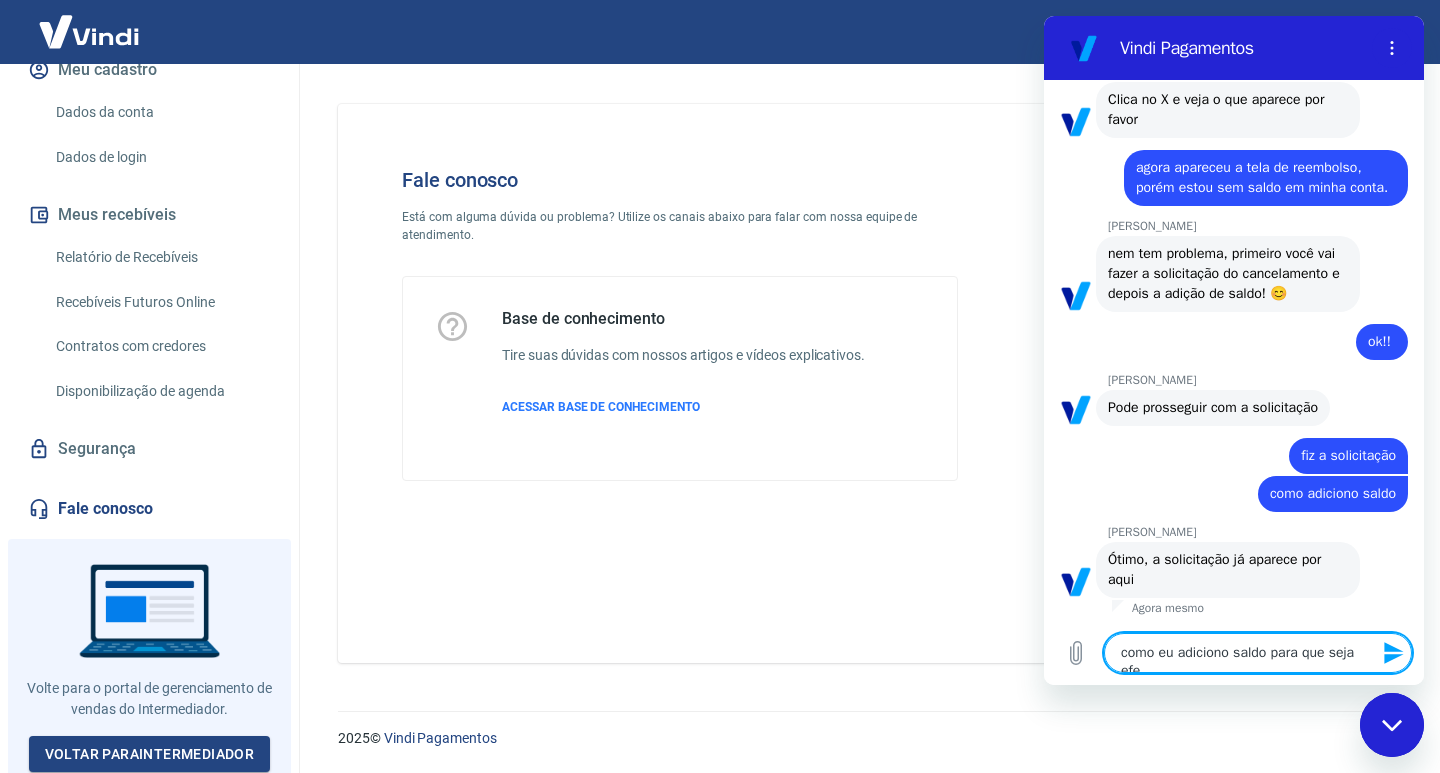 scroll, scrollTop: 2744, scrollLeft: 0, axis: vertical 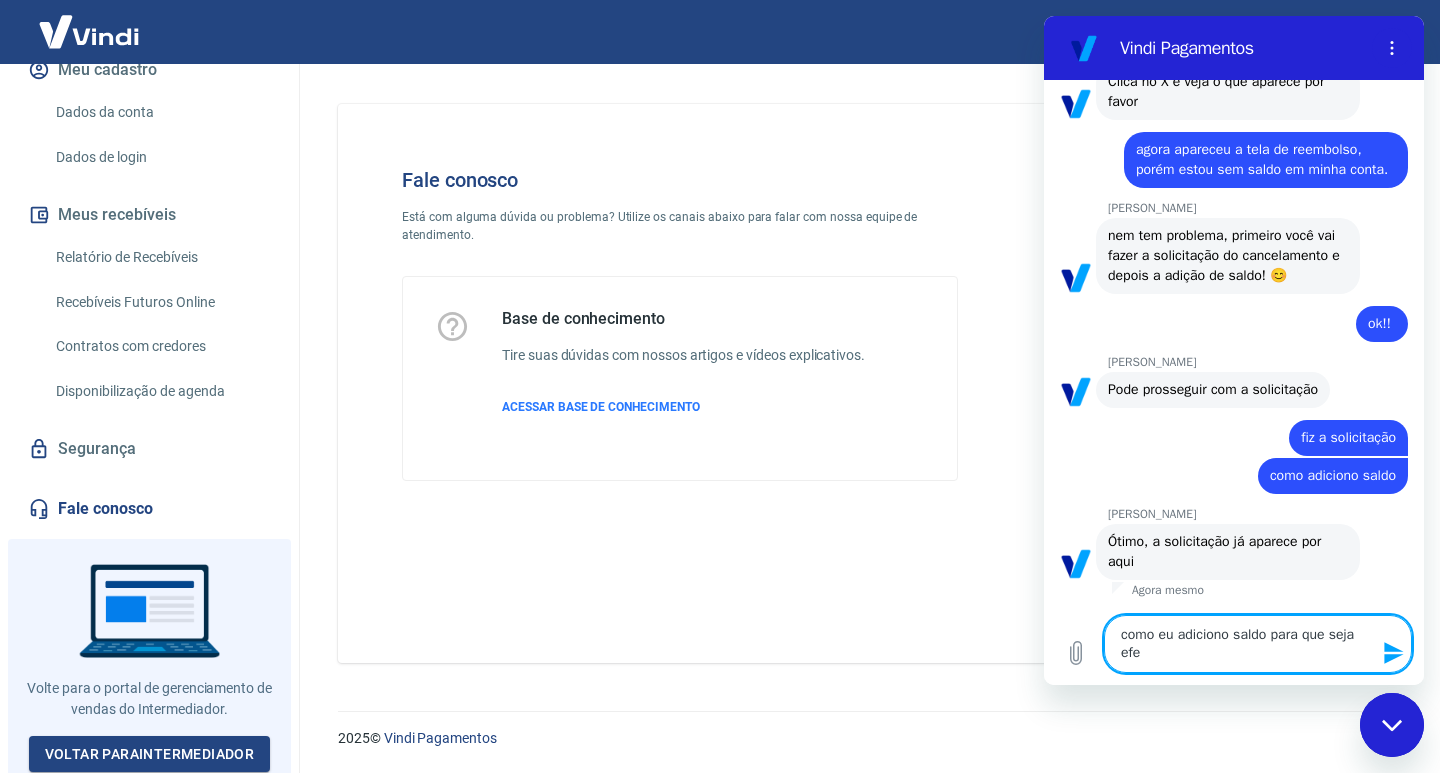 type on "como eu adiciono saldo para que seja efet" 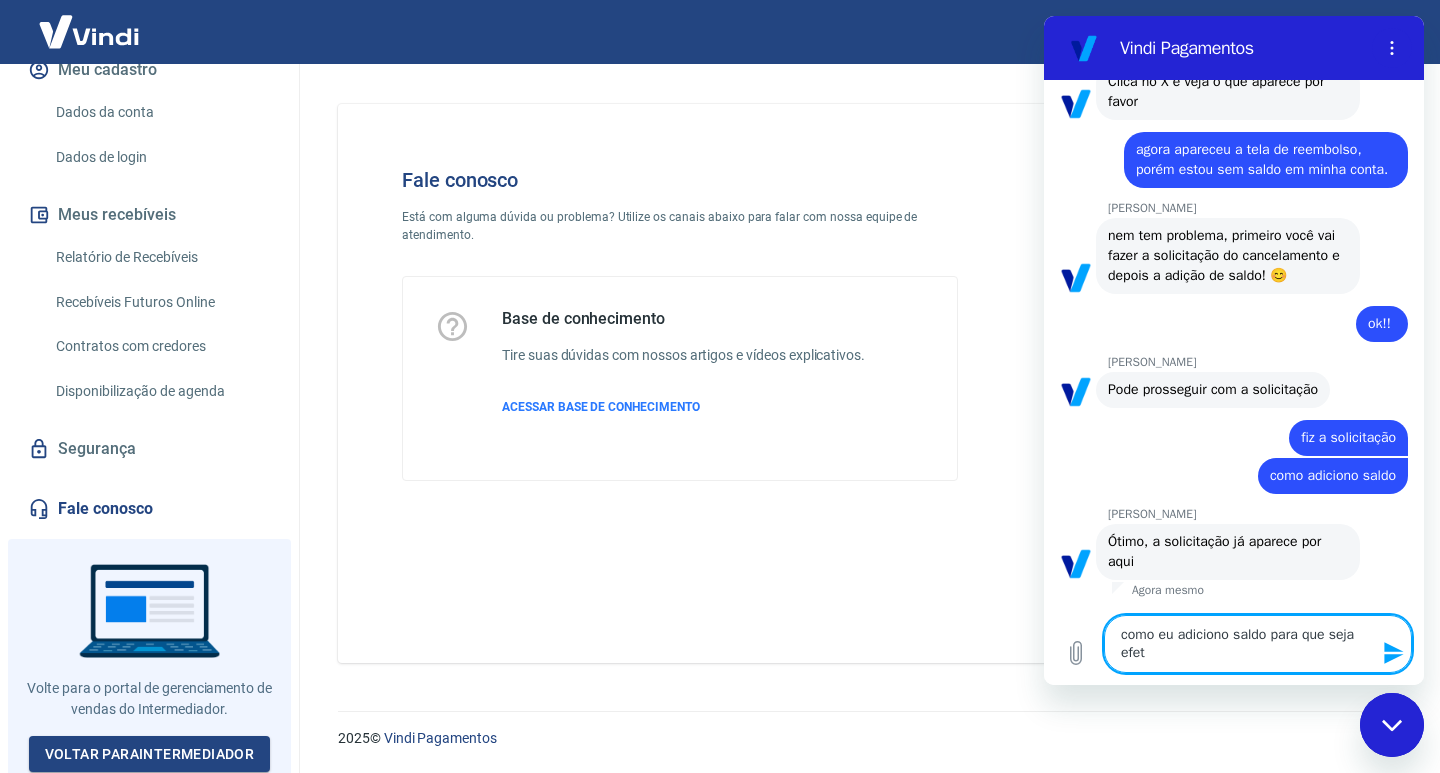 type on "como eu adiciono saldo para que seja efetu" 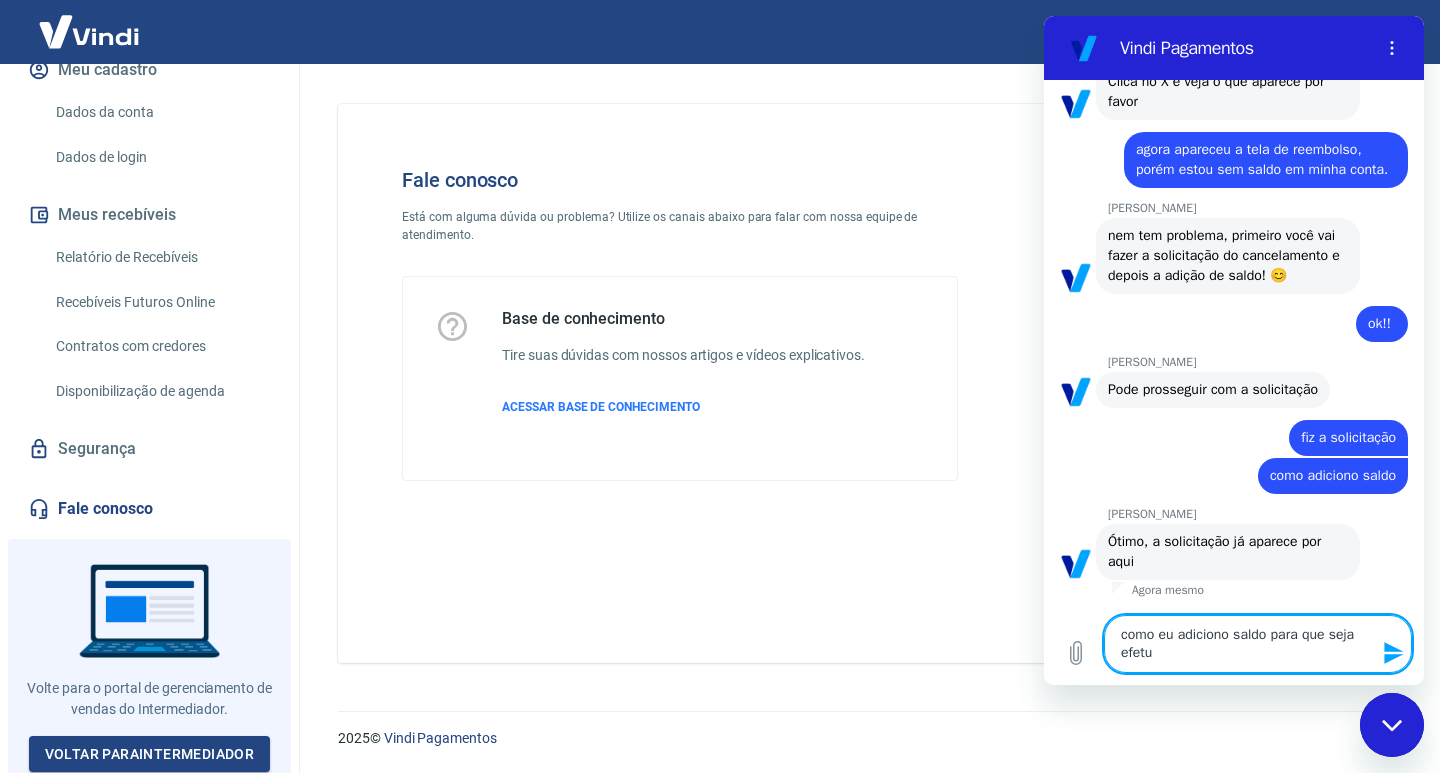 type on "como eu adiciono saldo para que seja efetud" 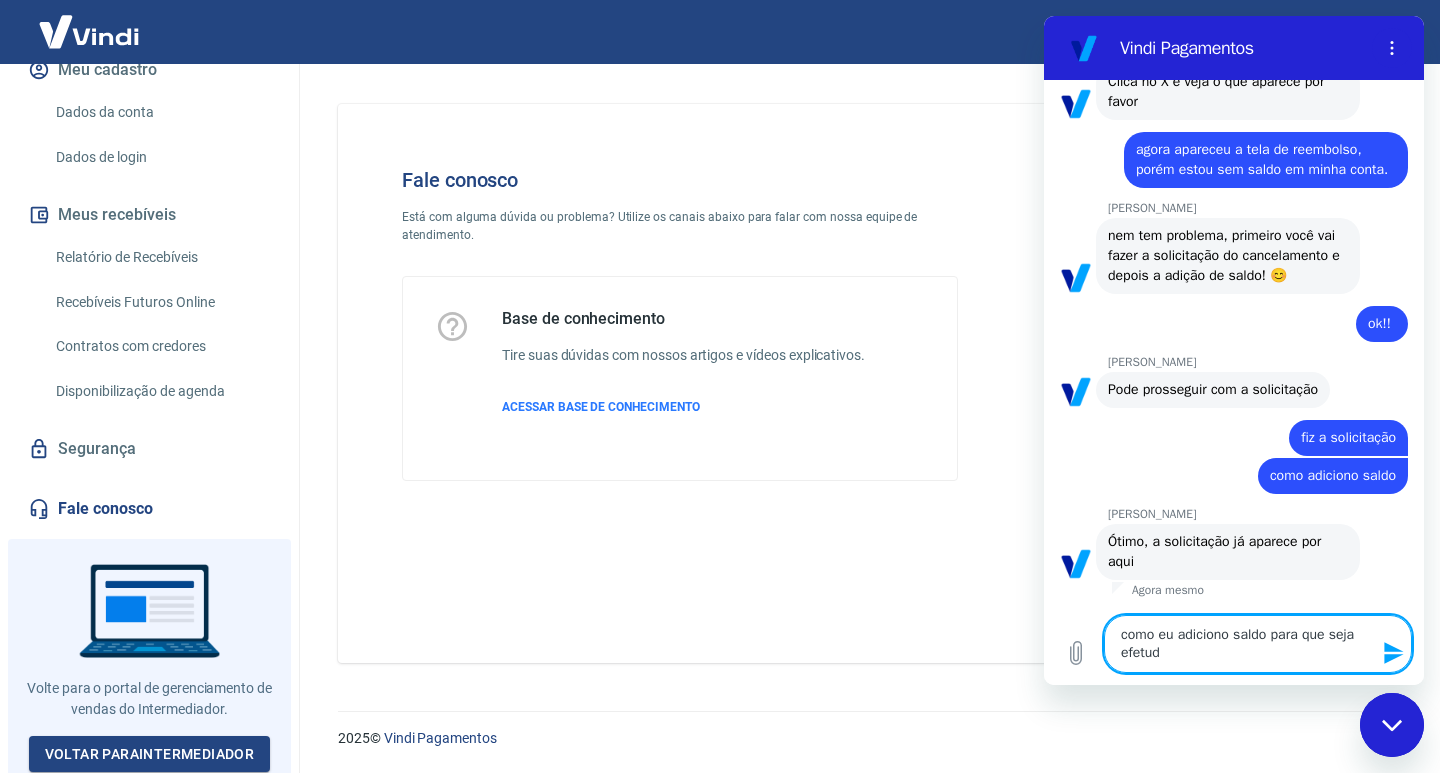 type on "como eu adiciono saldo para que seja efetuda" 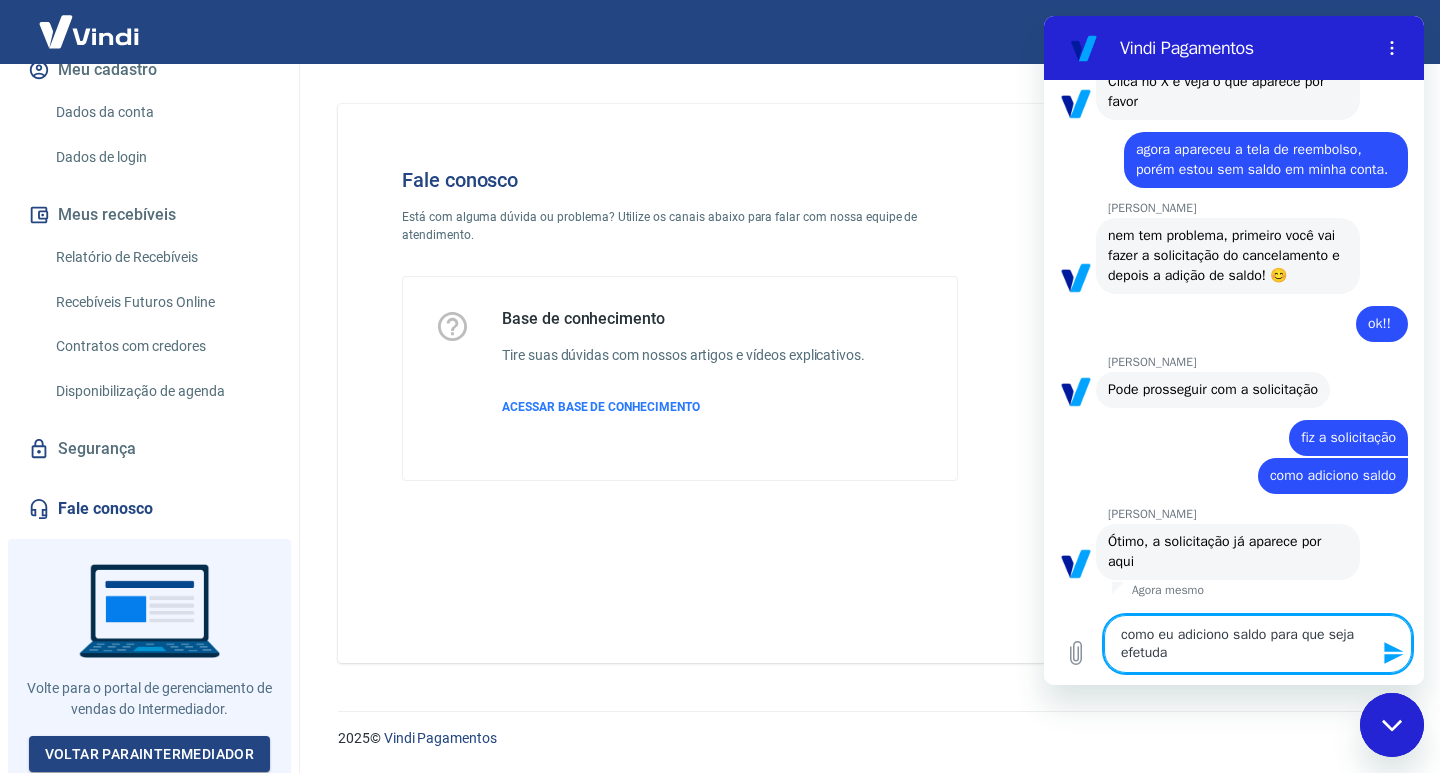 type on "como eu adiciono saldo para que seja efetudad" 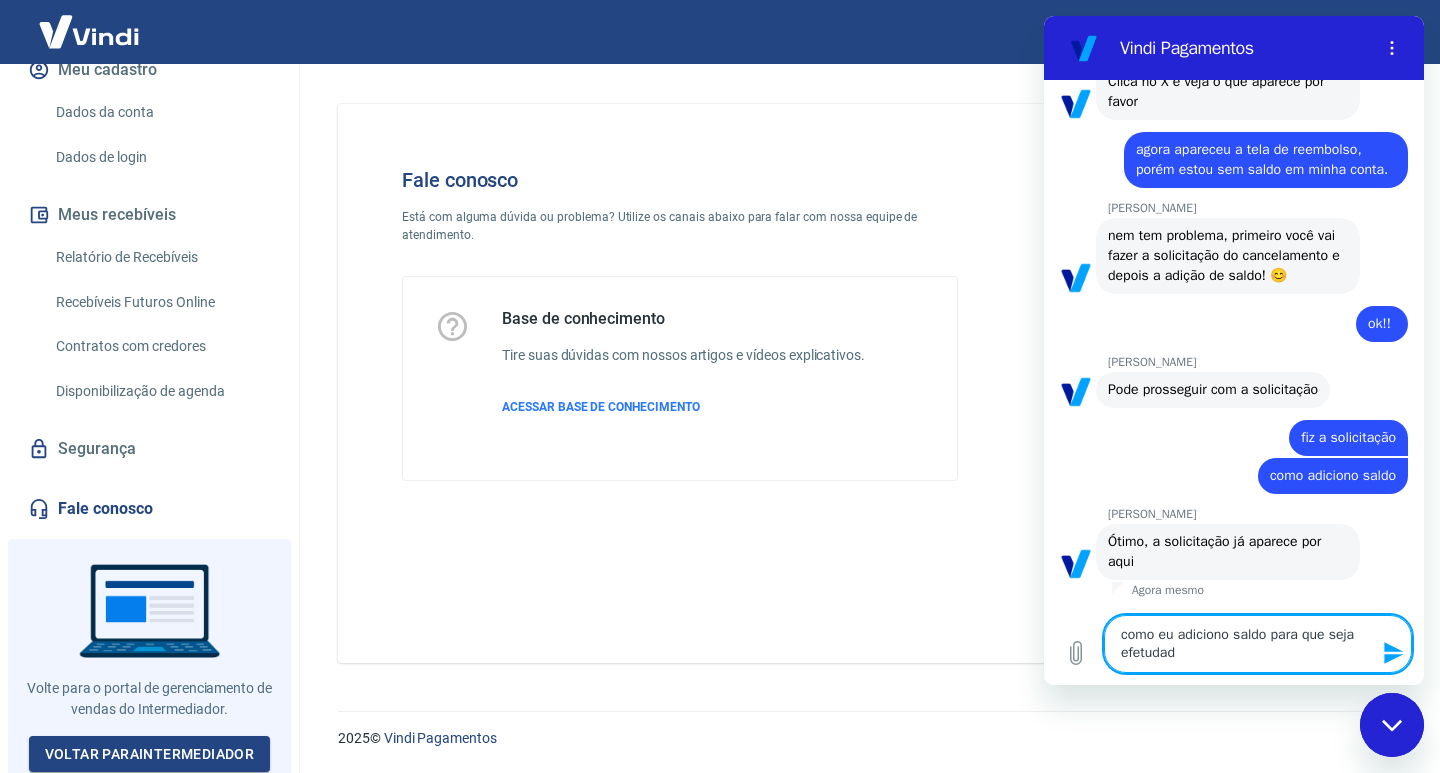 type on "como eu adiciono saldo para que seja efetudad" 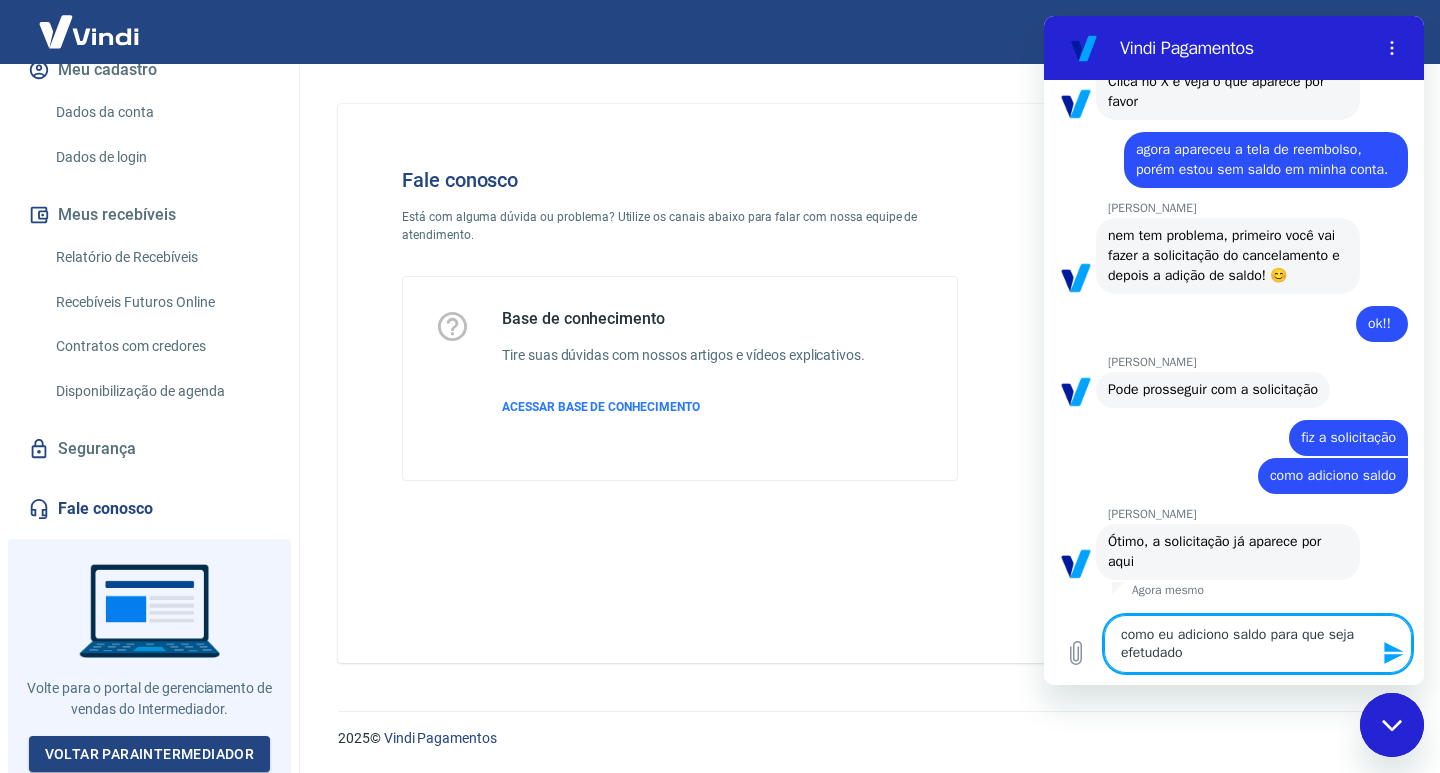 type on "como eu adiciono saldo para que seja efetudado" 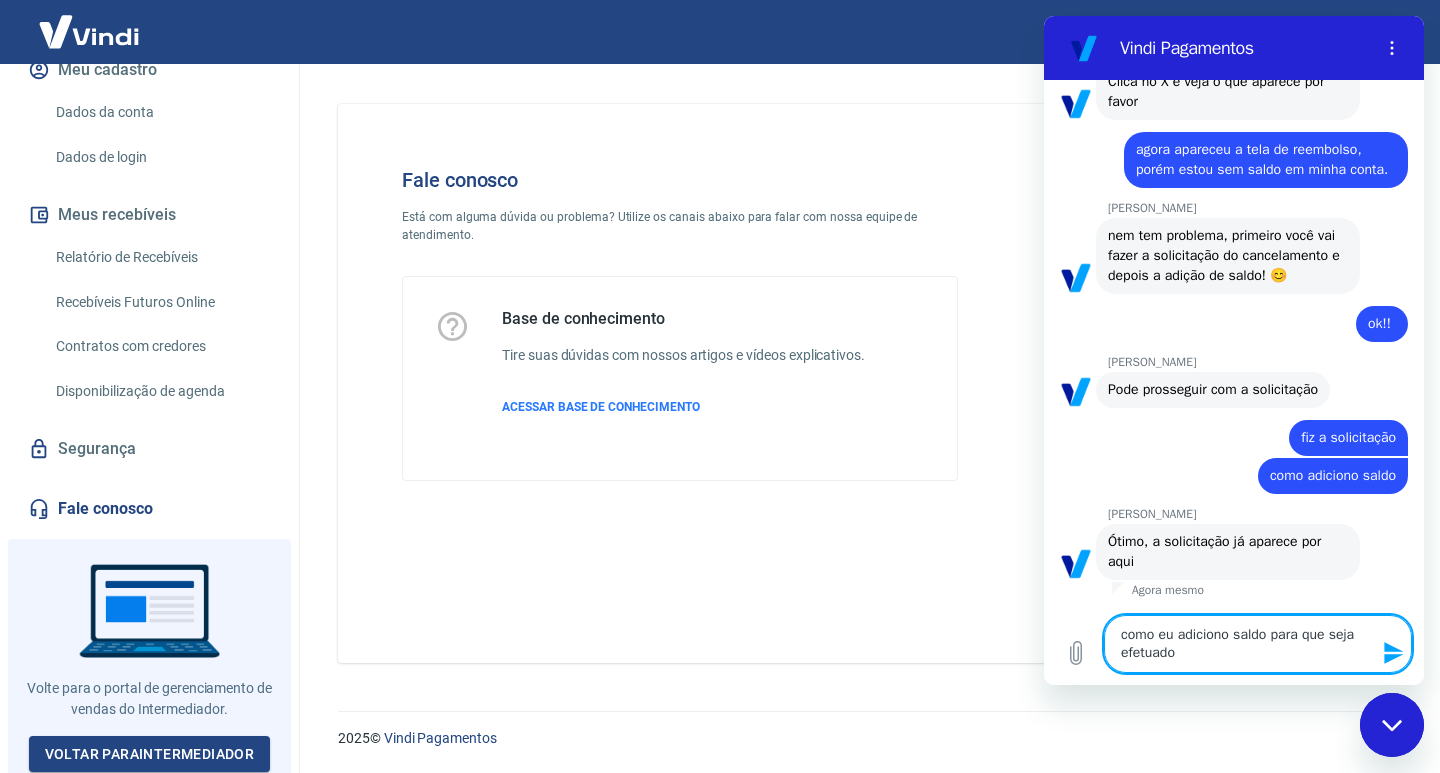 type on "como eu adiciono saldo para que seja efetuado" 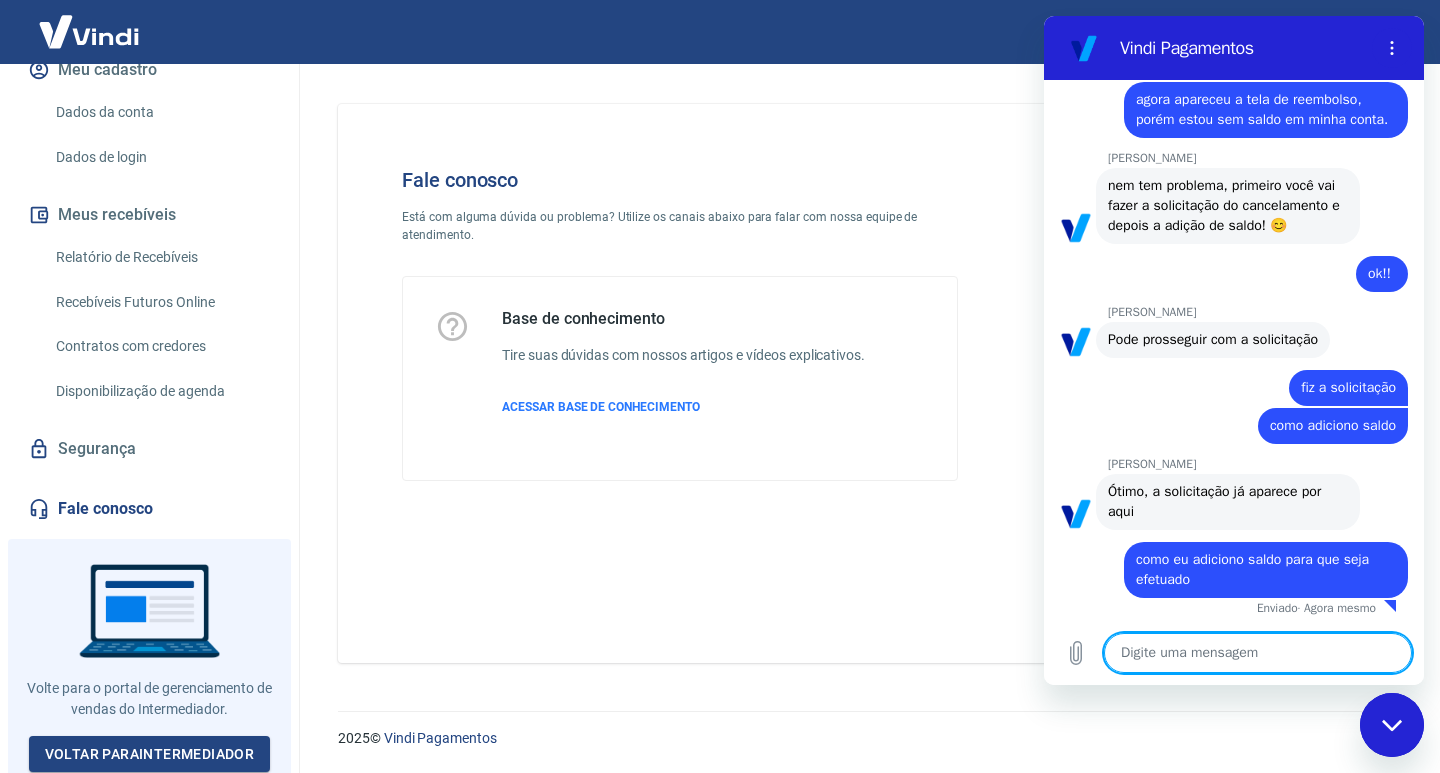 scroll, scrollTop: 2800, scrollLeft: 0, axis: vertical 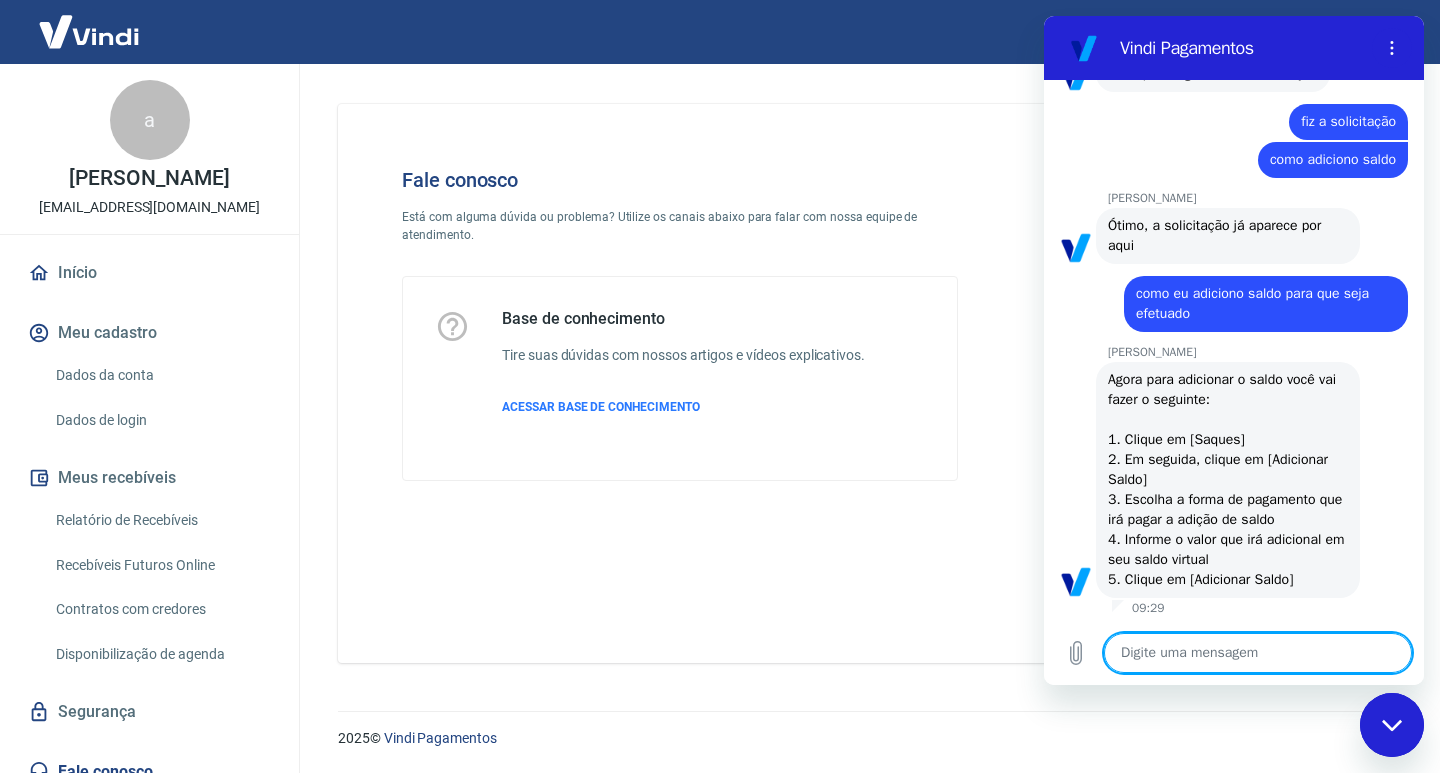 type on "x" 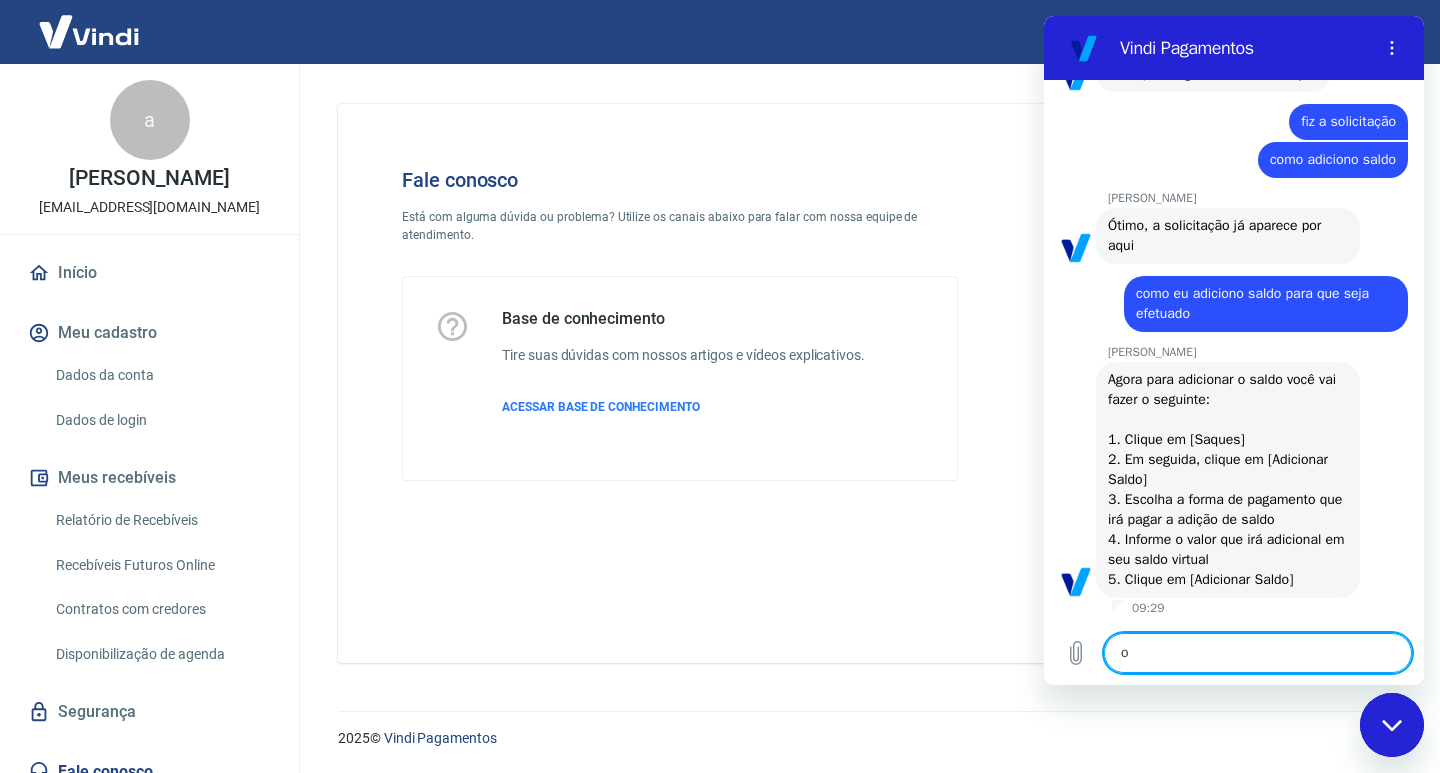 type on "ok" 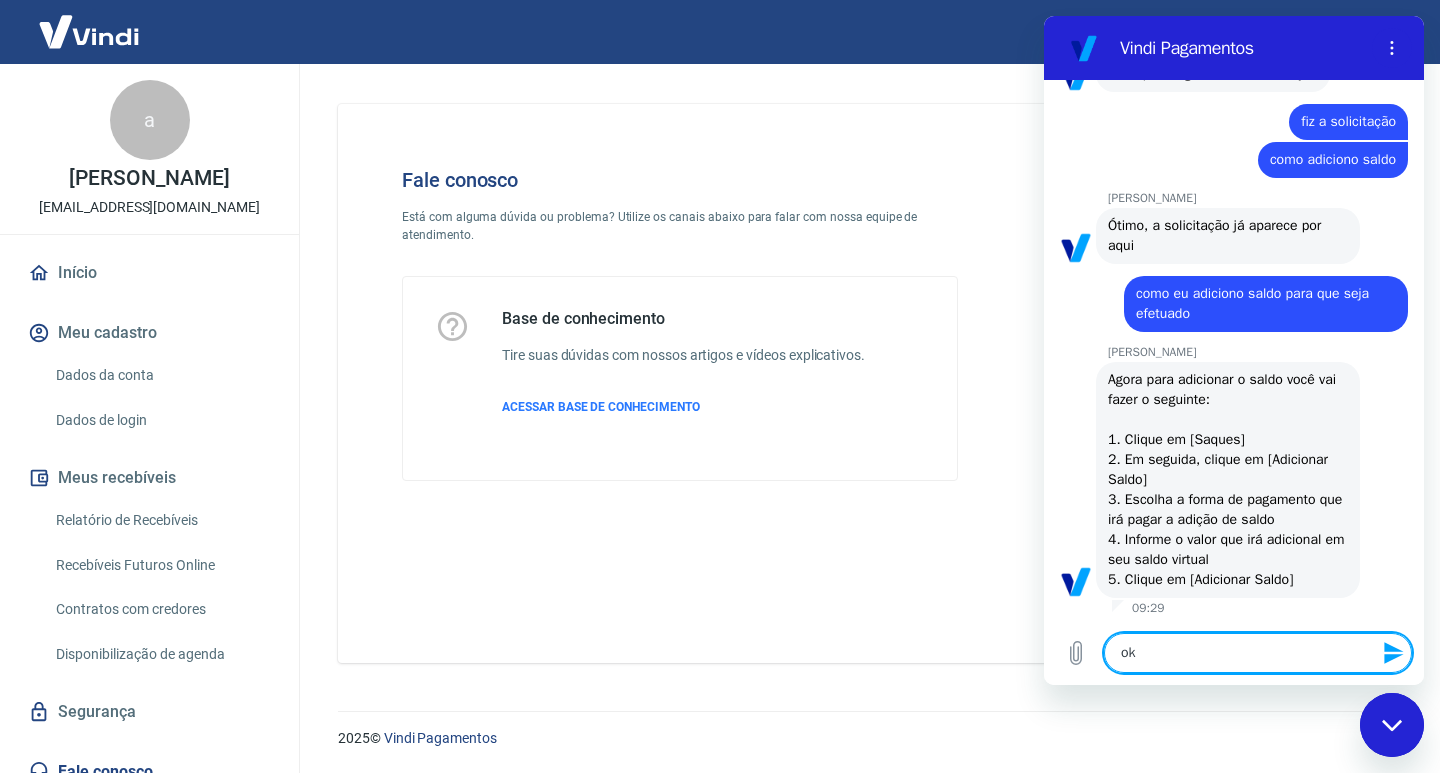 type 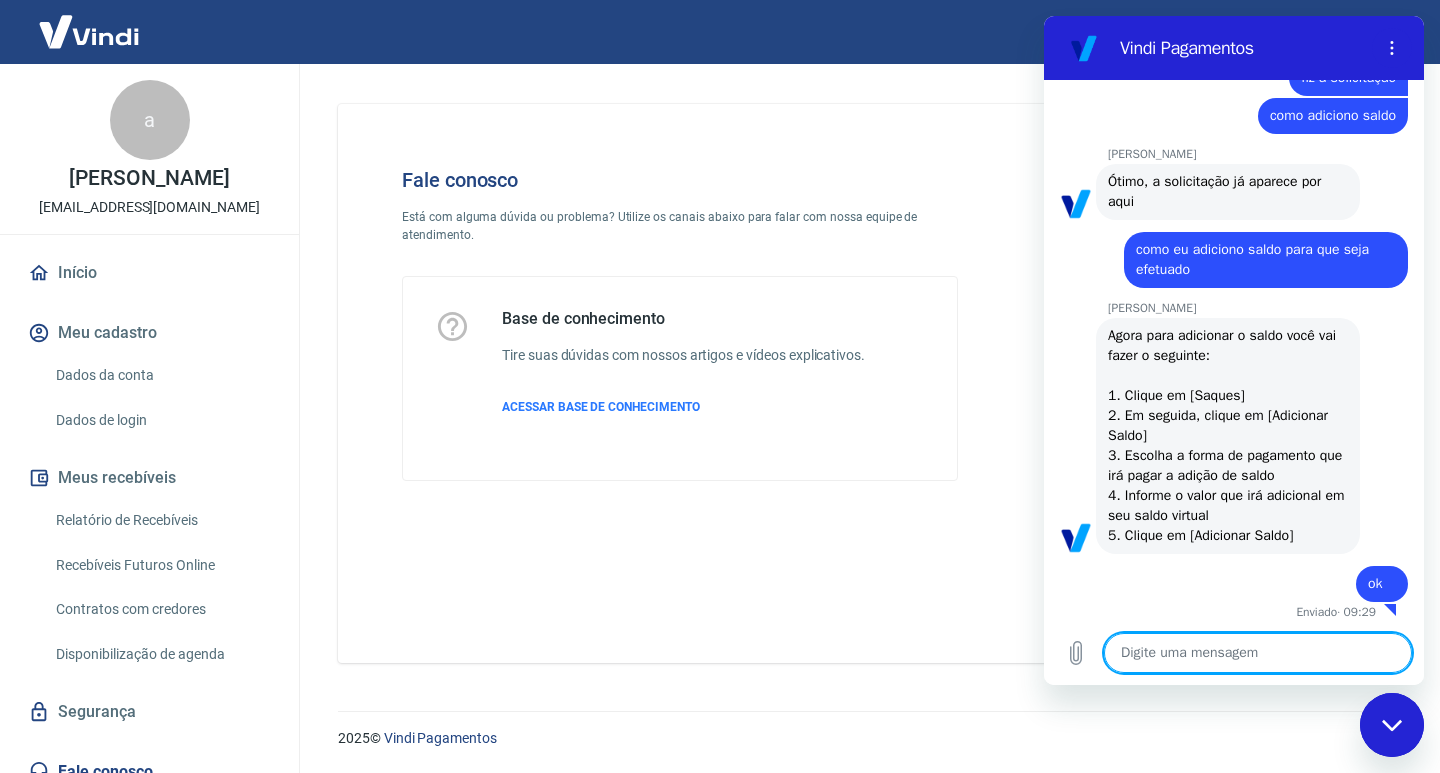 scroll, scrollTop: 3114, scrollLeft: 0, axis: vertical 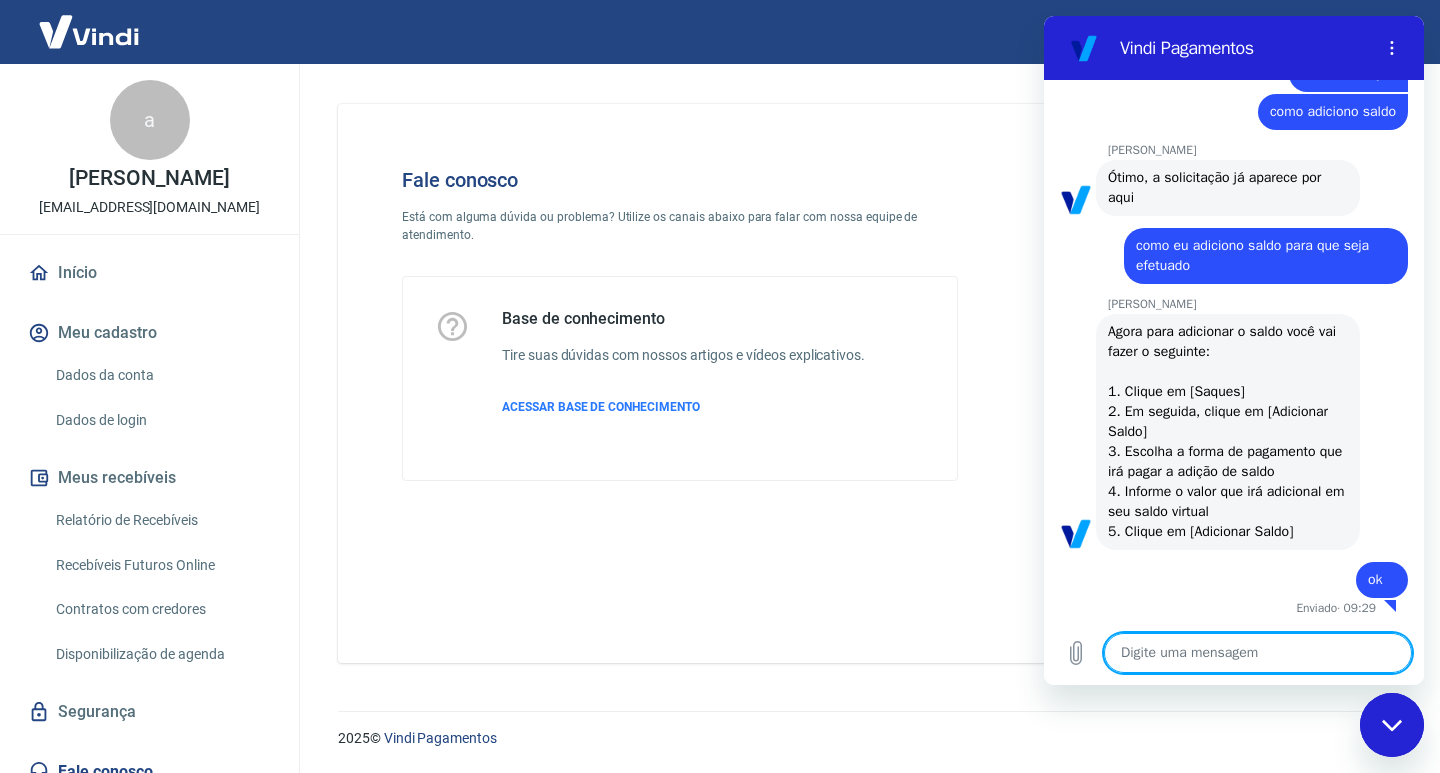 type on "x" 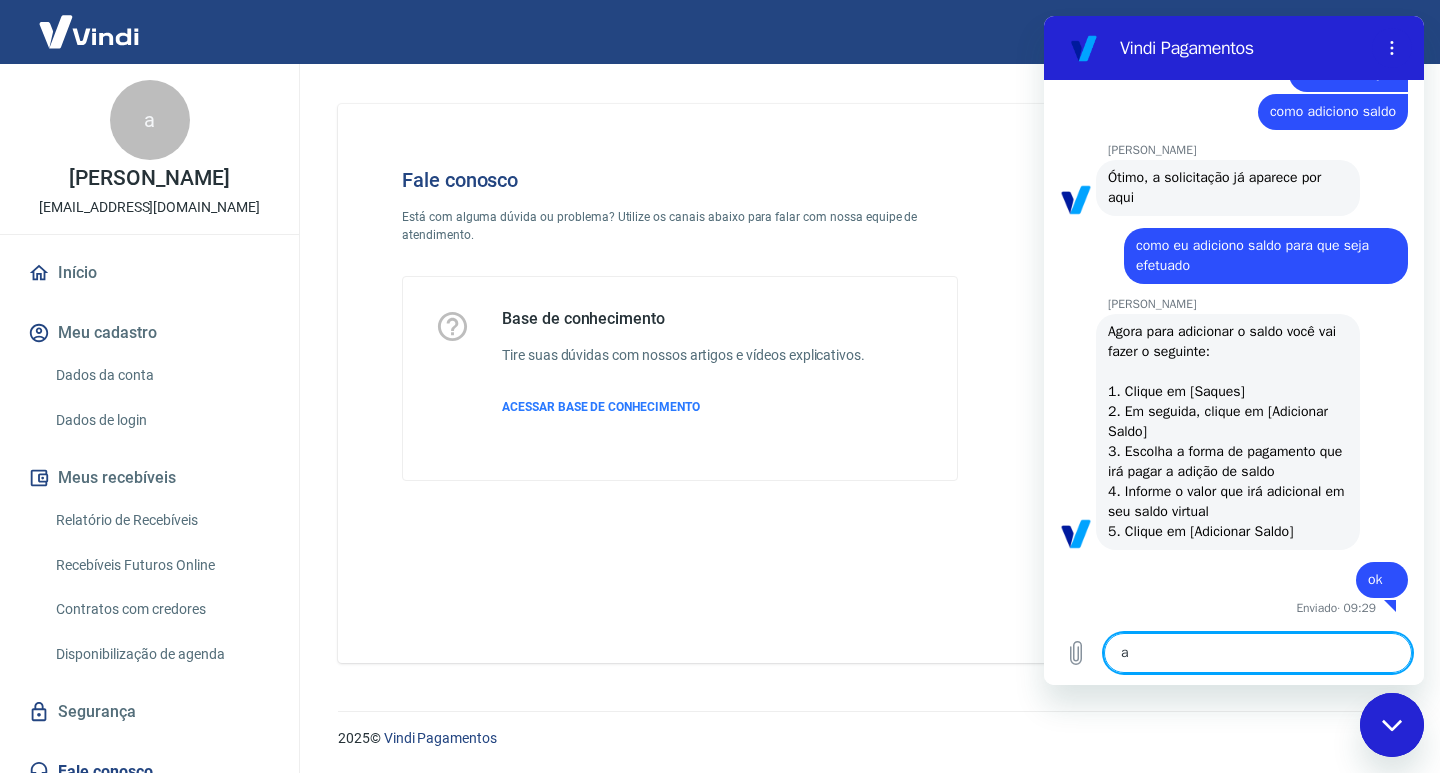 type on "ap" 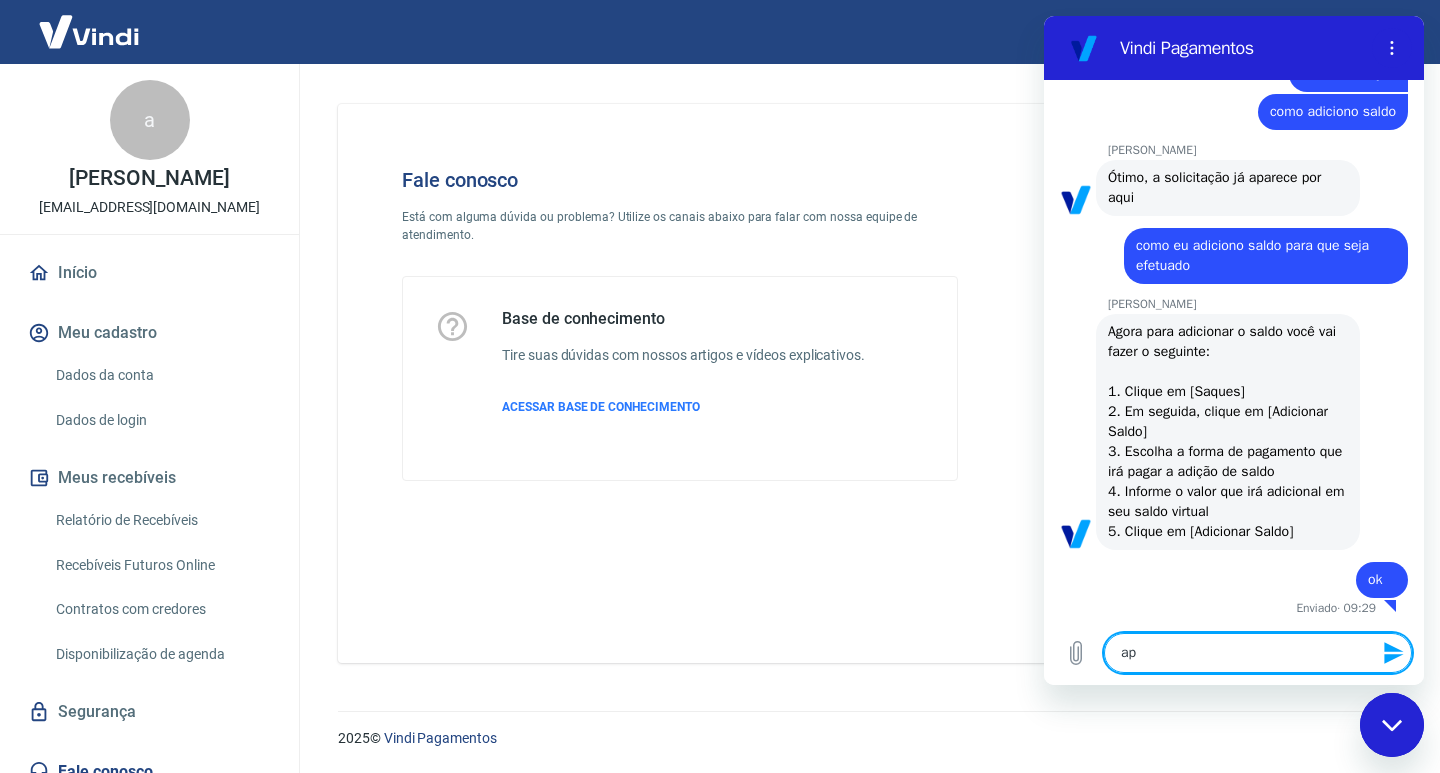 type on "apo" 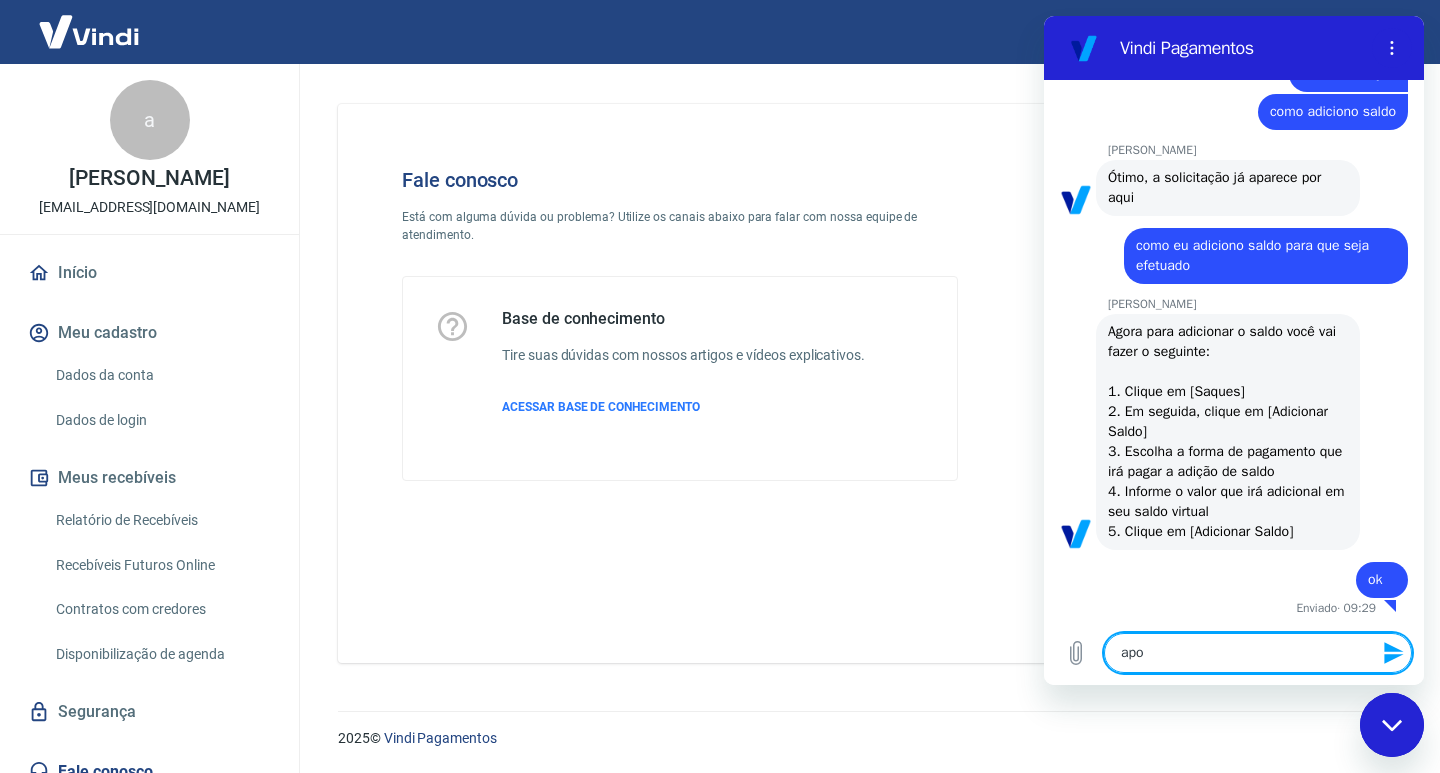 type on "ap" 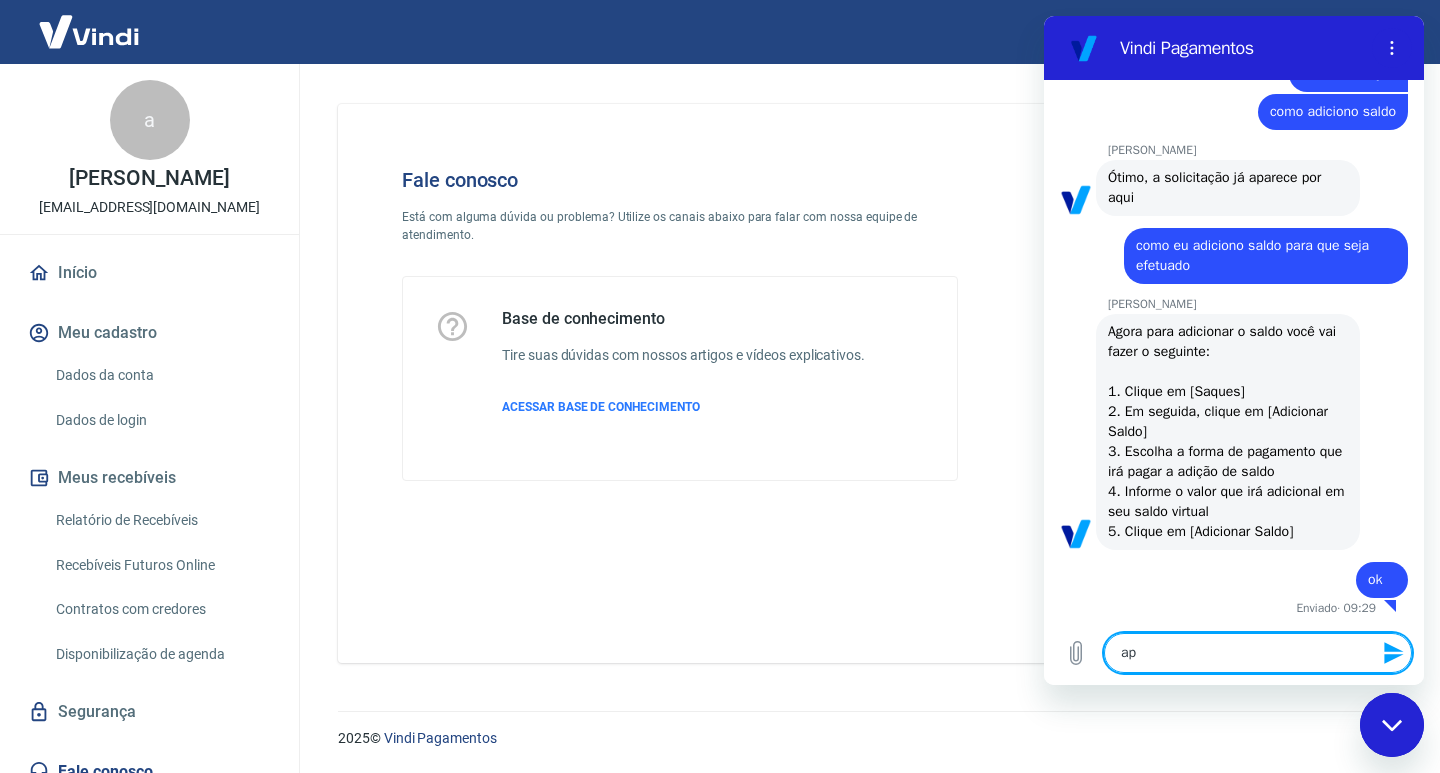 type on "a" 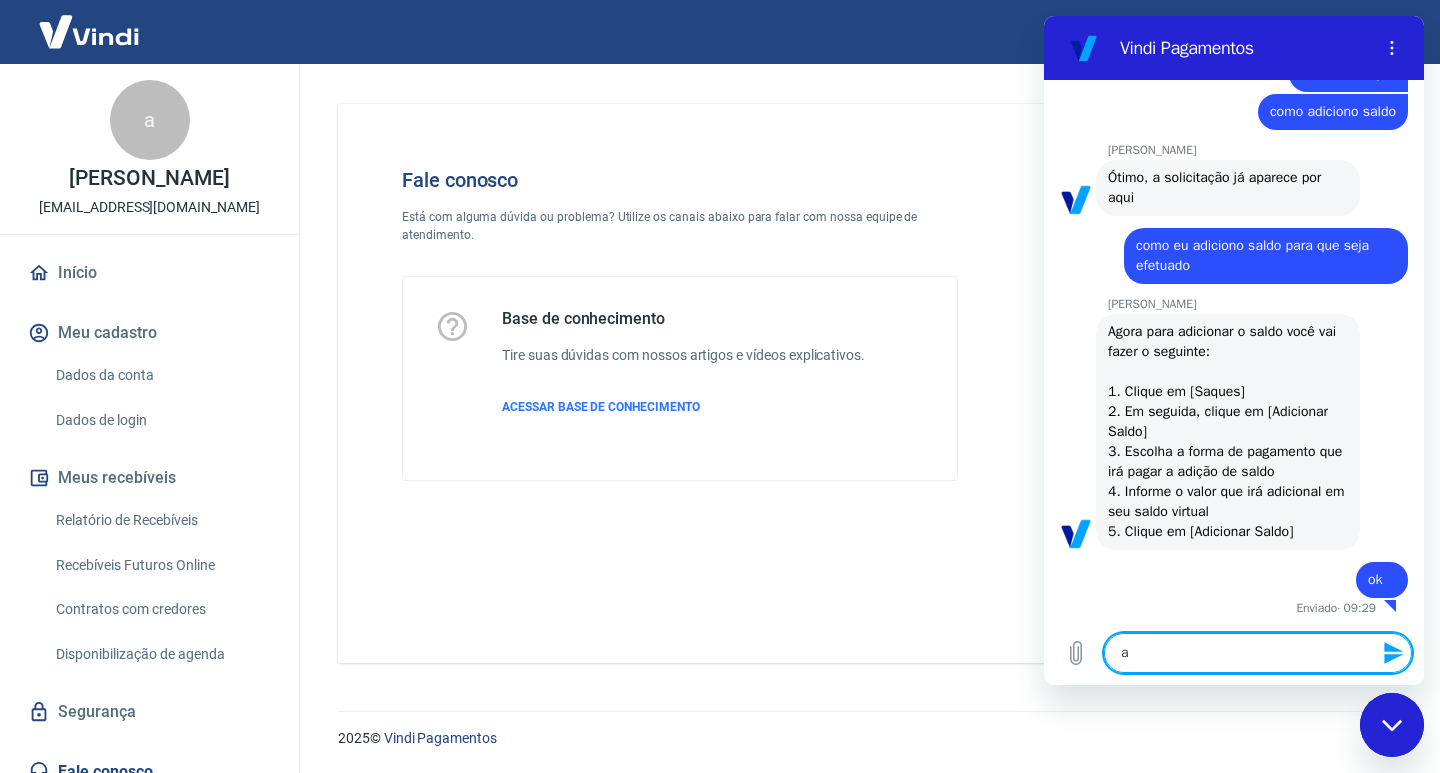type 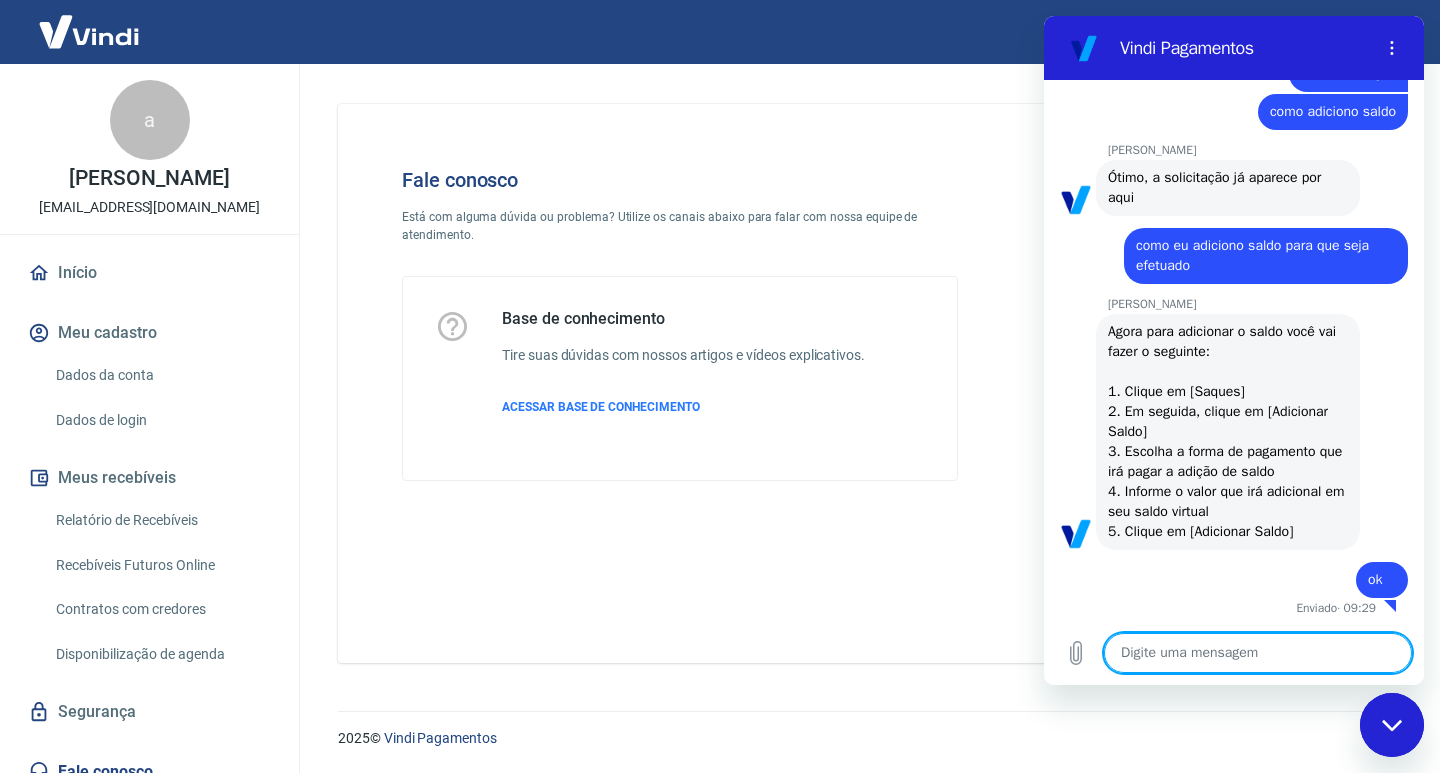 type on "a" 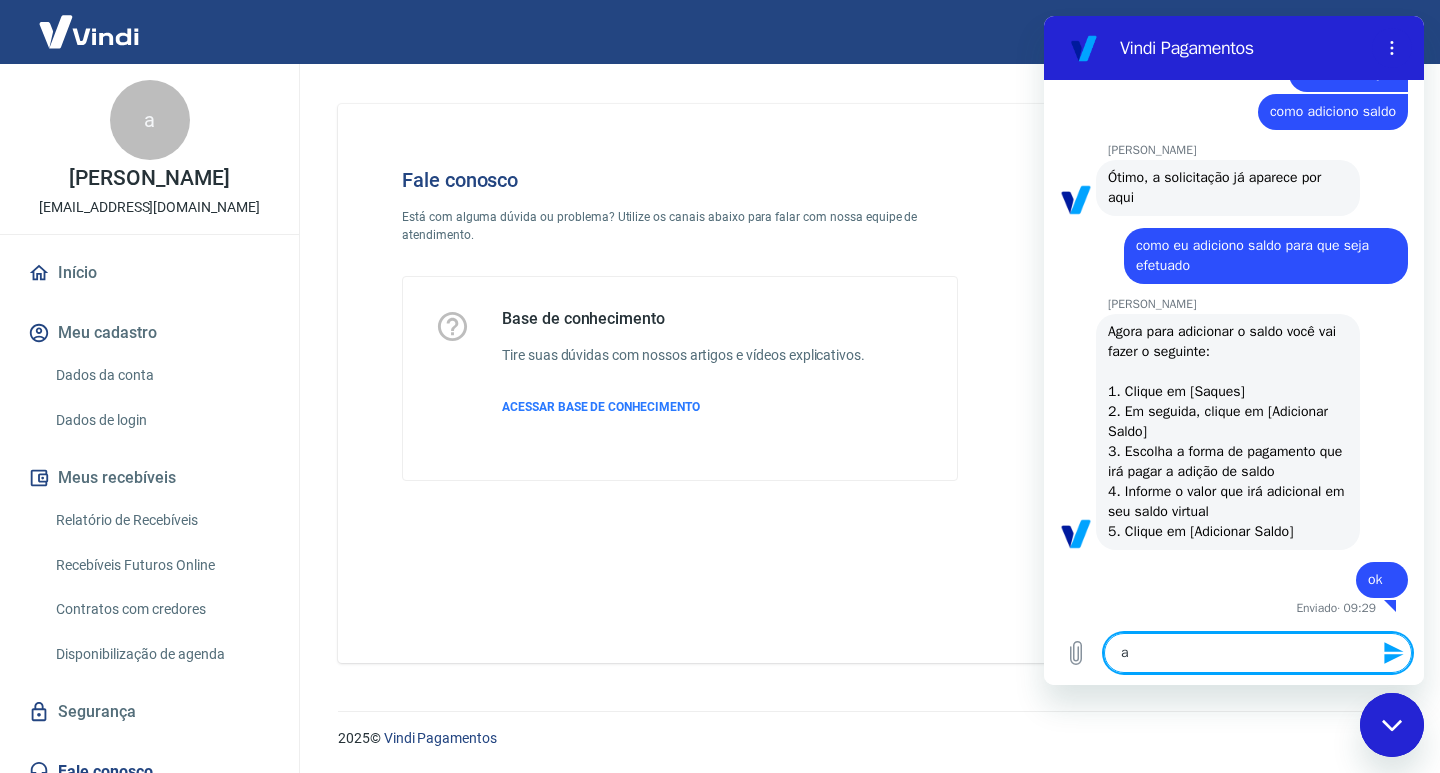 type on "ap" 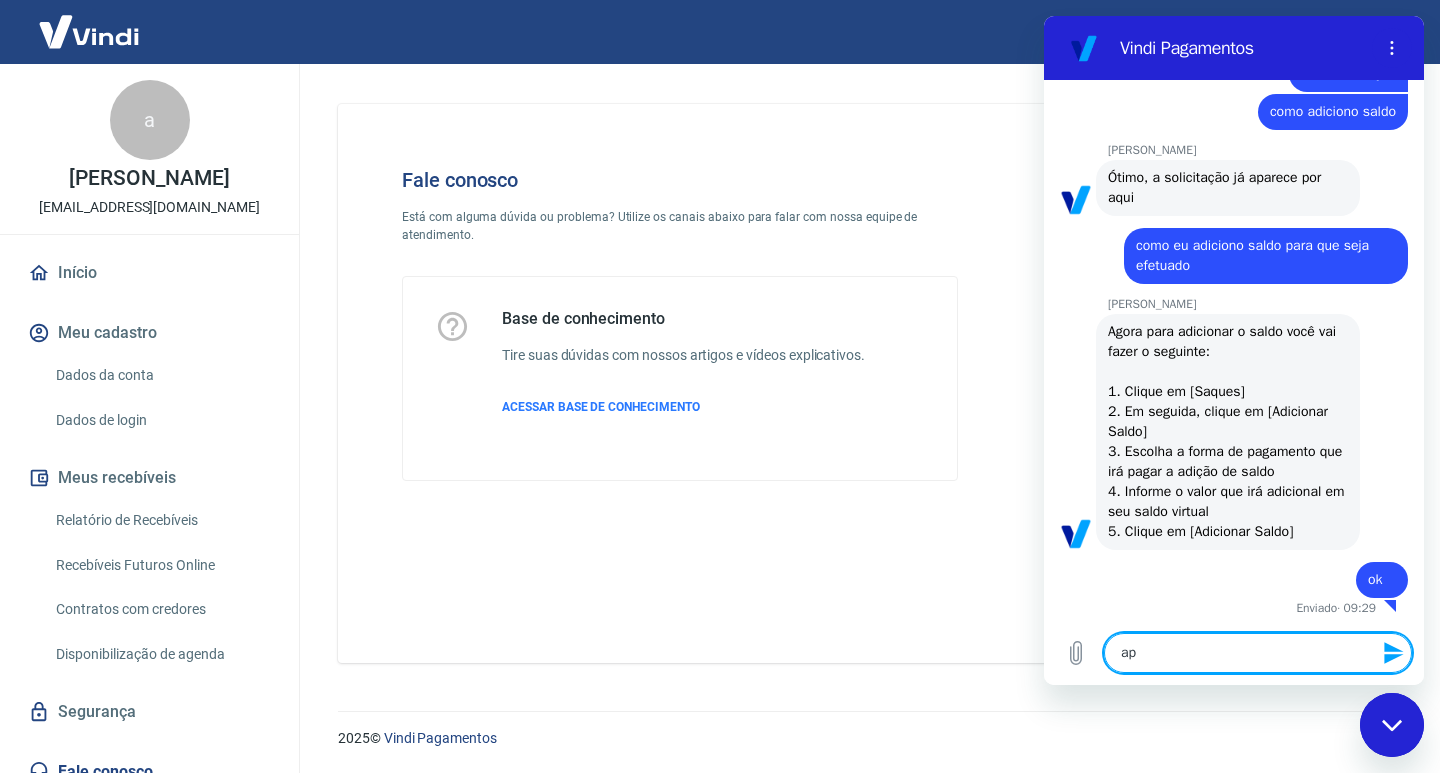 type on "apó" 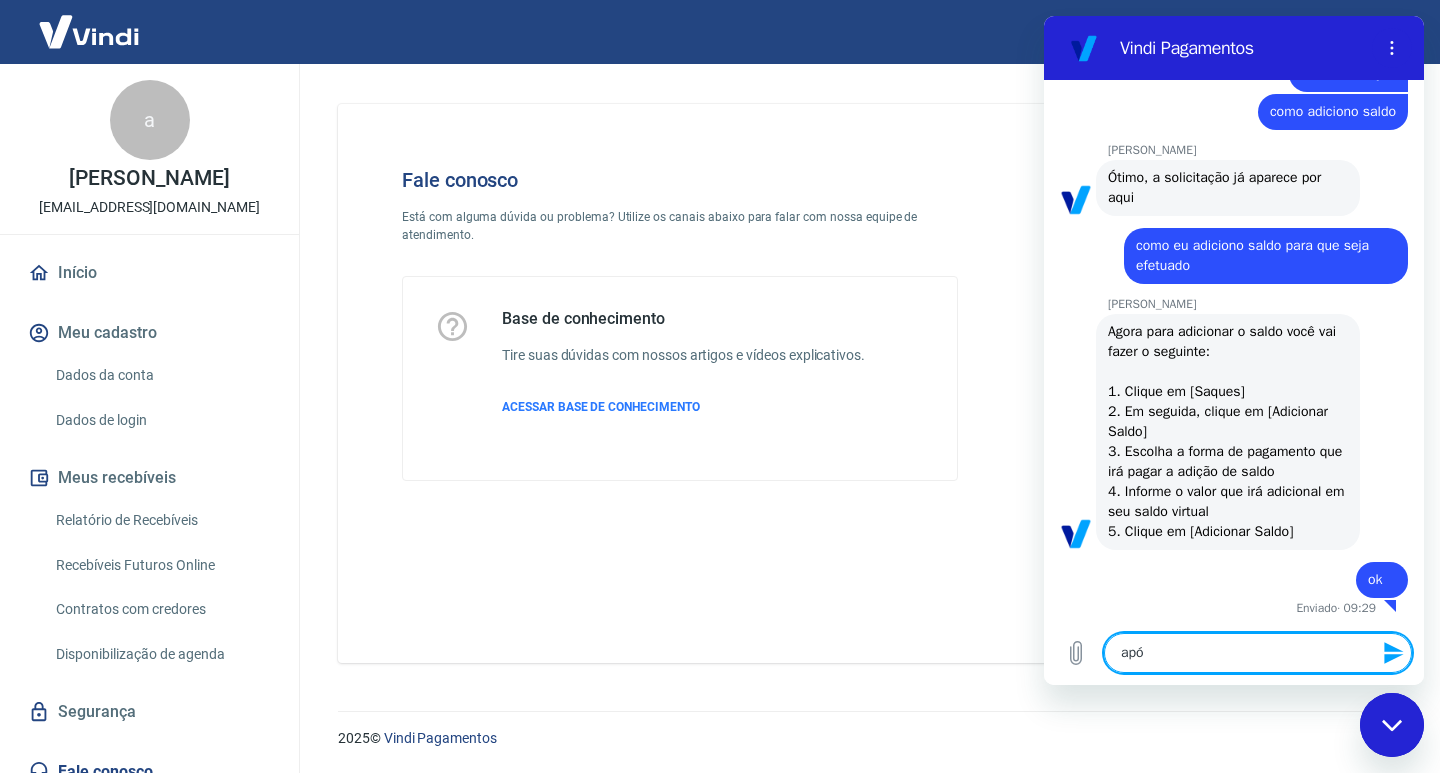 type on "após" 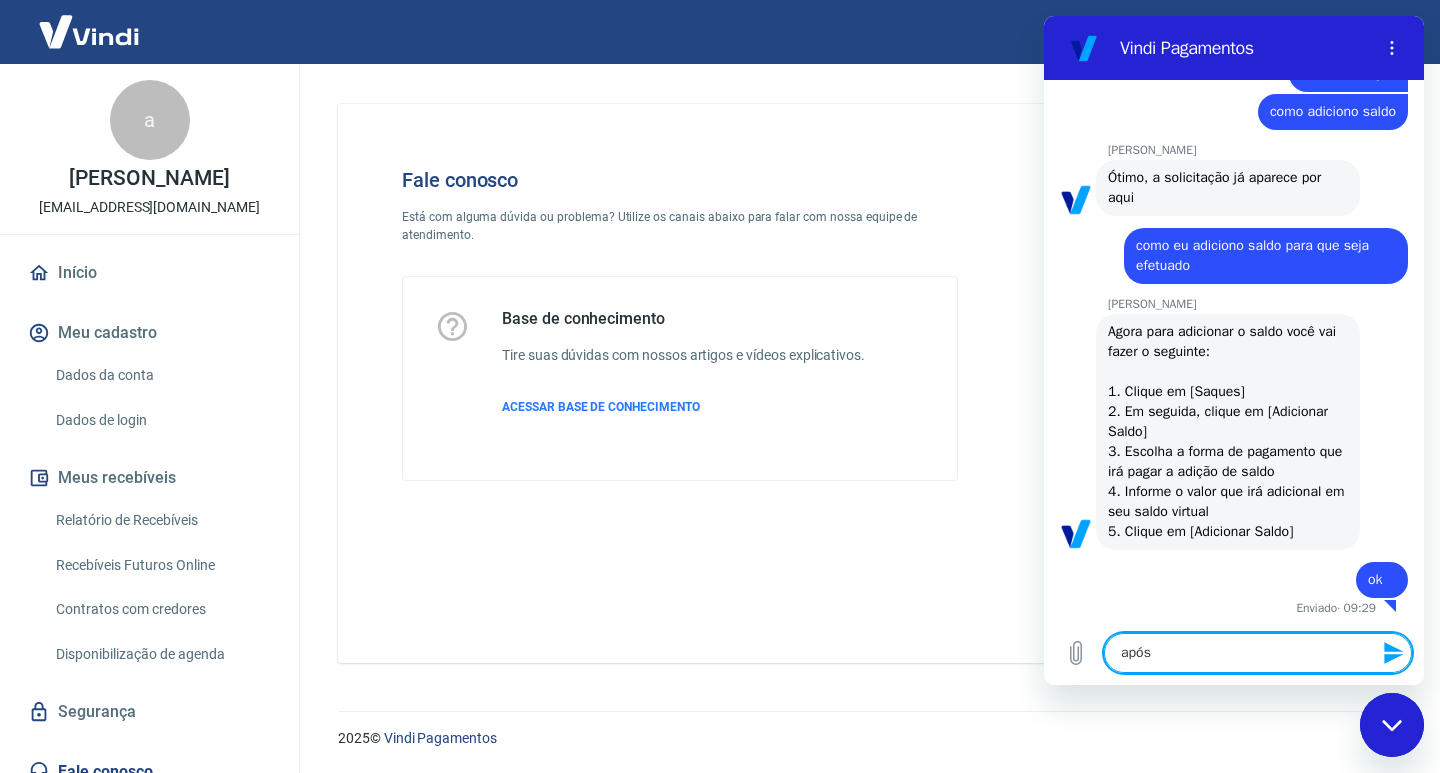 type on "após" 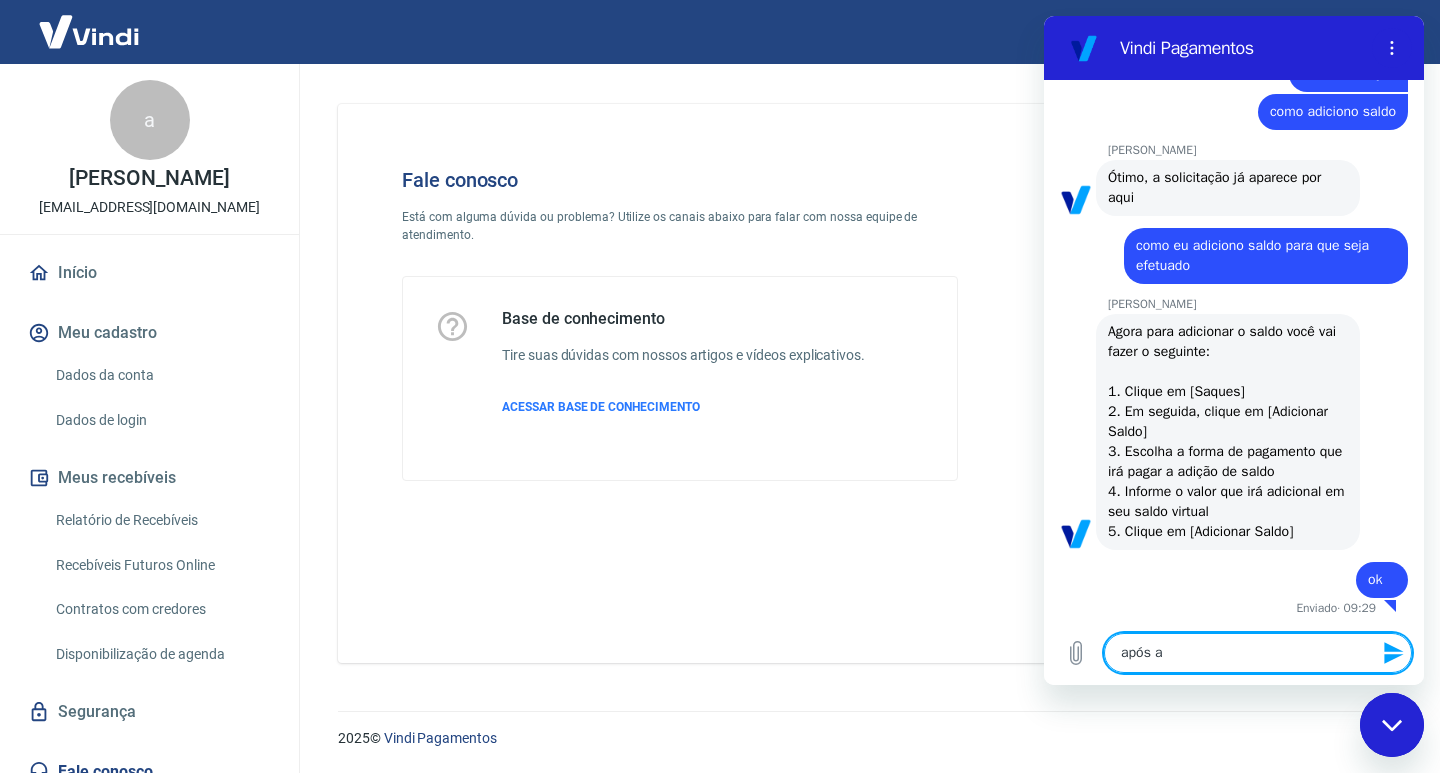 type on "após ad" 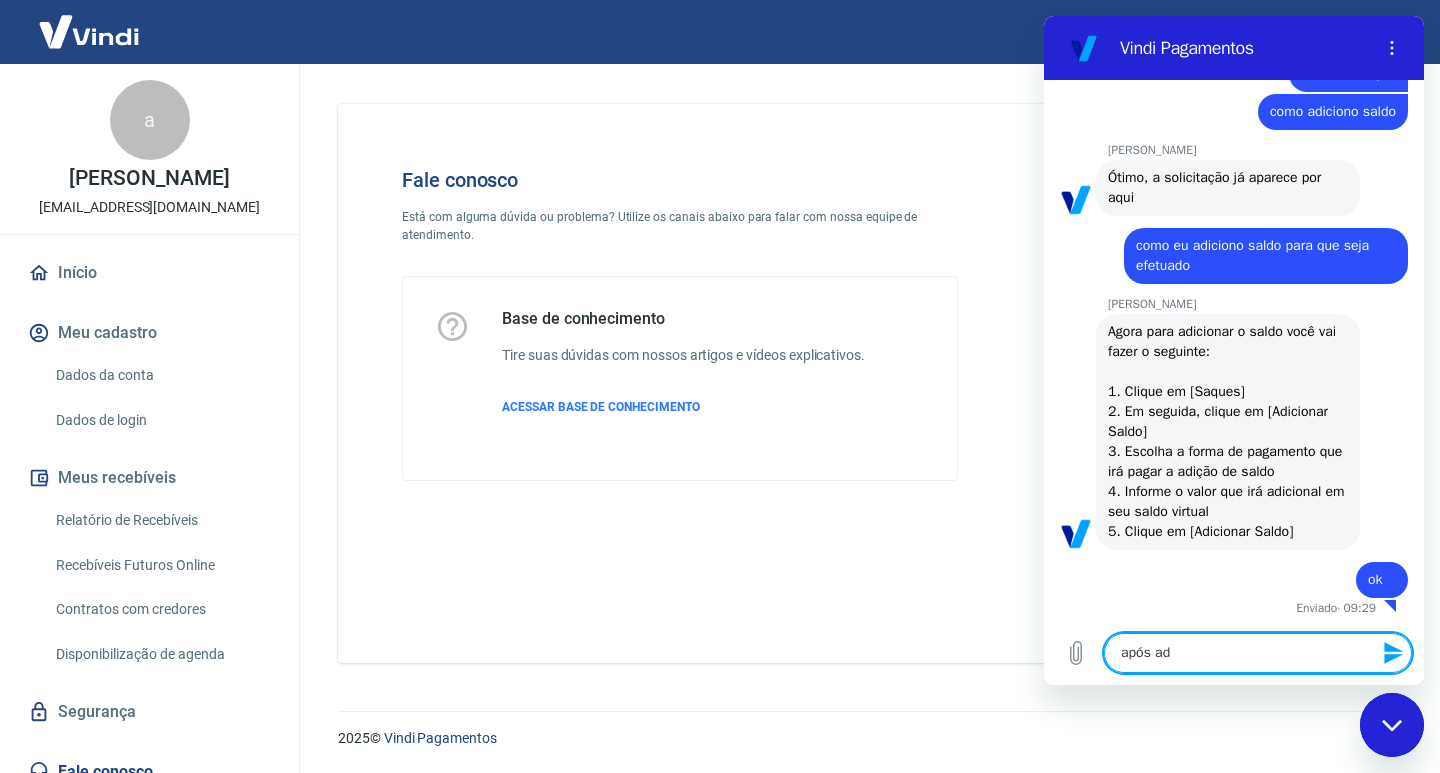 type on "após adi" 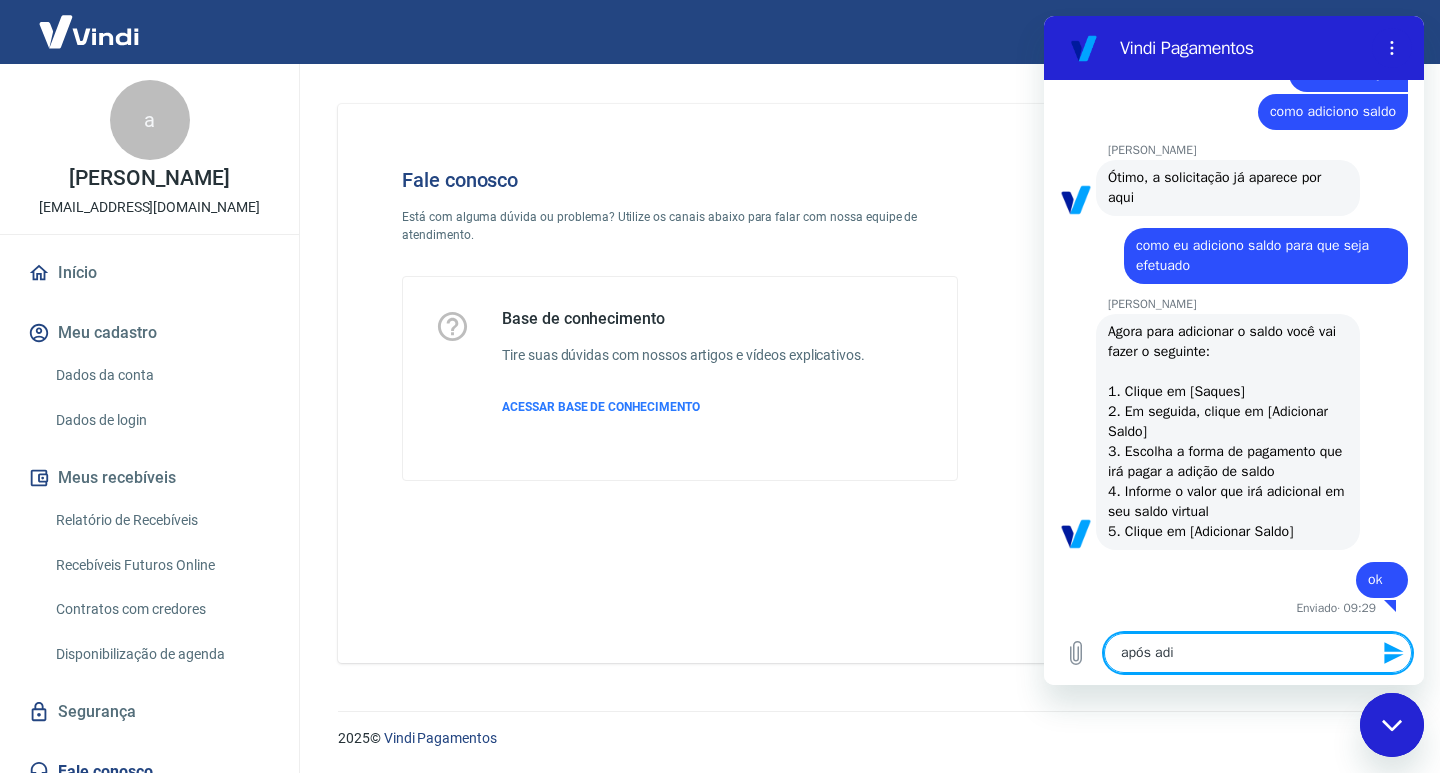 type on "após adic" 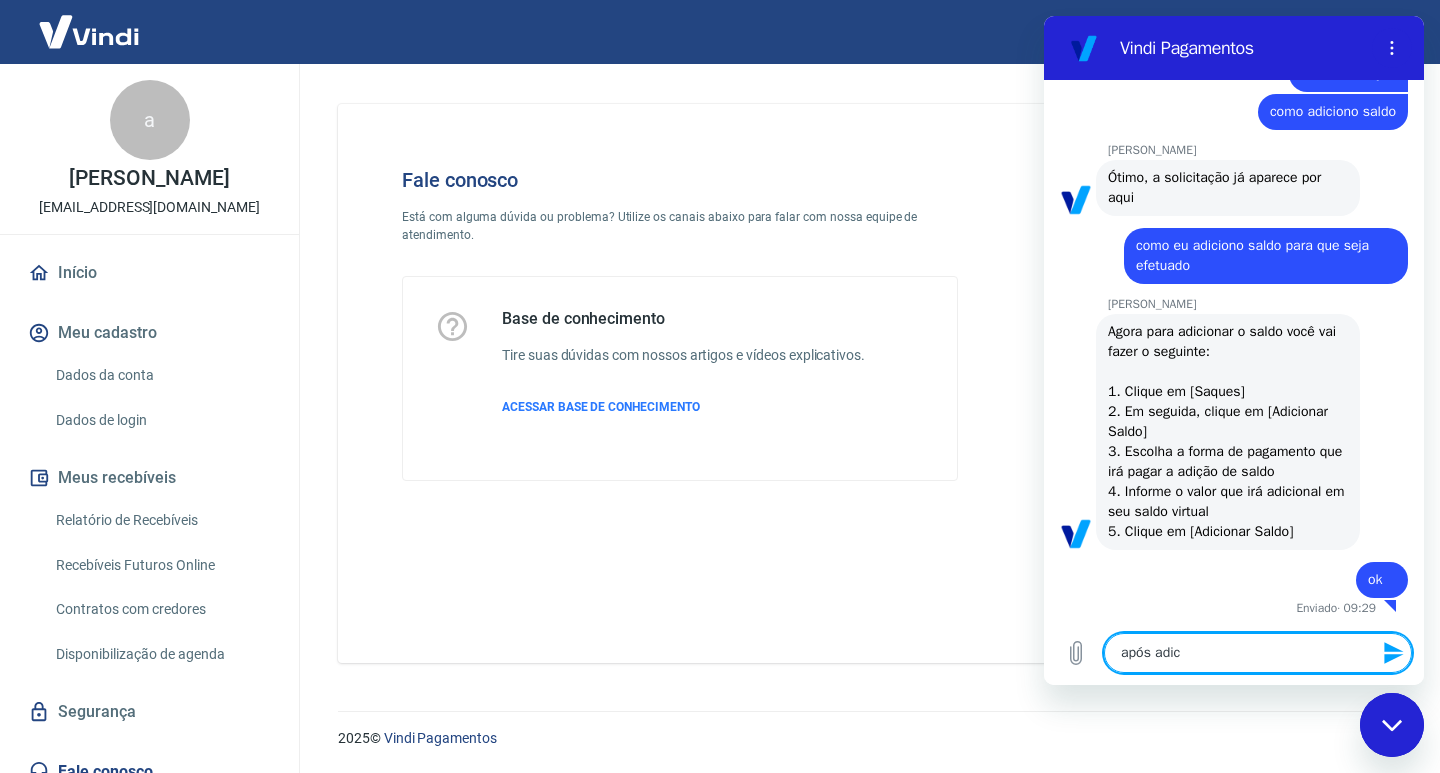 type on "após adici" 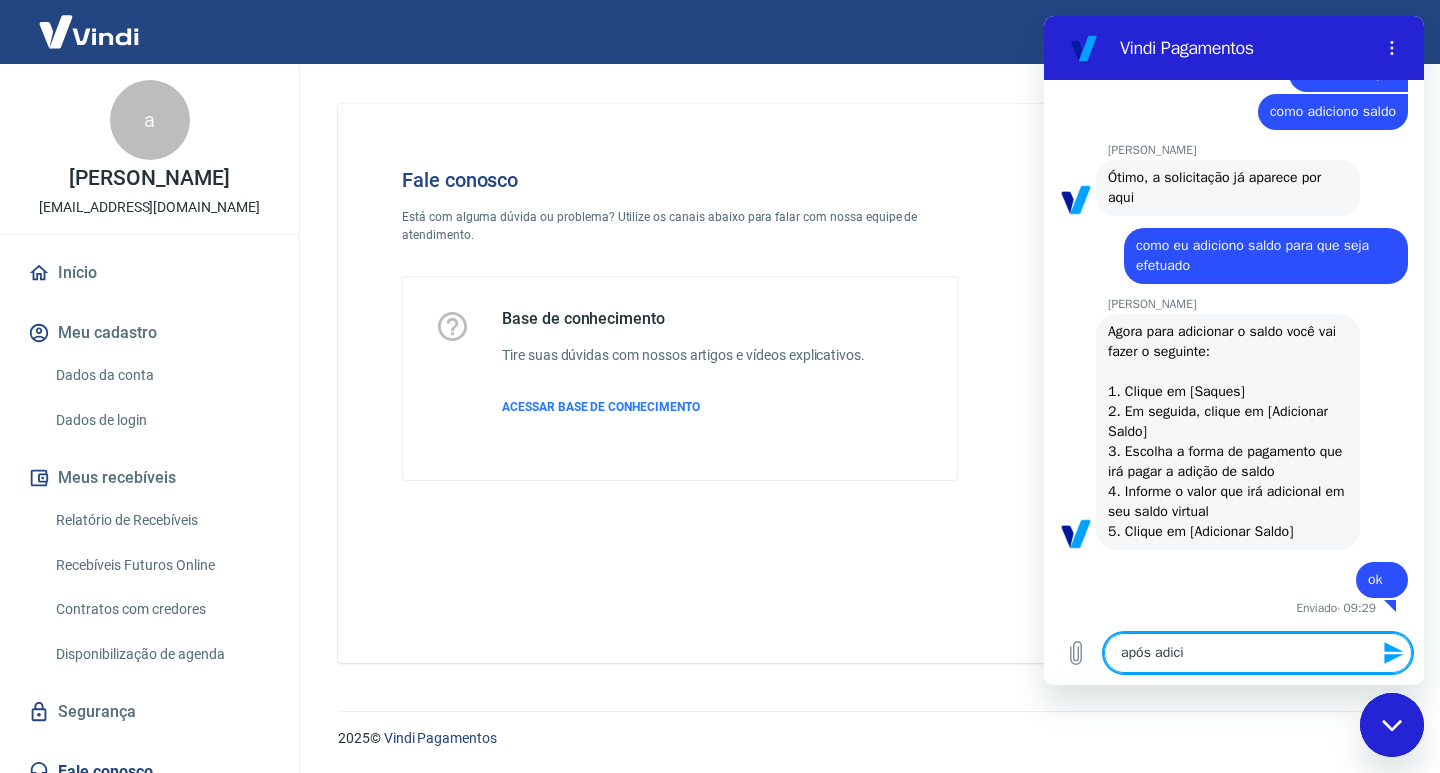 type on "x" 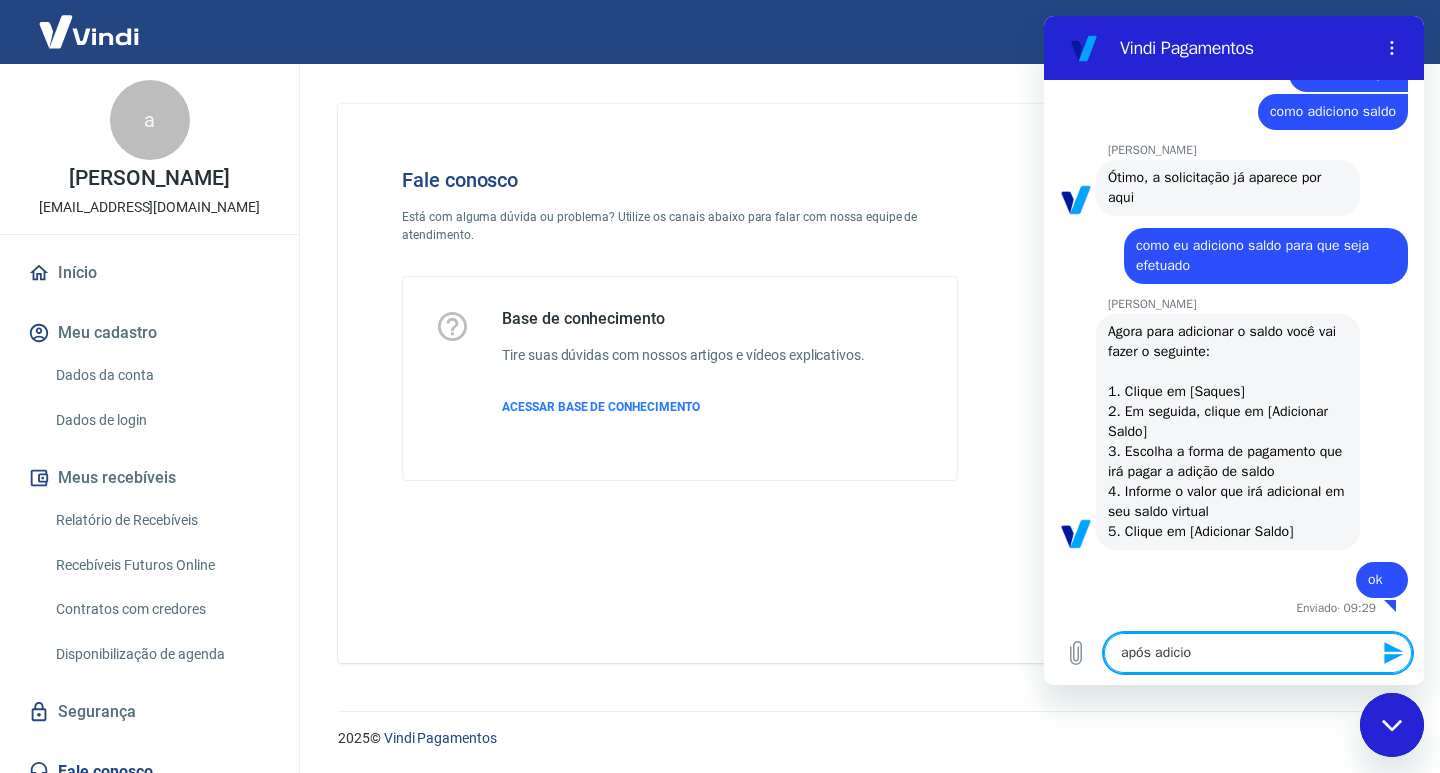 type on "após adicion" 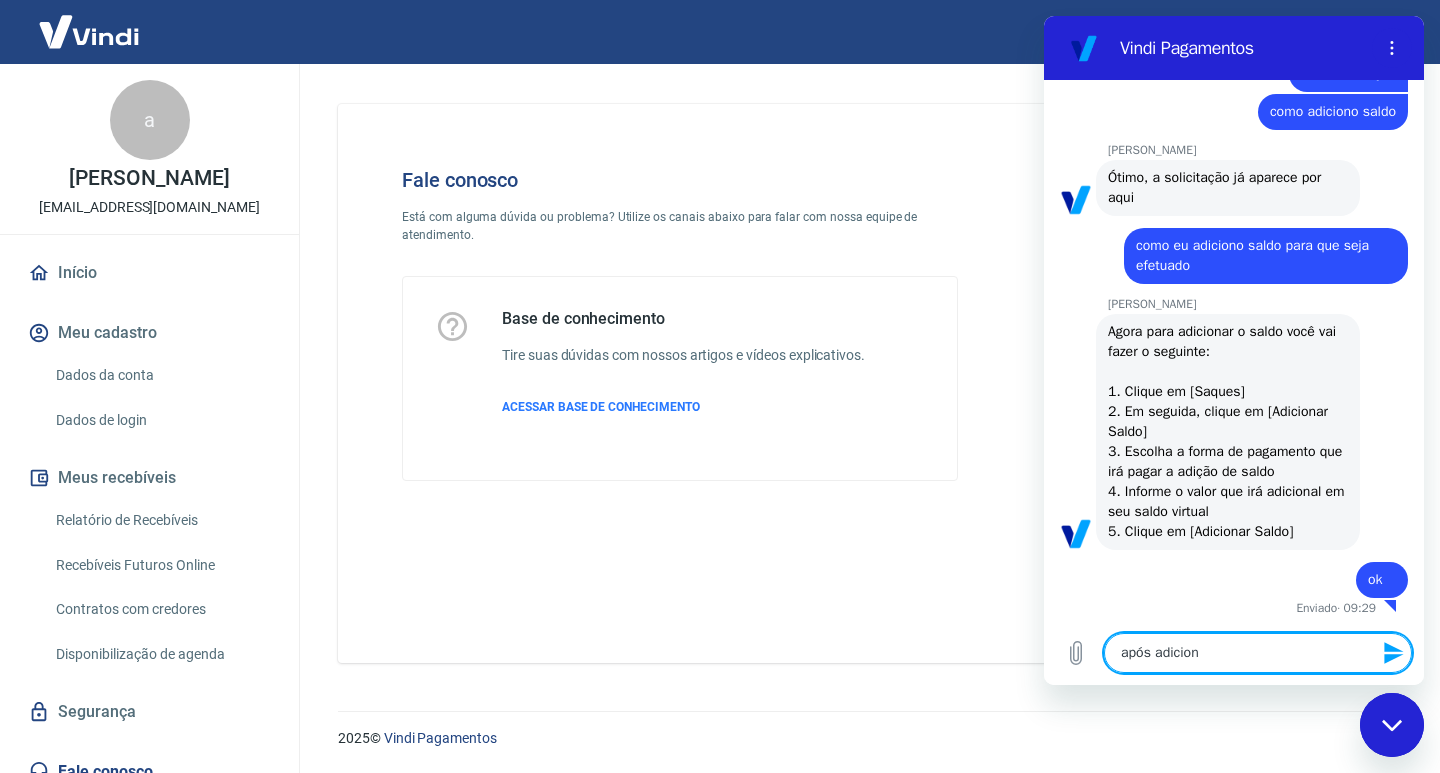 type on "após adiciona" 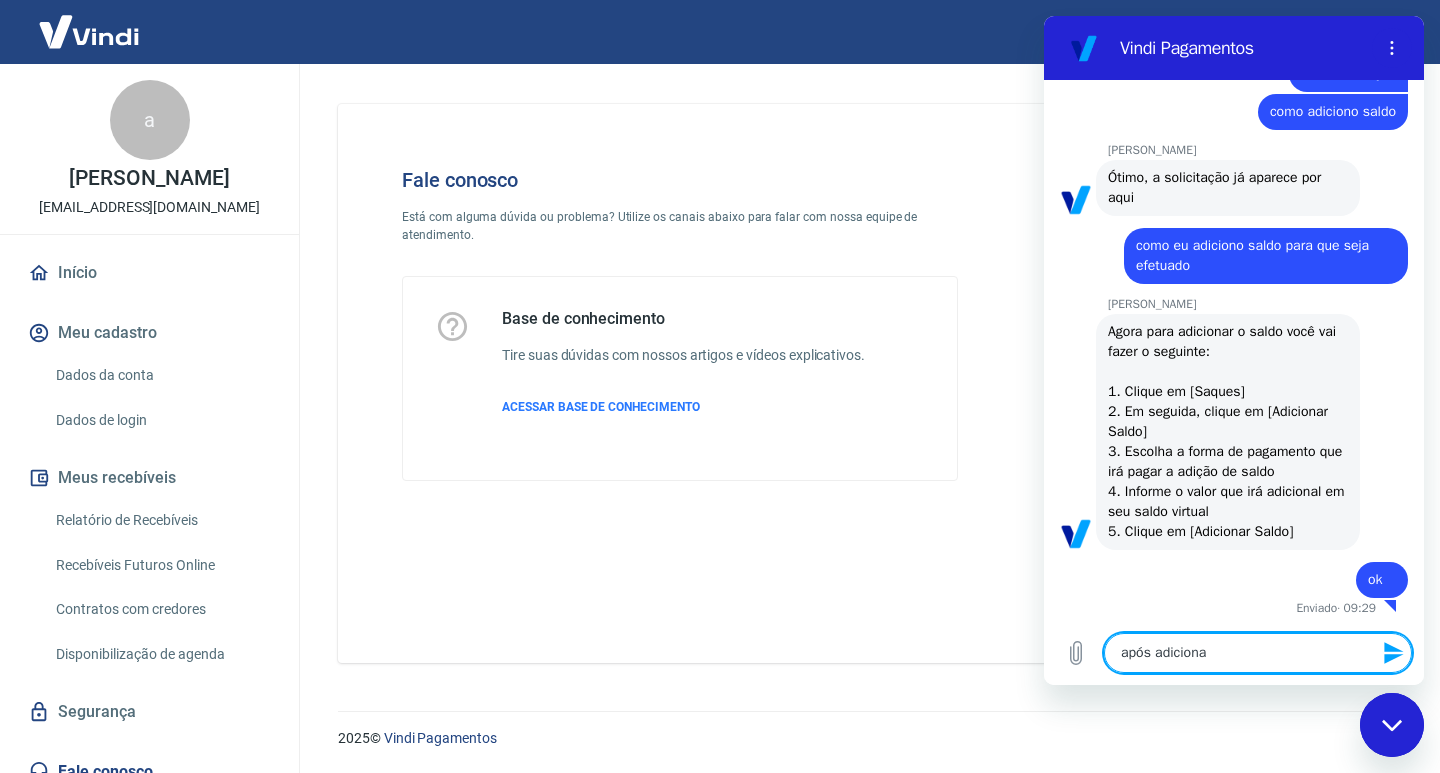 type on "após adicionar" 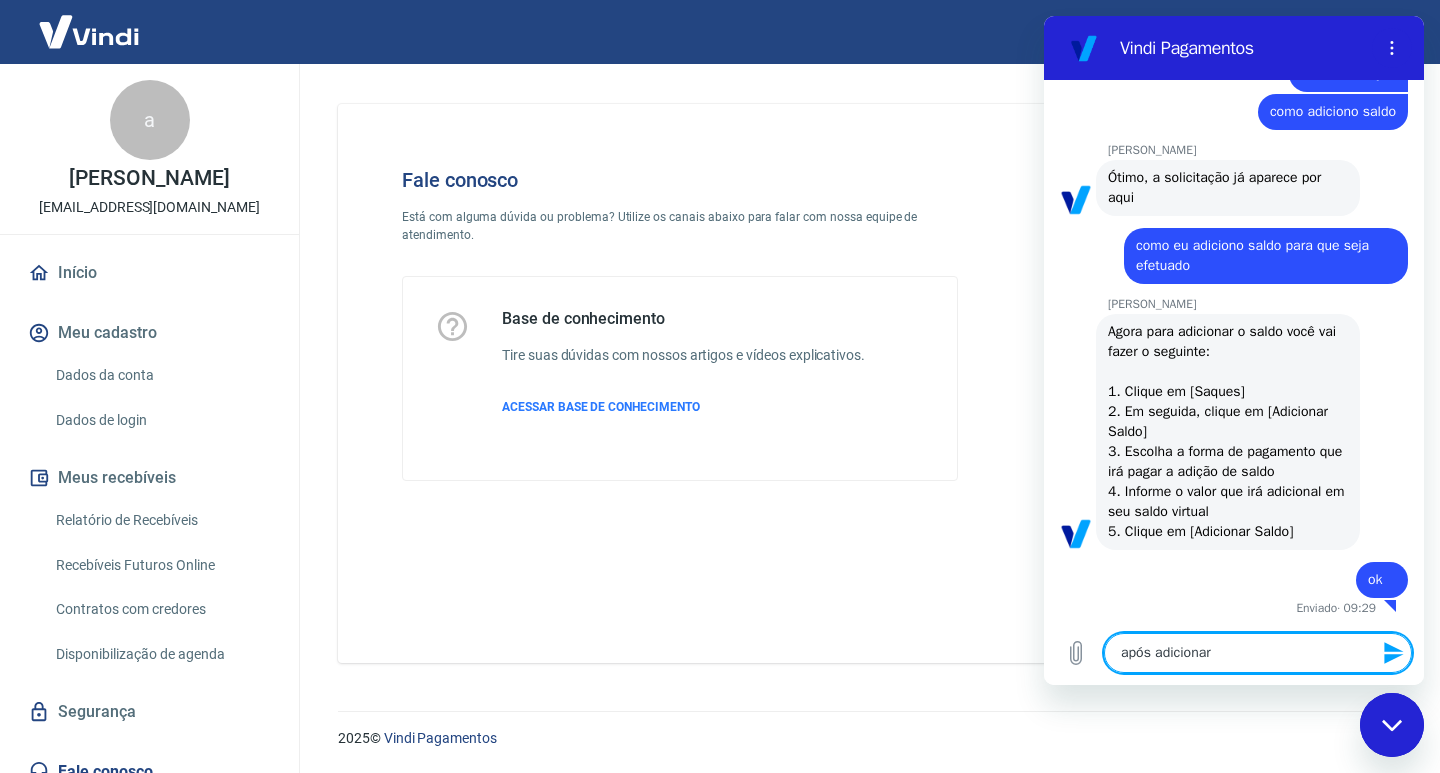 type on "após adicionar" 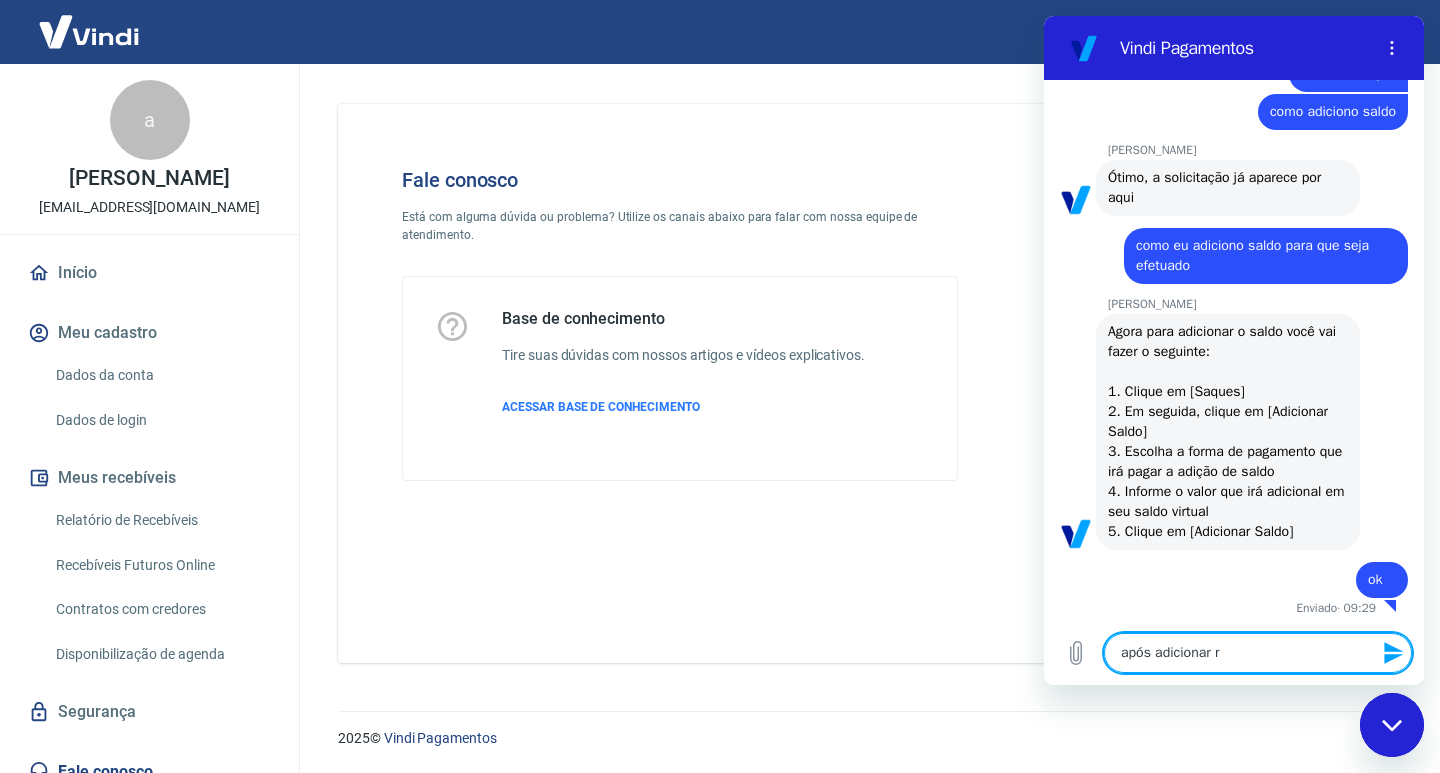 type on "após adicionar re" 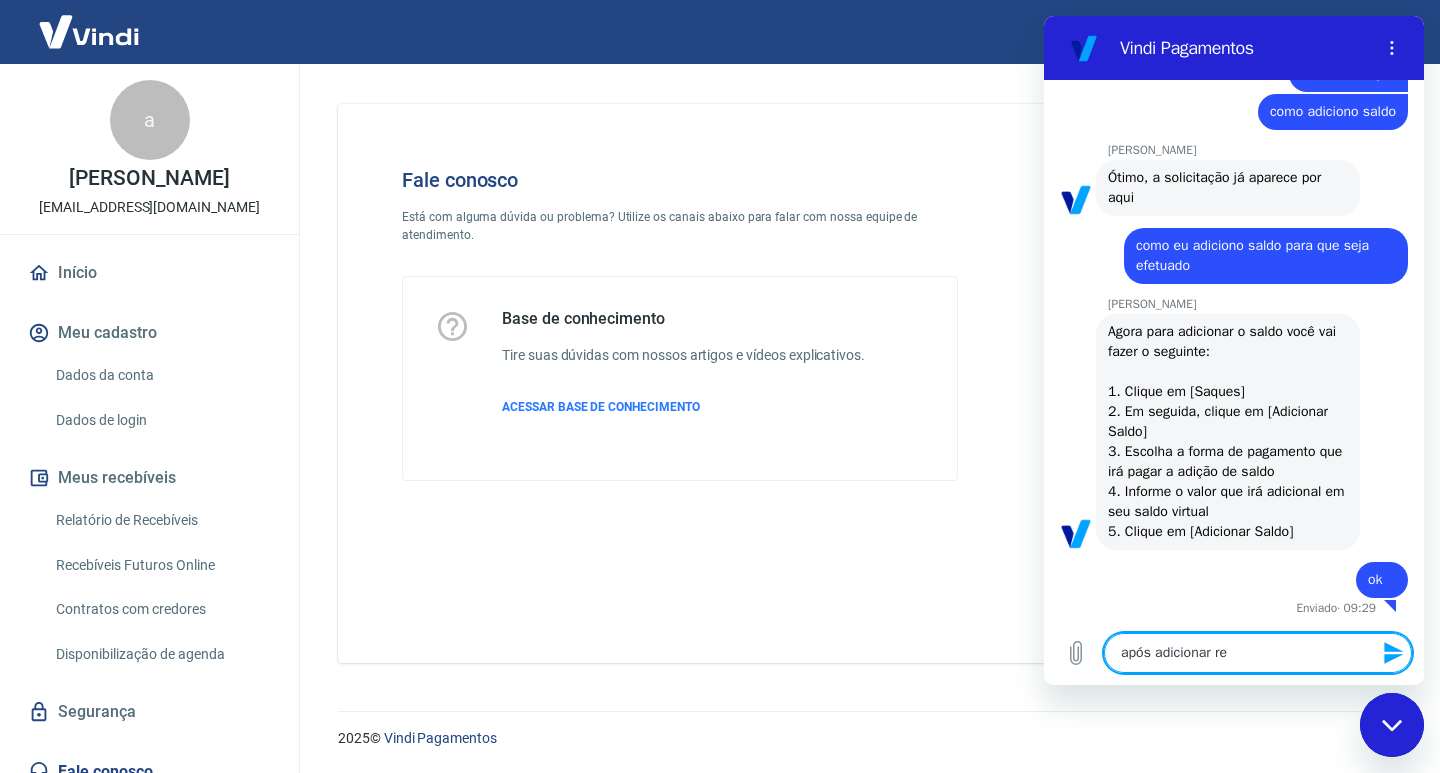type on "após adicionar ree" 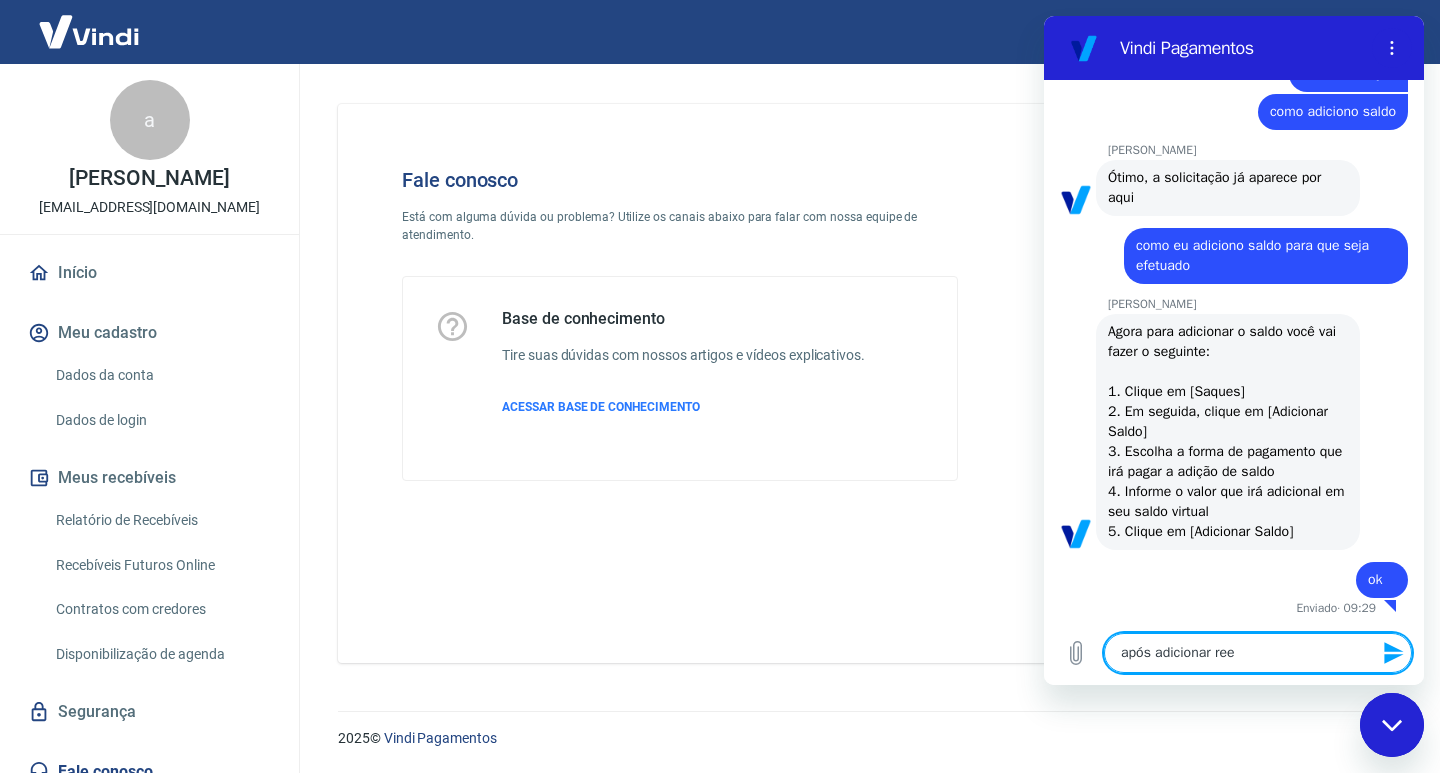 type on "após adicionar reem" 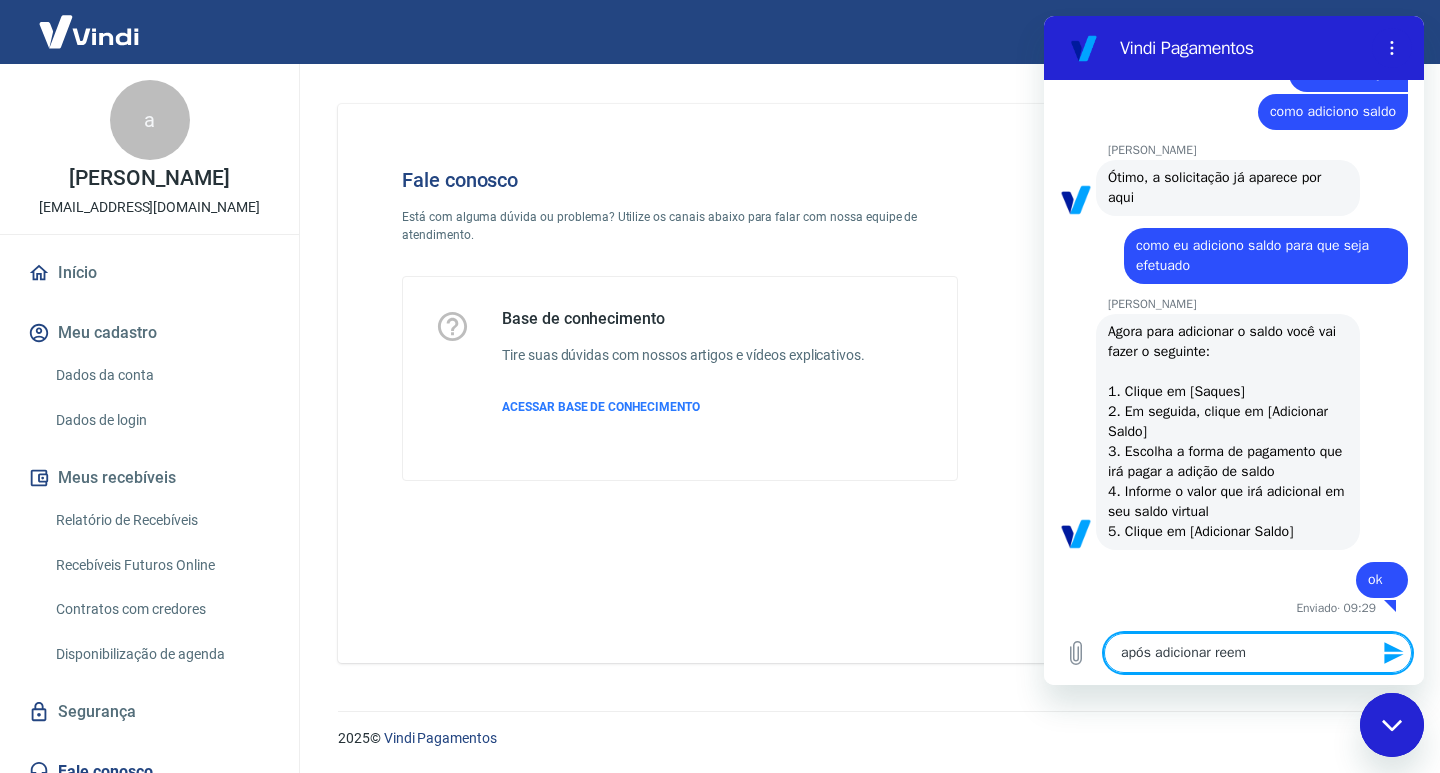 type on "após adicionar reemb" 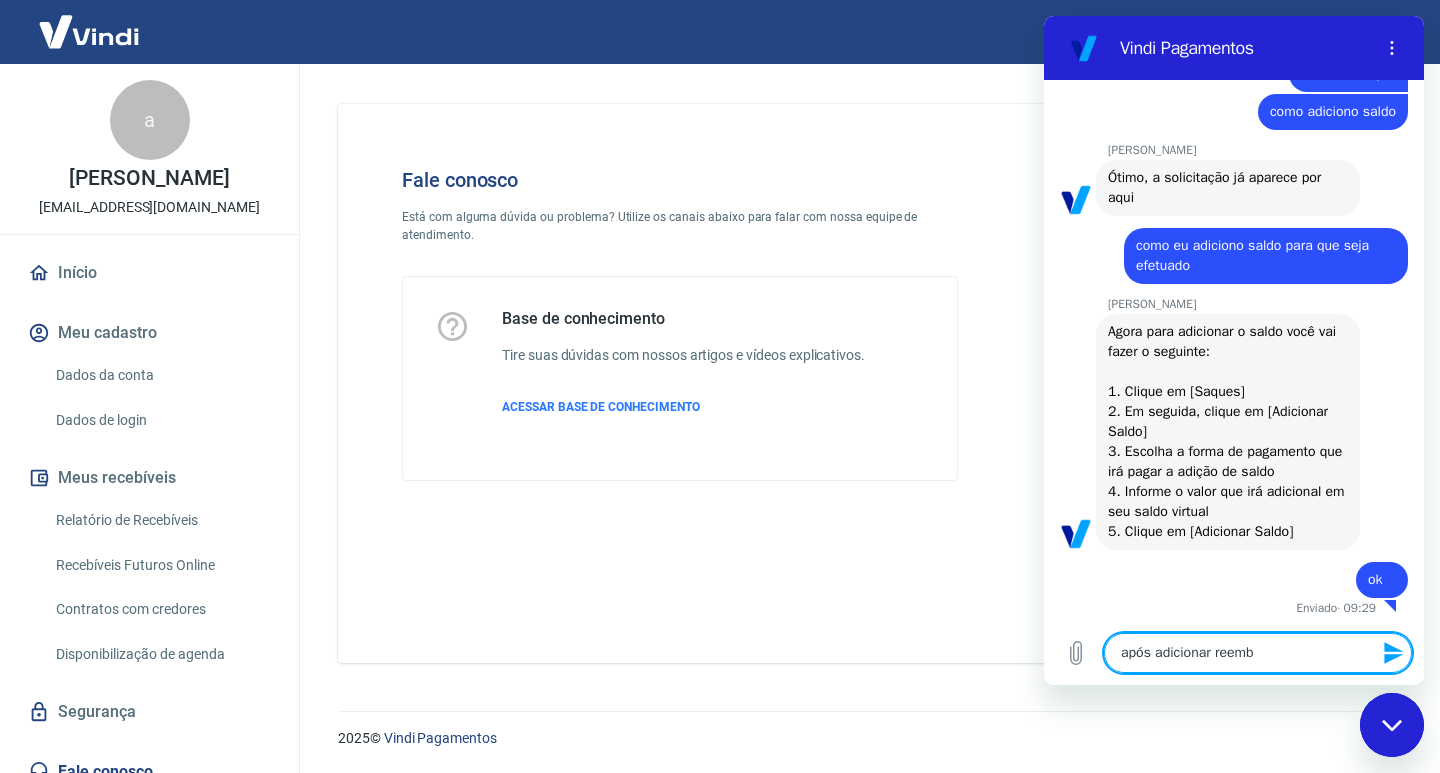type on "após adicionar reembo" 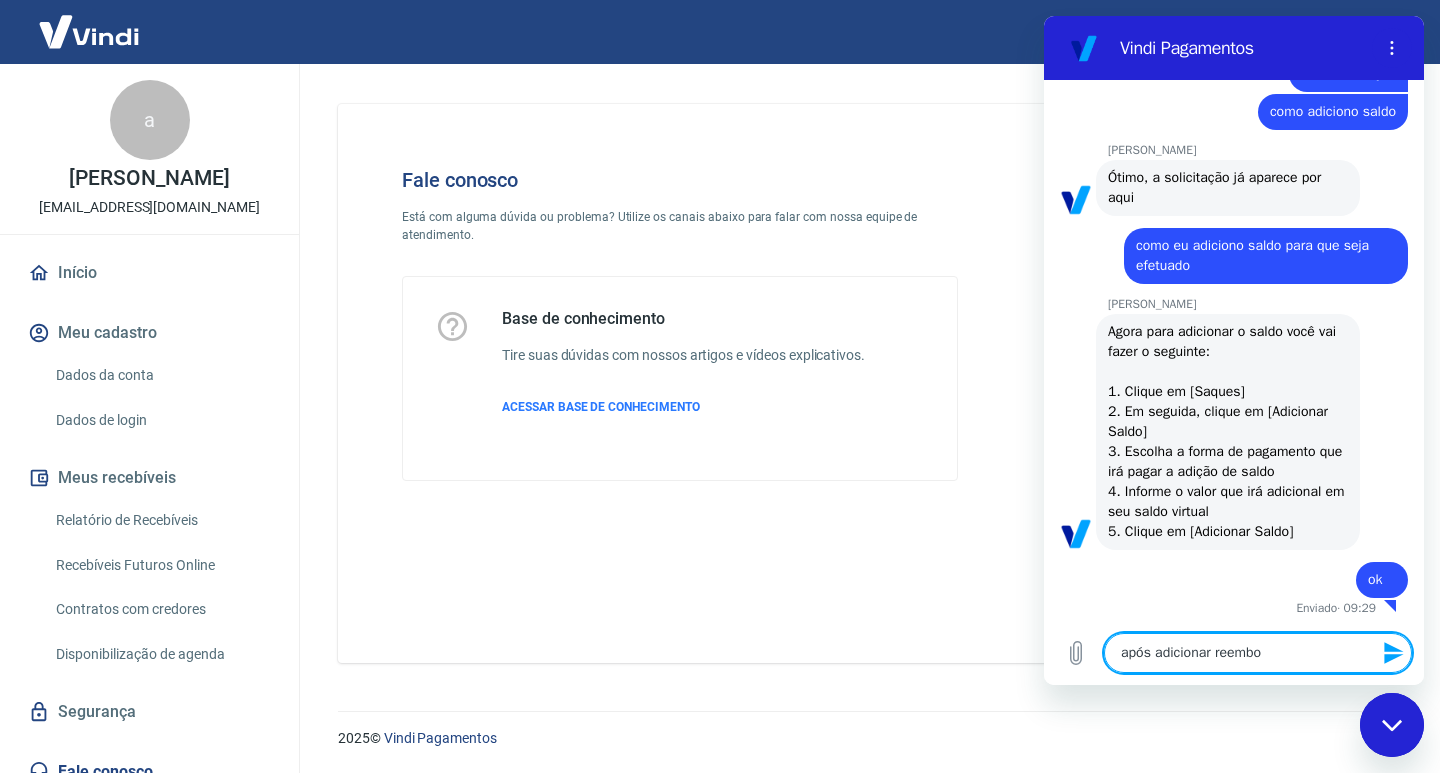 type on "após adicionar reembol" 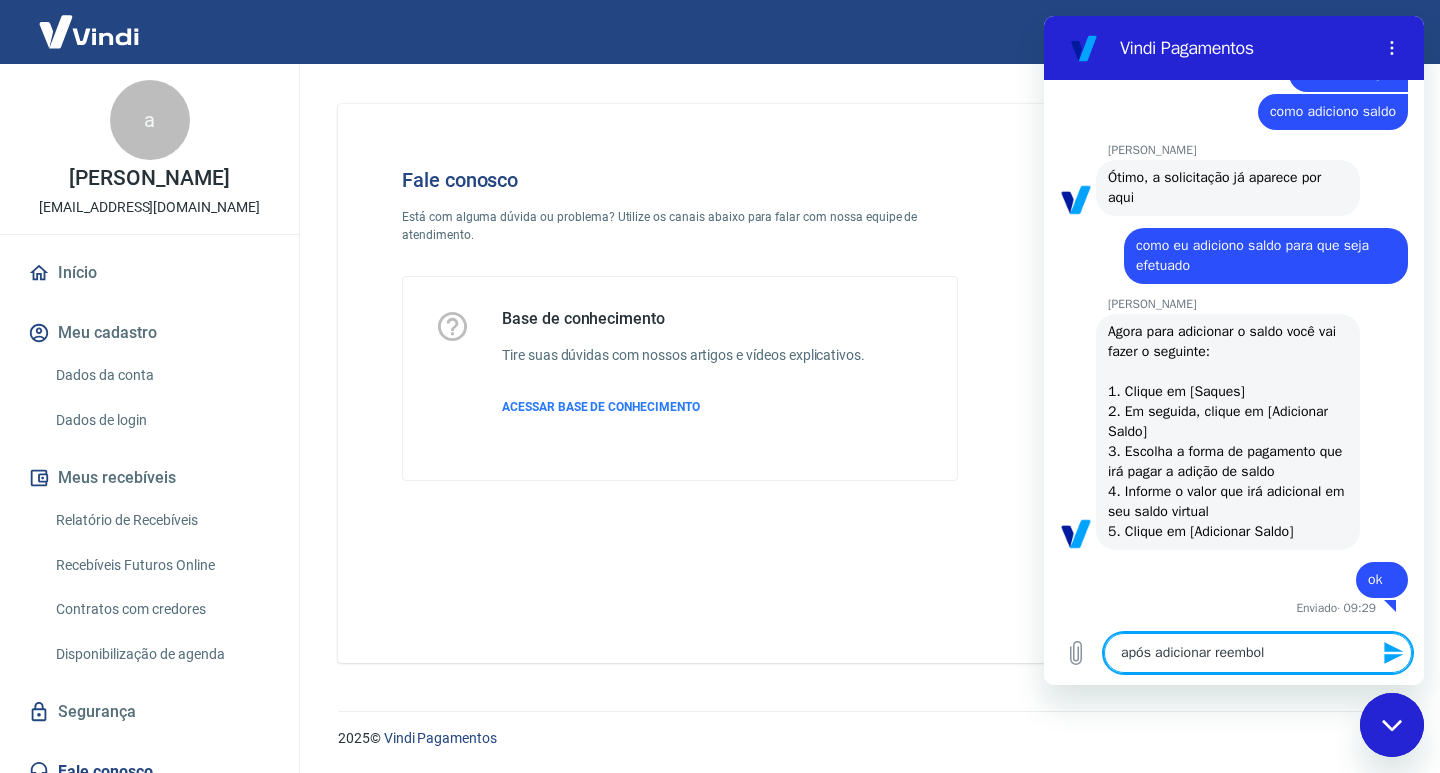 type on "após adicionar reembols" 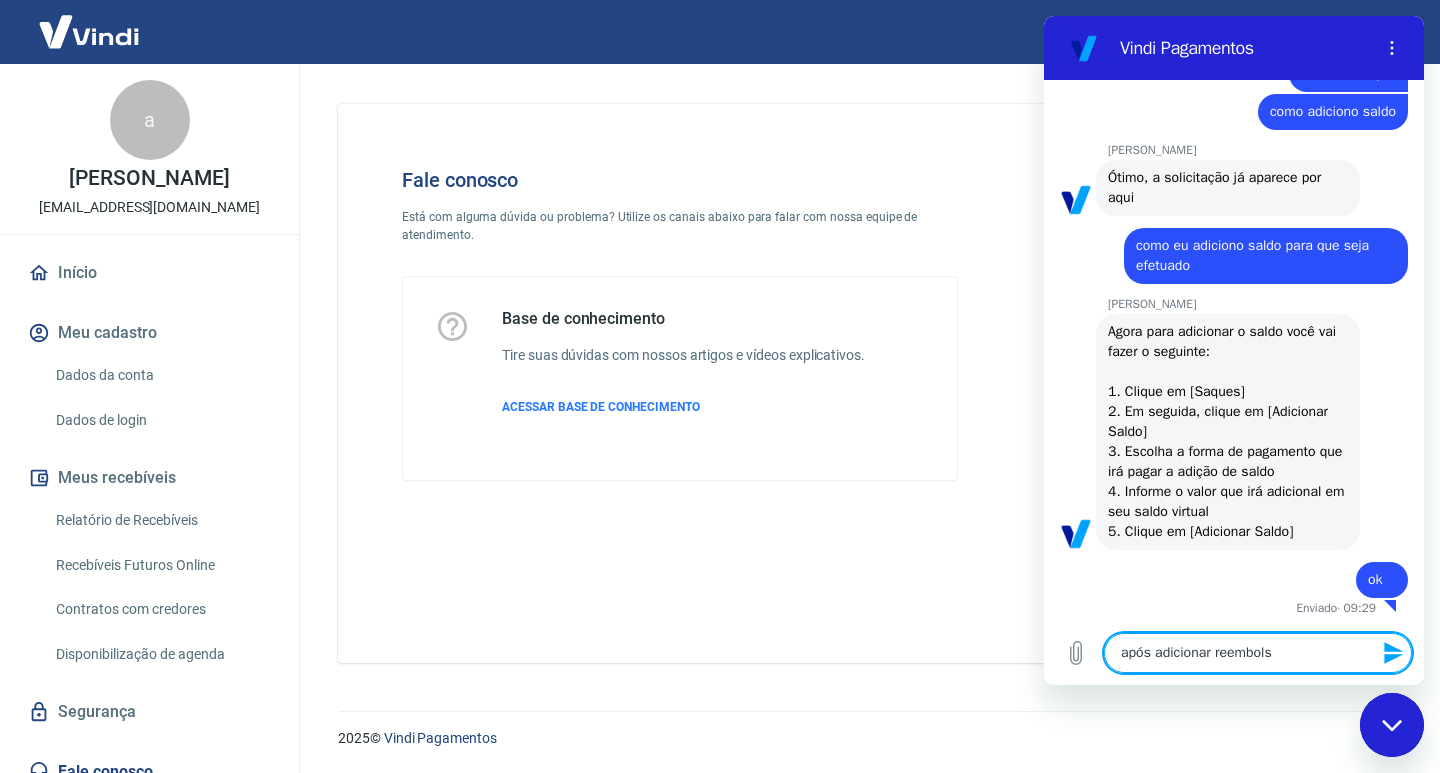 type on "após adicionar reembolso" 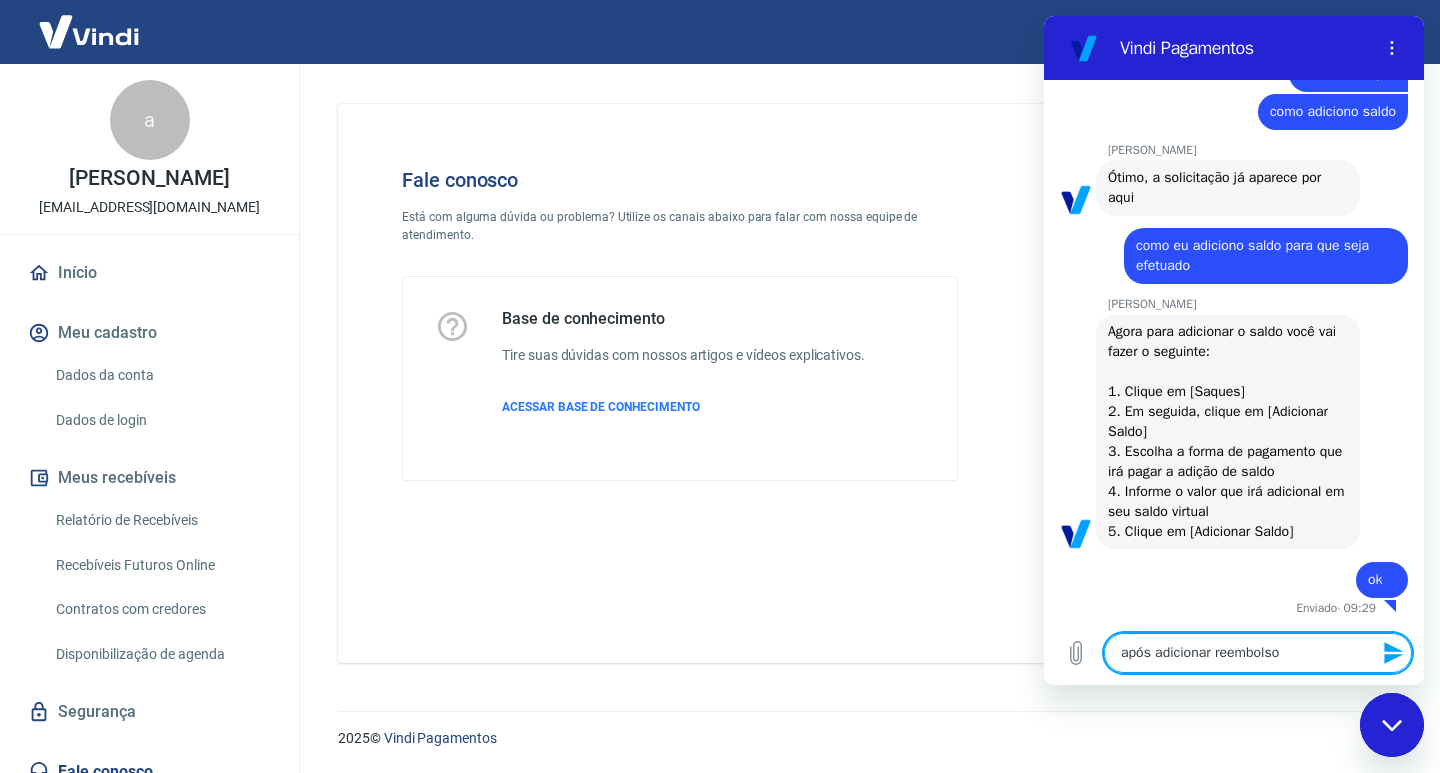type on "após adicionar reembolso" 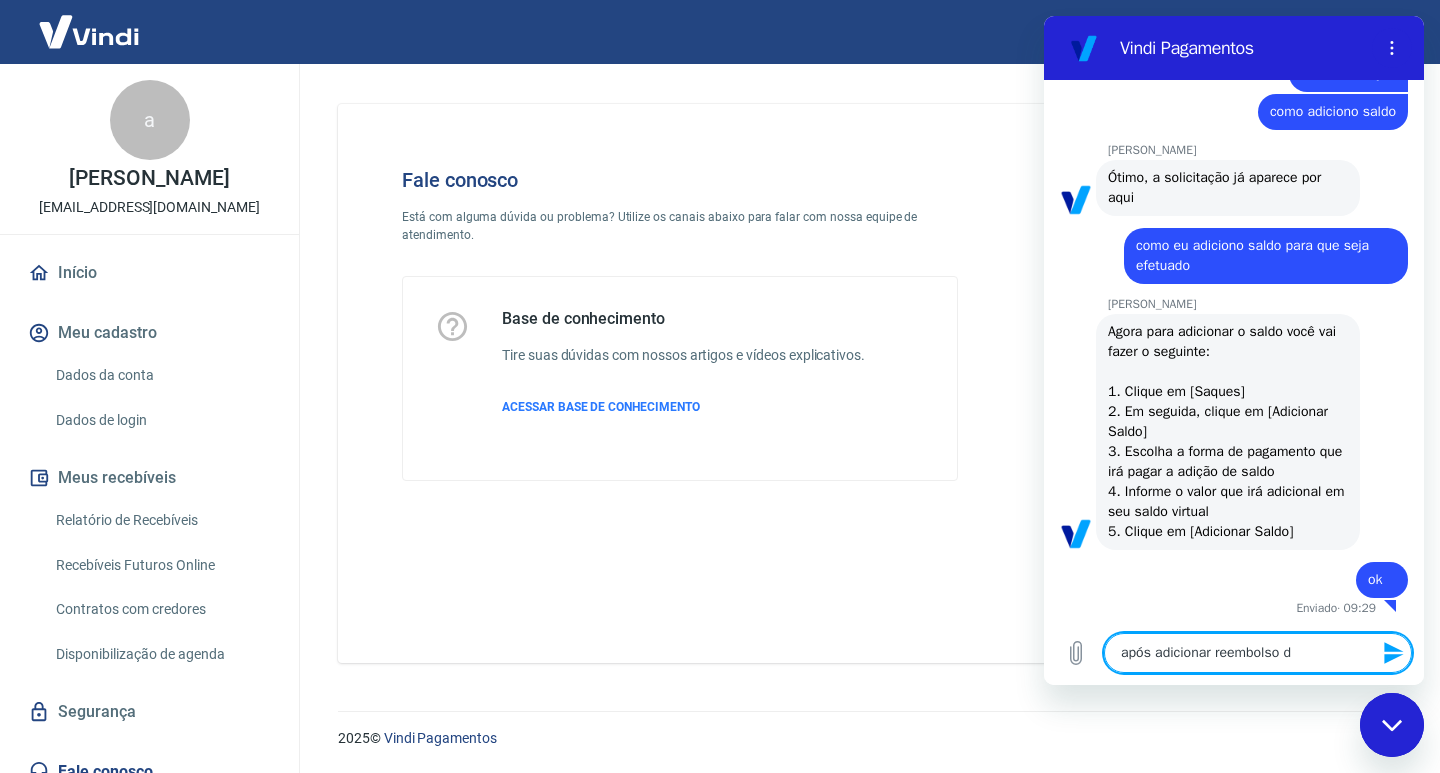 type on "após adicionar reembolso de" 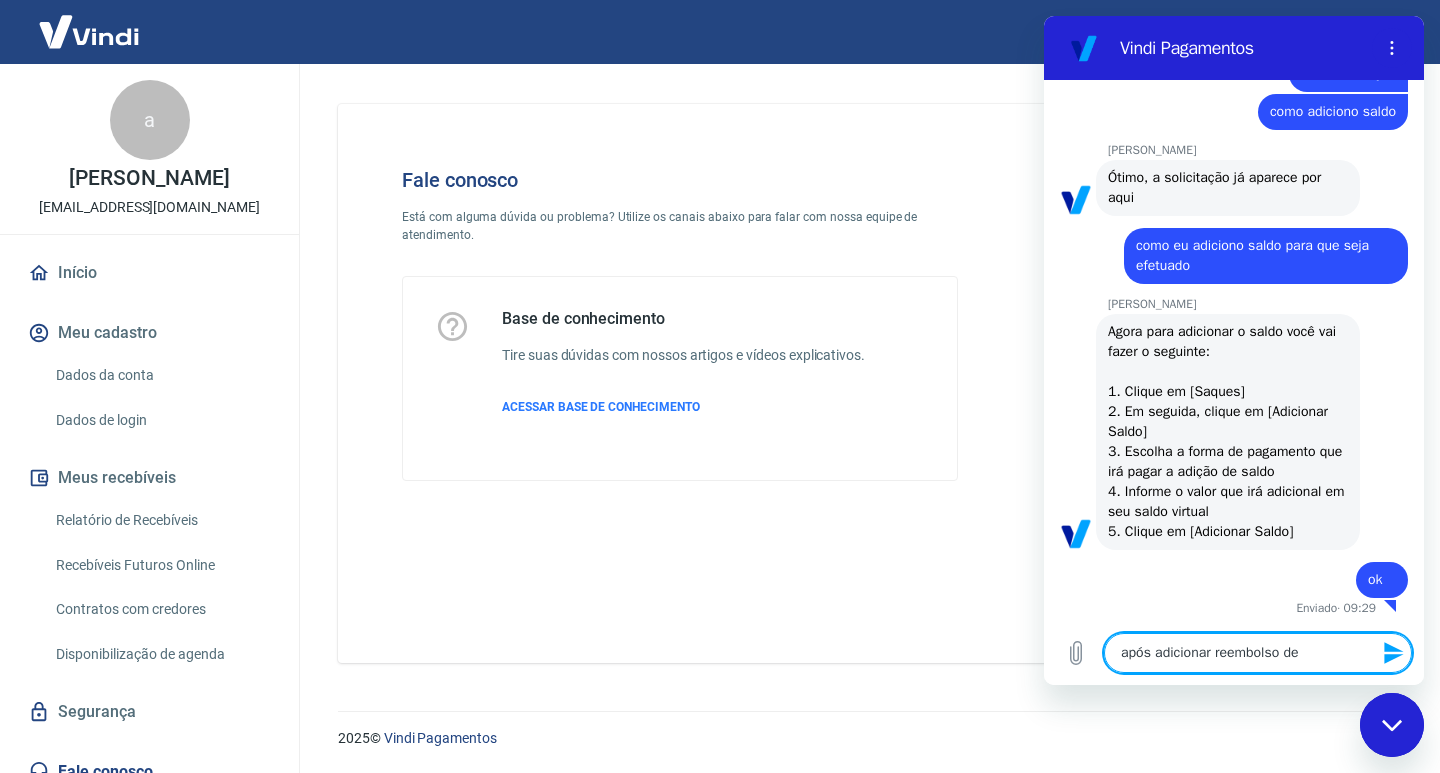 type on "após adicionar reembolso de" 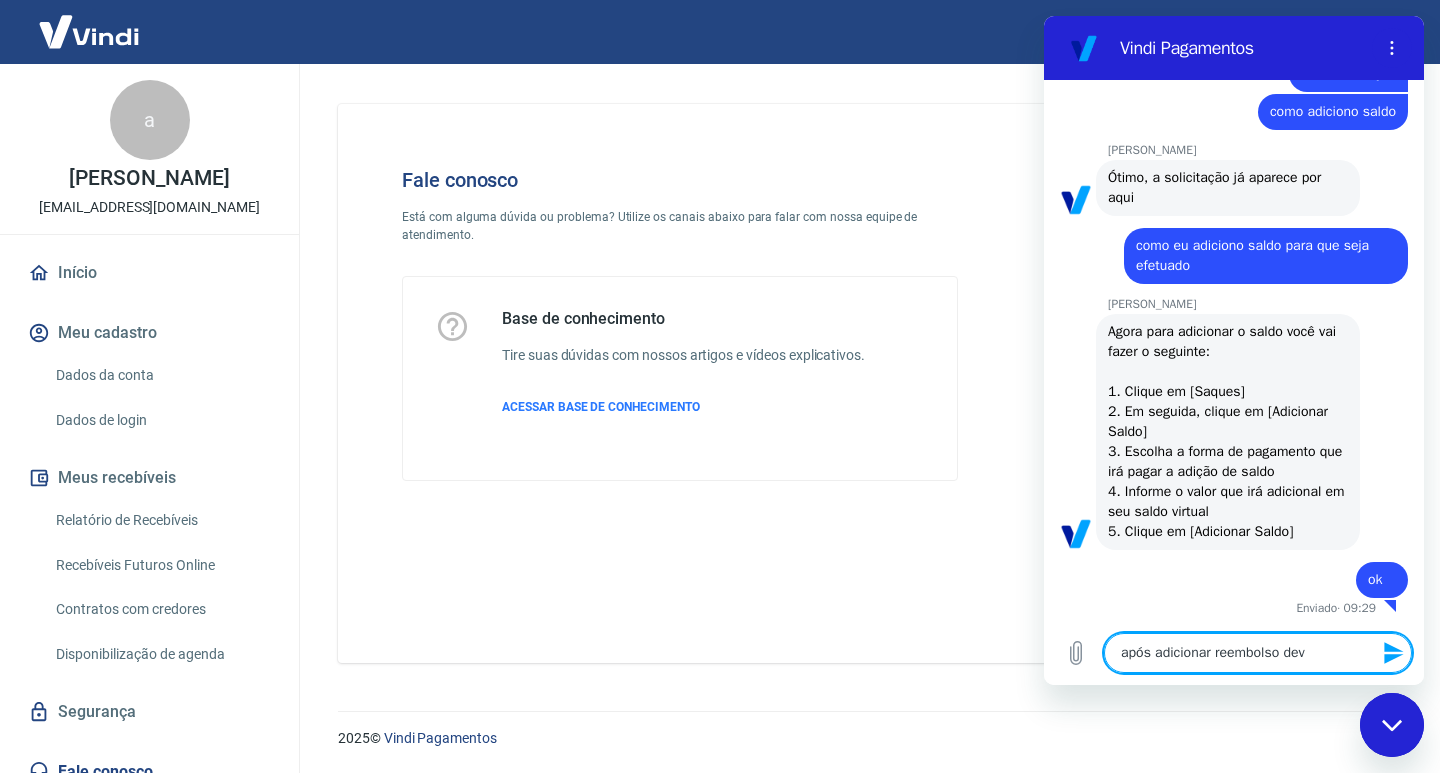 type on "após adicionar reembolso devo" 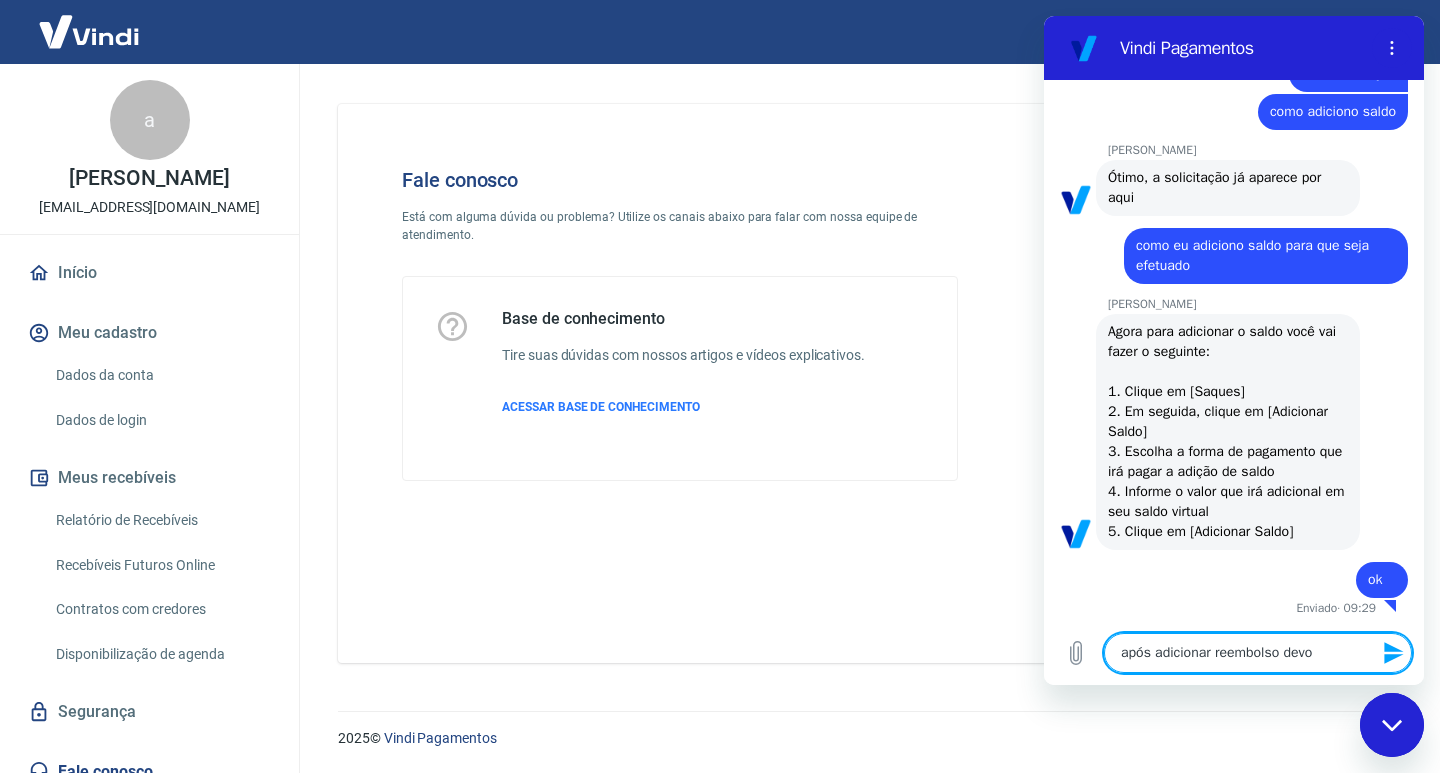 type on "após adicionar reembolso devo" 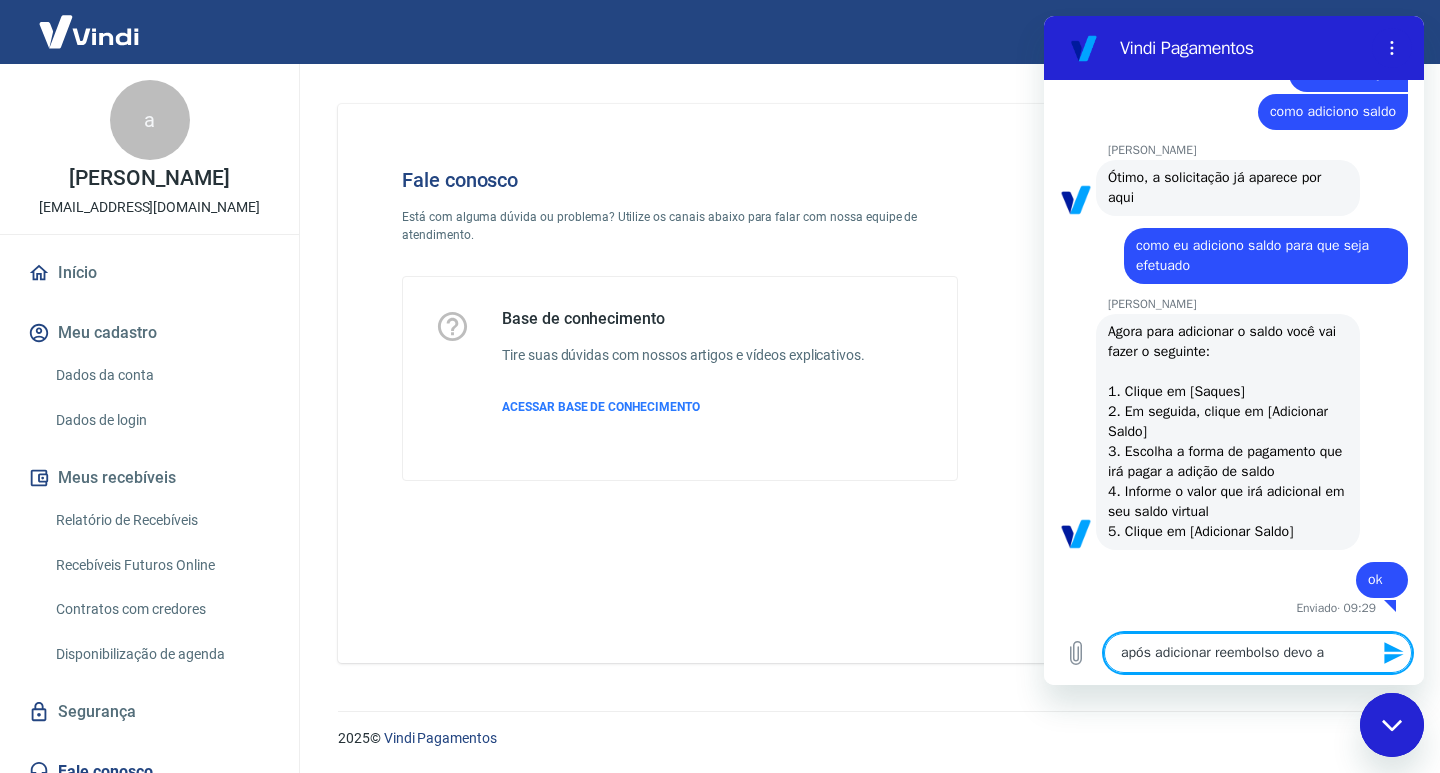 type on "após adicionar reembolso devo" 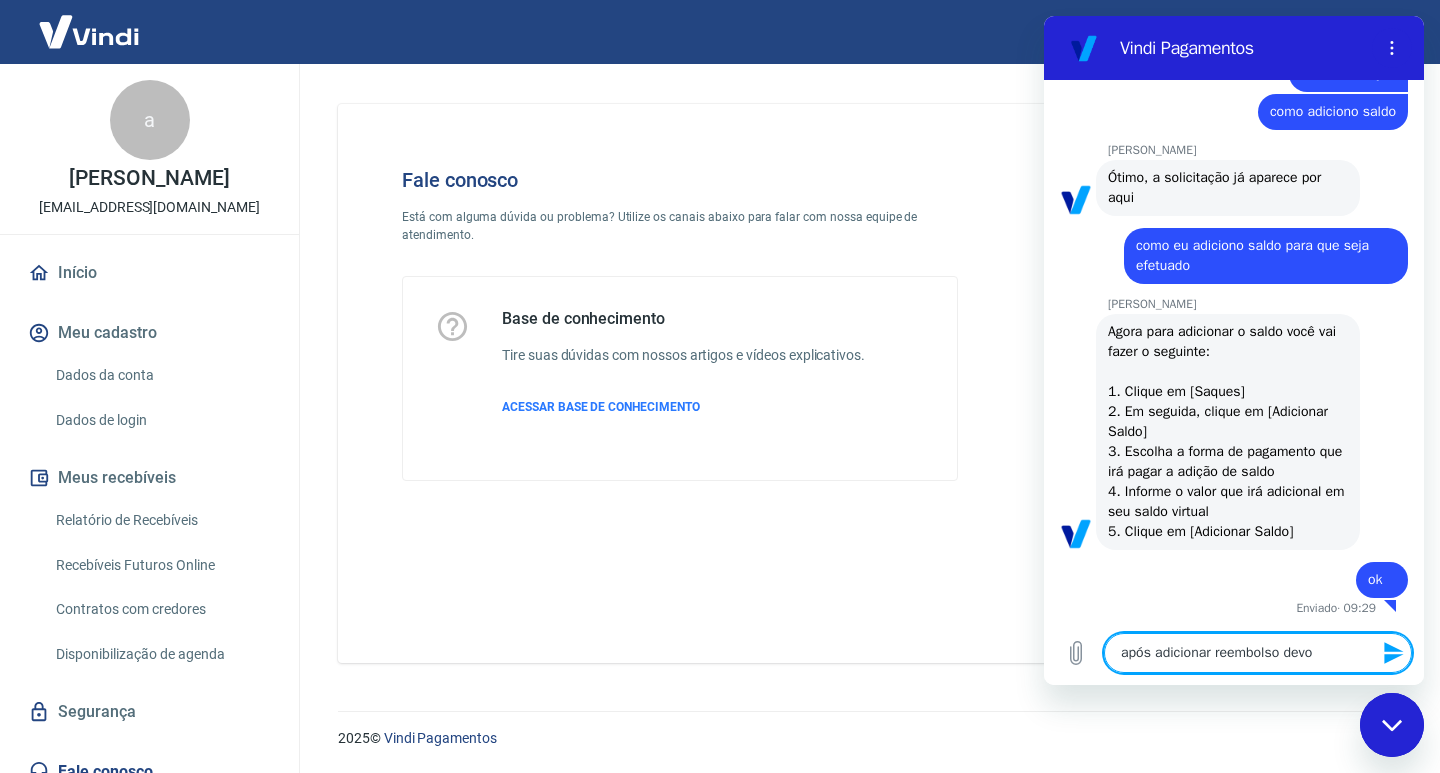 type on "após adicionar reembolso devo f" 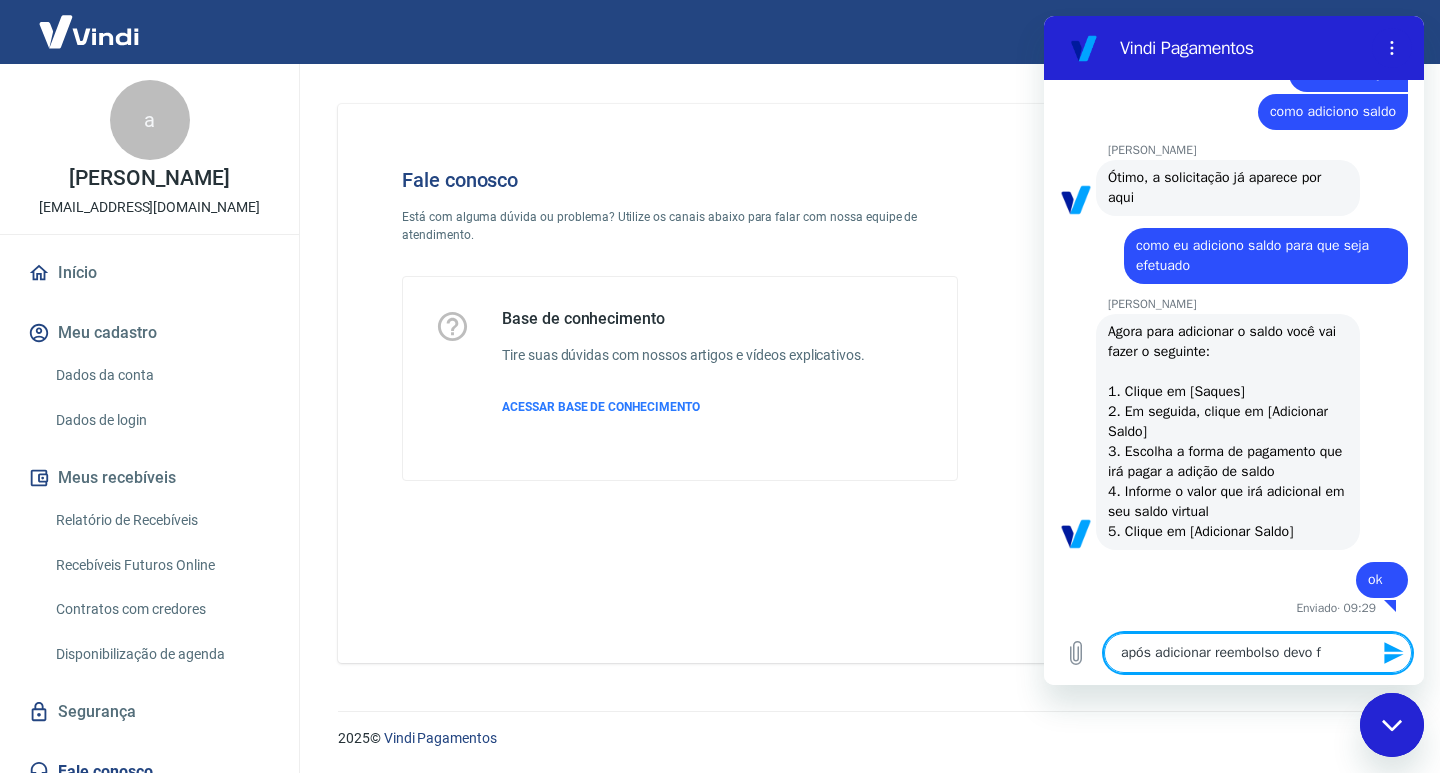 type on "após adicionar reembolso devo fa" 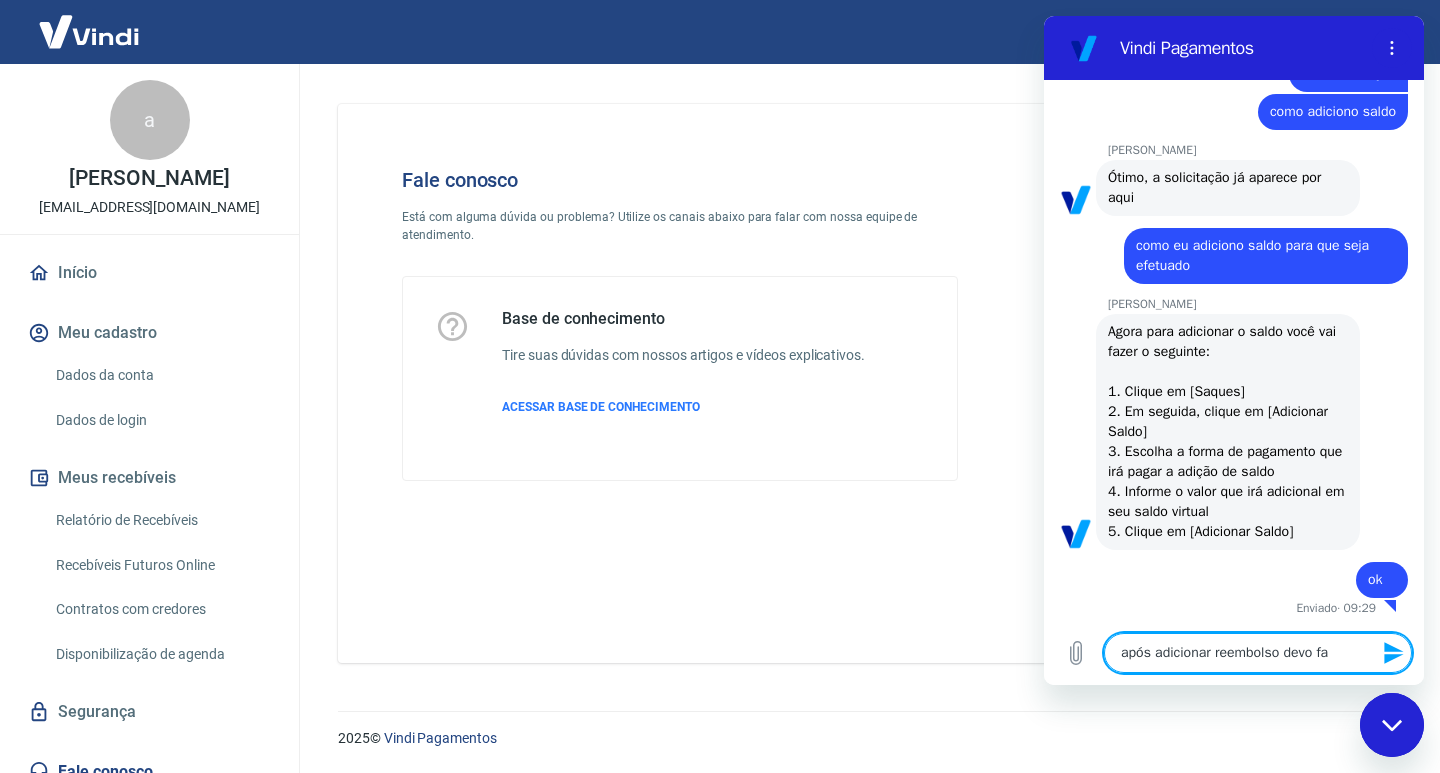 type on "após adicionar reembolso devo faz" 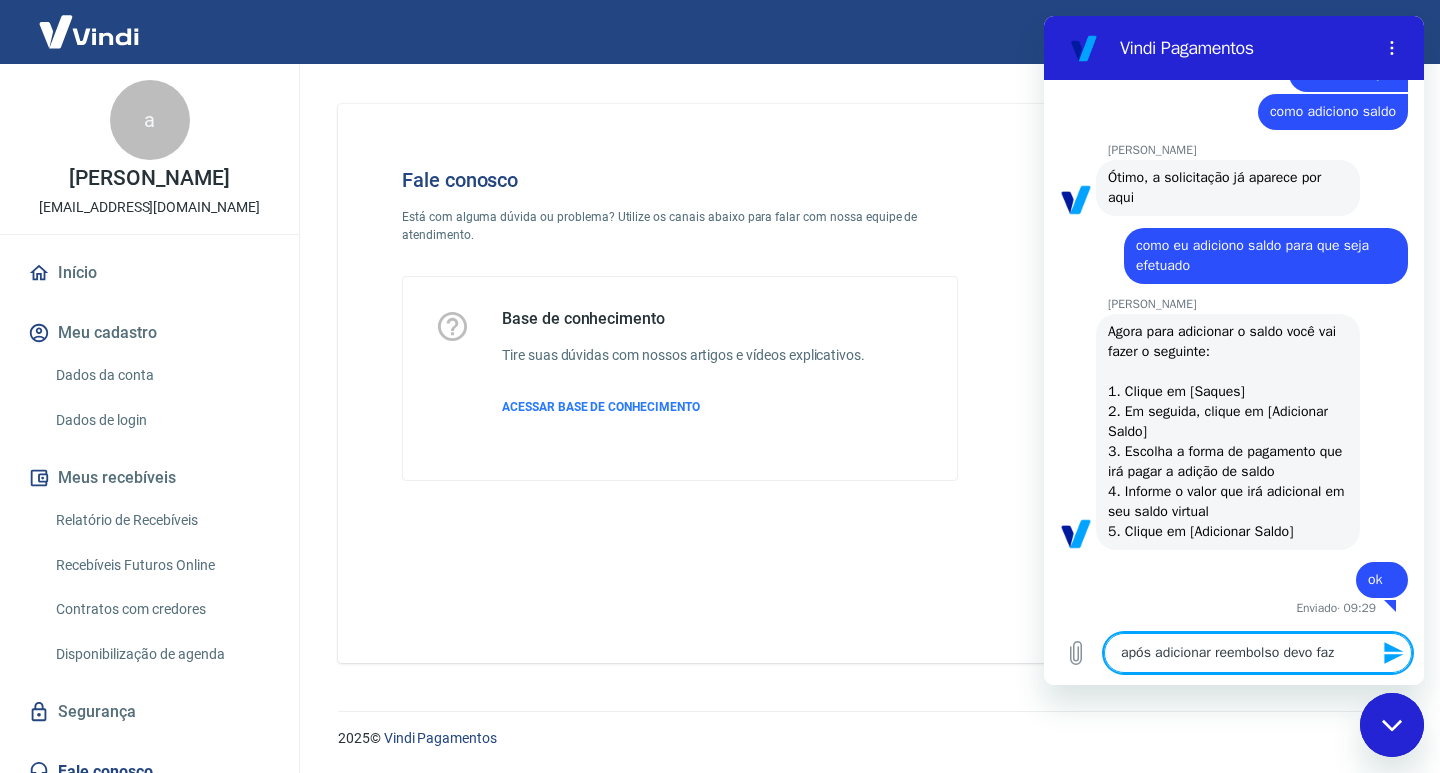 type 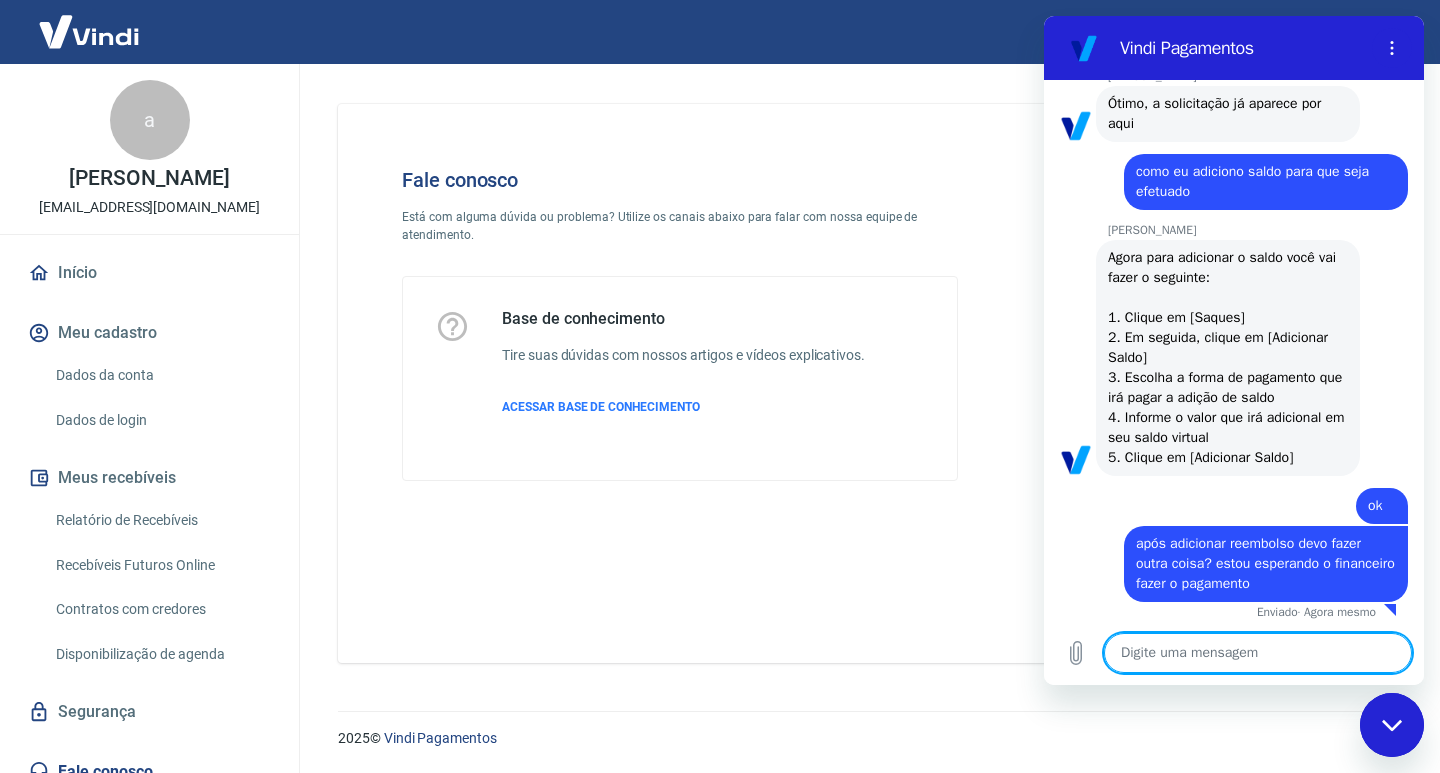 scroll, scrollTop: 3192, scrollLeft: 0, axis: vertical 